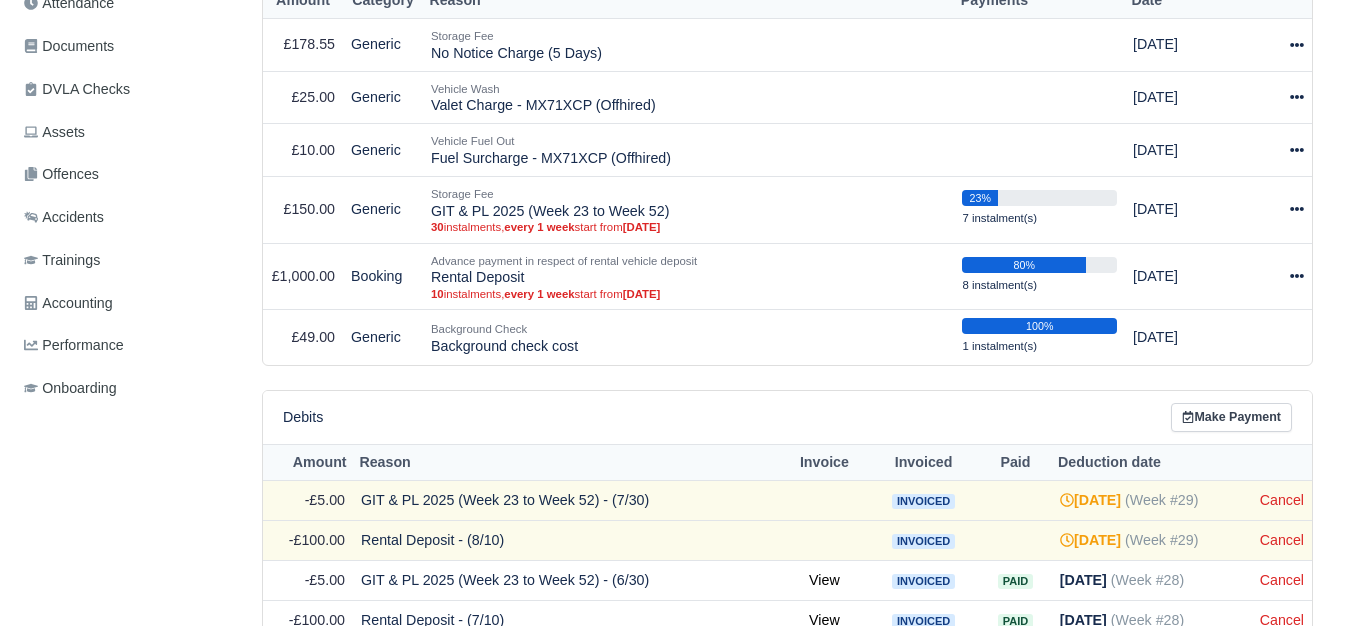 scroll, scrollTop: 579, scrollLeft: 0, axis: vertical 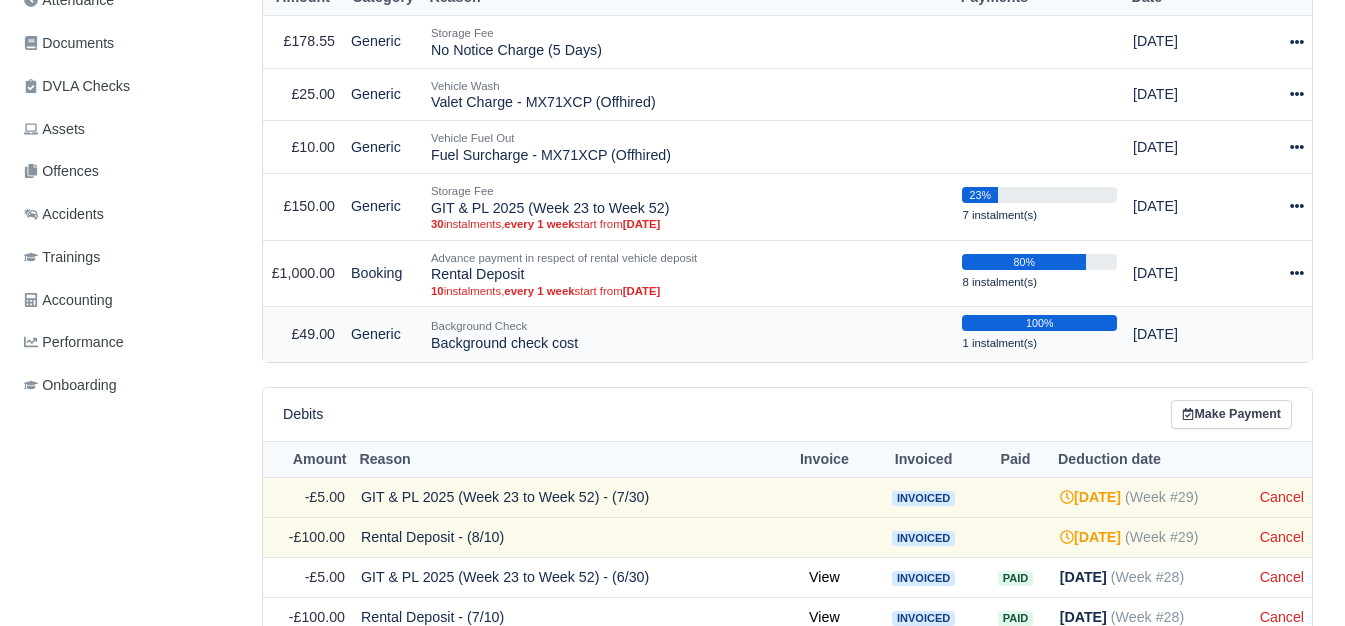 click on "Background Check" at bounding box center (688, 326) 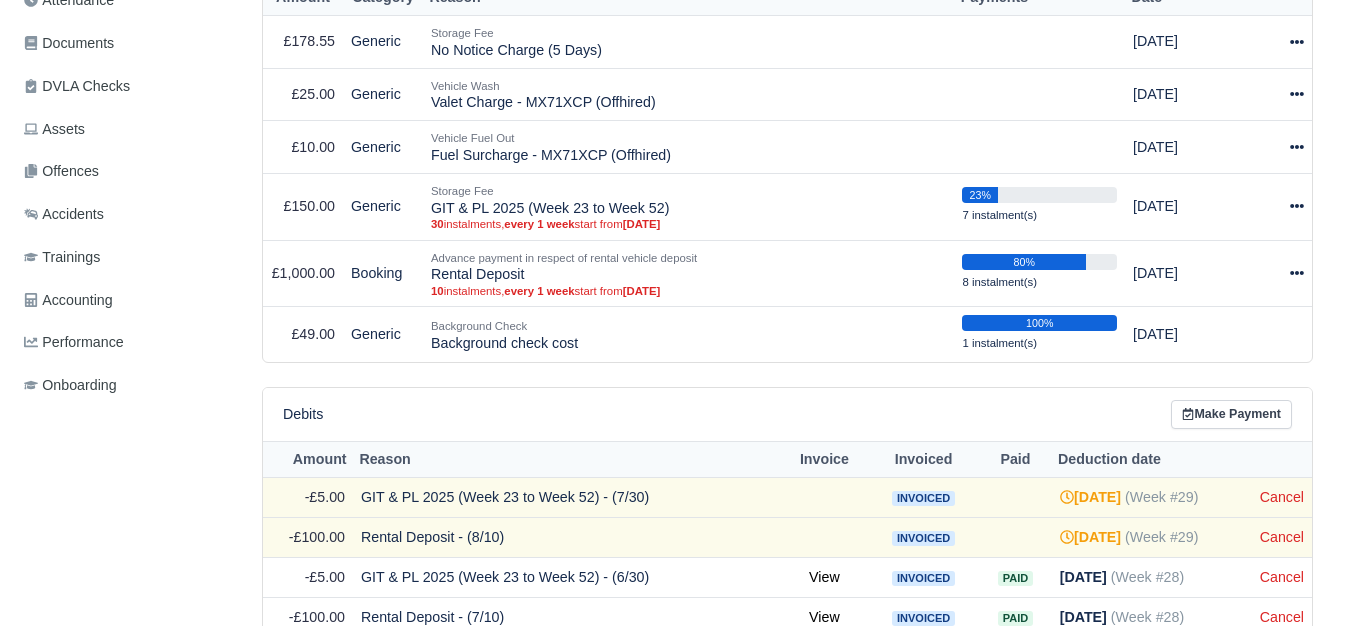 click on "Debits
Make Payment" at bounding box center (787, 414) 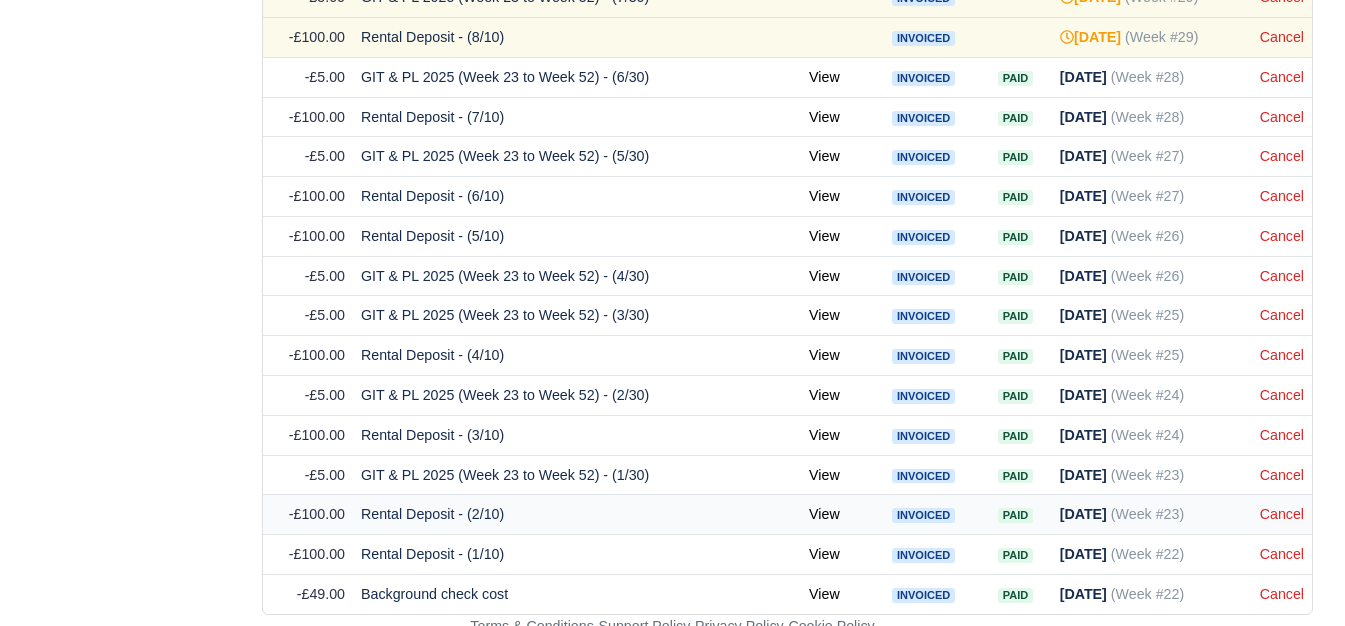 scroll, scrollTop: 912, scrollLeft: 0, axis: vertical 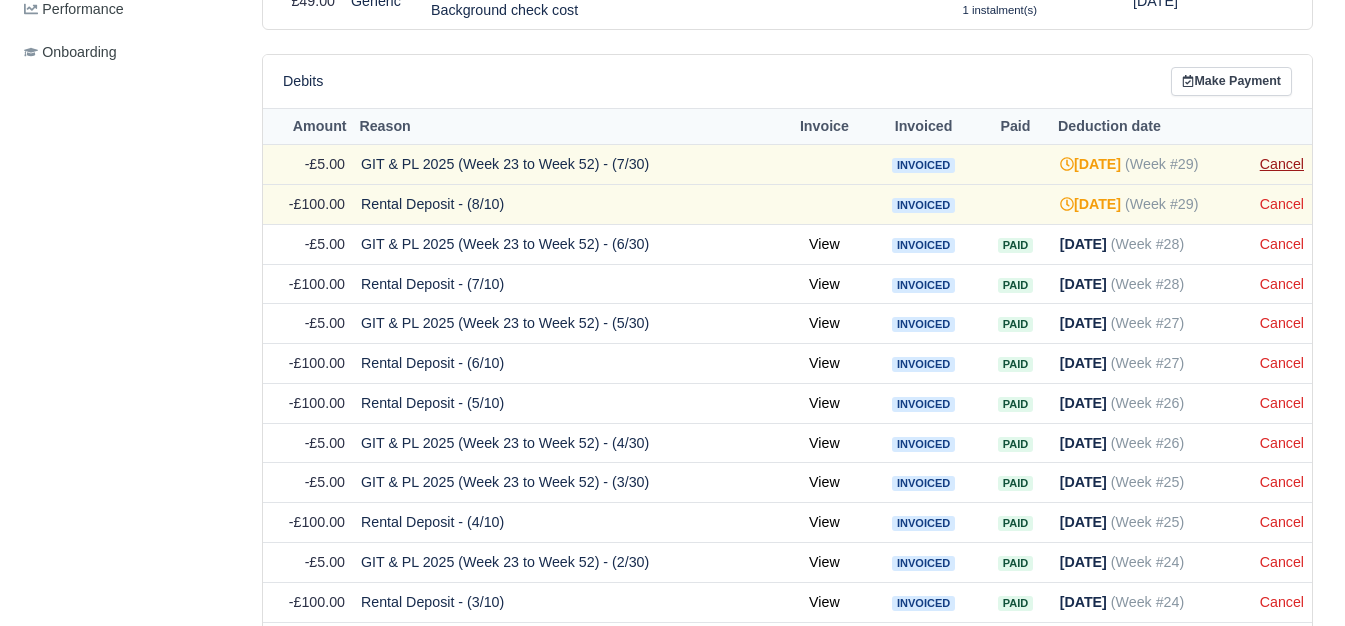 click on "Cancel" at bounding box center [1282, 164] 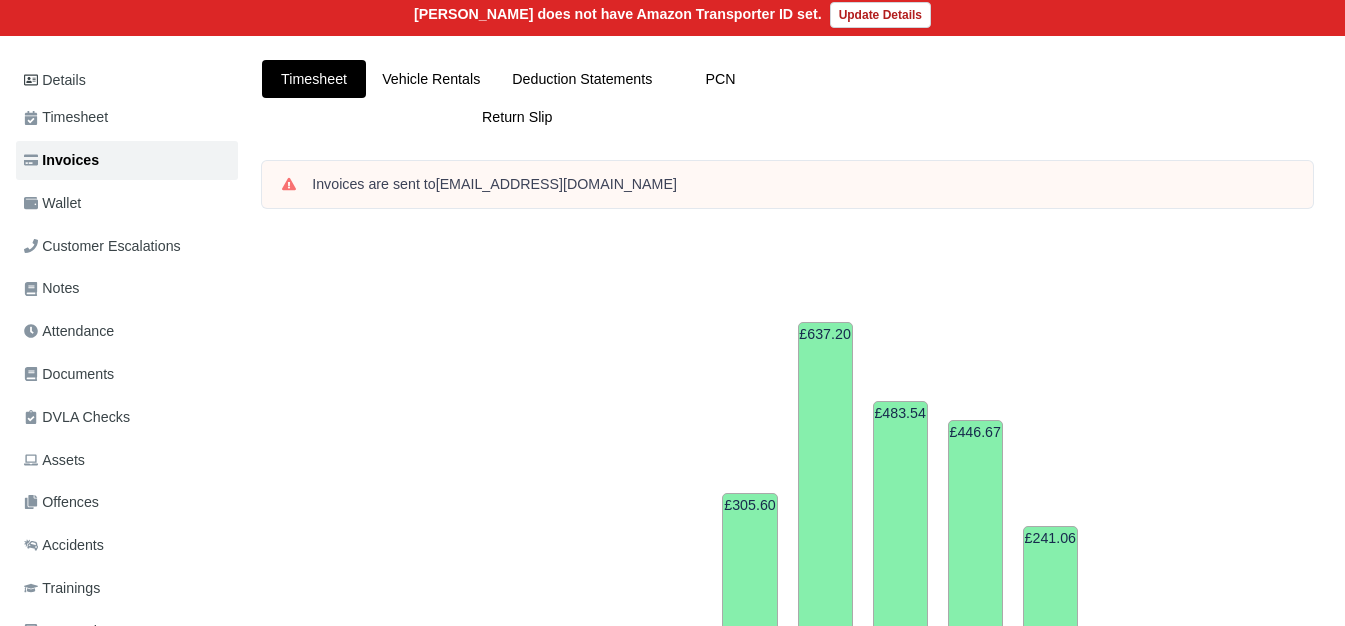 scroll, scrollTop: 0, scrollLeft: 0, axis: both 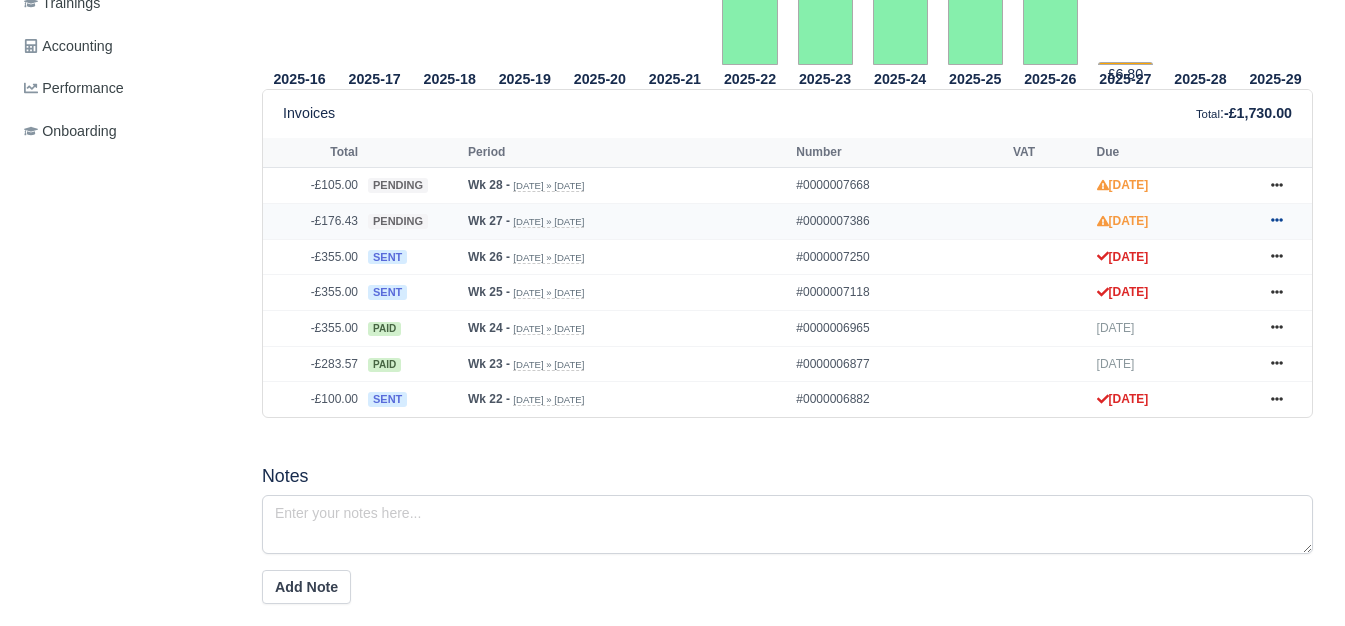 click 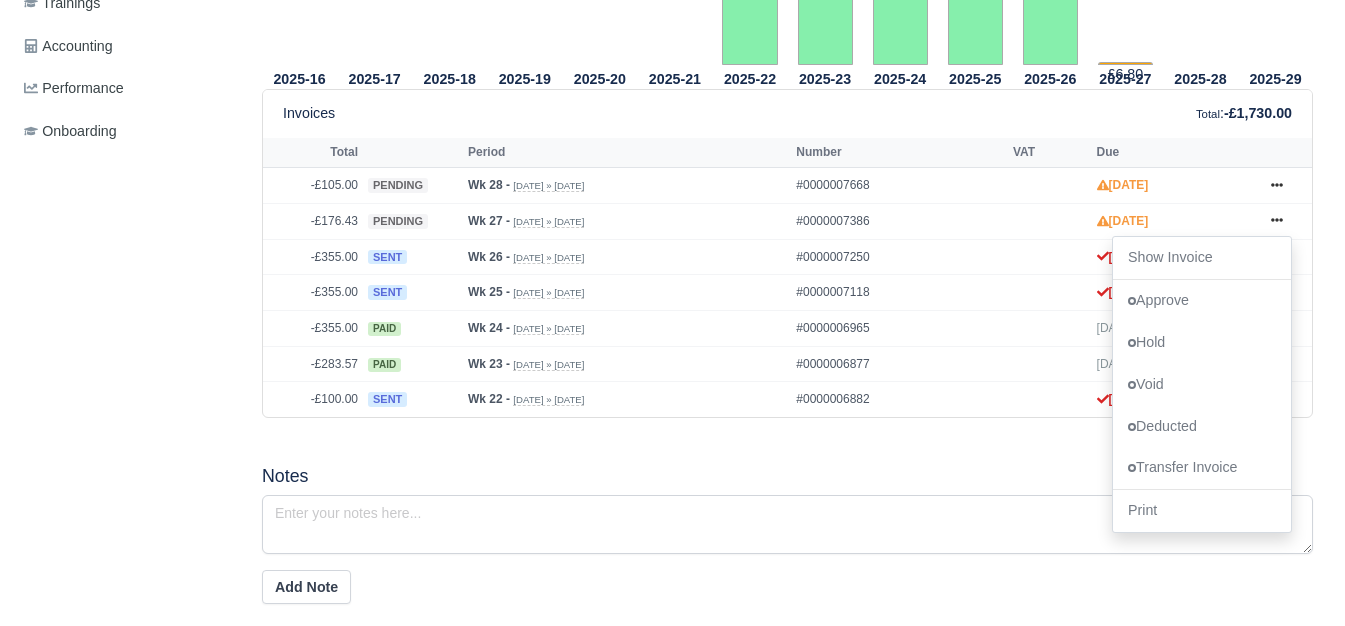 click on "Notes" at bounding box center [787, 476] 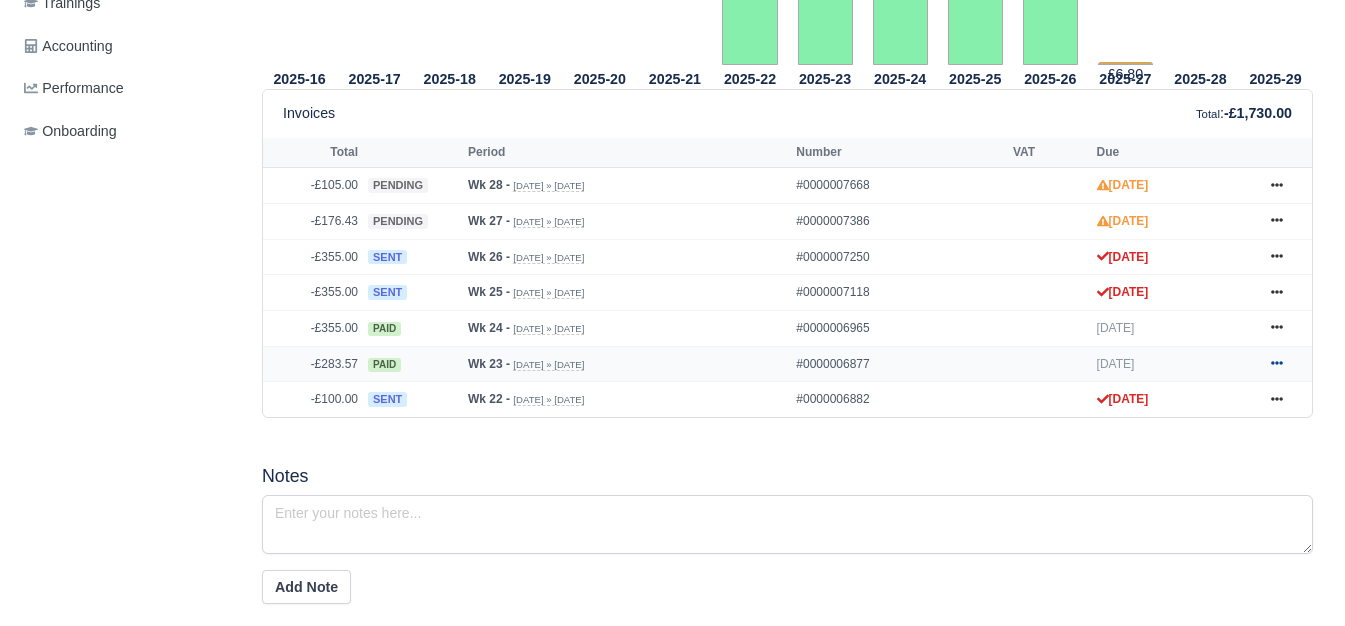 click 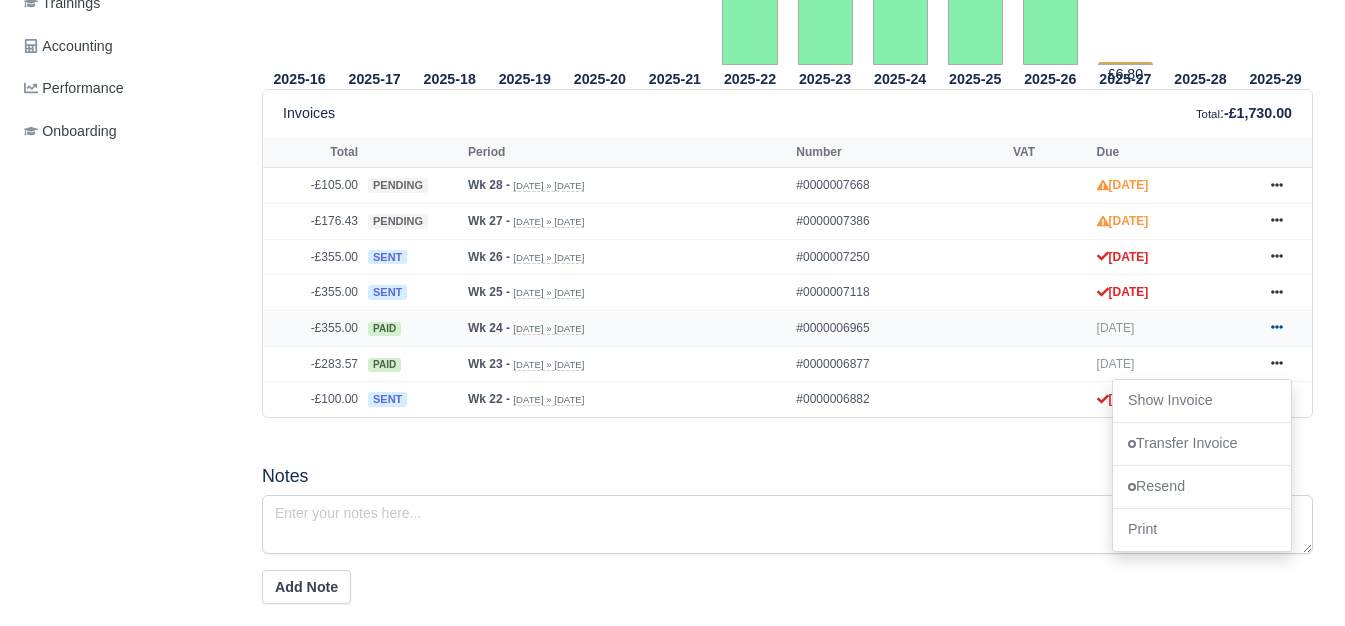 click 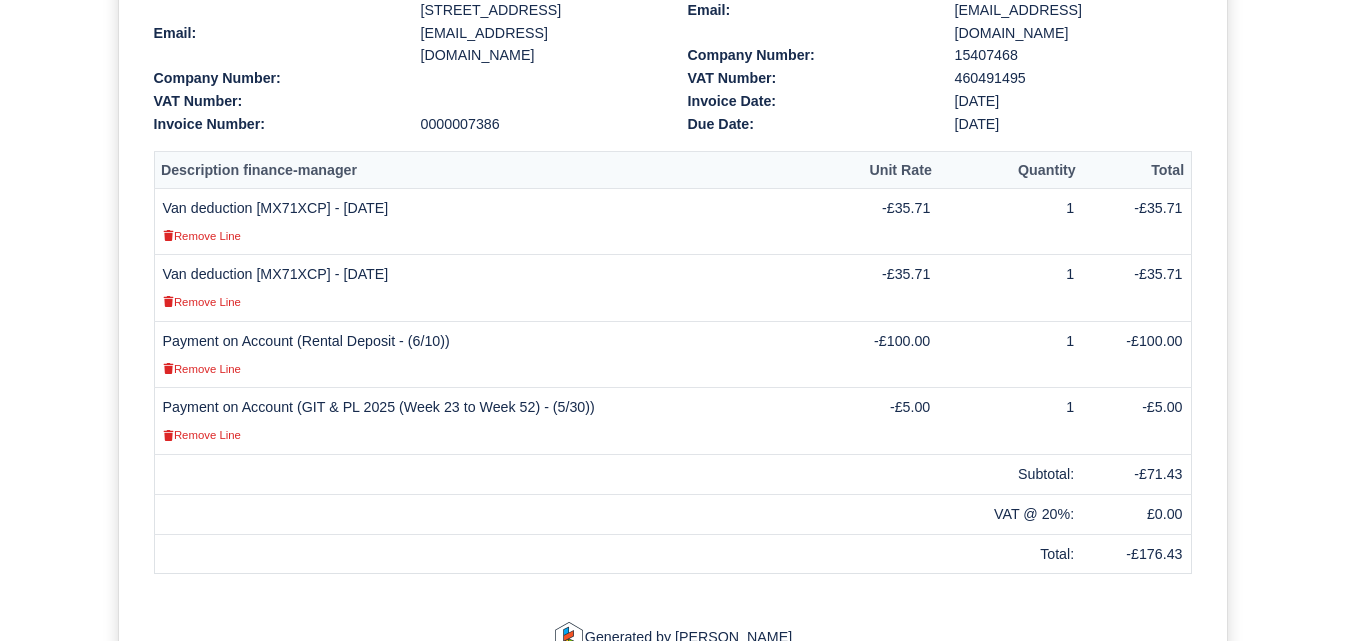 scroll, scrollTop: 500, scrollLeft: 0, axis: vertical 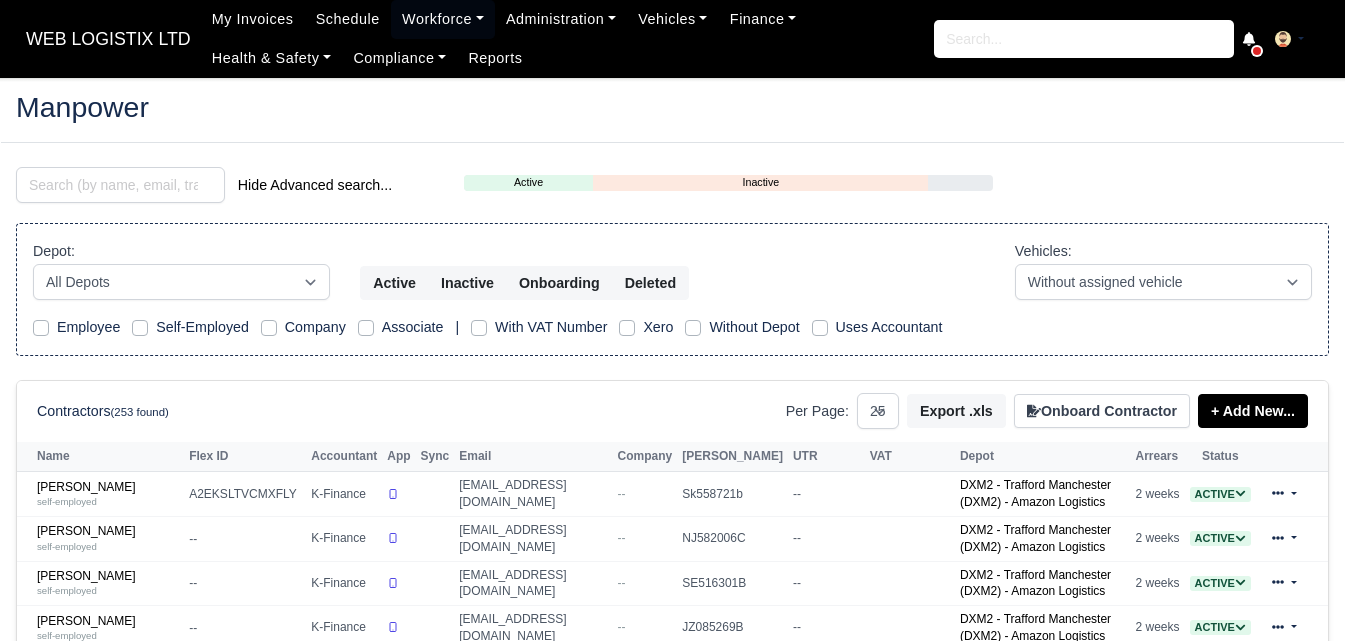 select on "25" 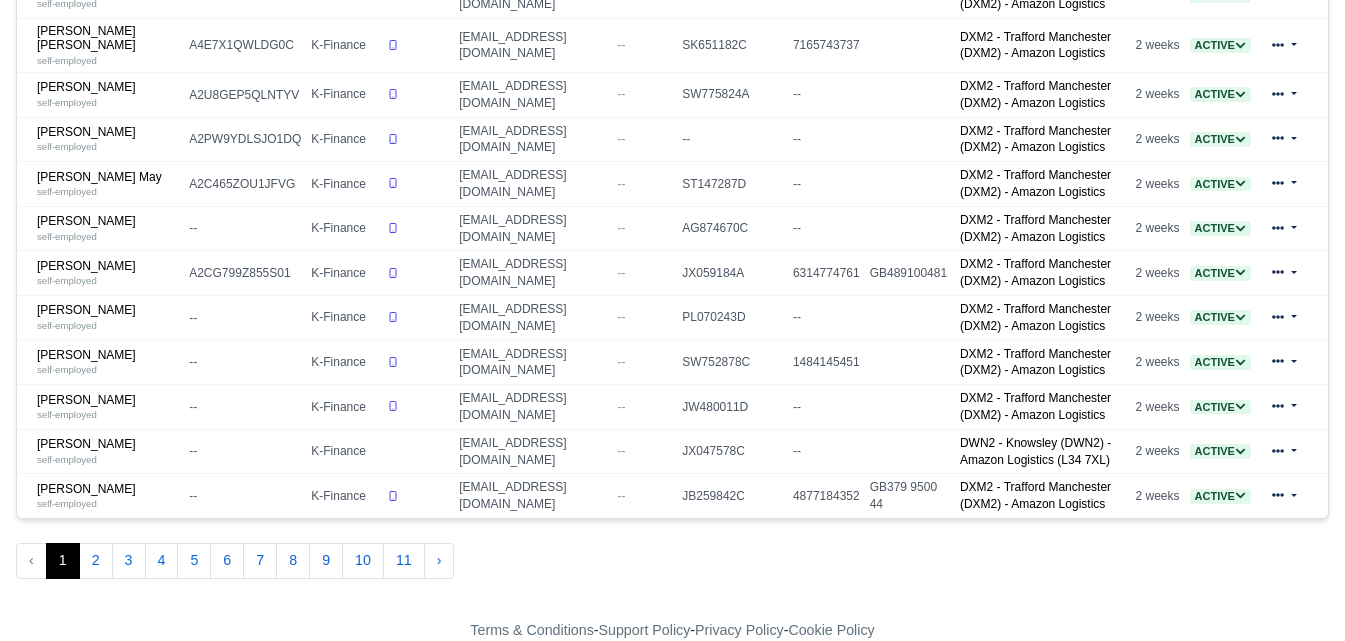 scroll, scrollTop: 1118, scrollLeft: 0, axis: vertical 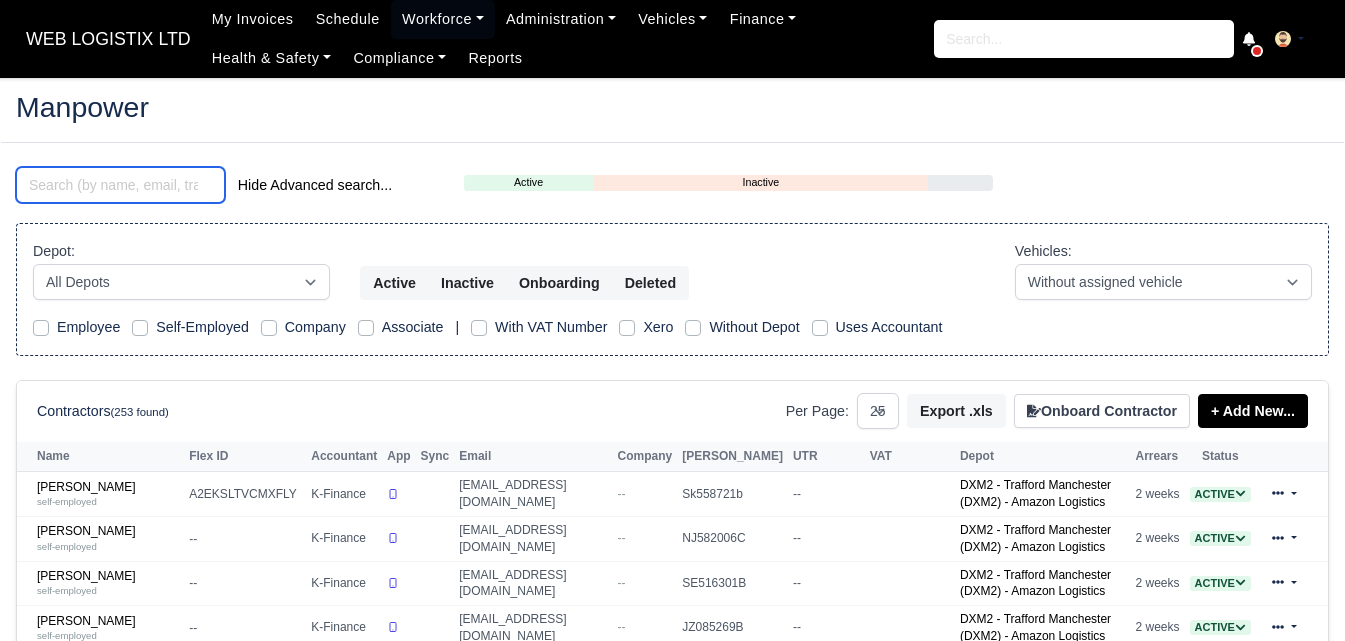 click at bounding box center [120, 185] 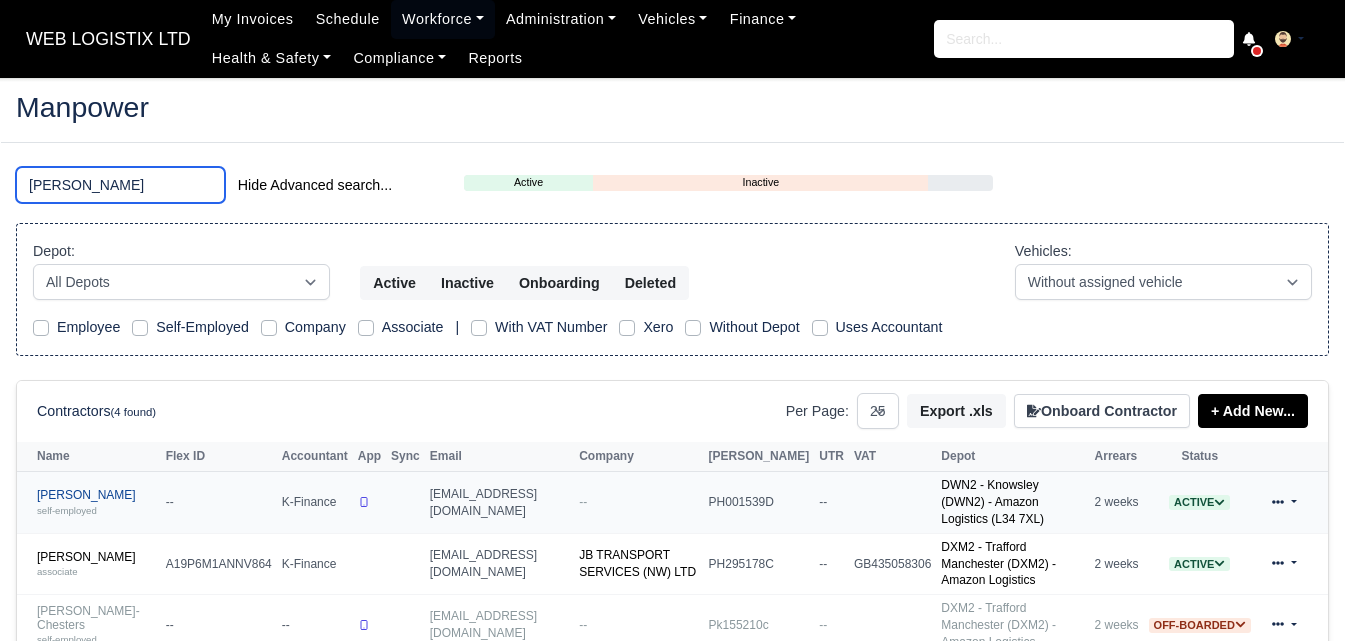 type on "joshua" 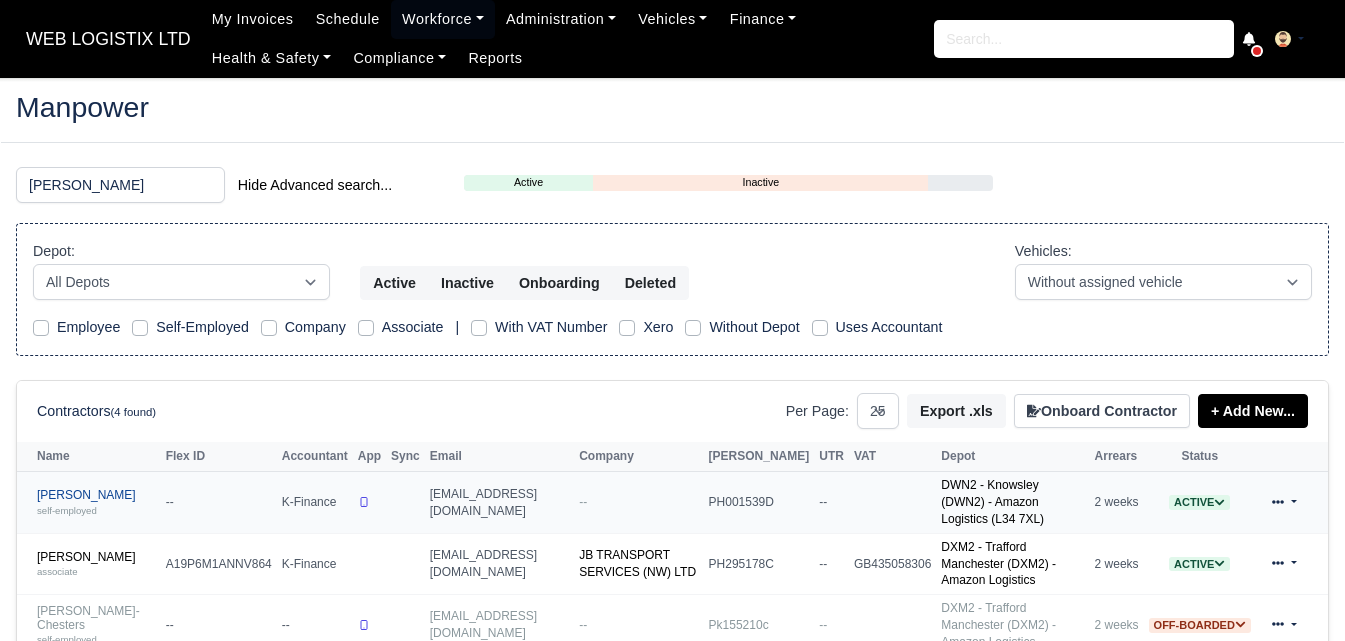 click on "Joshua Nahim
self-employed" at bounding box center [96, 502] 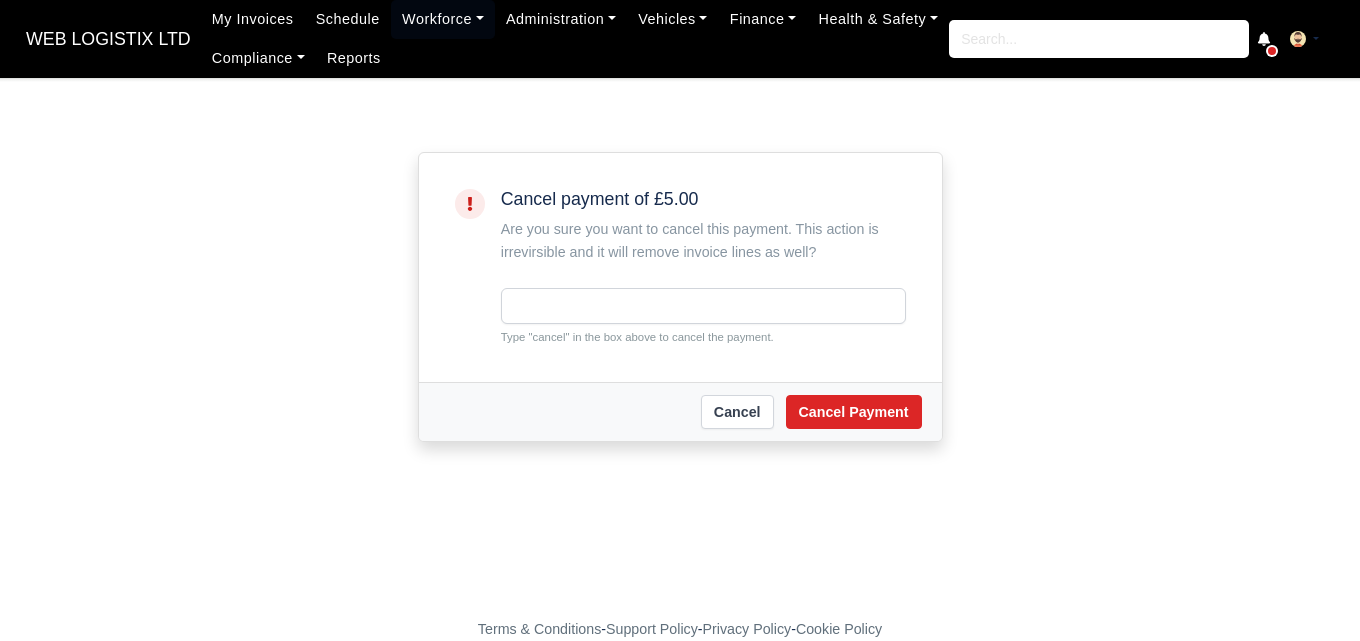 scroll, scrollTop: 0, scrollLeft: 0, axis: both 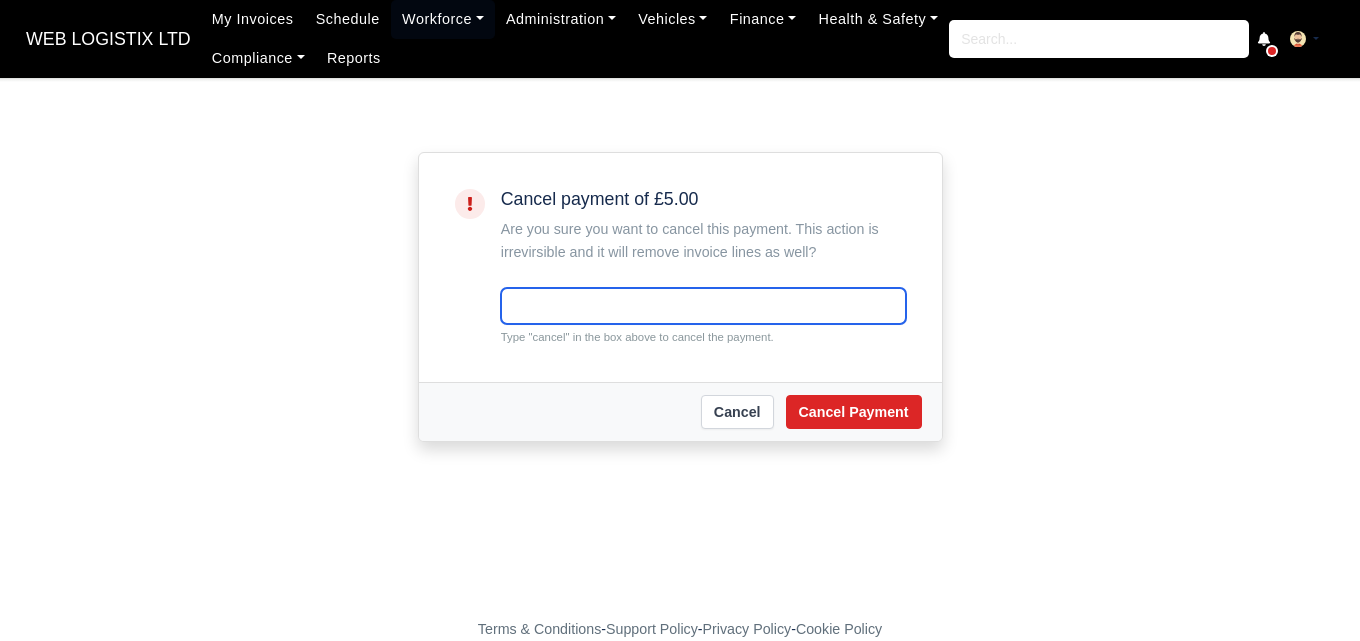 click at bounding box center [703, 306] 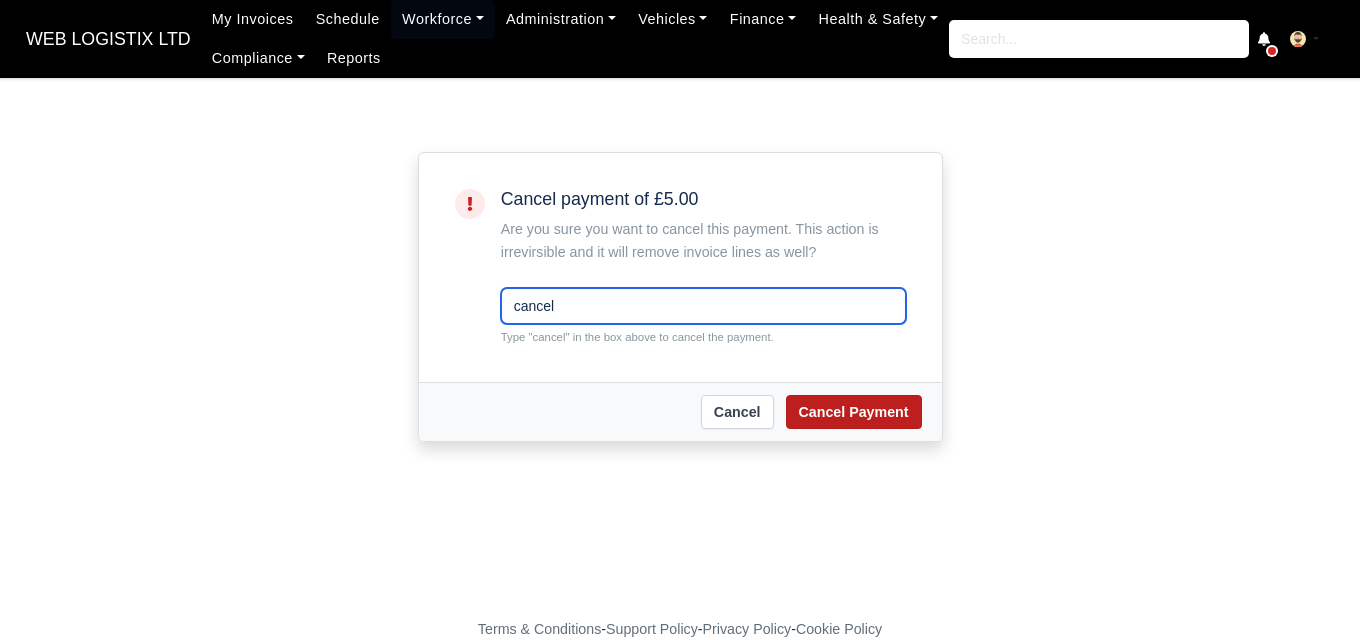 type on "cancel" 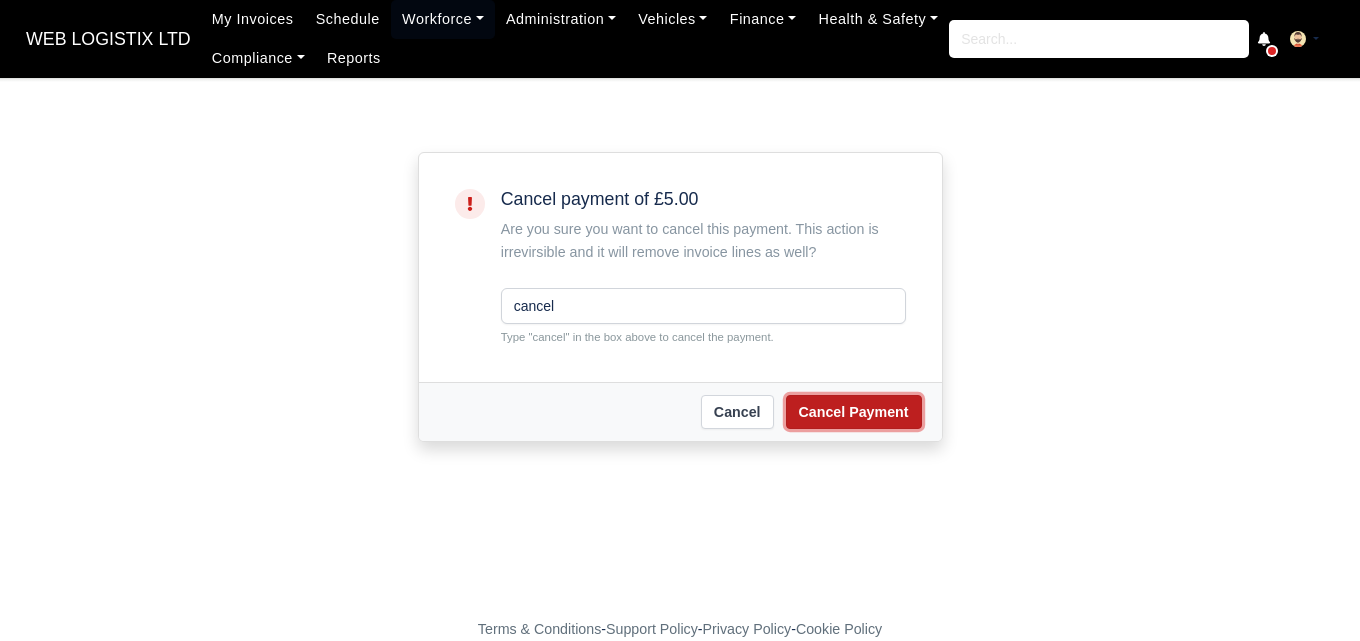 click on "Cancel Payment" at bounding box center (854, 412) 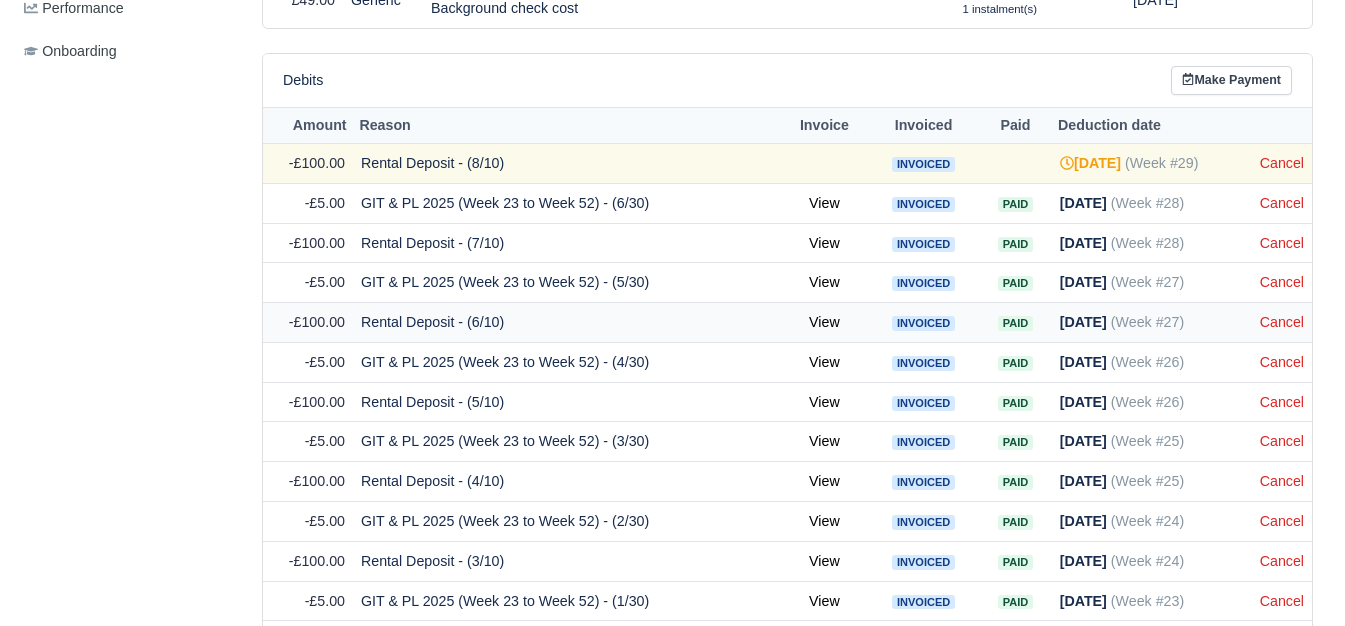 scroll, scrollTop: 1000, scrollLeft: 0, axis: vertical 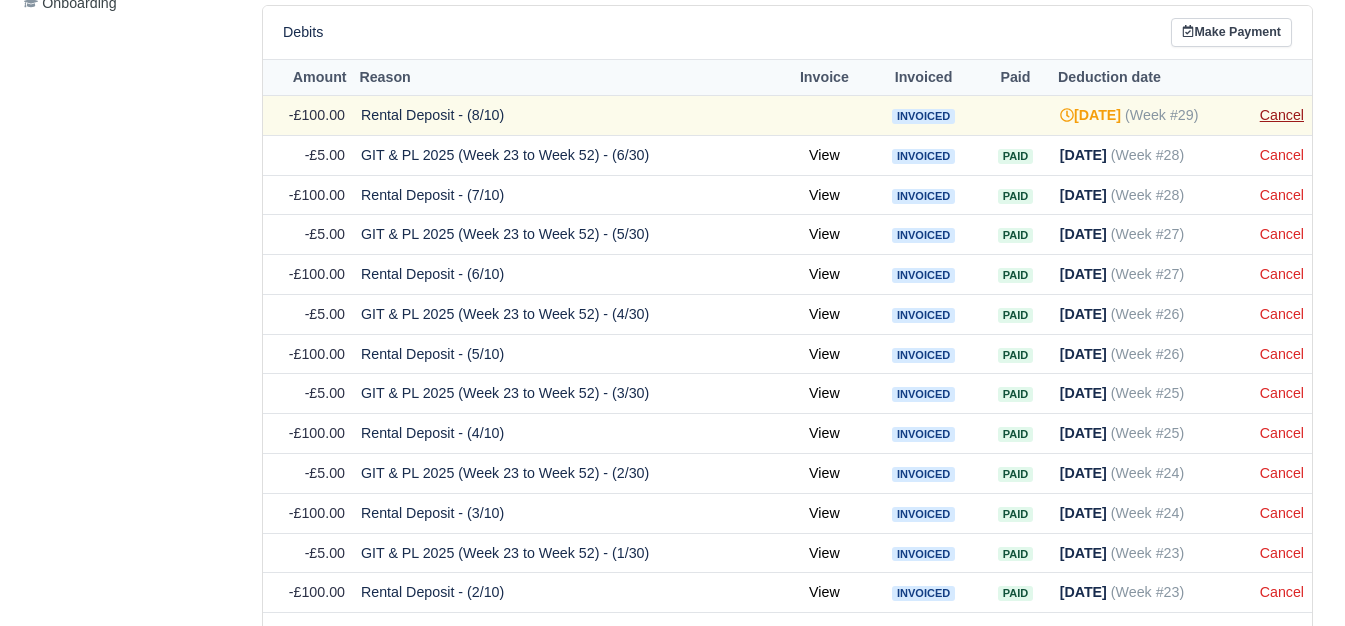 click on "Cancel" at bounding box center [1282, 115] 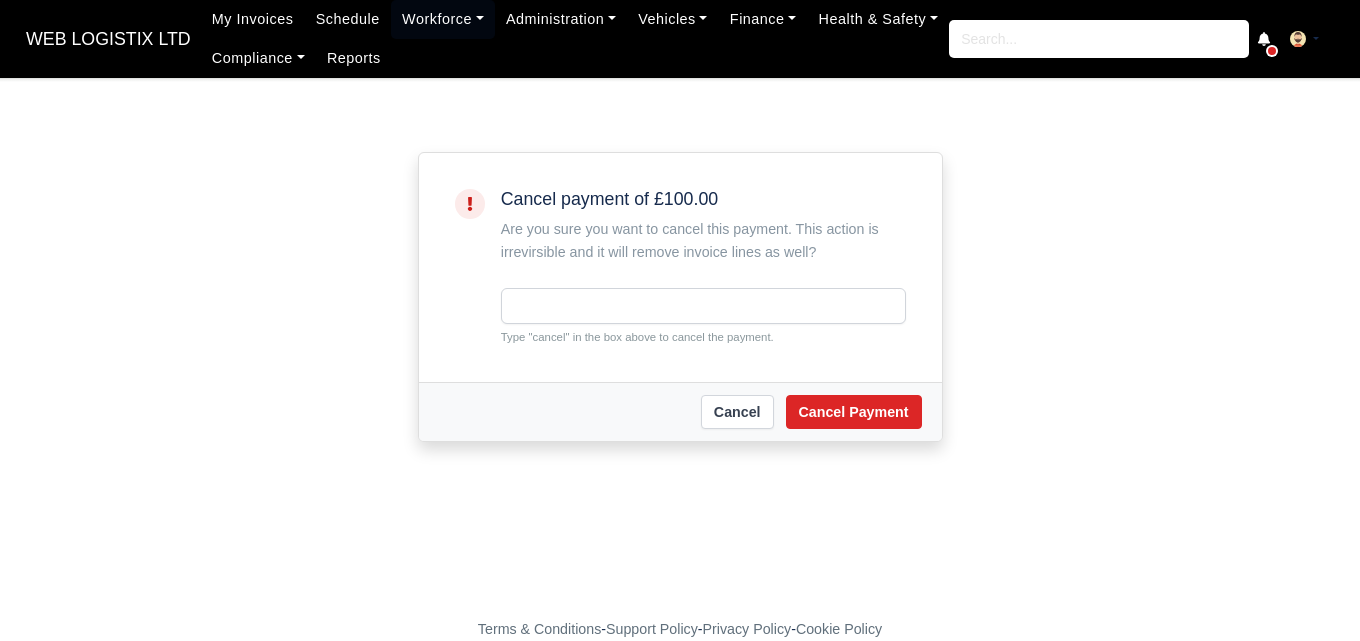 scroll, scrollTop: 0, scrollLeft: 0, axis: both 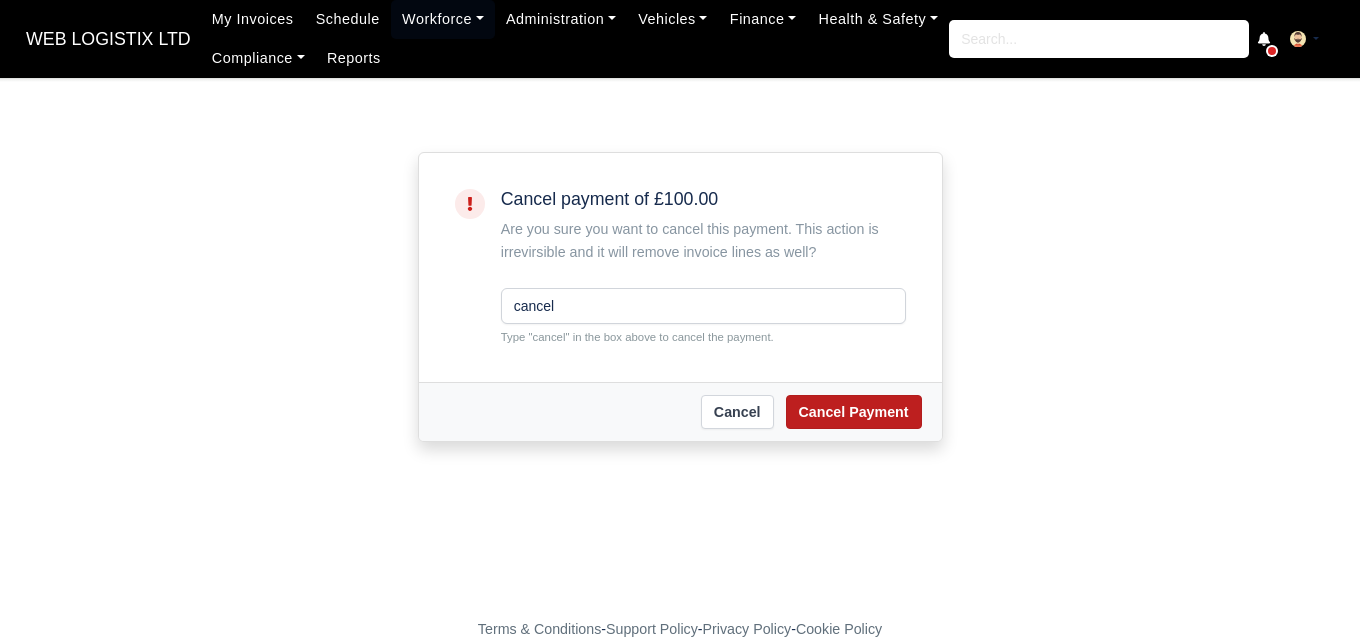 type on "cancel" 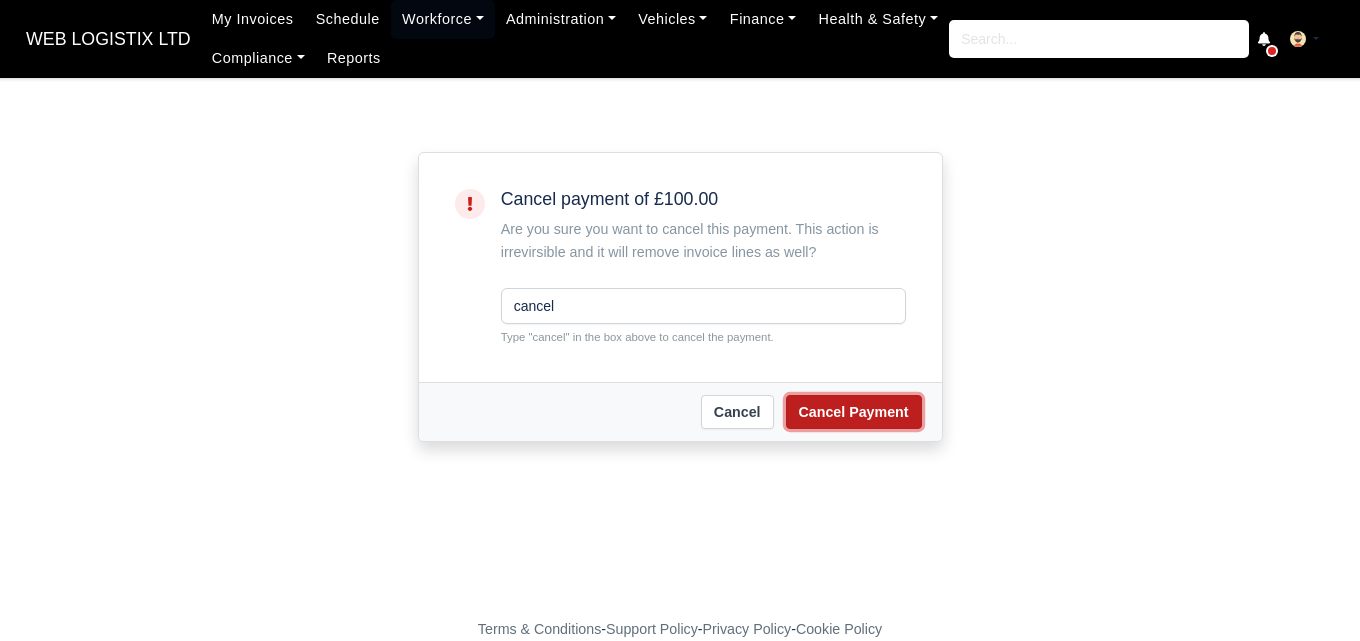 click on "Cancel Payment" at bounding box center (854, 412) 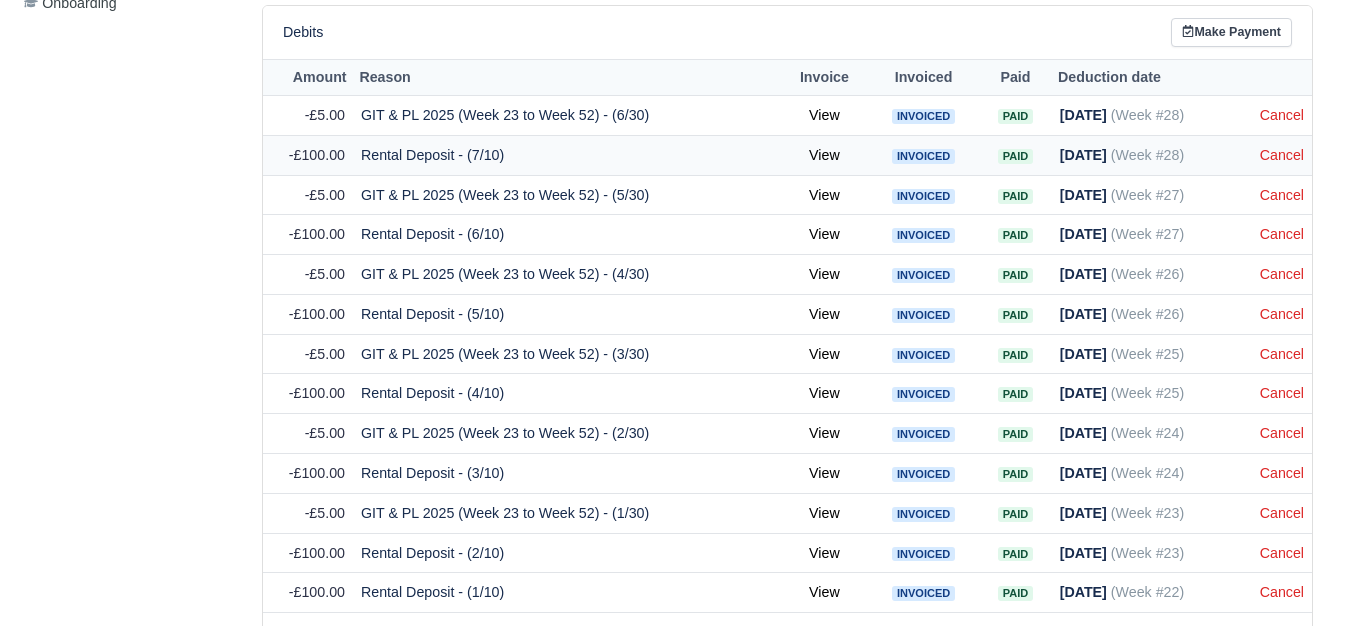 scroll, scrollTop: 1000, scrollLeft: 0, axis: vertical 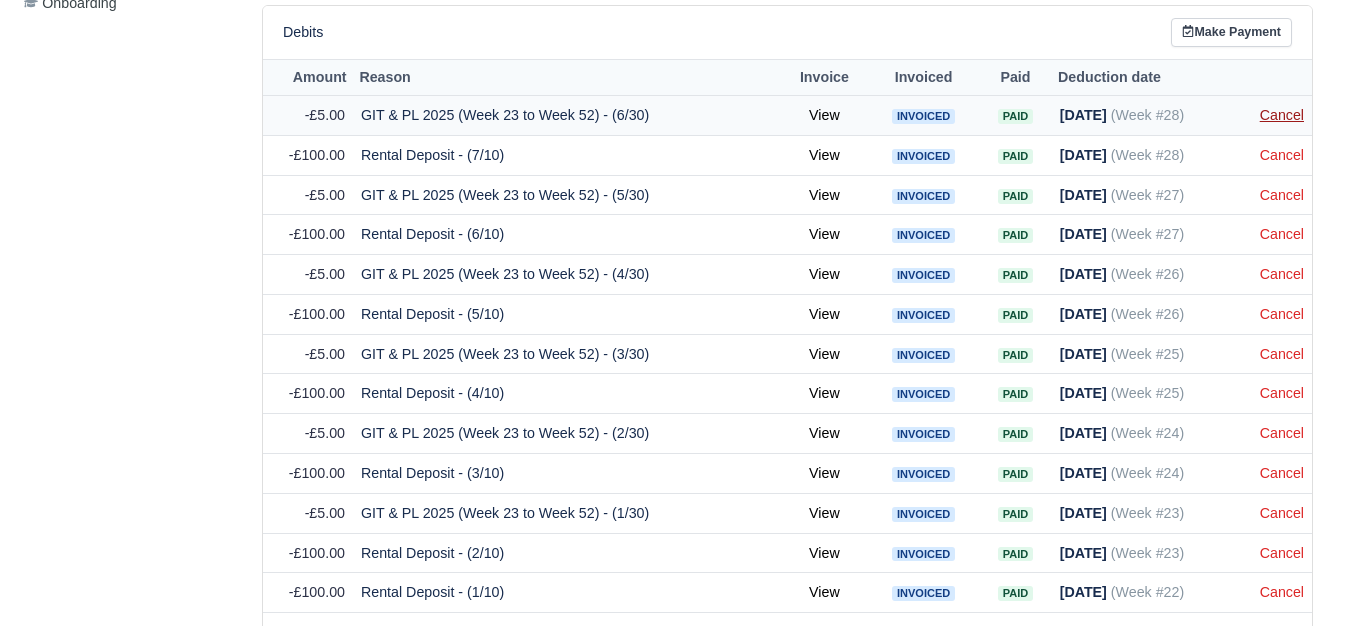 click on "Cancel" at bounding box center (1282, 115) 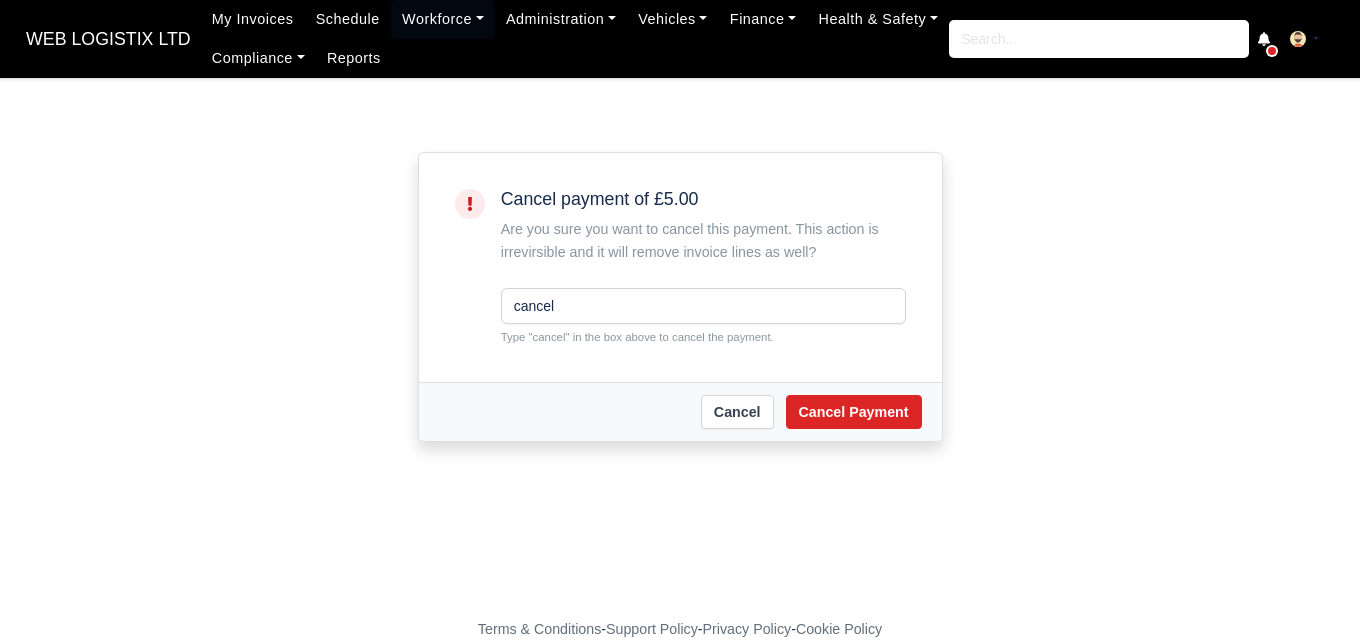 scroll, scrollTop: 0, scrollLeft: 0, axis: both 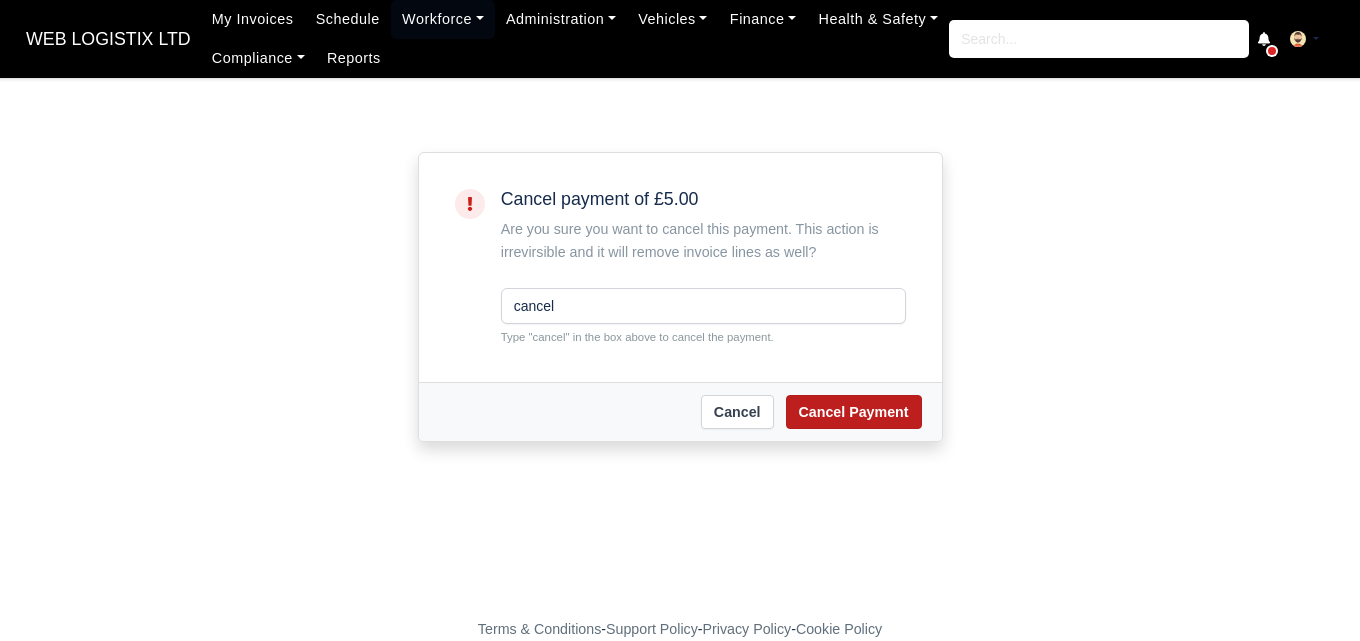 type on "cancel" 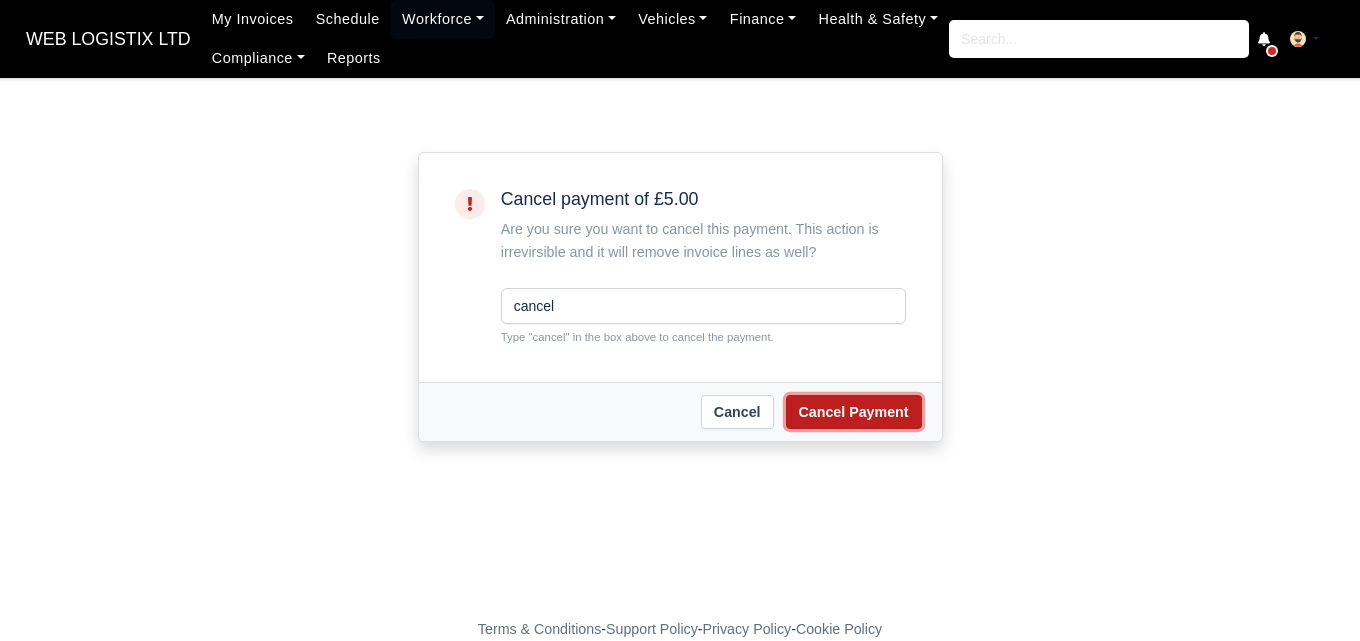 click on "Cancel Payment" at bounding box center (854, 412) 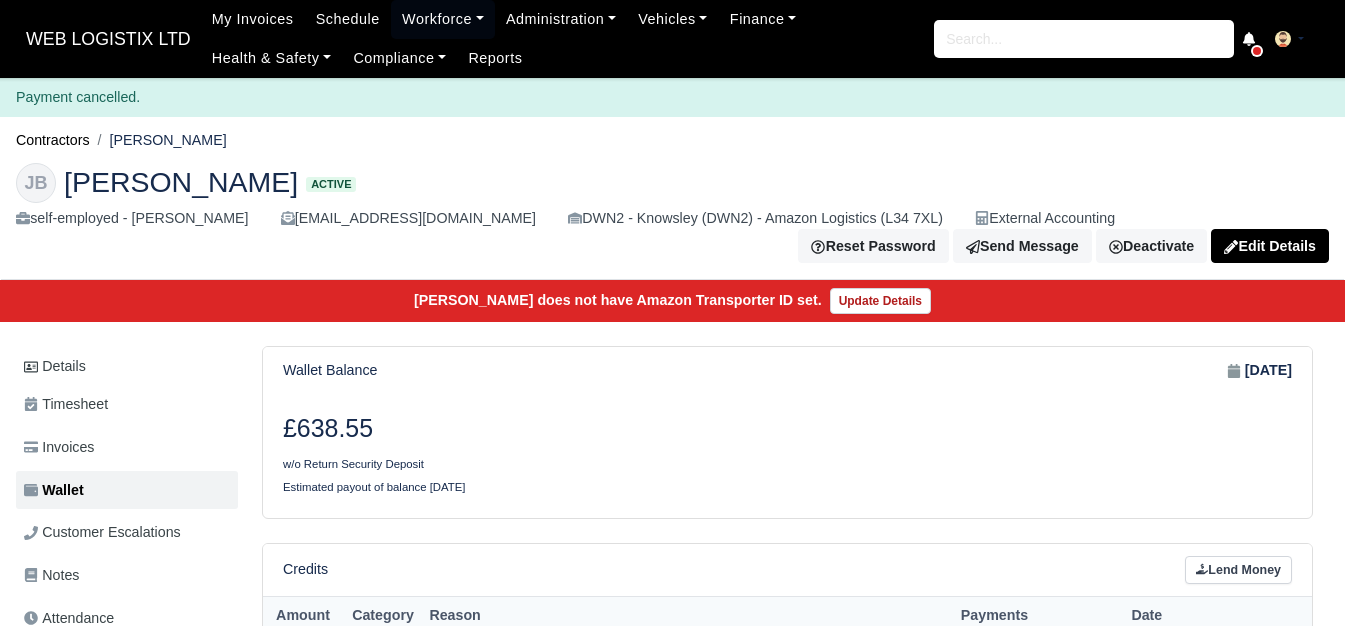 scroll, scrollTop: 999, scrollLeft: 0, axis: vertical 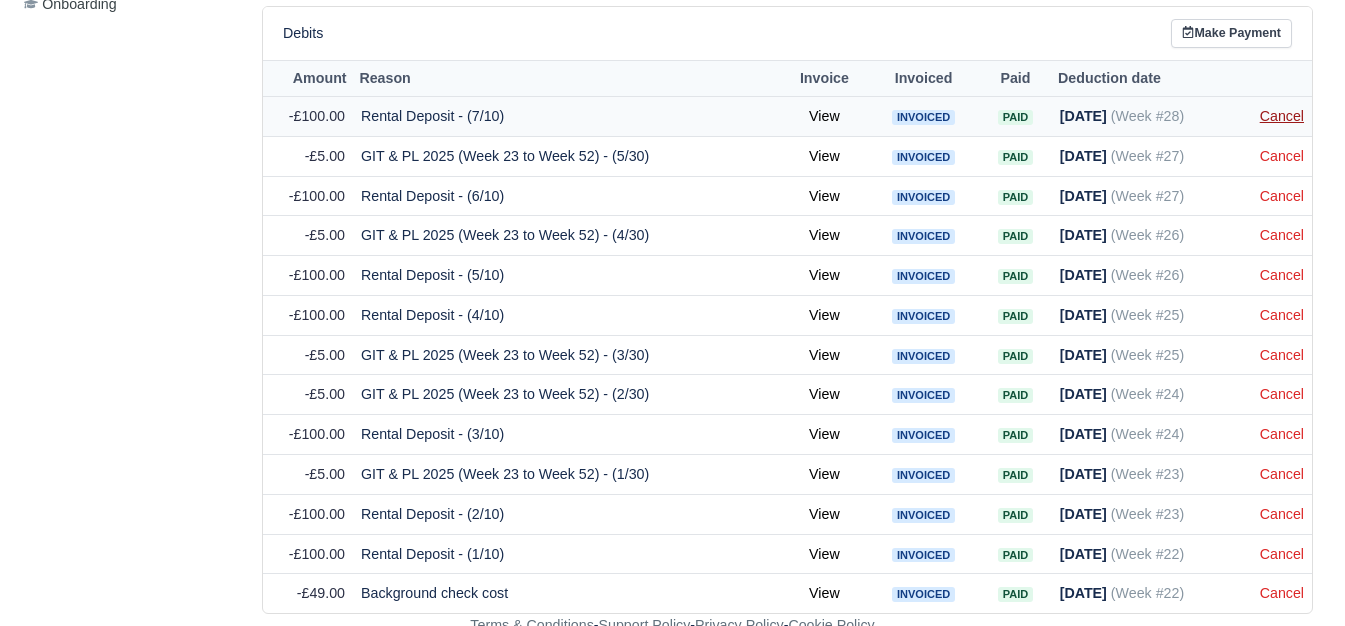 click on "Cancel" at bounding box center [1282, 116] 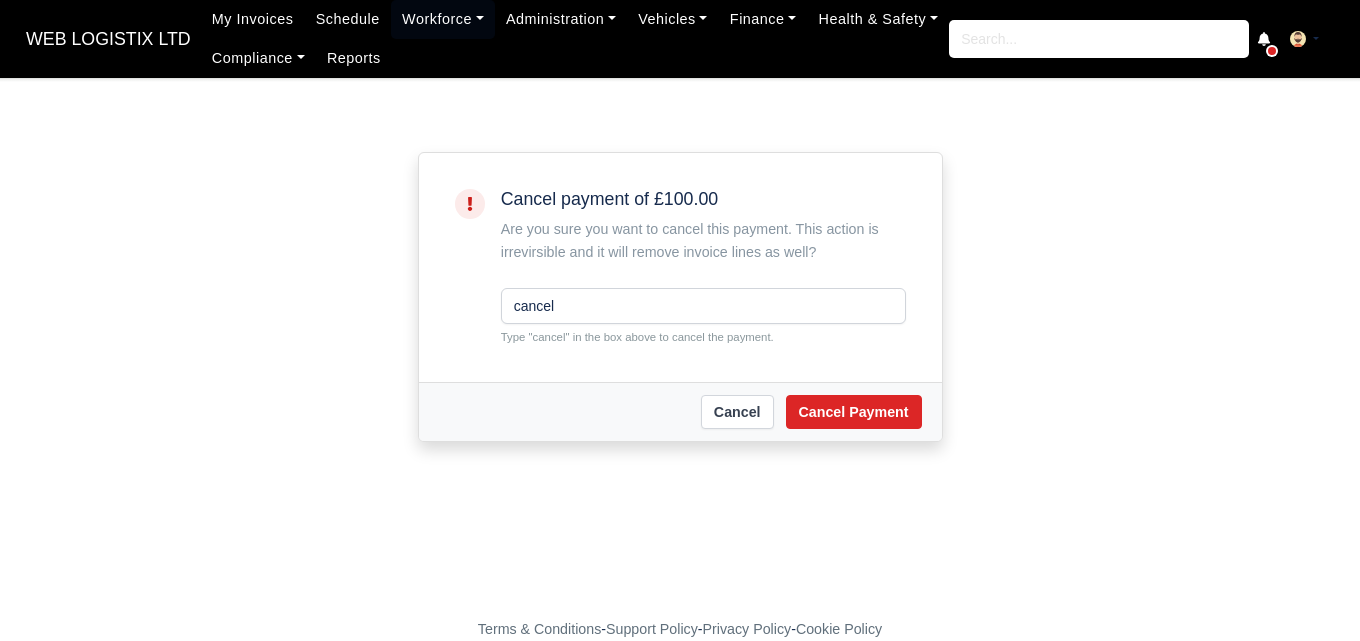 scroll, scrollTop: 0, scrollLeft: 0, axis: both 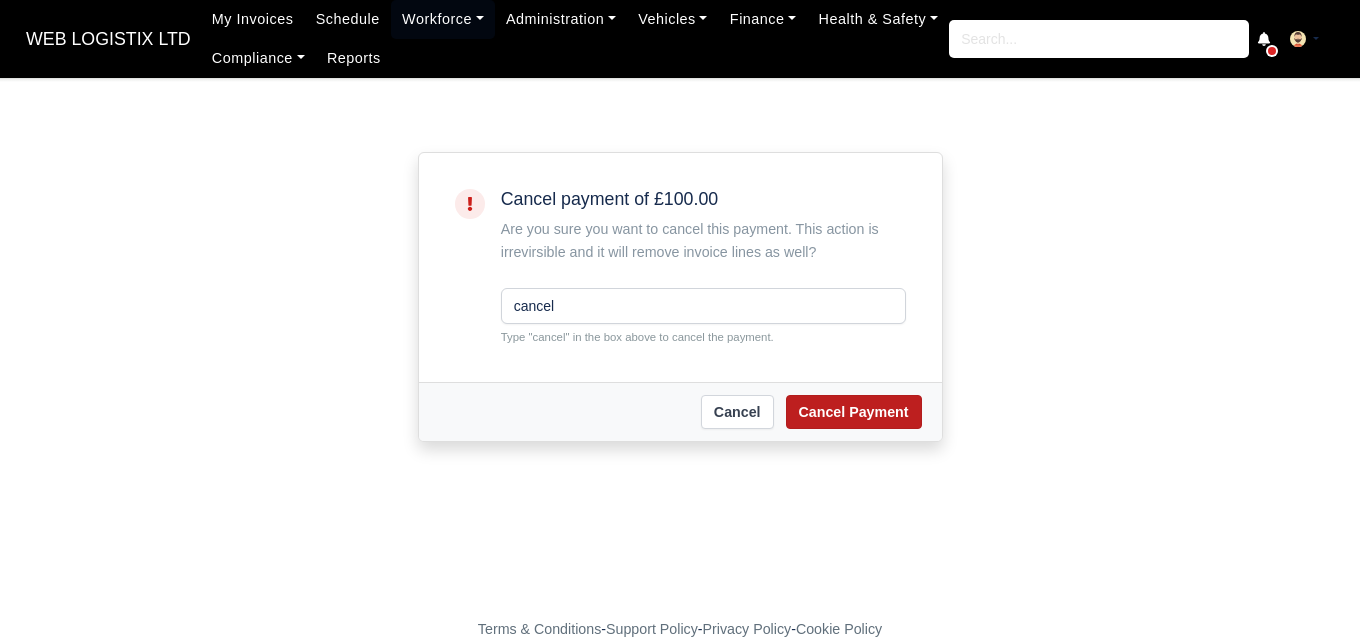 type on "cancel" 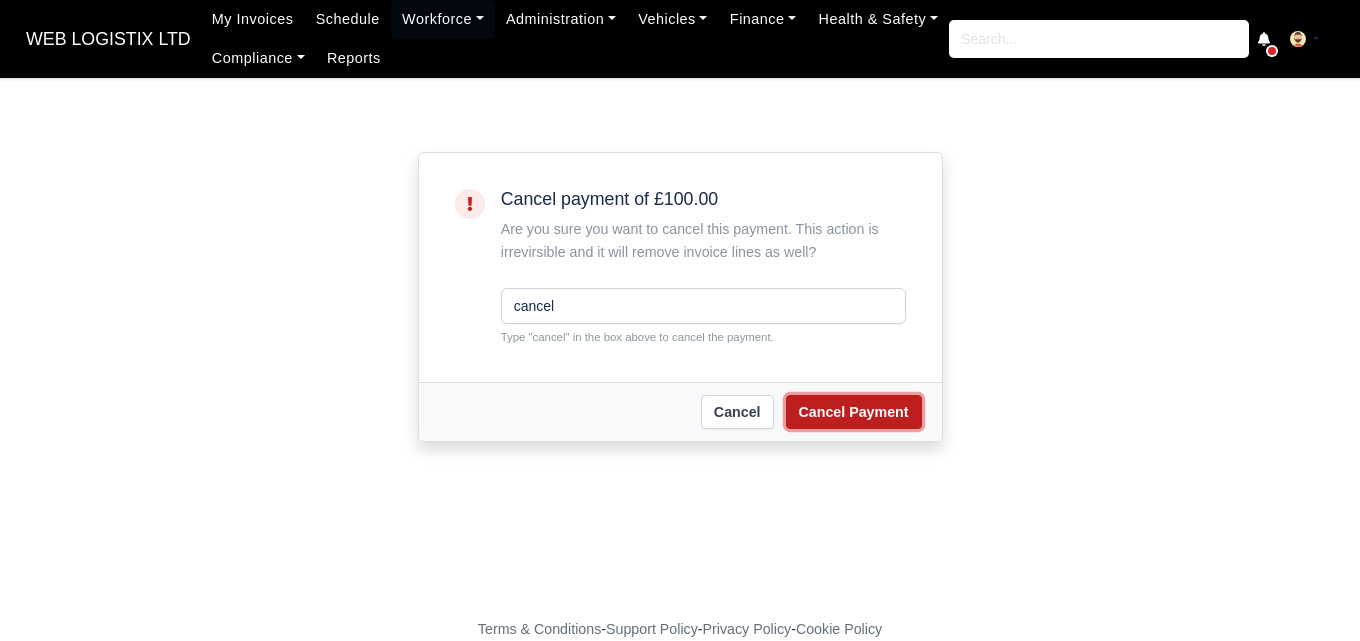 click on "Cancel Payment" at bounding box center [854, 412] 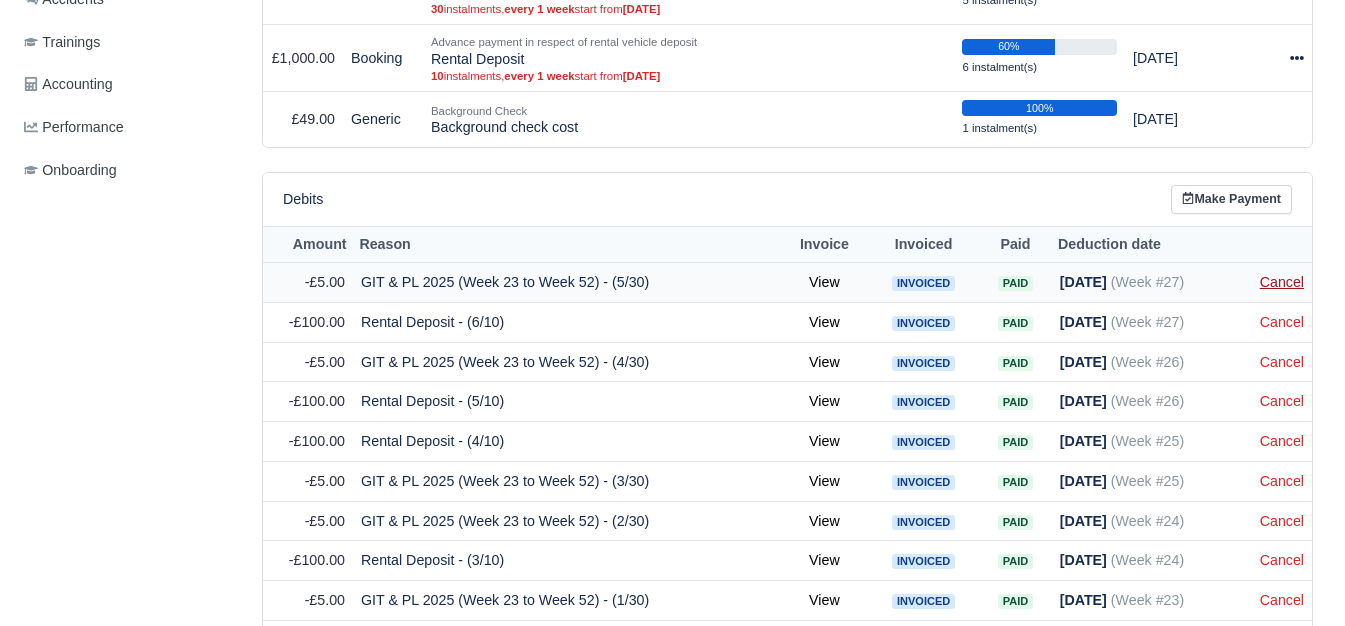 scroll, scrollTop: 833, scrollLeft: 0, axis: vertical 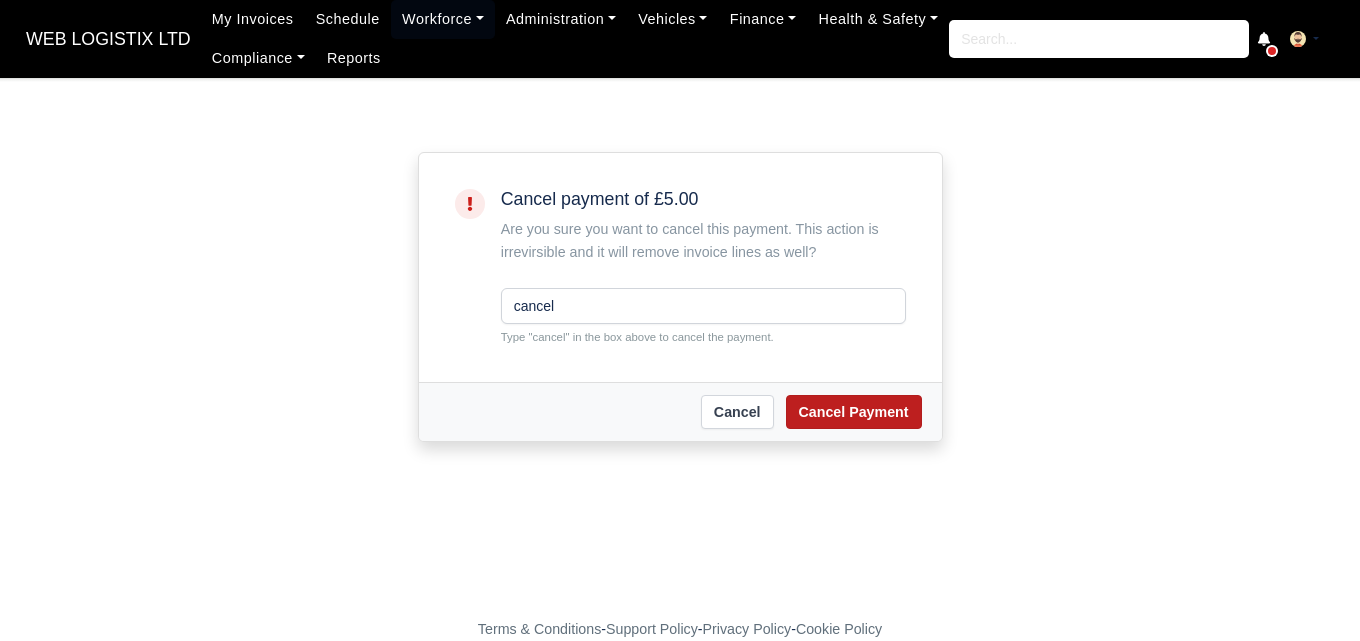type on "cancel" 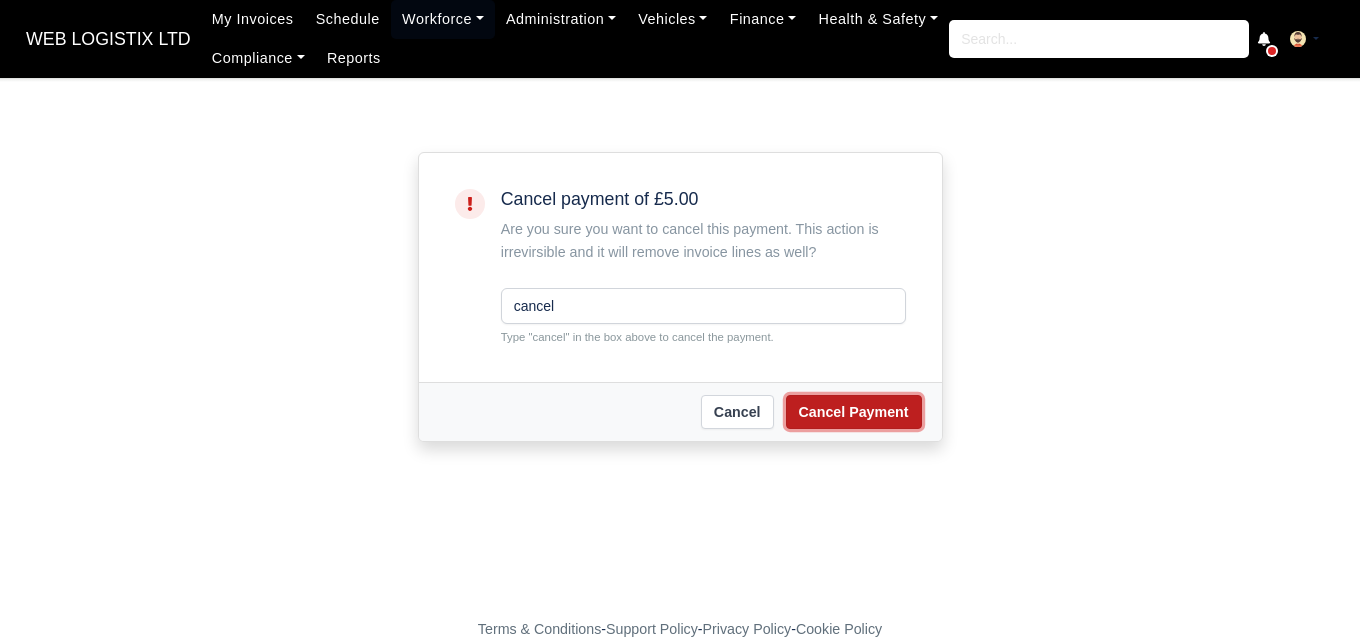 click on "Cancel Payment" at bounding box center [854, 412] 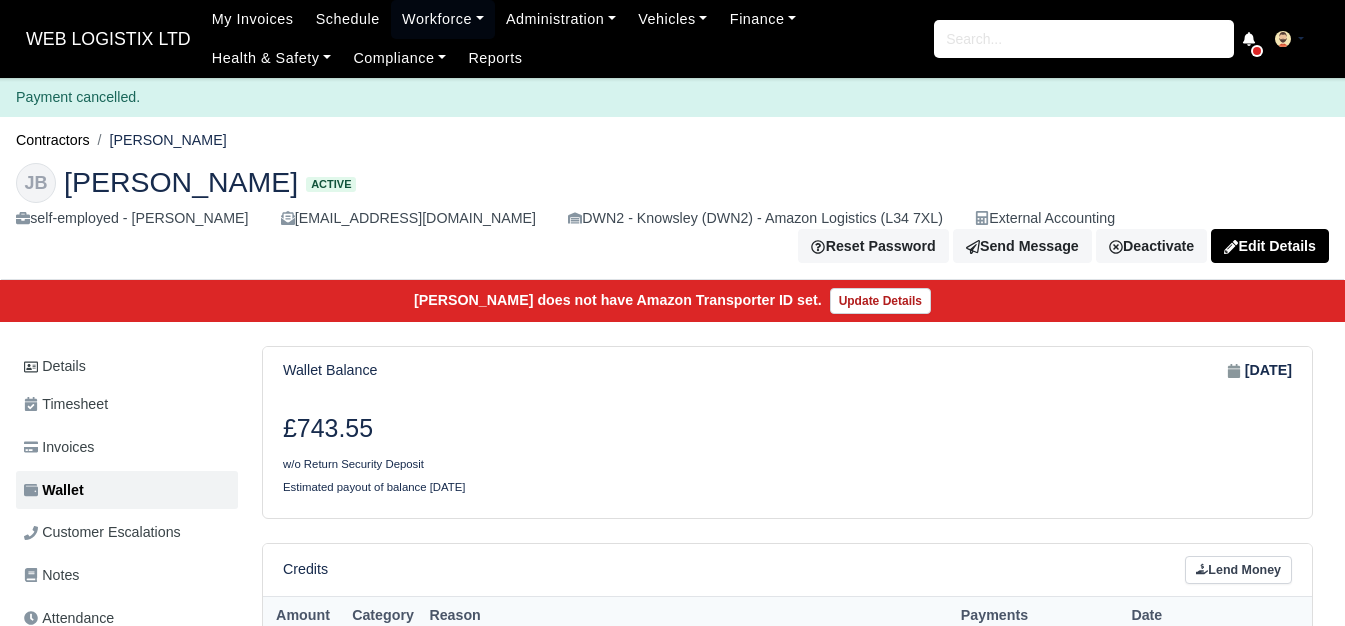 scroll, scrollTop: 752, scrollLeft: 0, axis: vertical 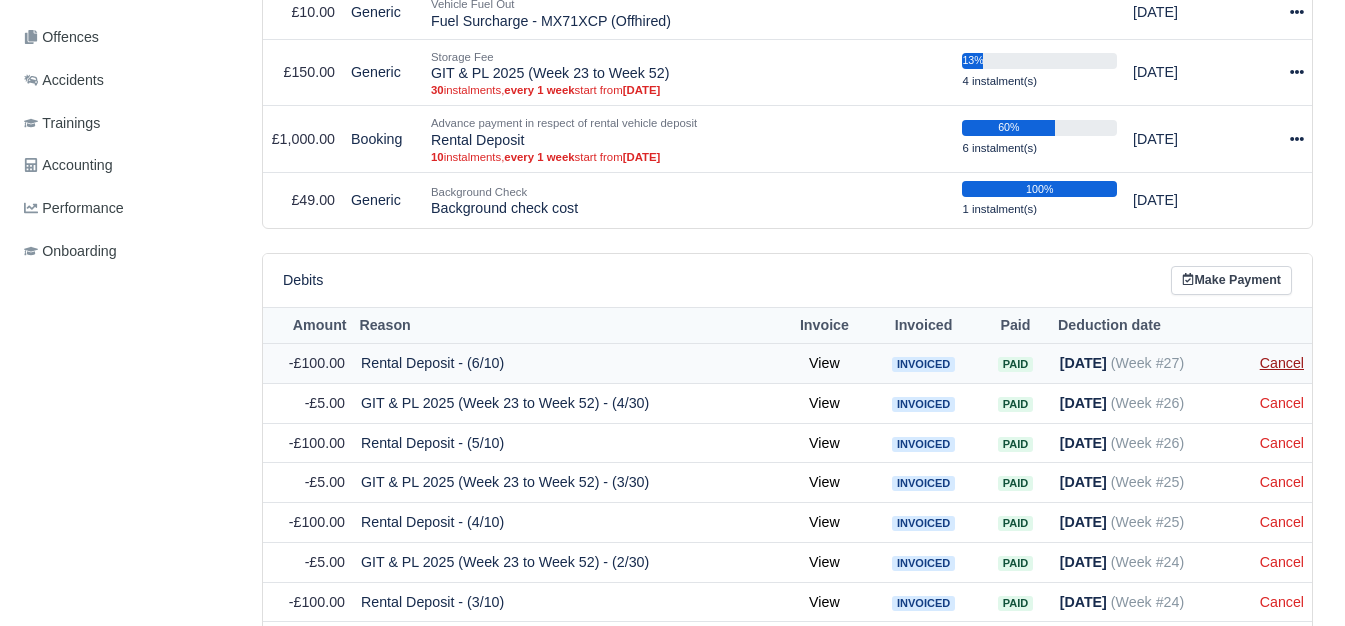 click on "Cancel" at bounding box center (1282, 363) 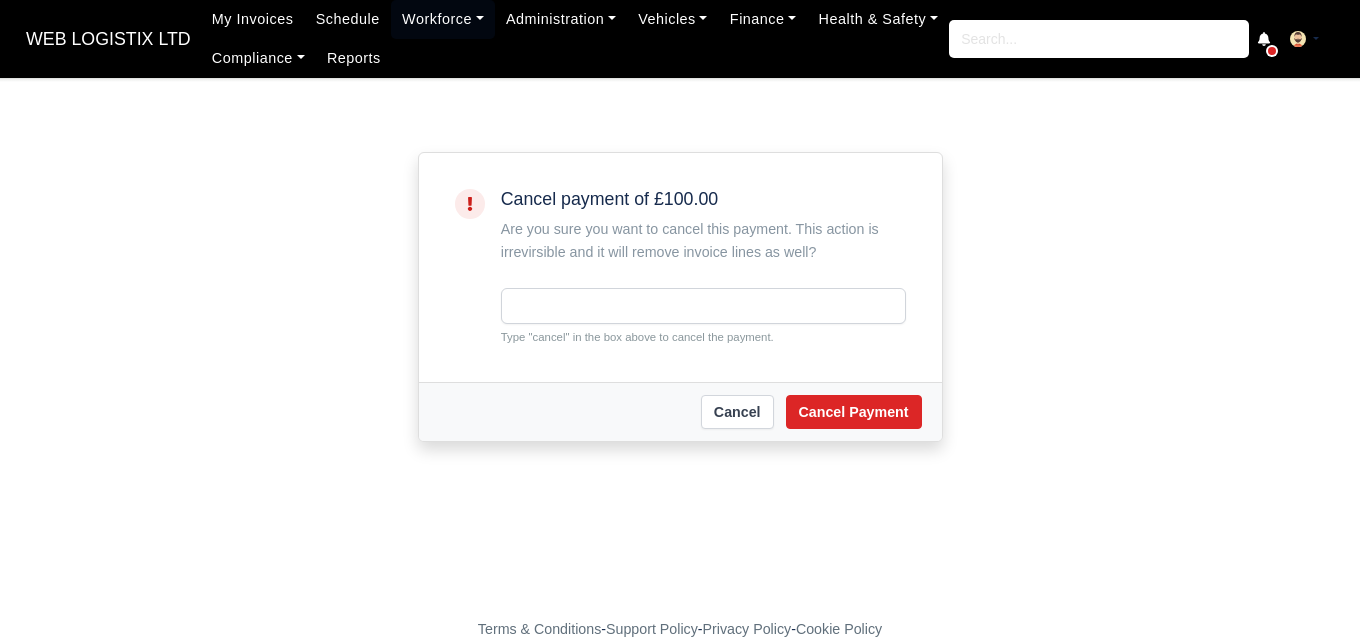 click at bounding box center (703, 306) 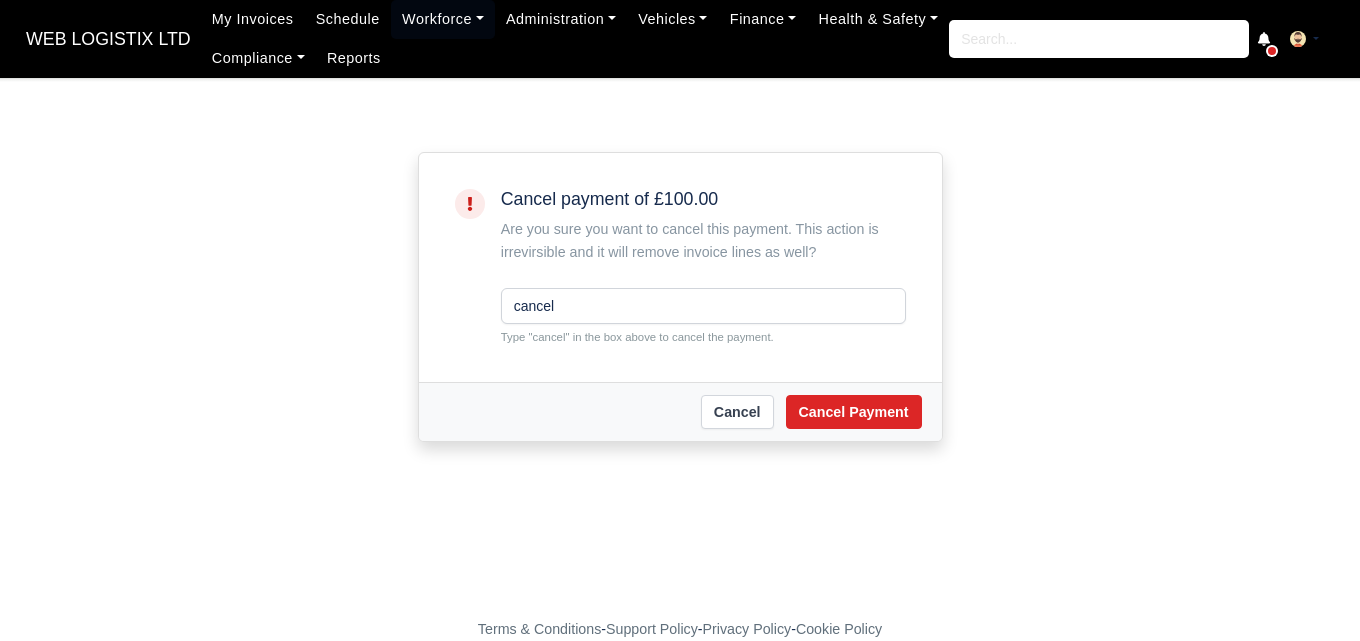 scroll, scrollTop: 0, scrollLeft: 0, axis: both 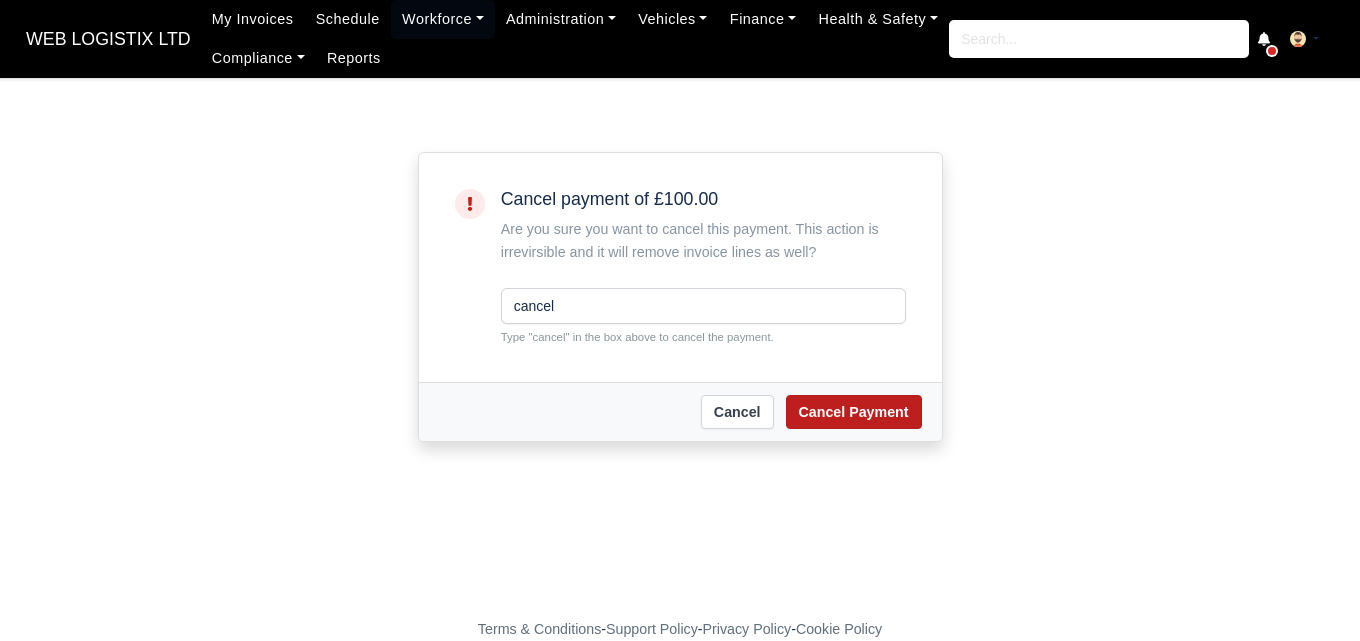 type on "cancel" 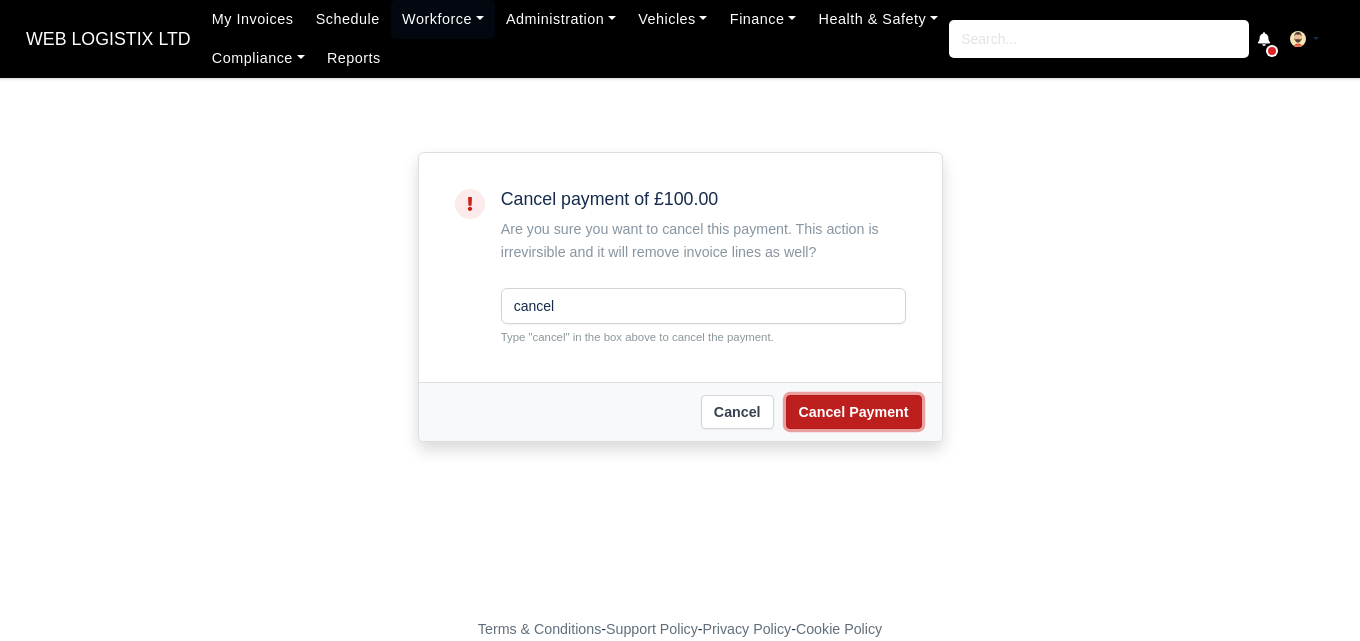 click on "Cancel Payment" at bounding box center [854, 412] 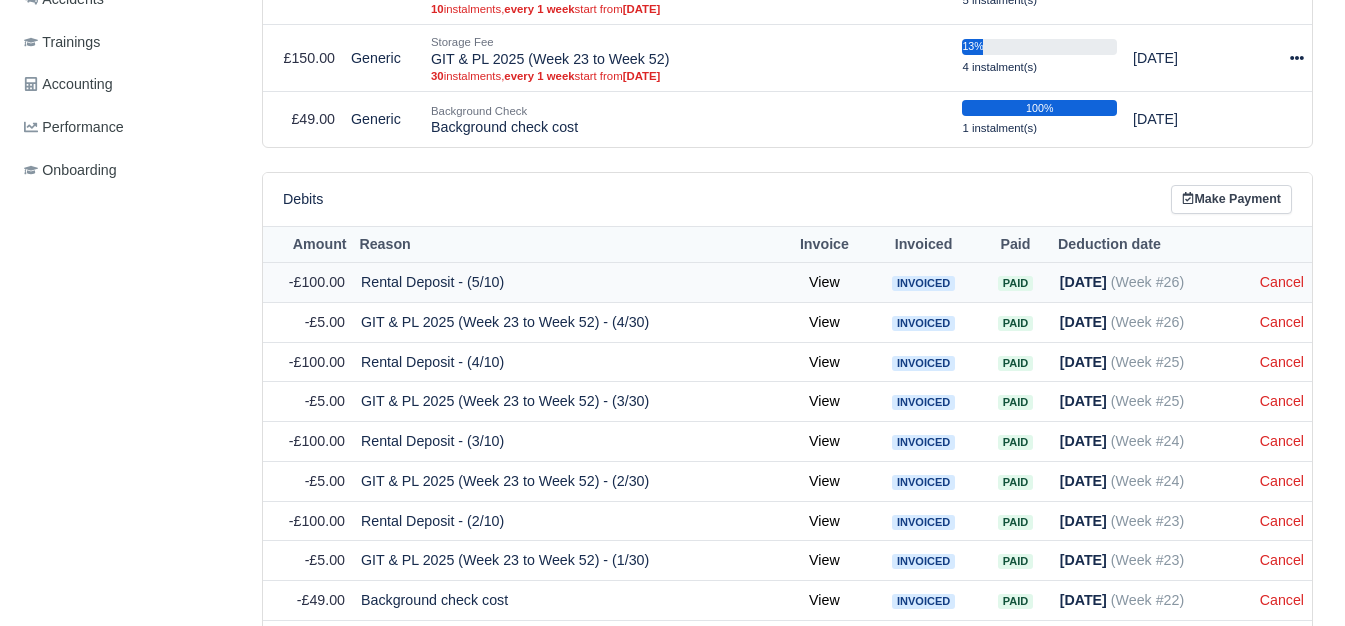 scroll, scrollTop: 833, scrollLeft: 0, axis: vertical 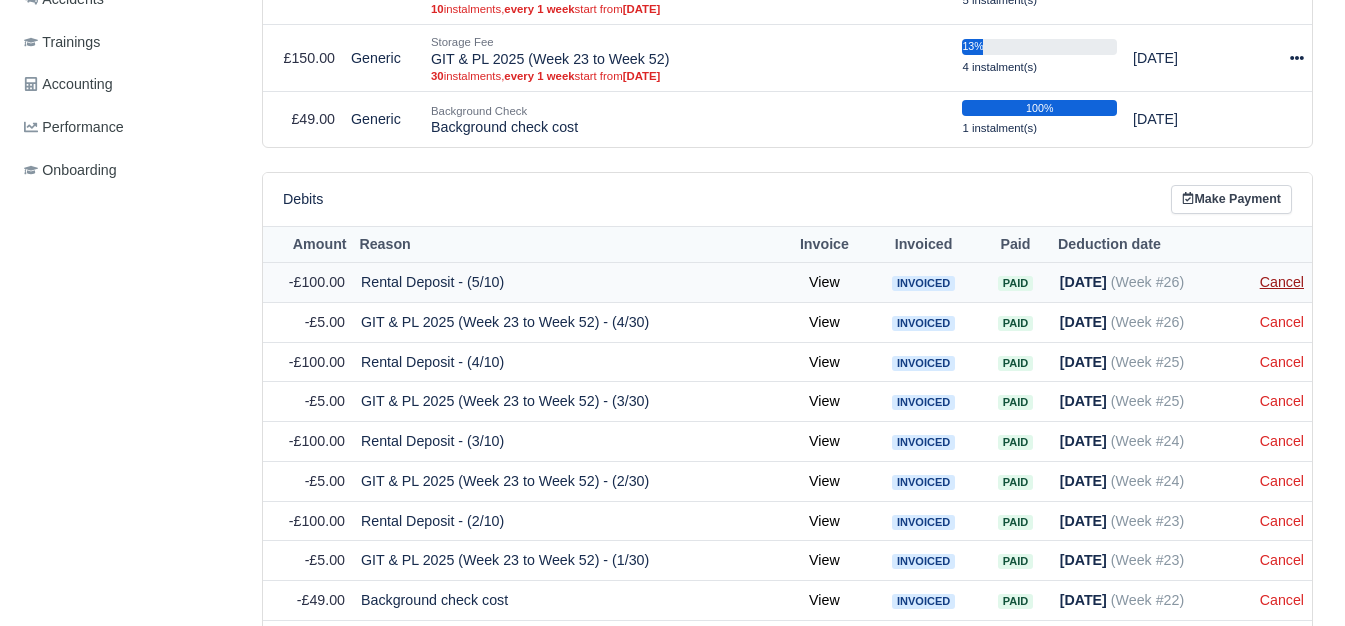 click on "Cancel" at bounding box center [1282, 282] 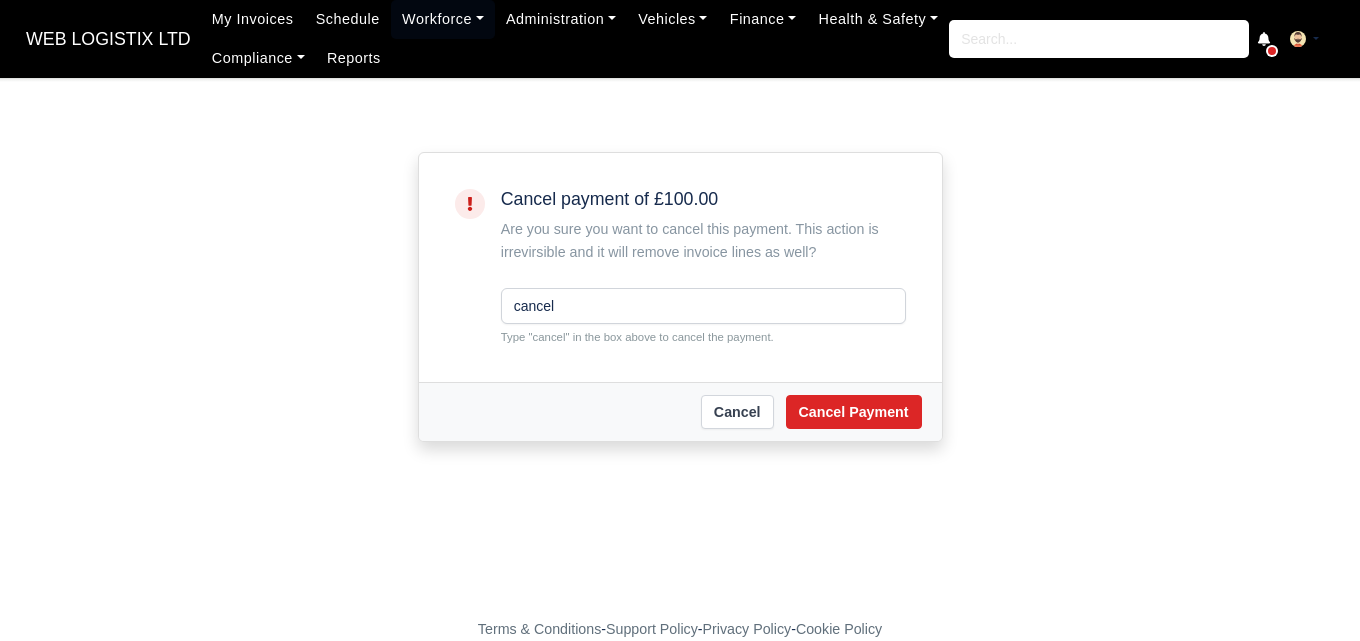 scroll, scrollTop: 0, scrollLeft: 0, axis: both 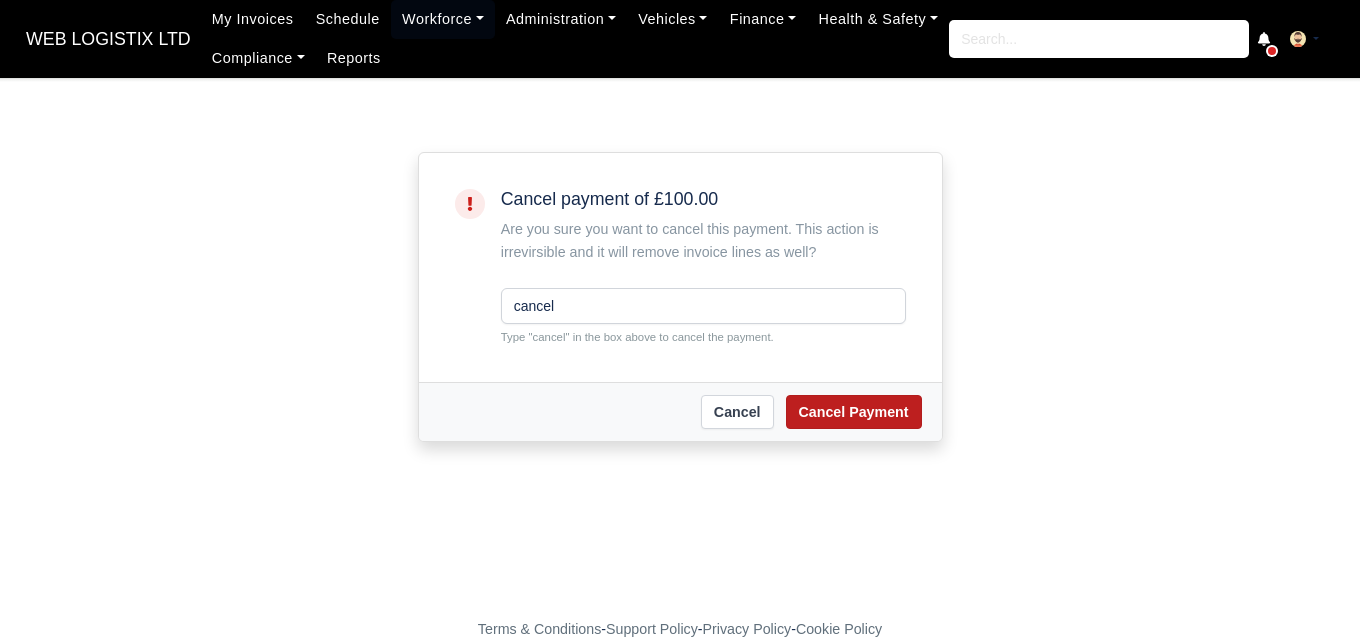 type on "cancel" 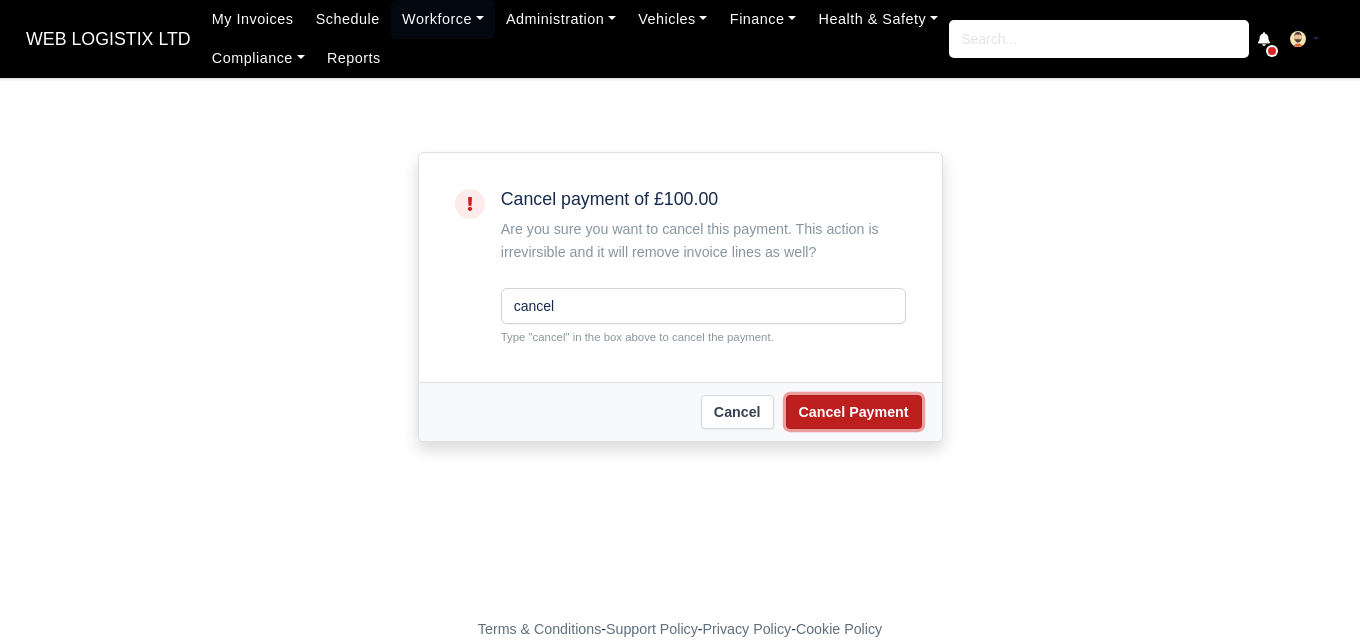 click on "Cancel Payment" at bounding box center [854, 412] 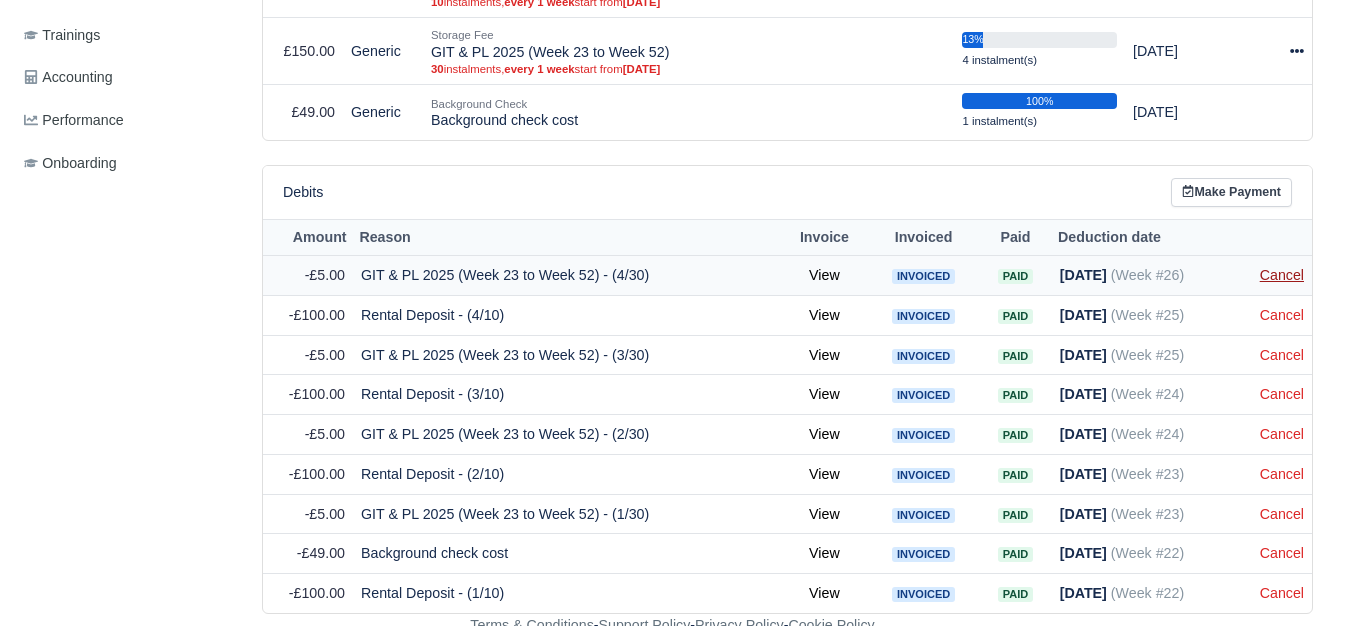 scroll, scrollTop: 840, scrollLeft: 0, axis: vertical 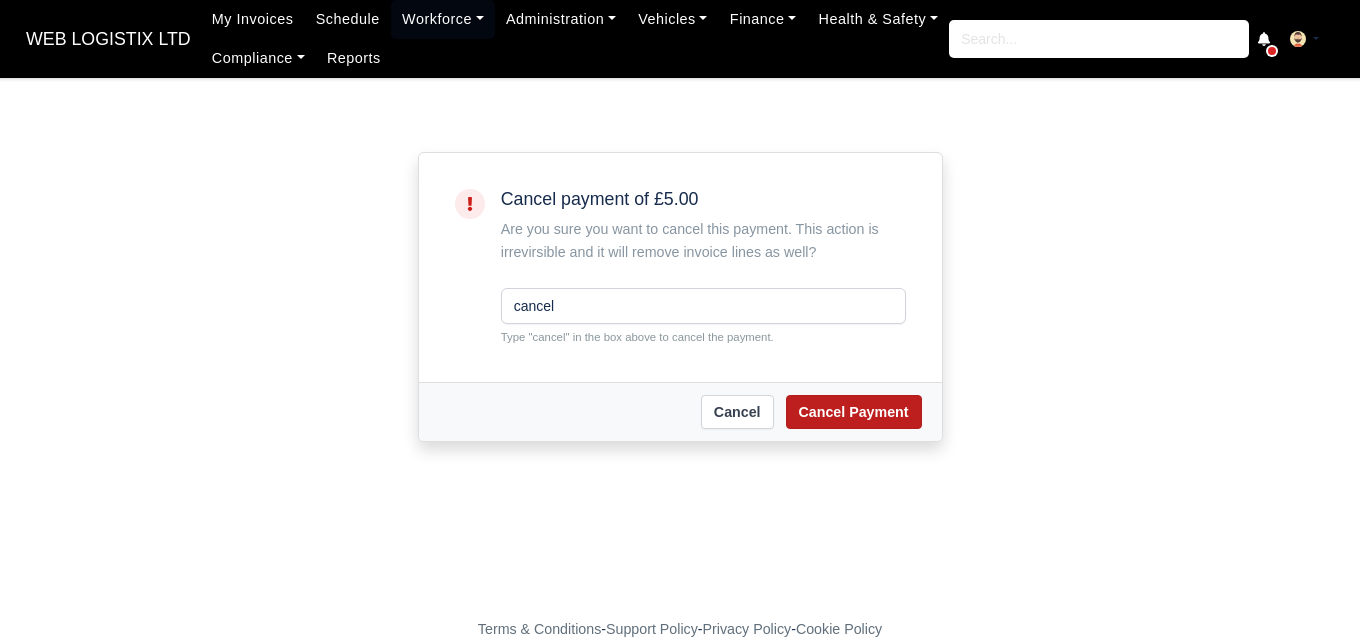 type on "cancel" 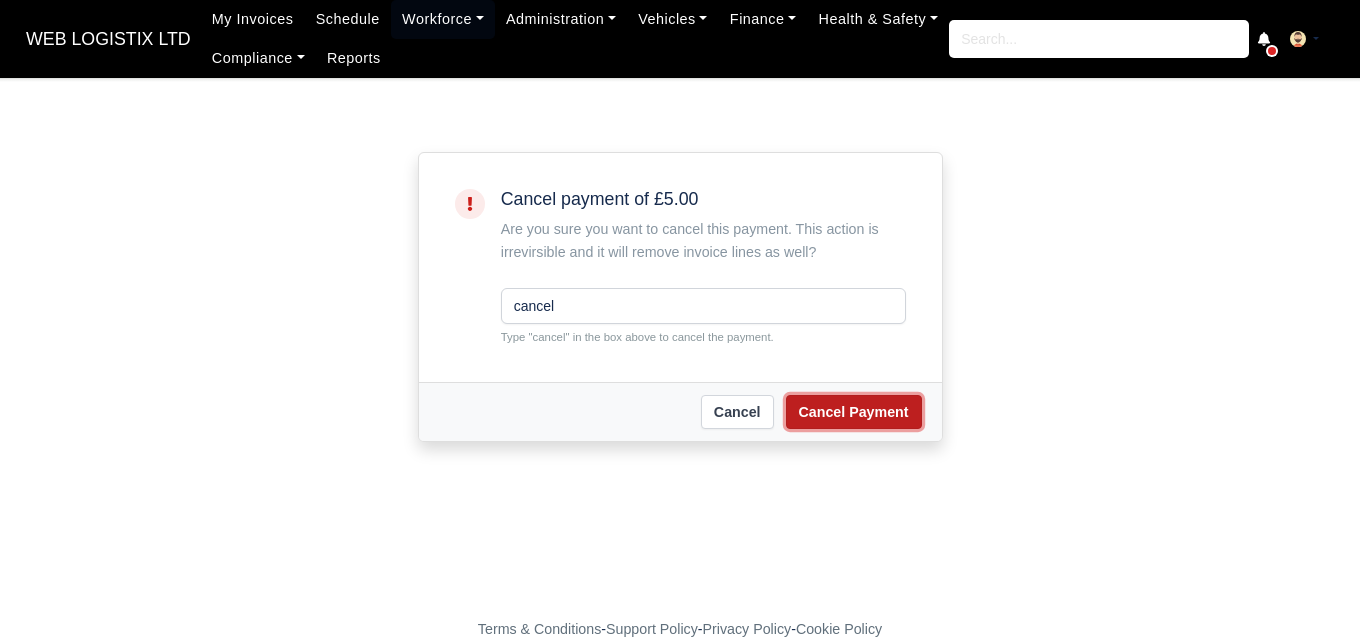 click on "Cancel Payment" at bounding box center (854, 412) 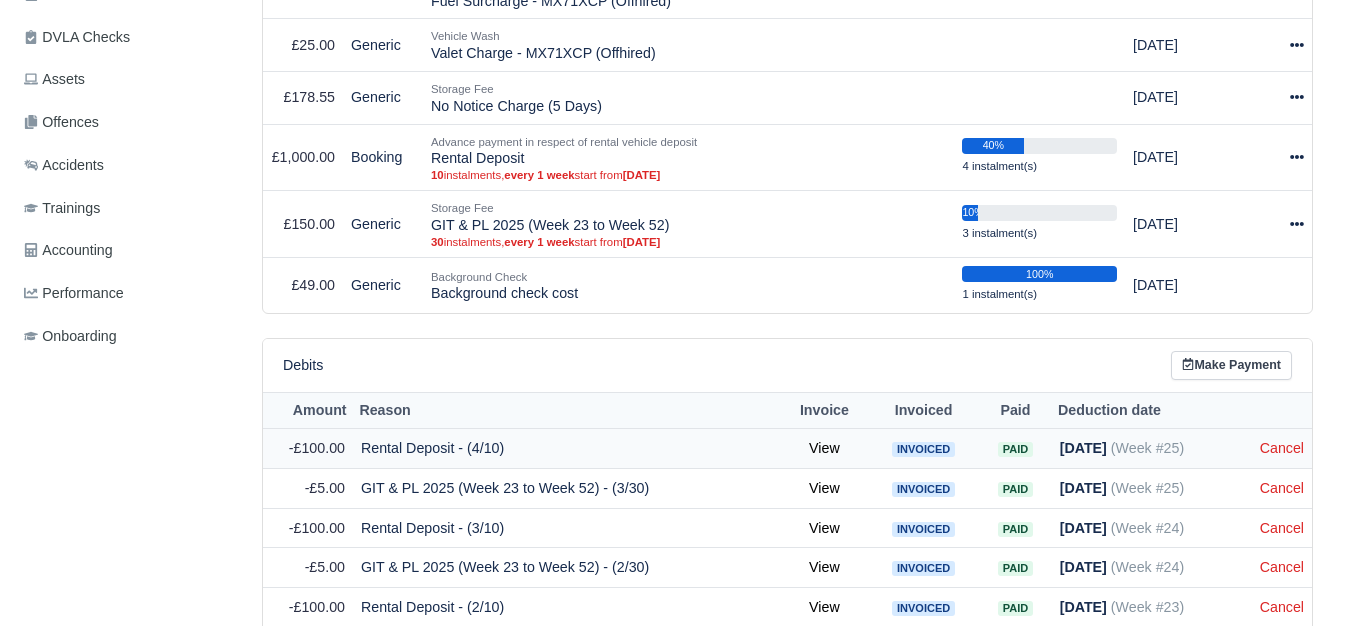 scroll, scrollTop: 667, scrollLeft: 0, axis: vertical 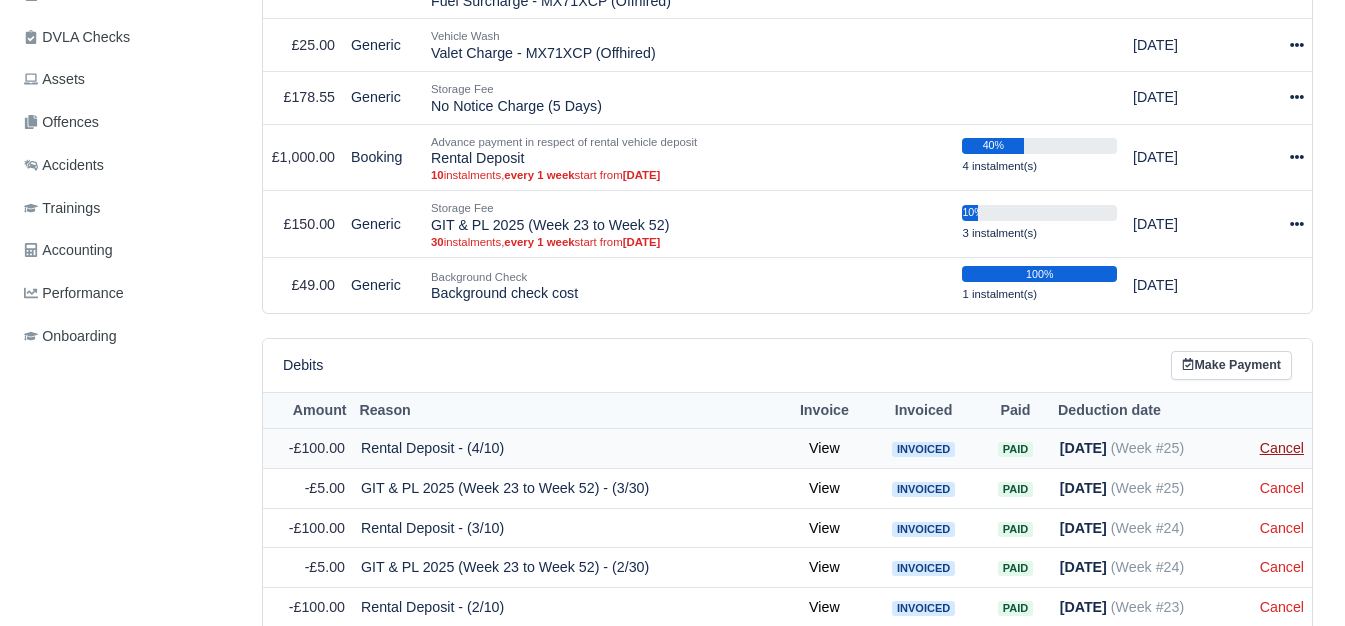 click on "Cancel" at bounding box center (1282, 448) 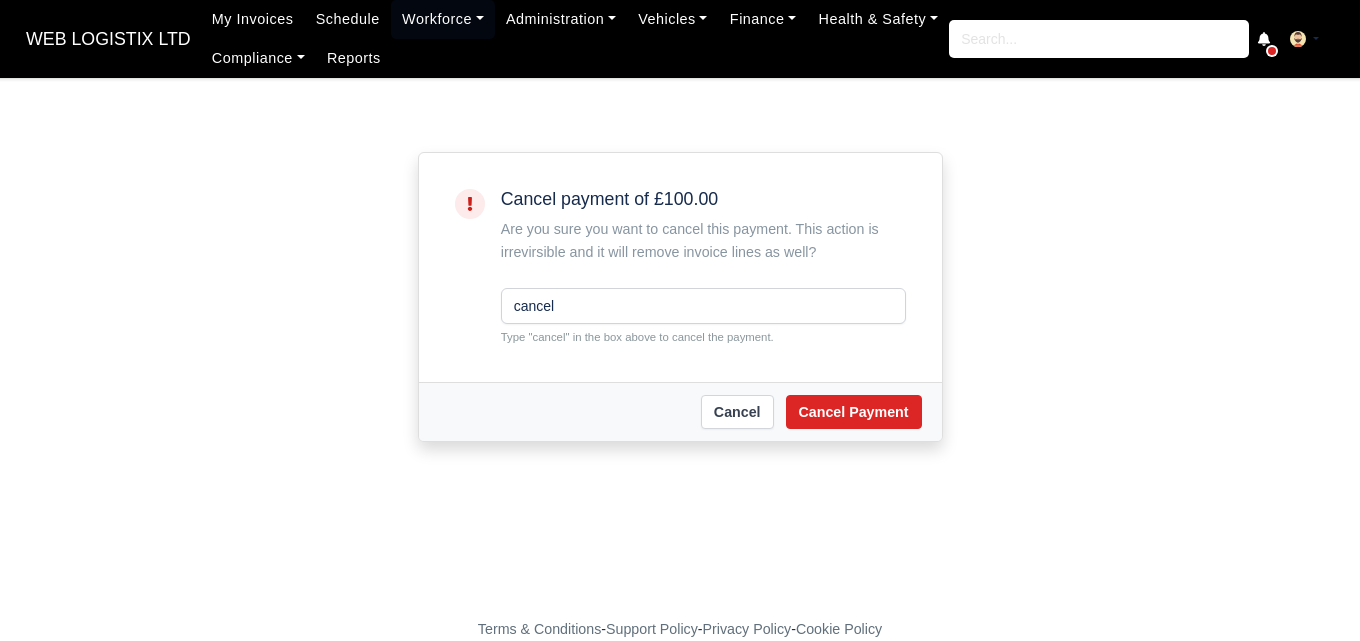 scroll, scrollTop: 0, scrollLeft: 0, axis: both 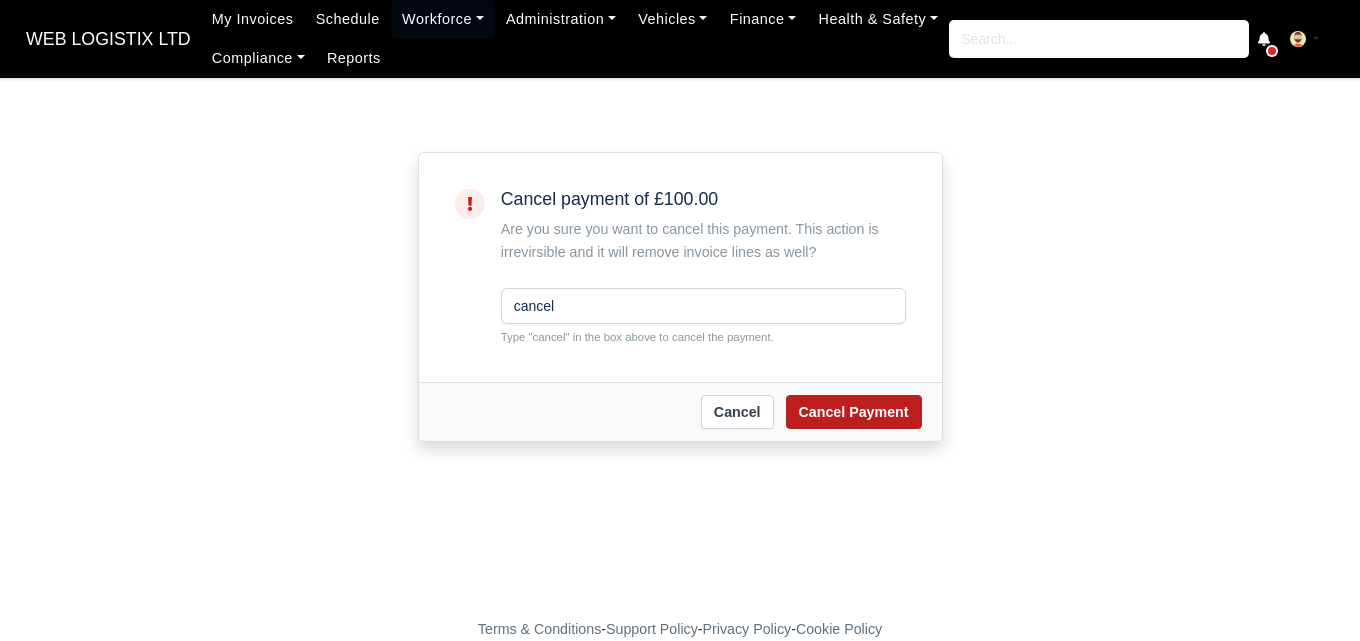 type on "cancel" 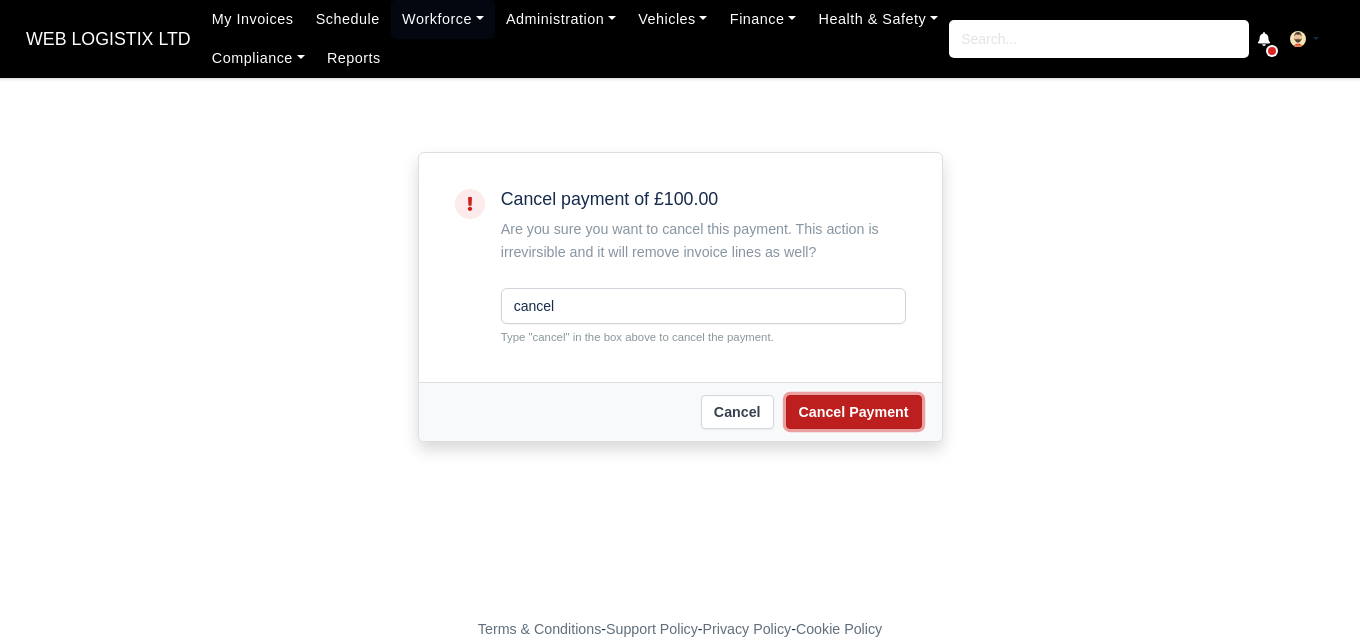 click on "Cancel Payment" at bounding box center (854, 412) 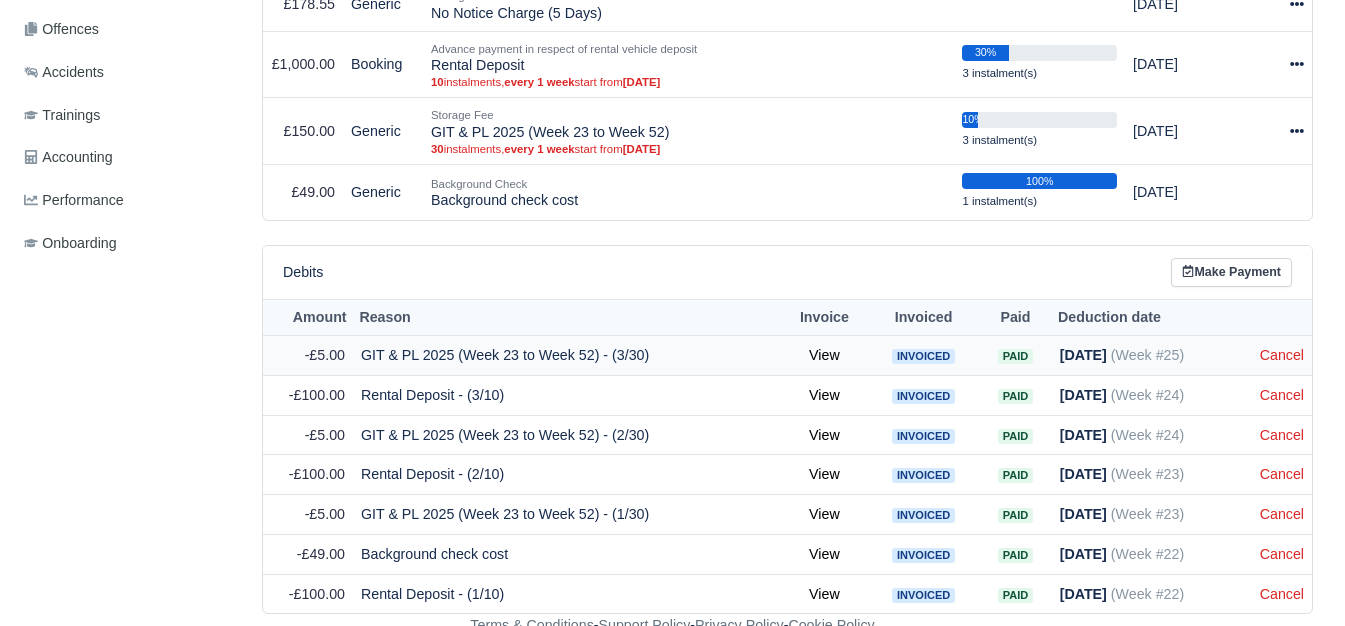 scroll, scrollTop: 760, scrollLeft: 0, axis: vertical 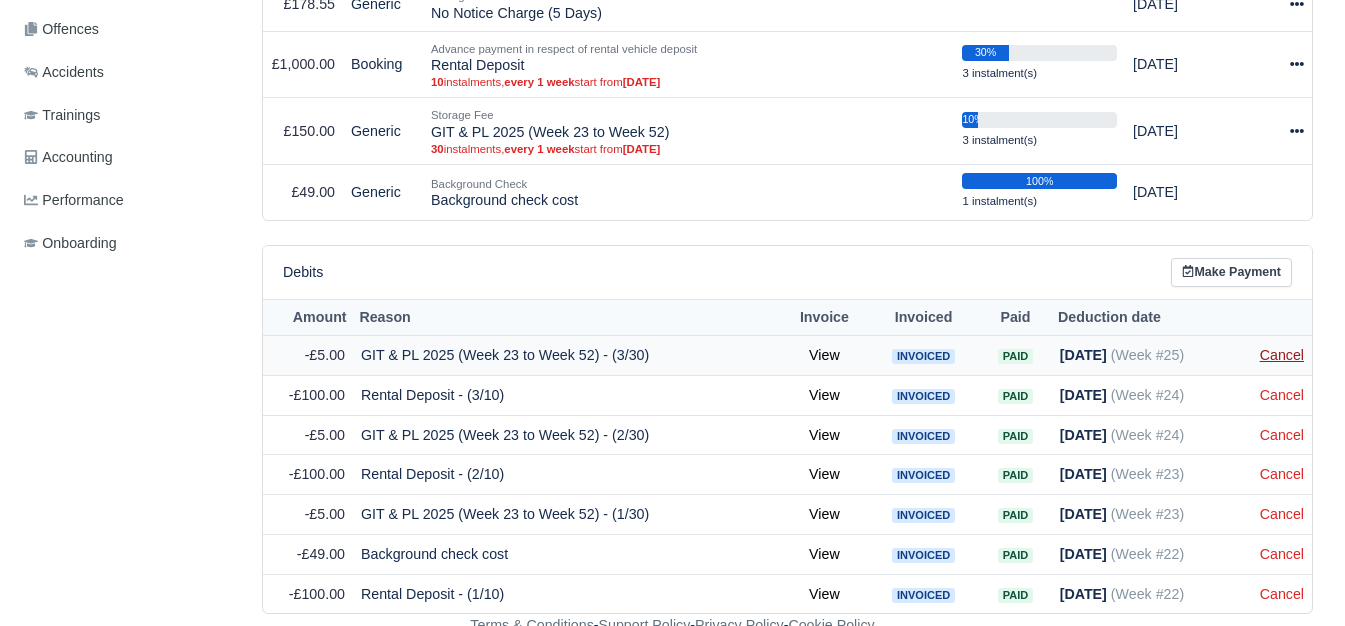 click on "Cancel" at bounding box center (1282, 355) 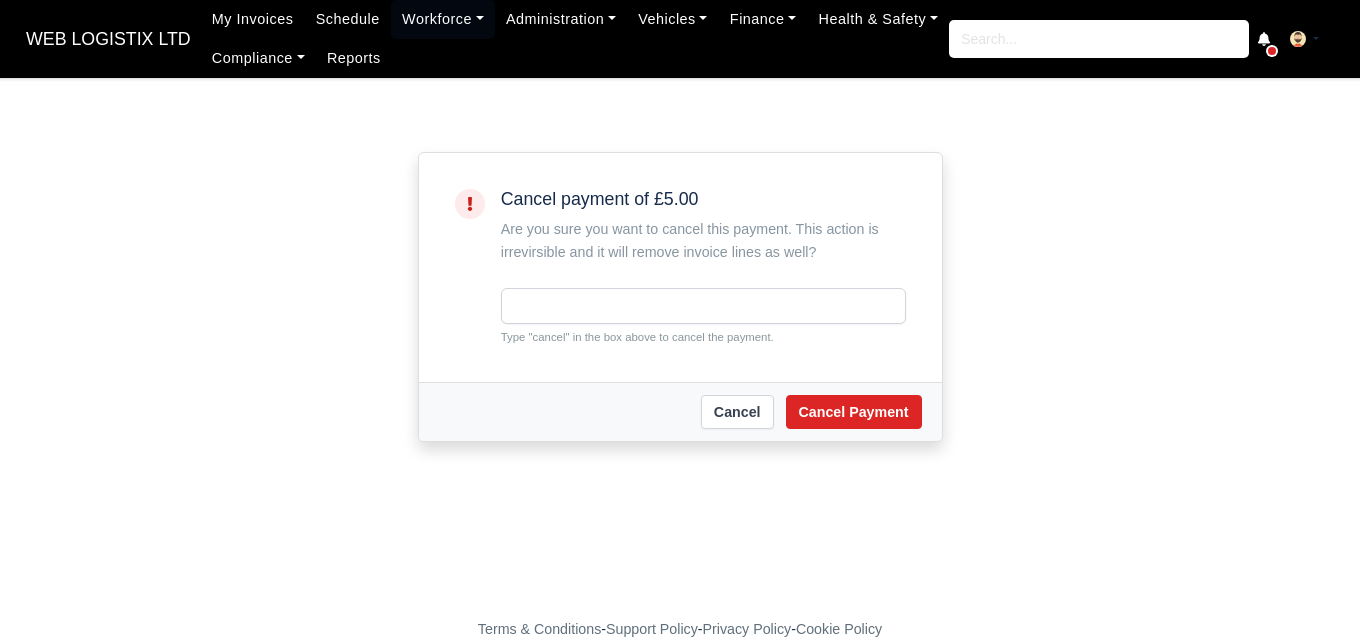 scroll, scrollTop: 0, scrollLeft: 0, axis: both 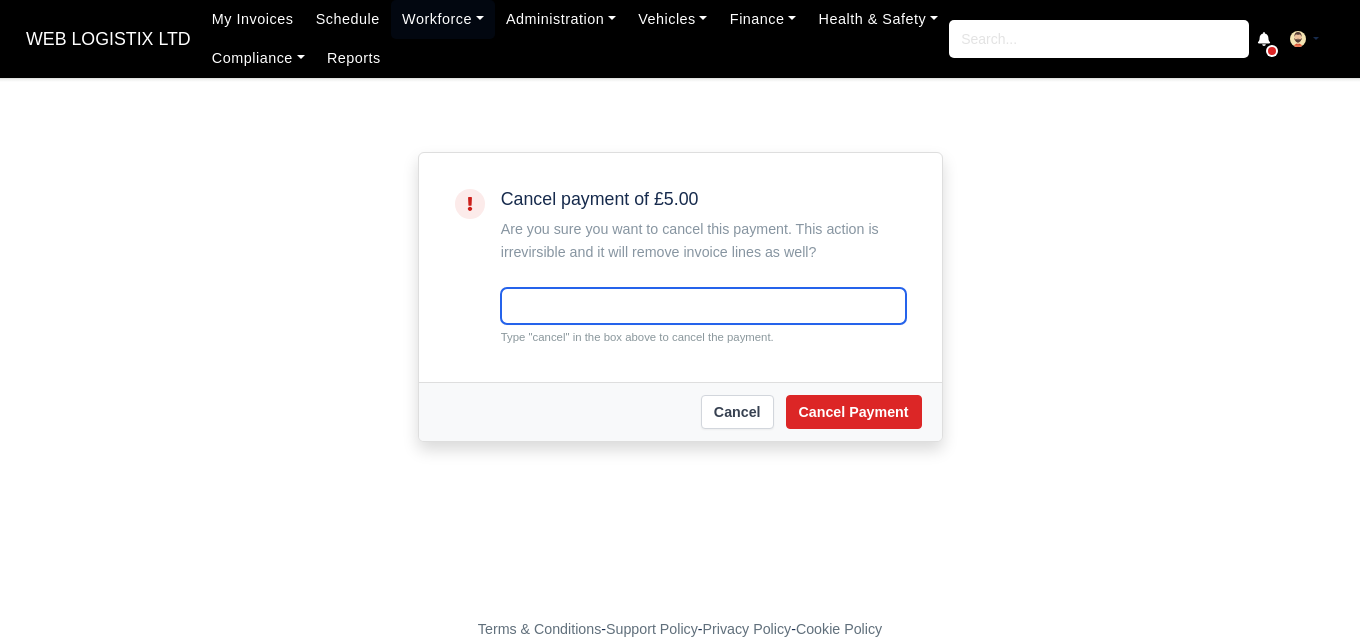 click at bounding box center [703, 306] 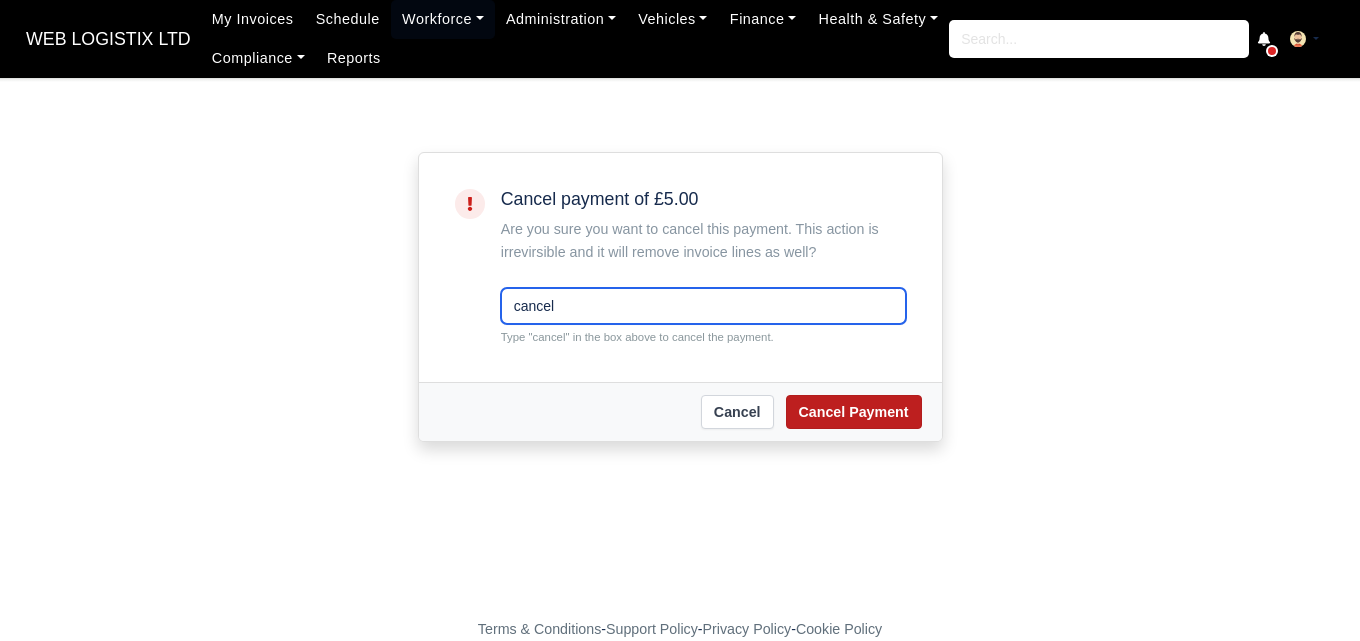 type on "cancel" 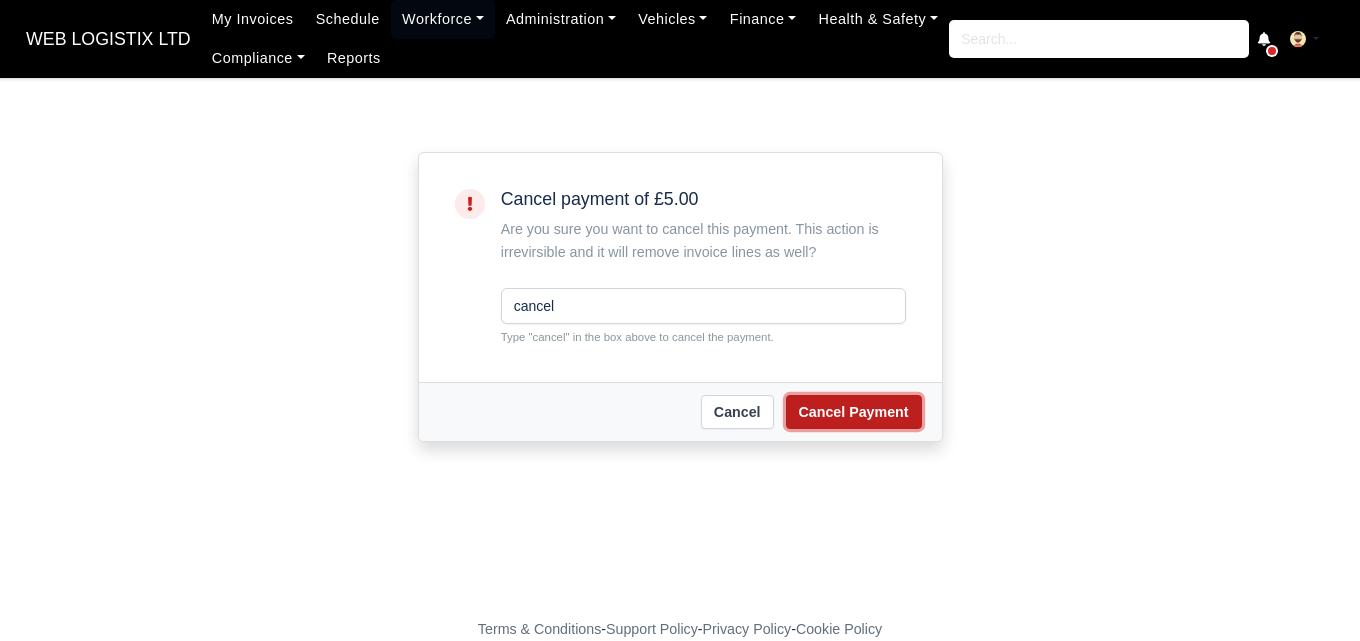 click on "Cancel Payment" at bounding box center (854, 412) 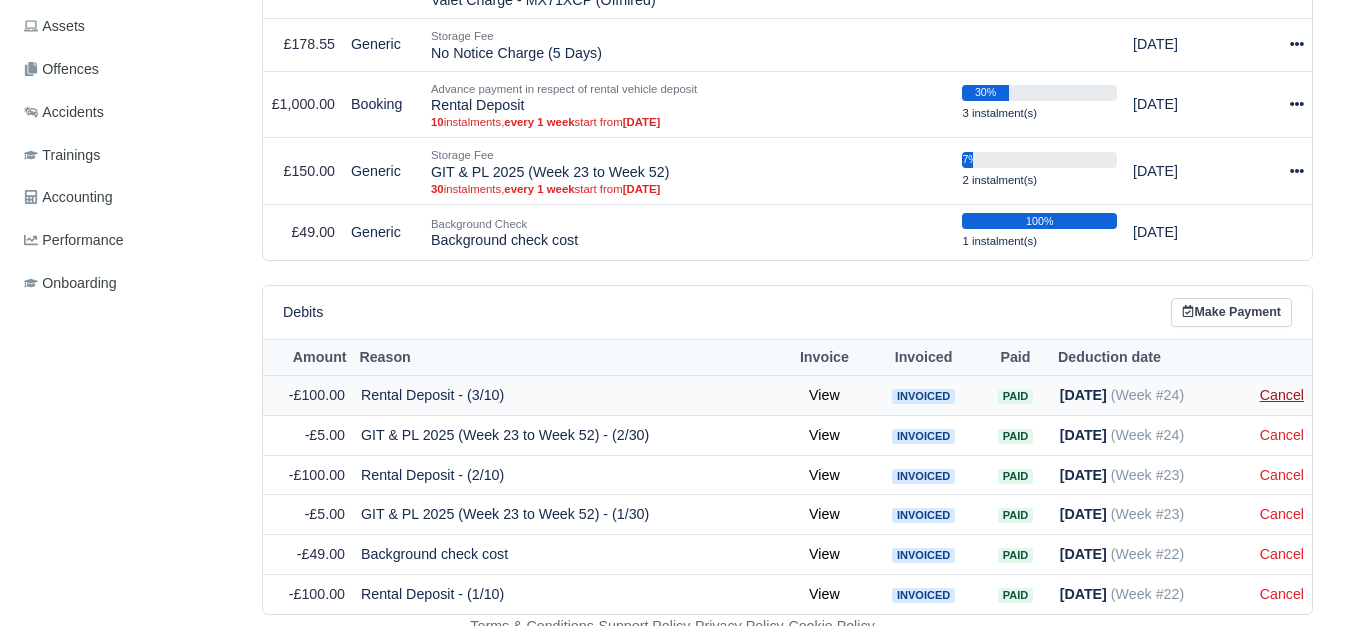 scroll, scrollTop: 720, scrollLeft: 0, axis: vertical 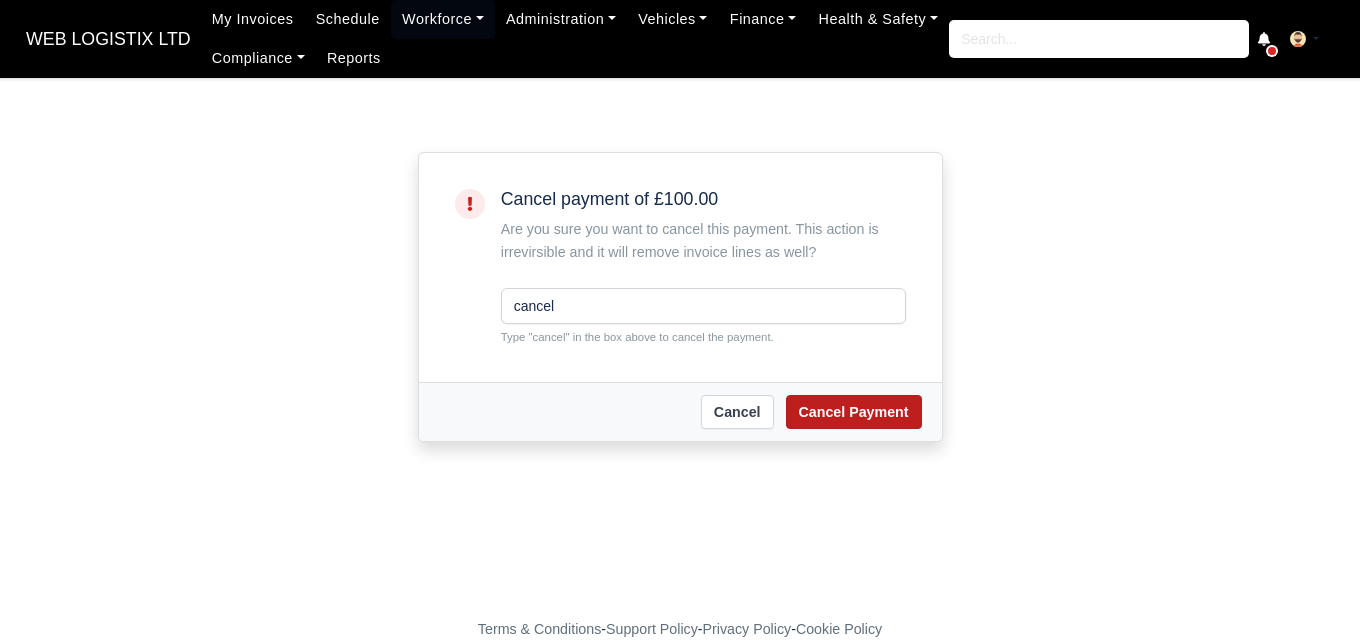 type on "cancel" 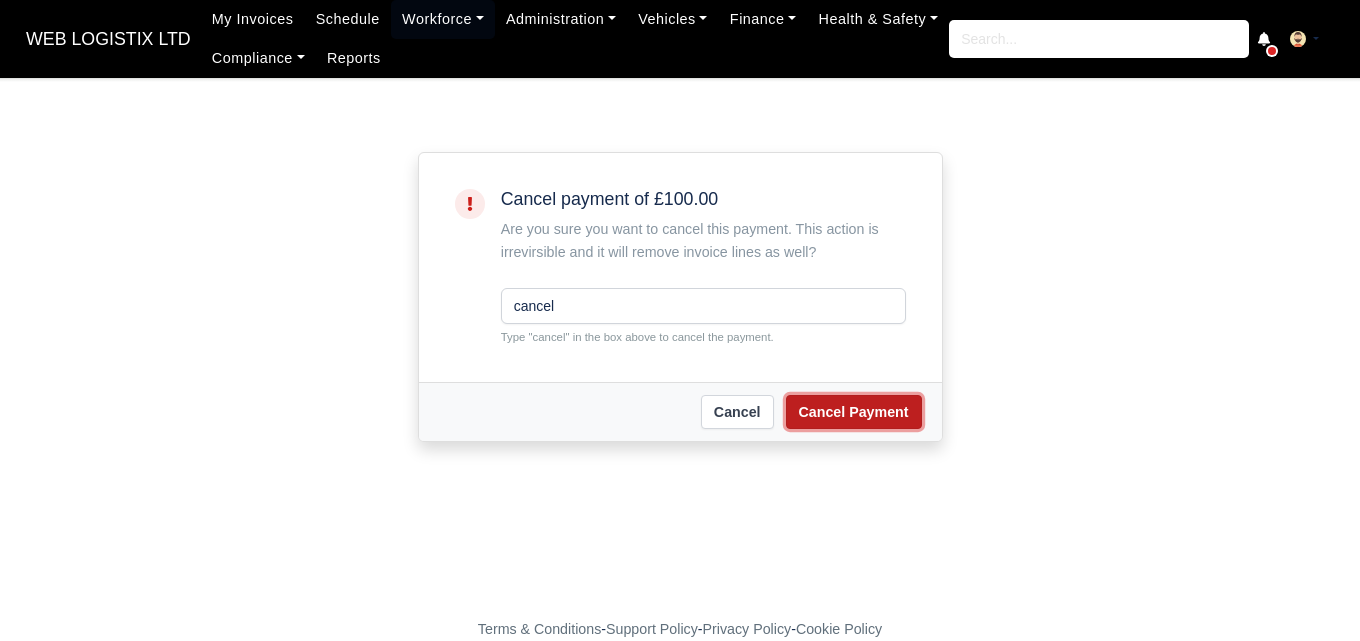 click on "Cancel Payment" at bounding box center (854, 412) 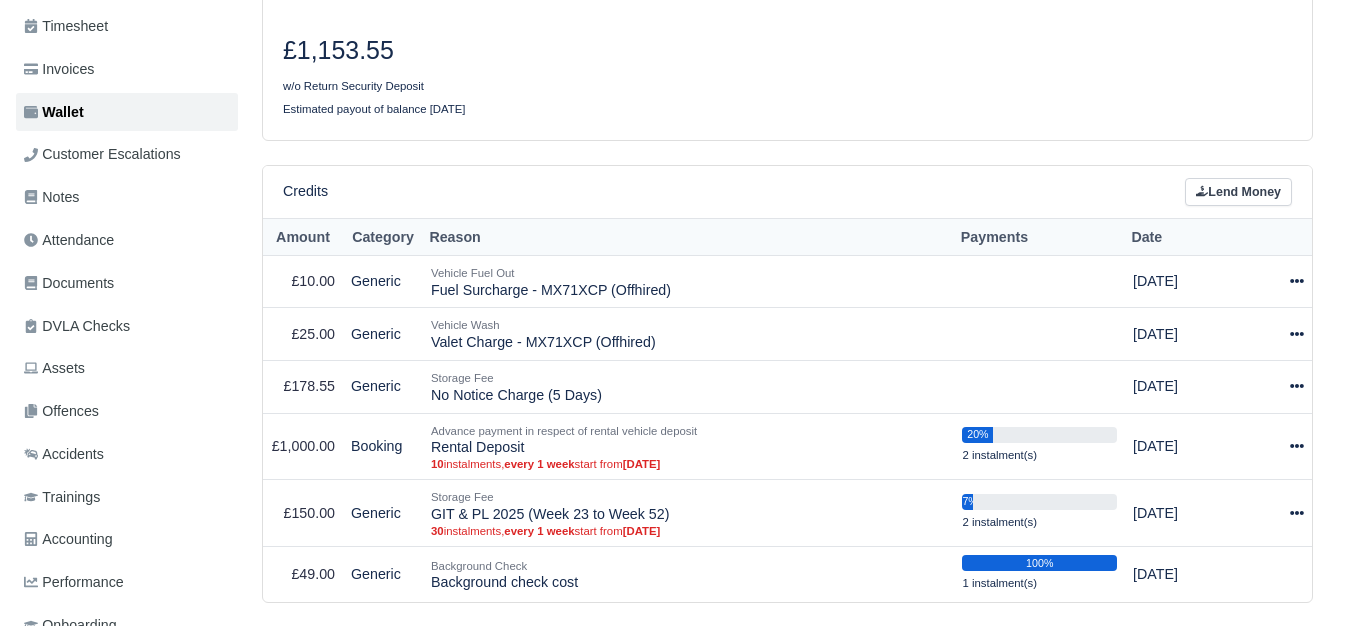 scroll, scrollTop: 680, scrollLeft: 0, axis: vertical 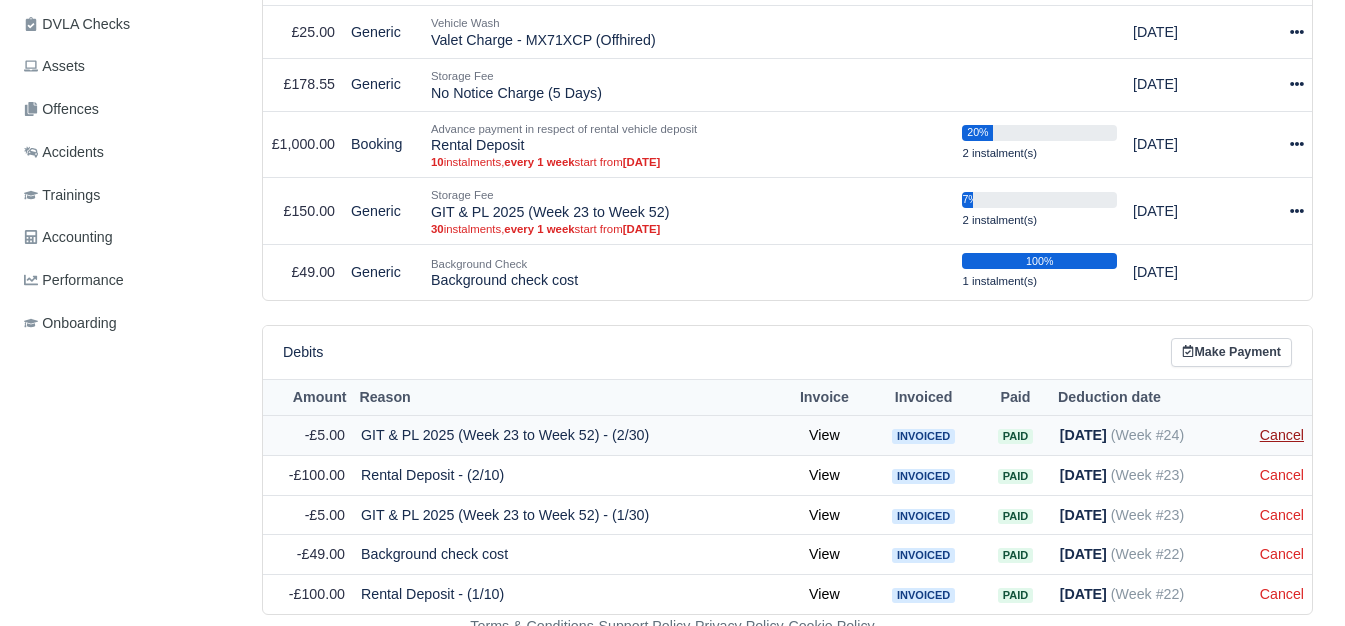 click on "Cancel" at bounding box center [1282, 435] 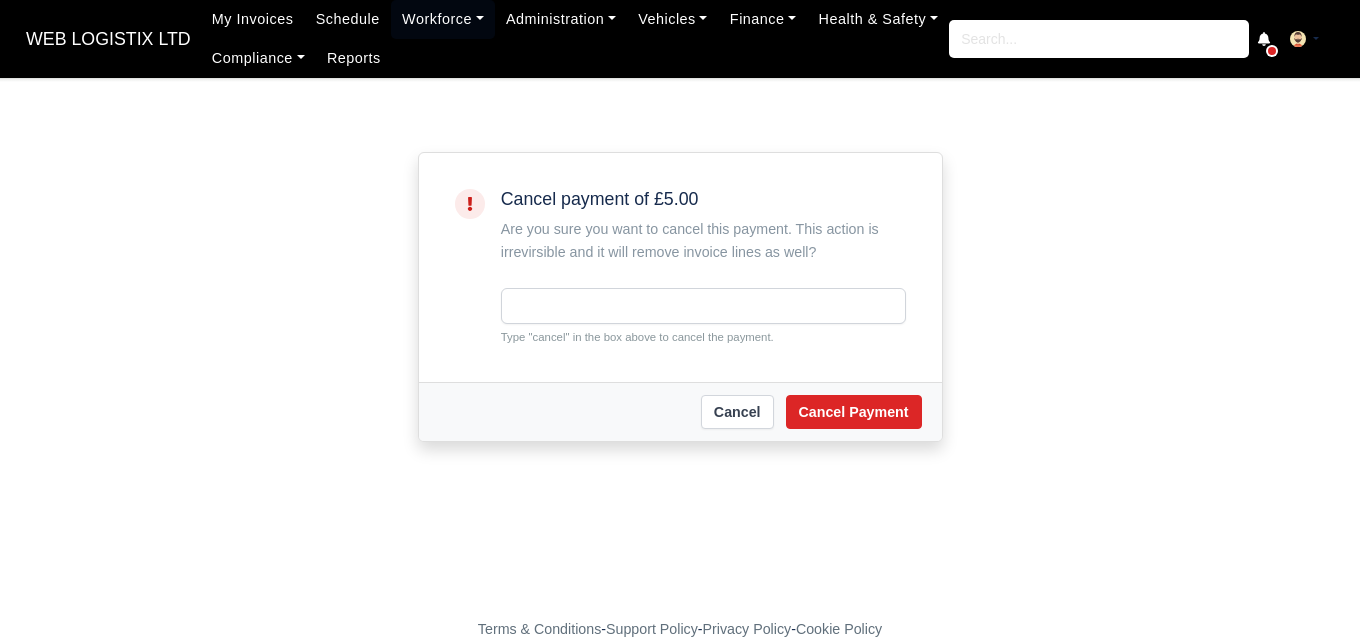 click at bounding box center [703, 306] 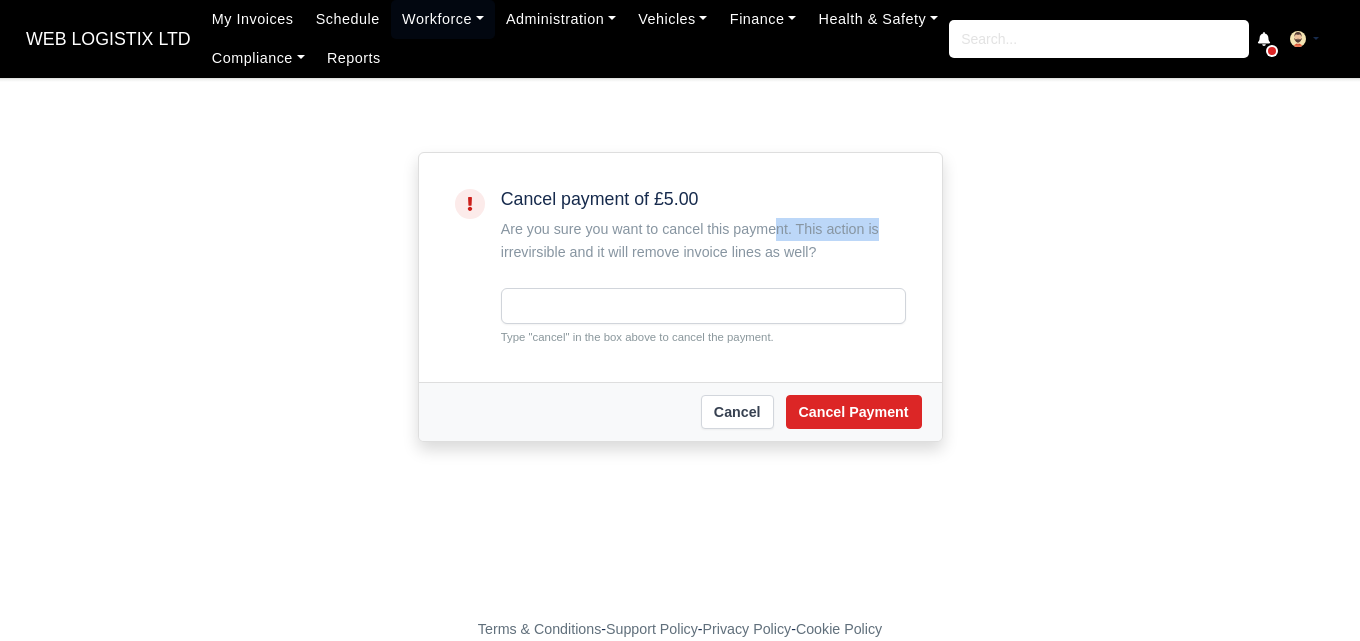 drag, startPoint x: 771, startPoint y: 235, endPoint x: 927, endPoint y: 218, distance: 156.92355 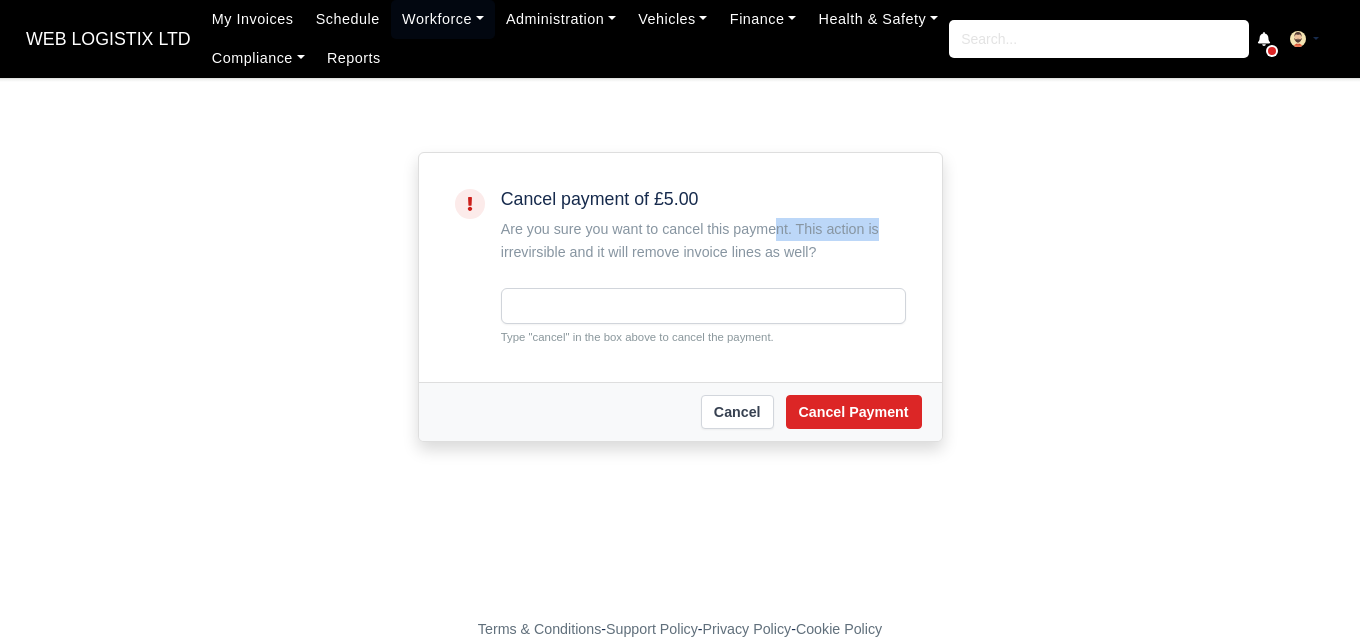 click on "Cancel payment of £5.00
Are you sure you want to cancel this payment. This action is irrevirsible and it will remove invoice lines as well?
Type "cancel" in the box above to cancel the payment." at bounding box center (680, 267) 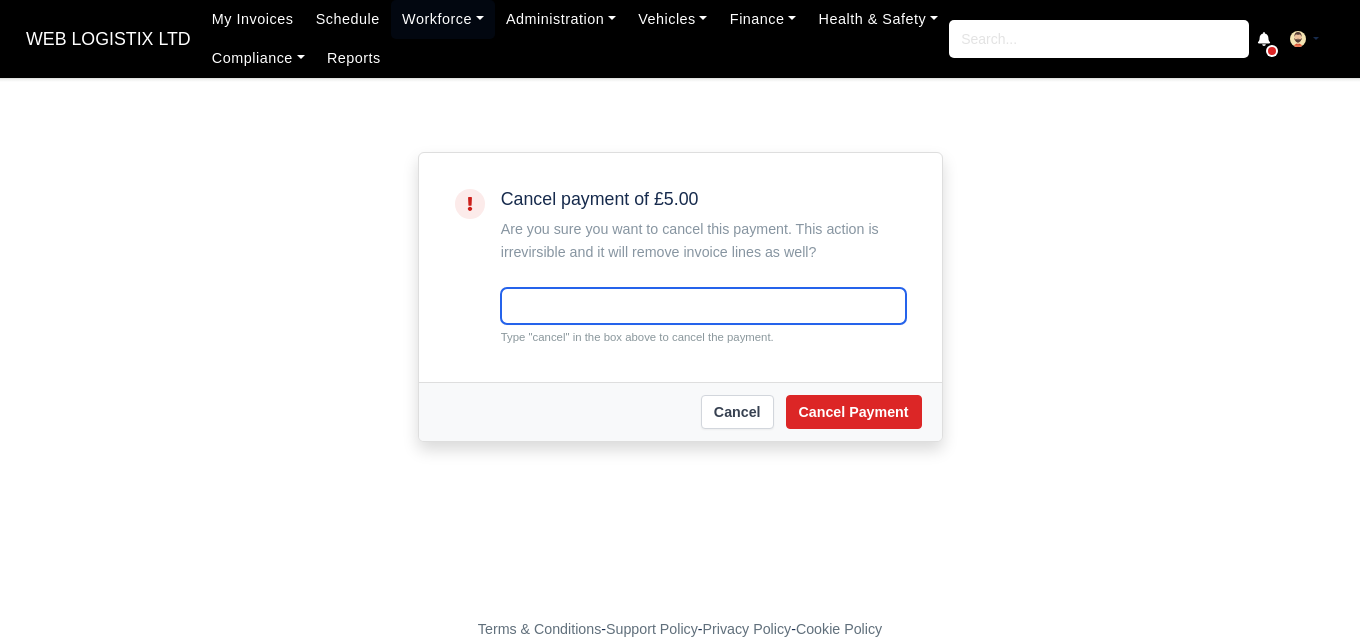 click at bounding box center [703, 306] 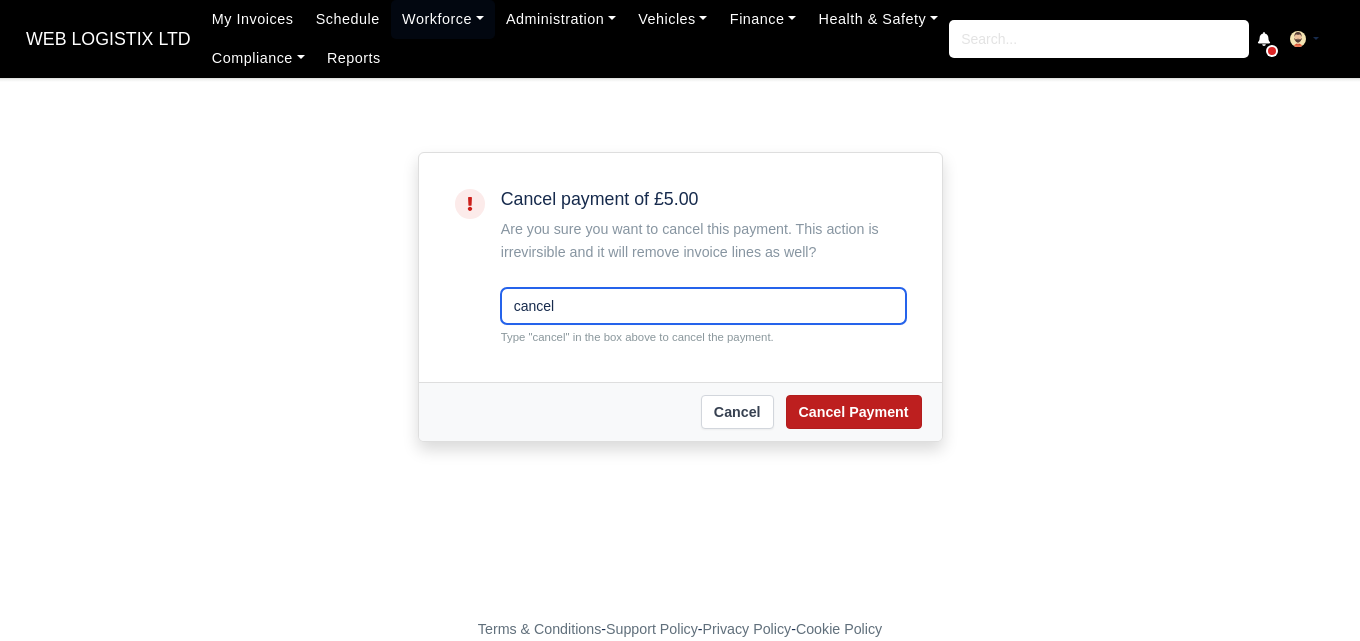type on "cancel" 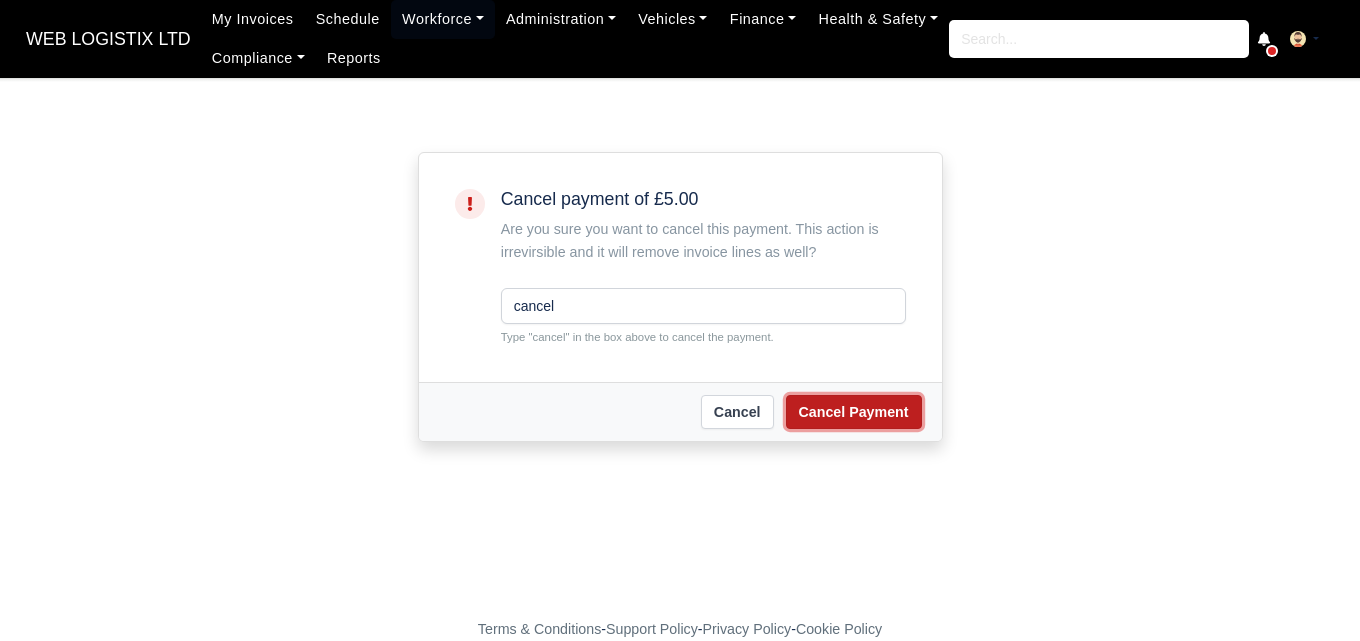 click on "Cancel Payment" at bounding box center [854, 412] 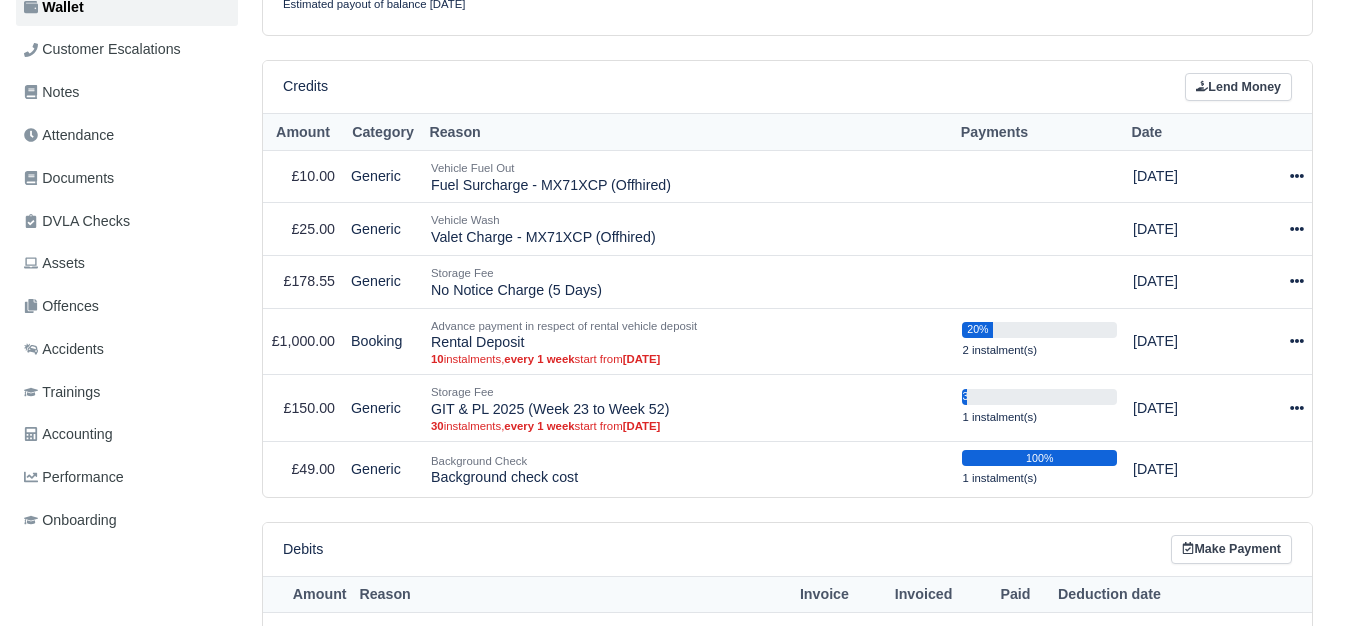 scroll, scrollTop: 641, scrollLeft: 0, axis: vertical 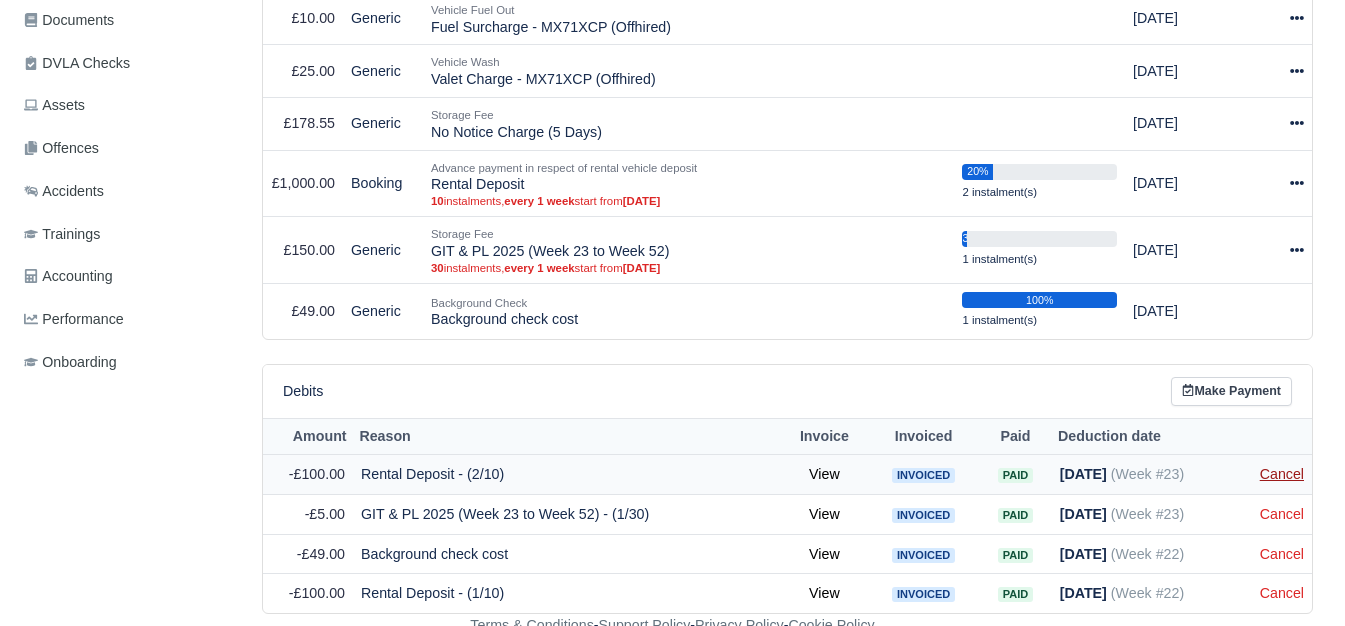 click on "Cancel" at bounding box center [1282, 474] 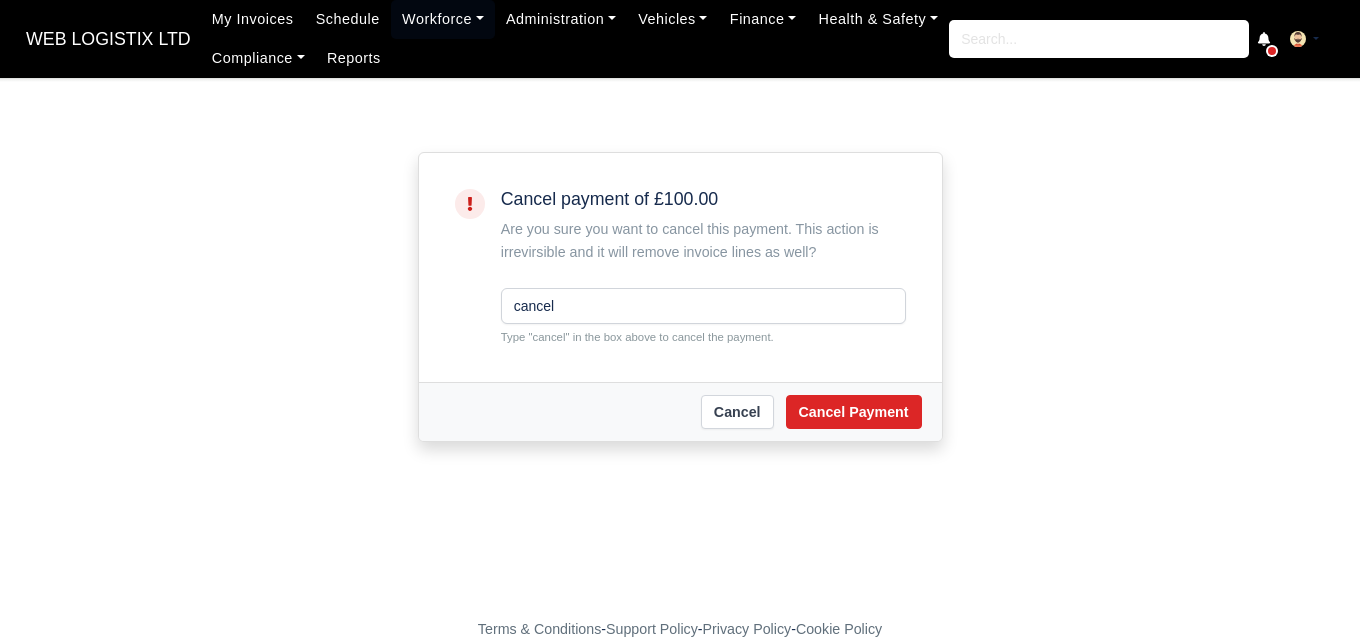 scroll, scrollTop: 0, scrollLeft: 0, axis: both 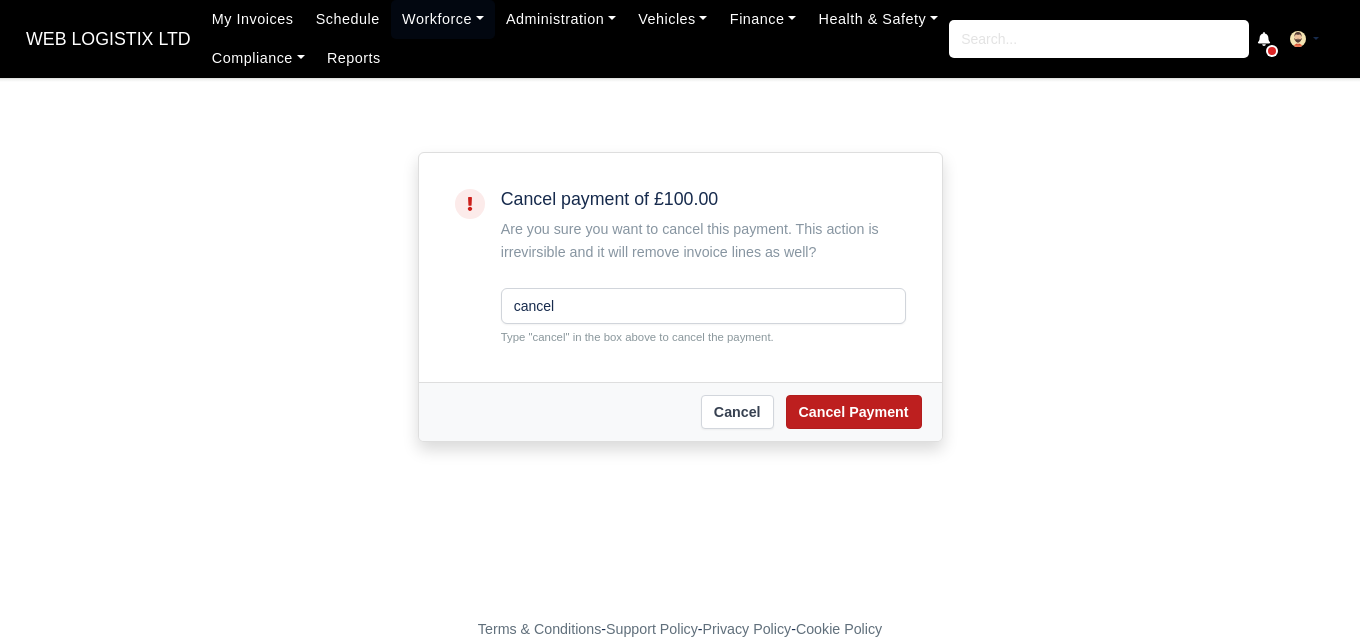 type on "cancel" 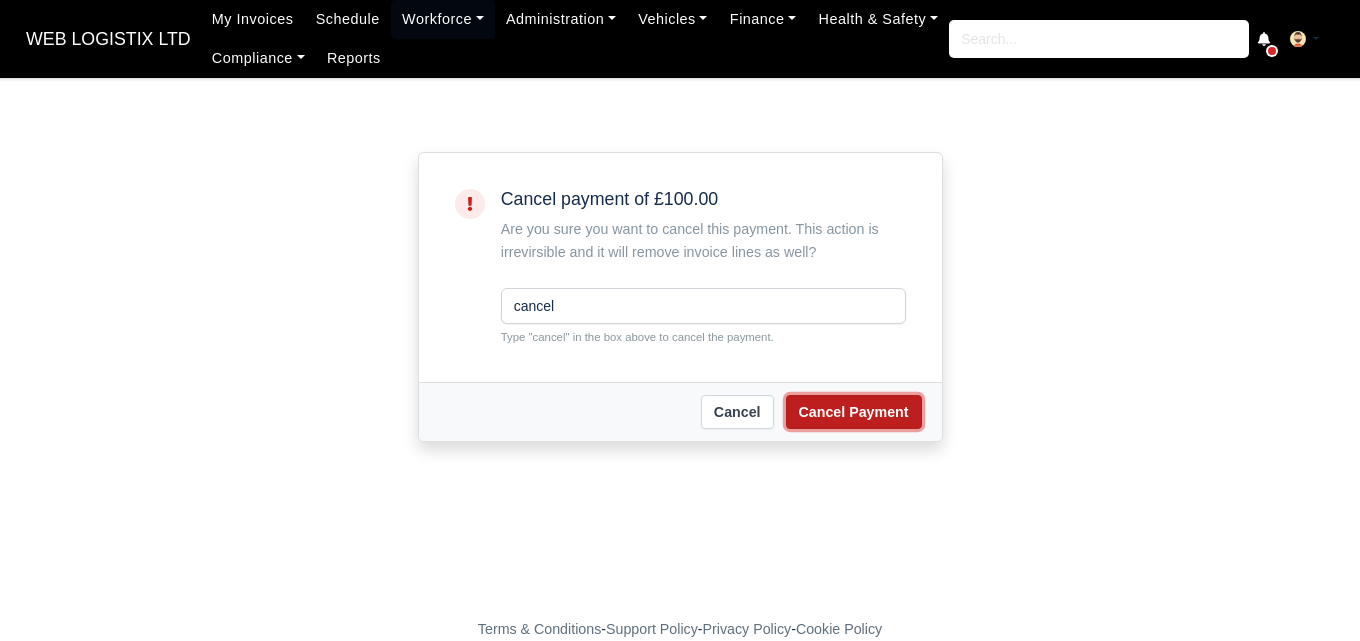 click on "Cancel Payment" at bounding box center (854, 412) 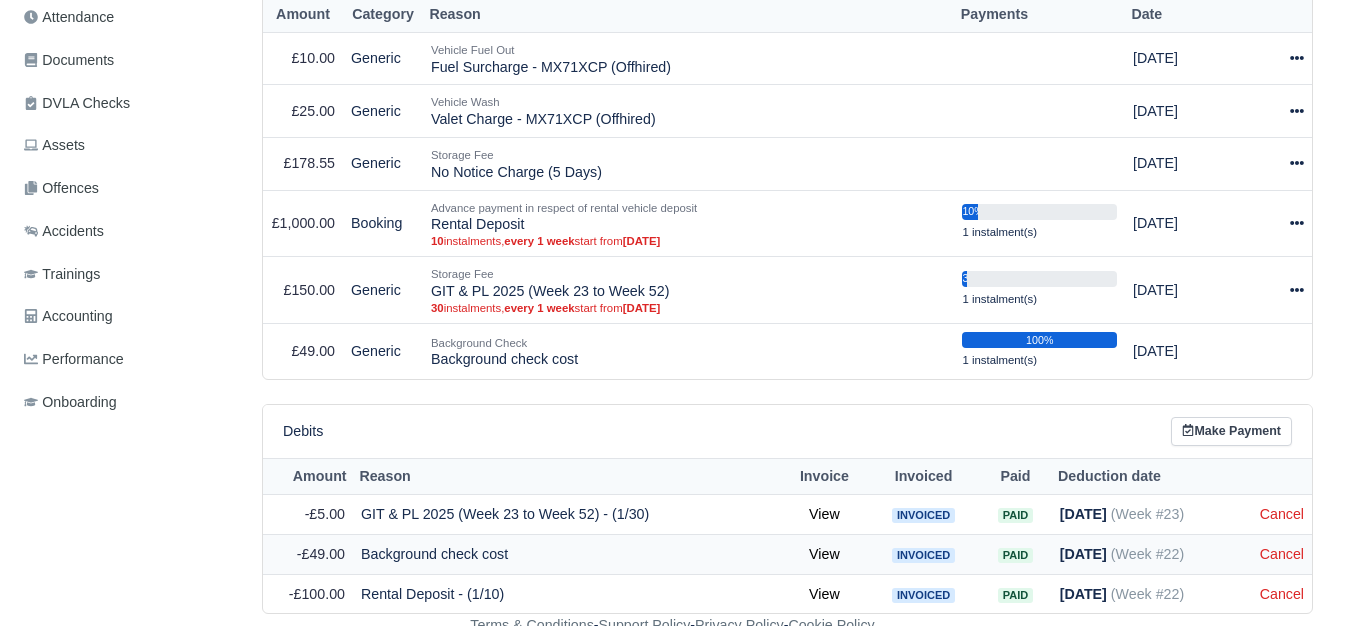 scroll, scrollTop: 601, scrollLeft: 0, axis: vertical 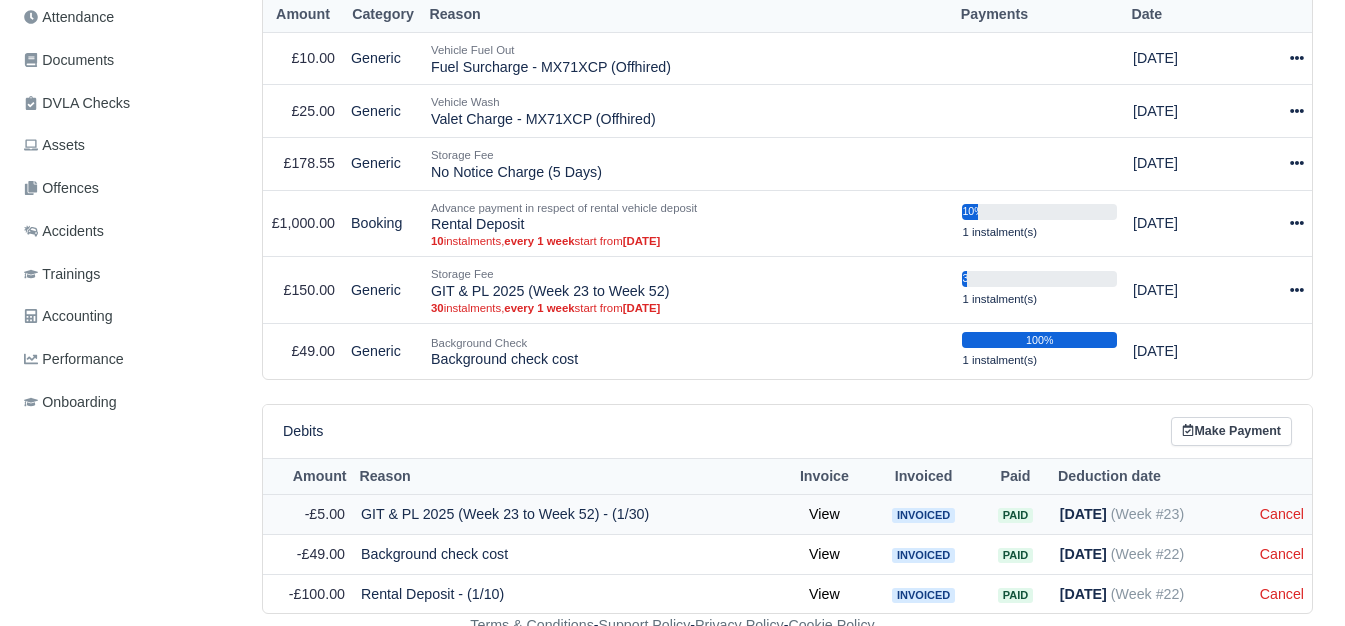 click on "Cancel" at bounding box center (1282, 515) 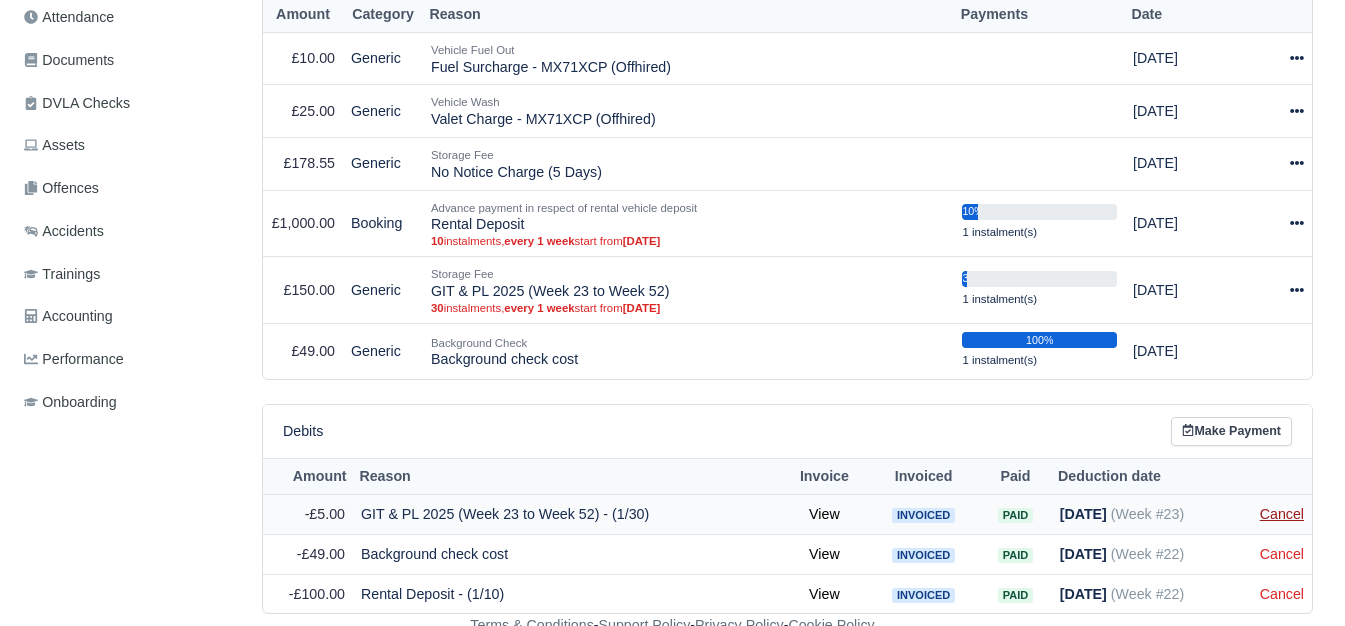 click on "Cancel" at bounding box center (1282, 514) 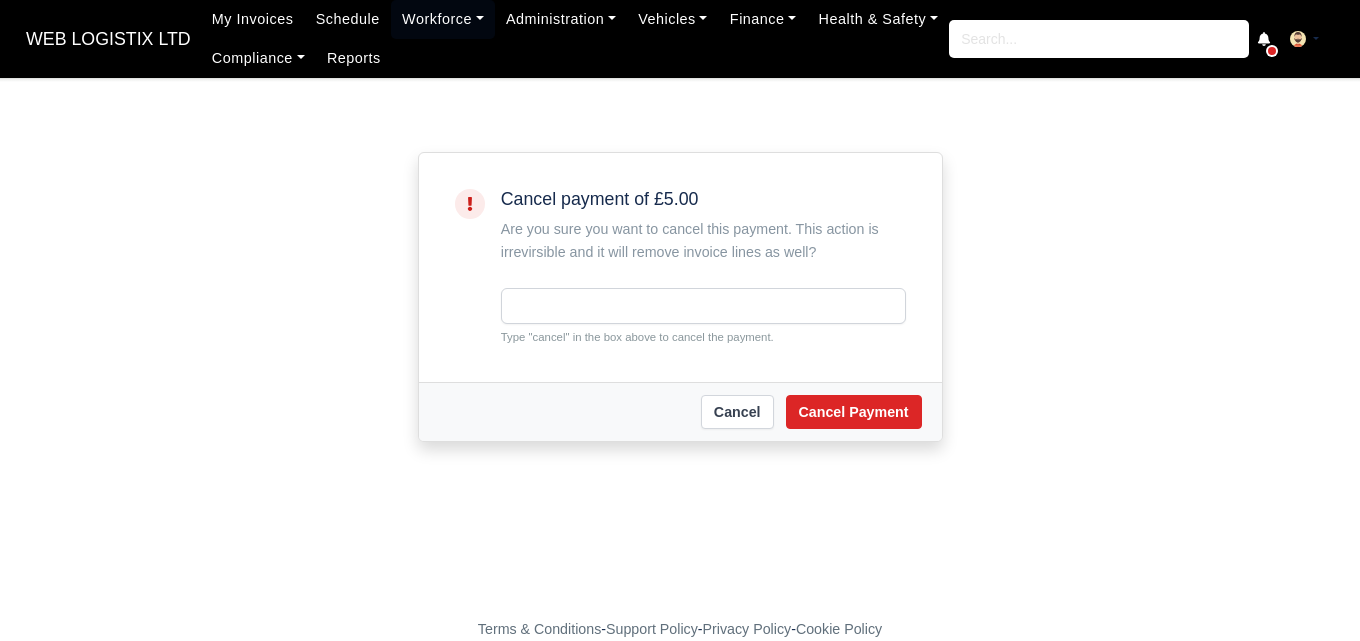 click at bounding box center [703, 306] 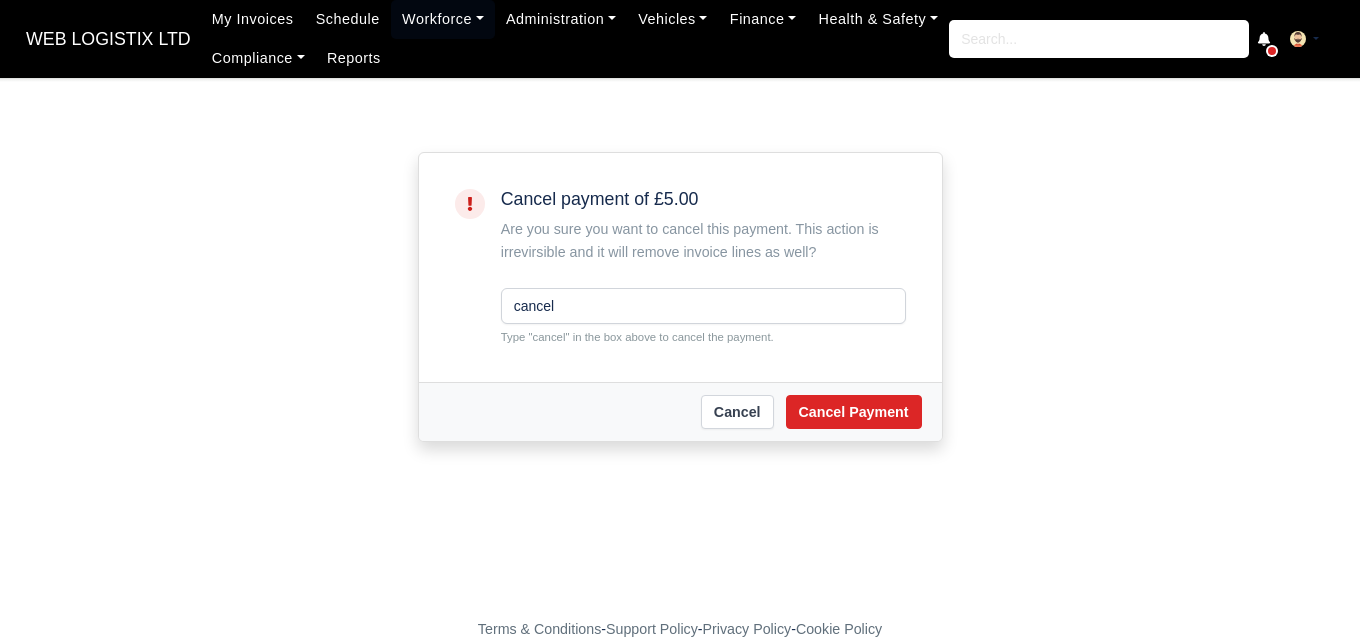 scroll, scrollTop: 0, scrollLeft: 0, axis: both 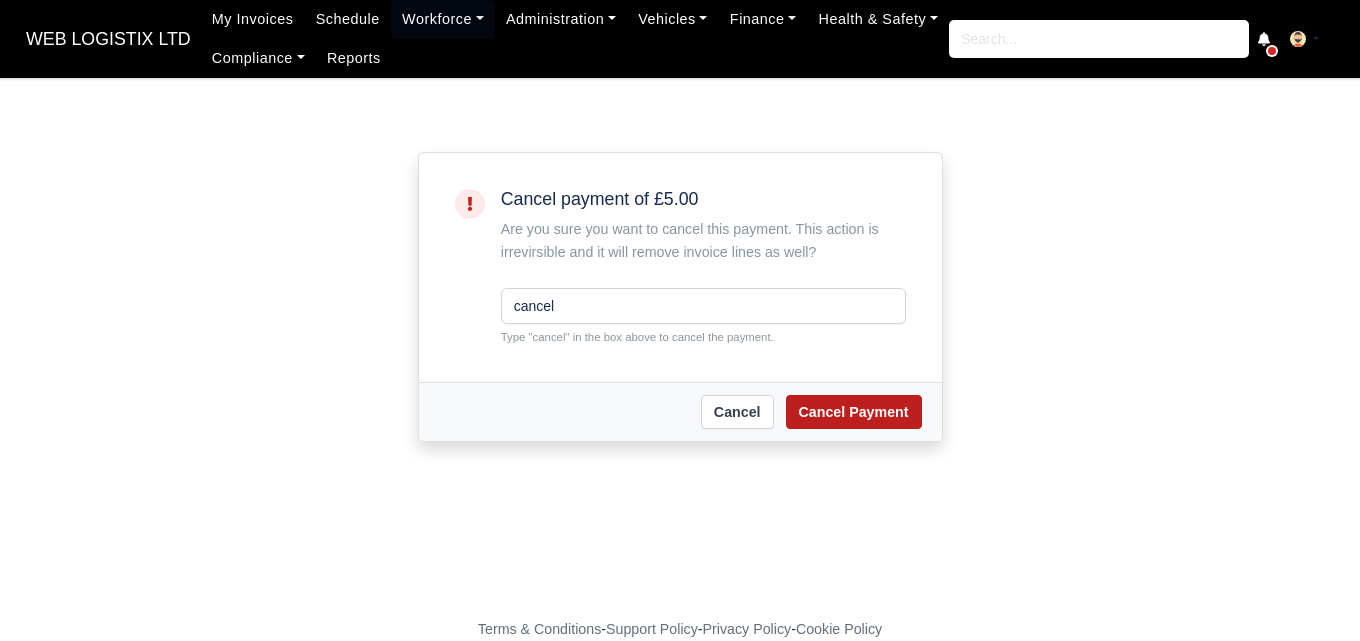 type on "cancel" 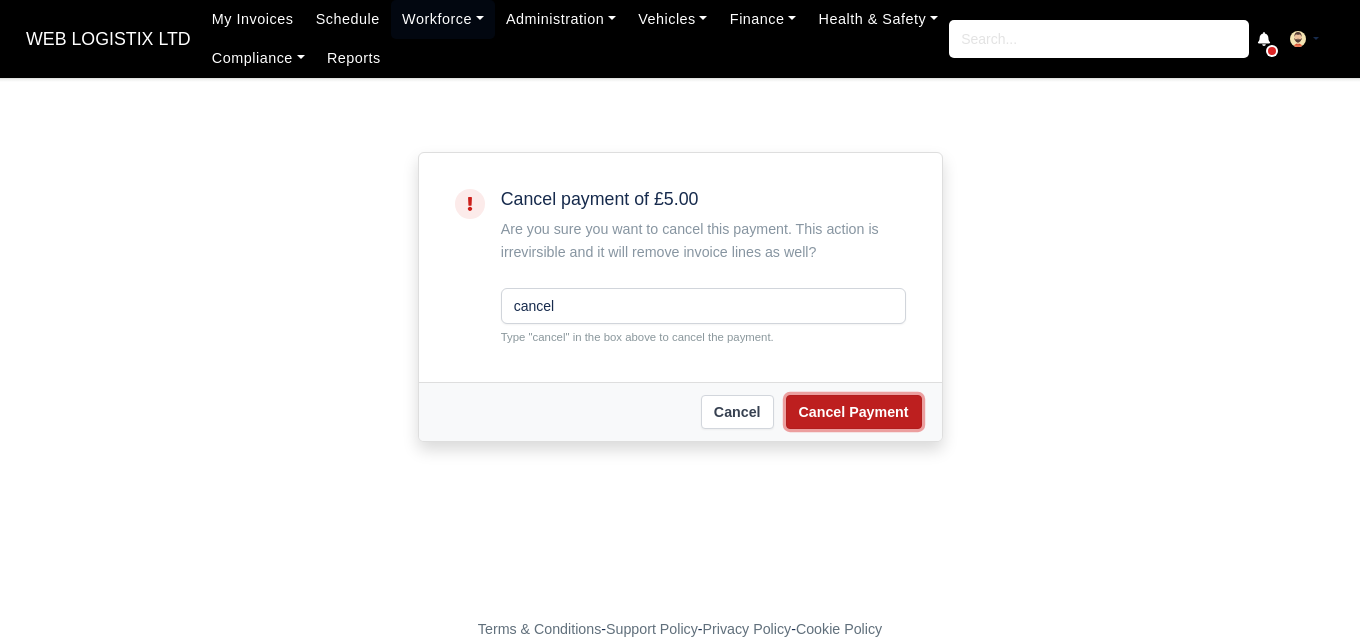 click on "Cancel Payment" at bounding box center (854, 412) 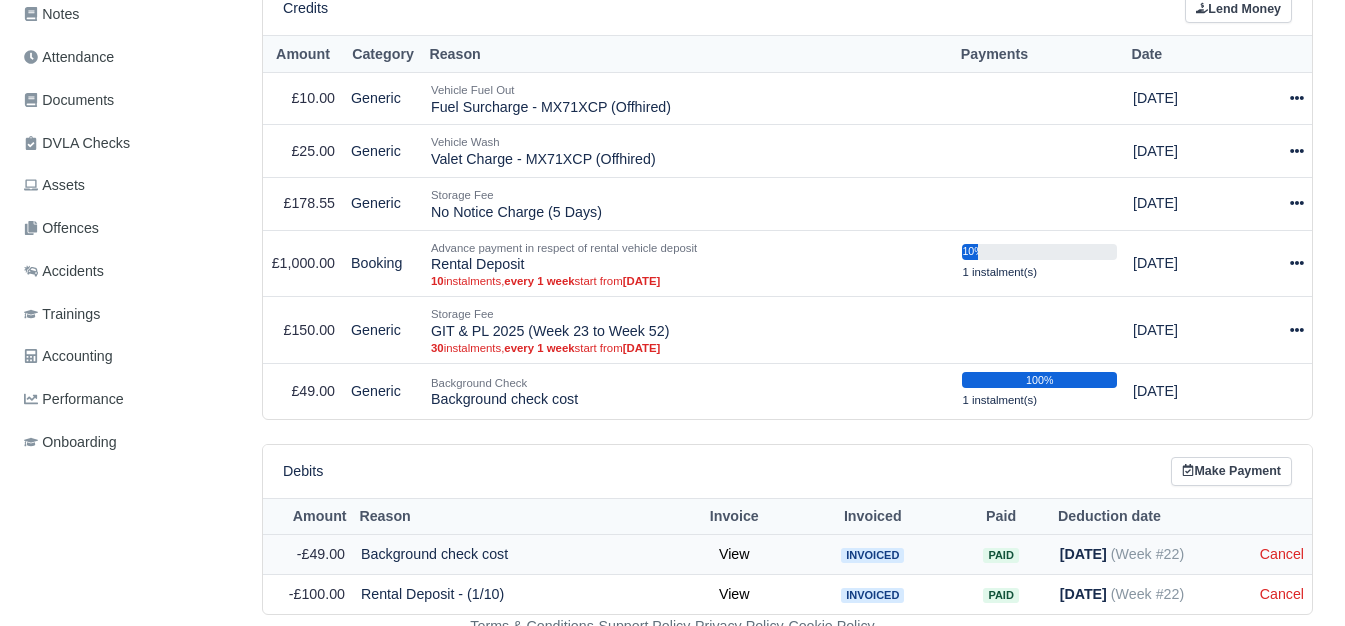 scroll, scrollTop: 561, scrollLeft: 0, axis: vertical 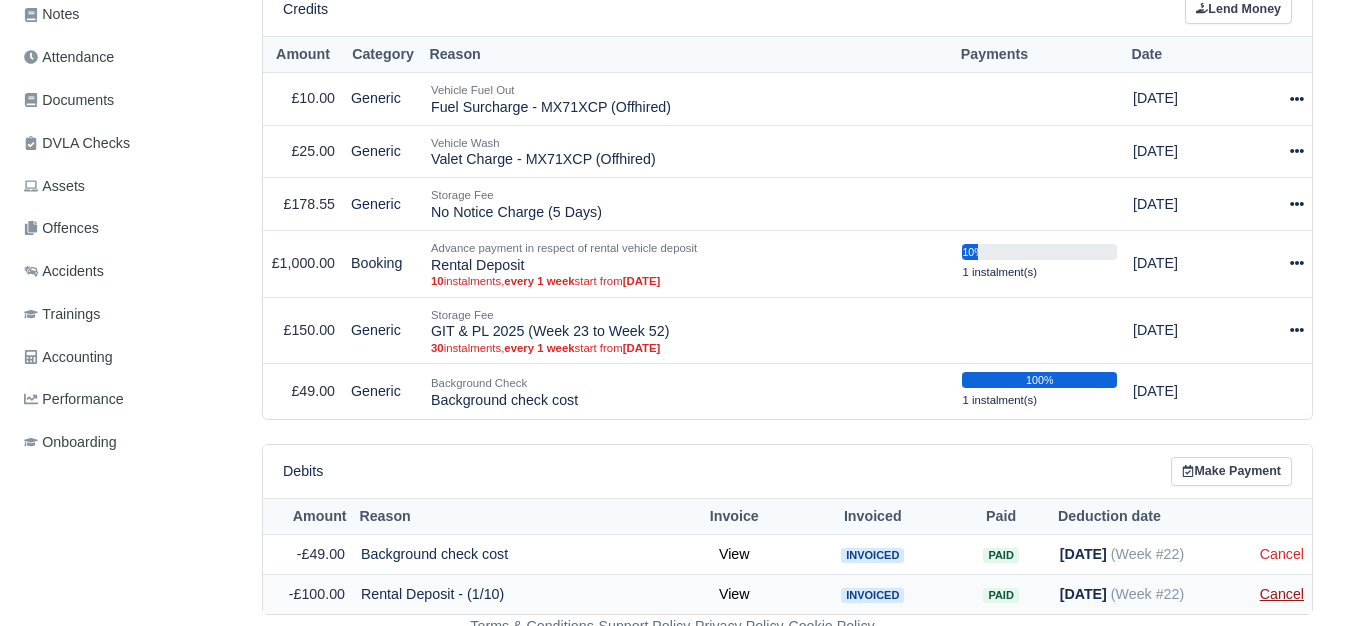 click on "Cancel" at bounding box center (1282, 594) 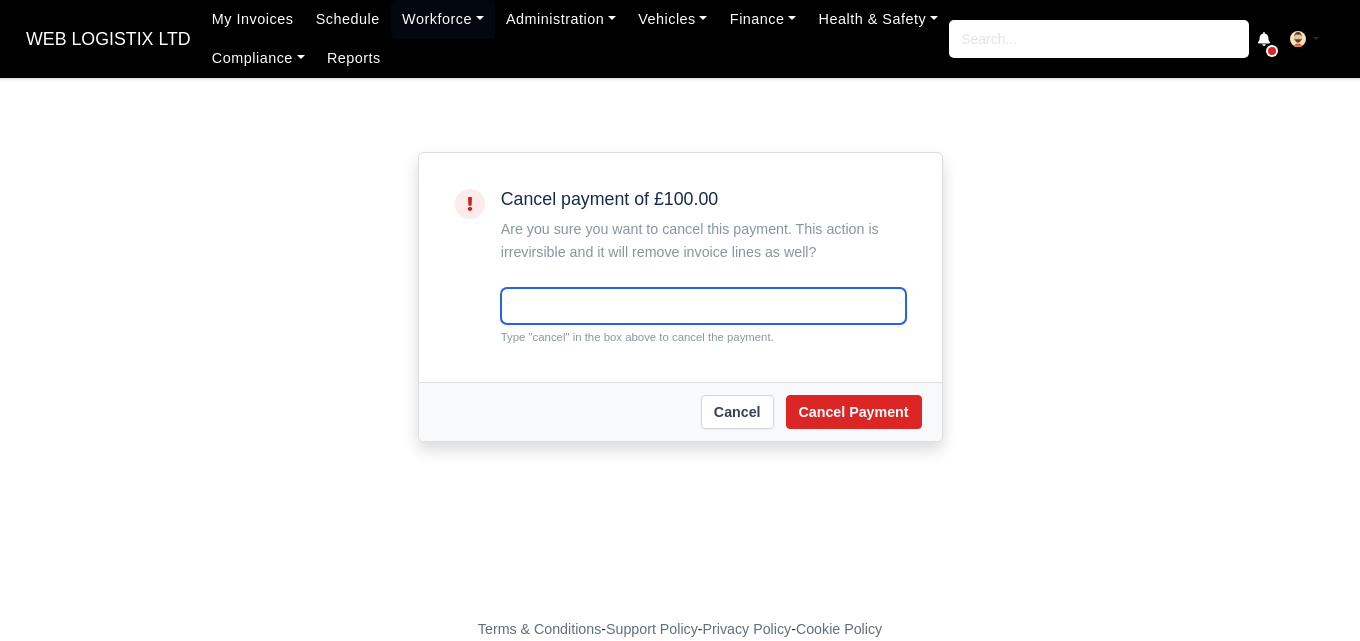 click at bounding box center [703, 306] 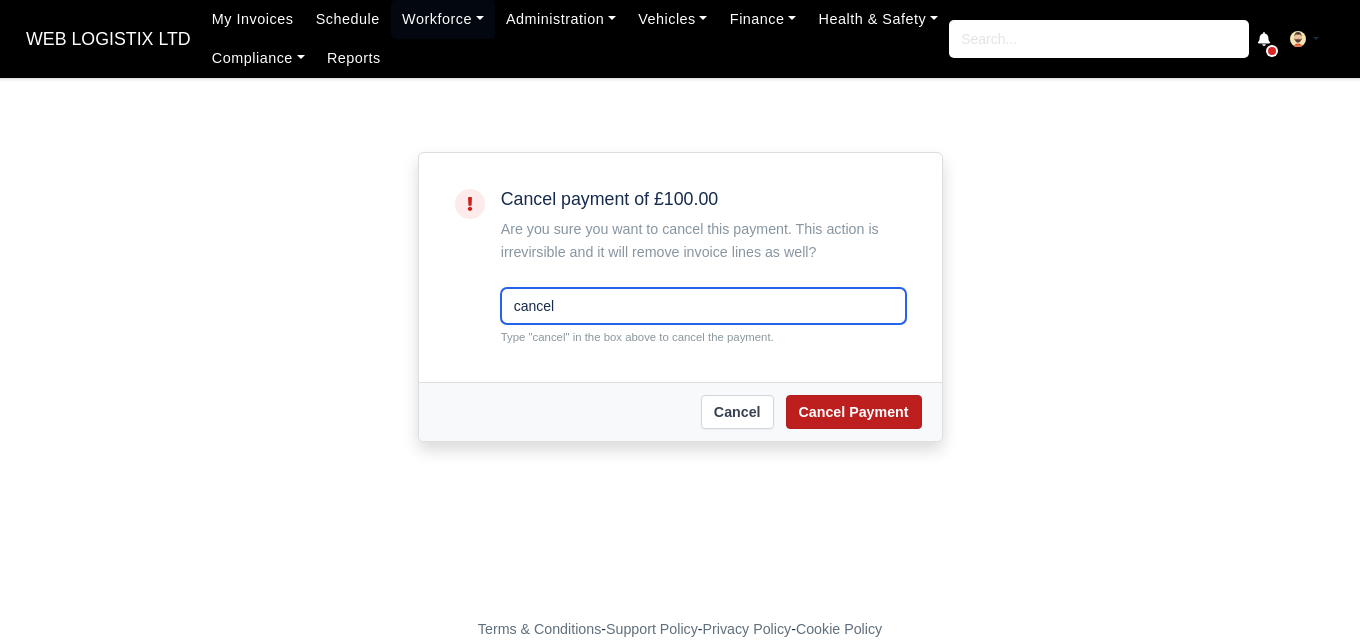 type on "cancel" 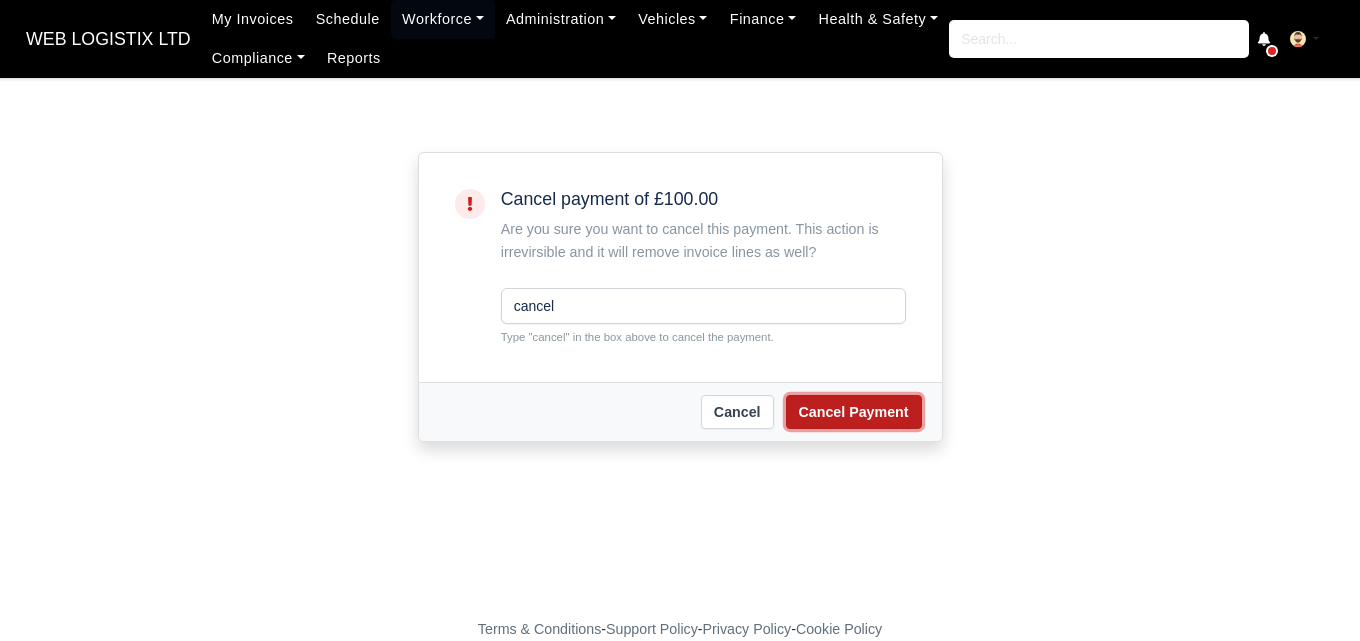 click on "Cancel Payment" at bounding box center [854, 412] 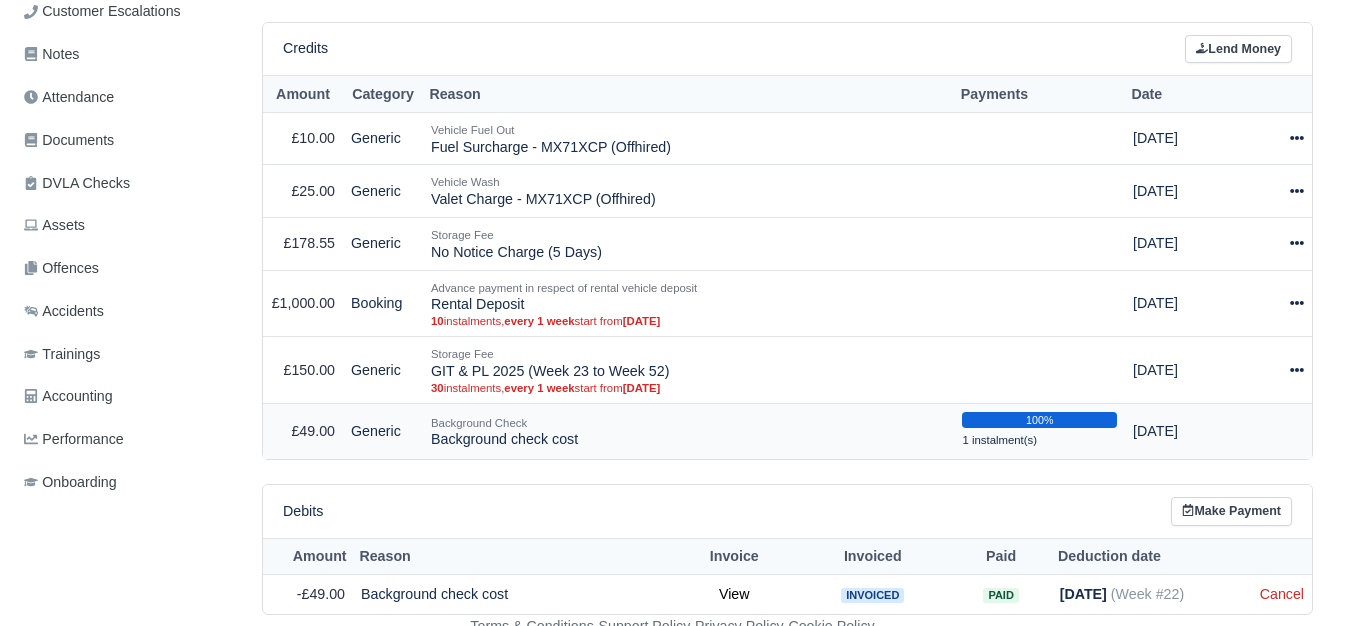 scroll, scrollTop: 521, scrollLeft: 0, axis: vertical 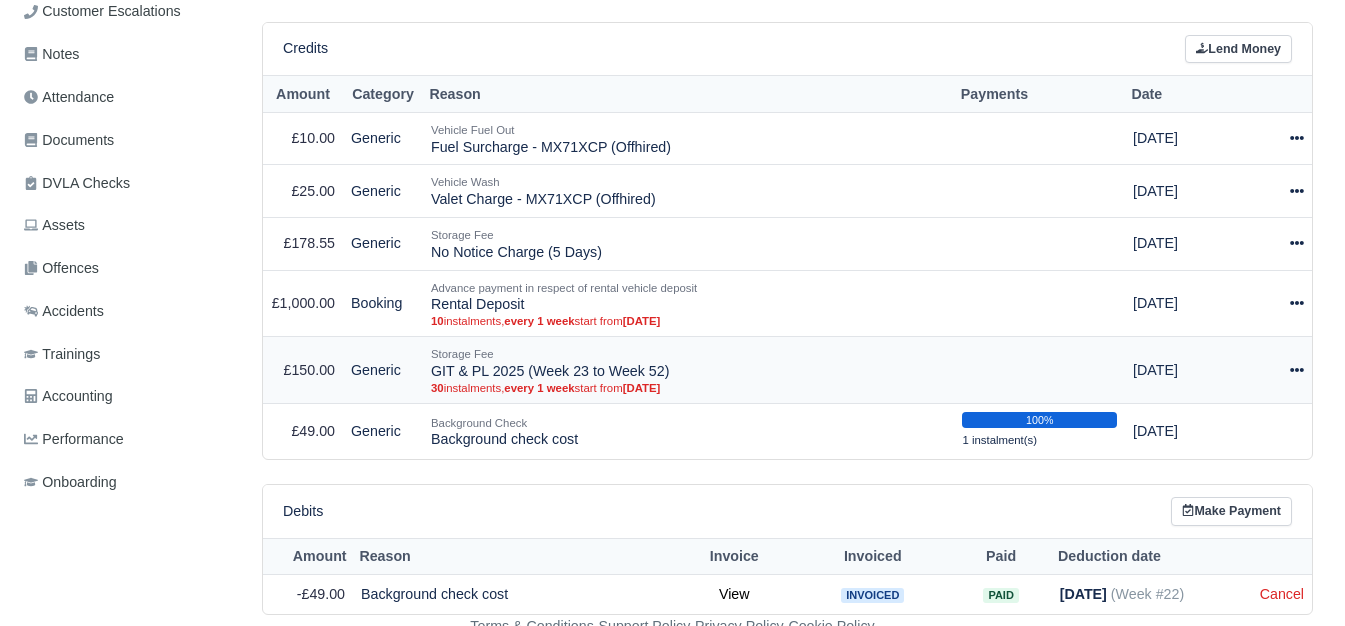 click 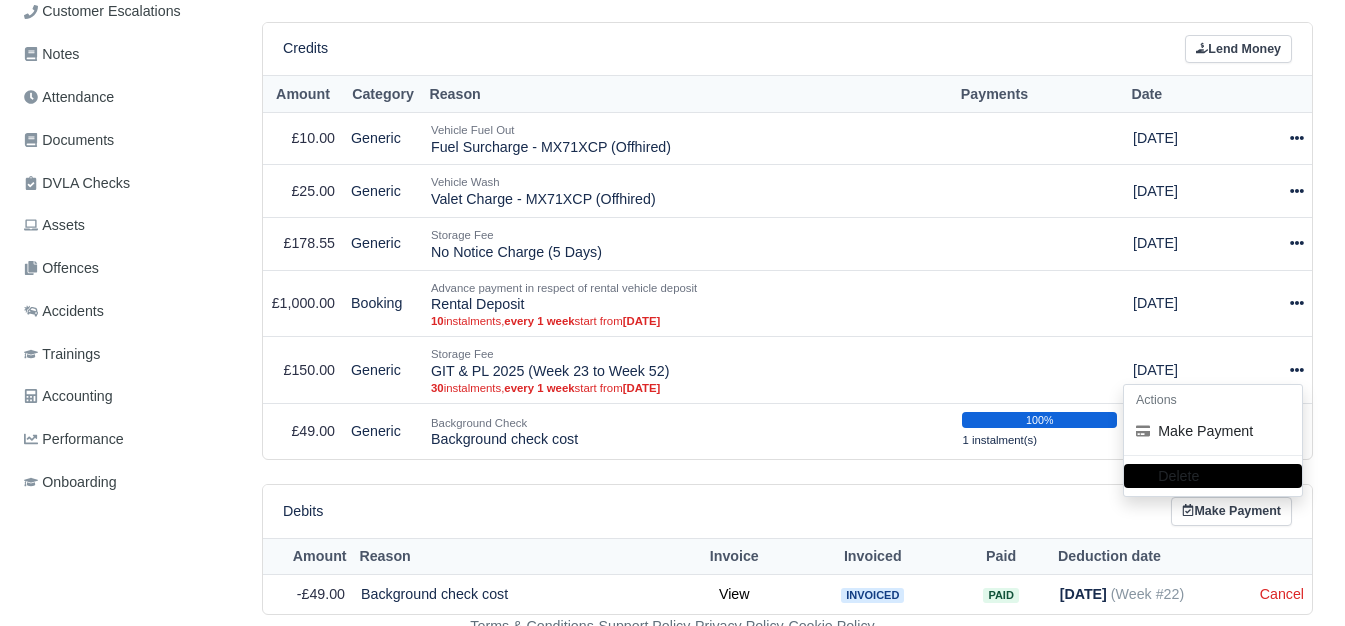click on "Details
Timesheet
Invoices
Wallet
Customer Escalations
Notes
Attendance
Documents" at bounding box center [131, 219] 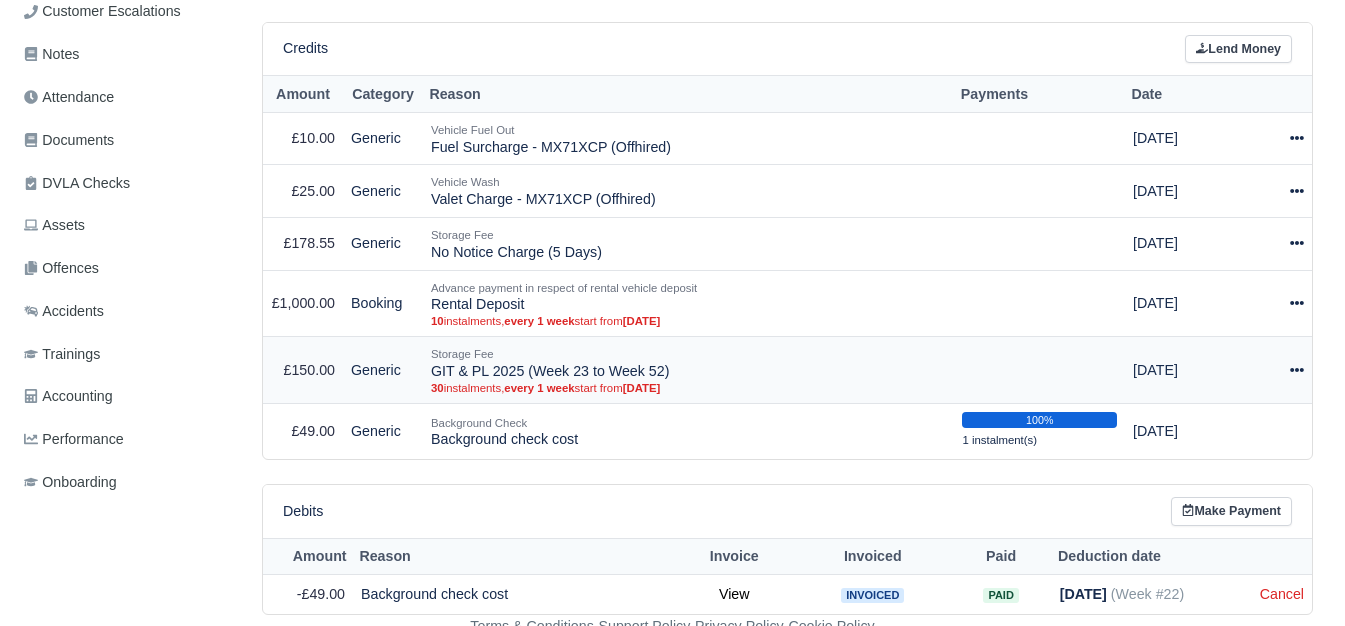 drag, startPoint x: 434, startPoint y: 355, endPoint x: 687, endPoint y: 356, distance: 253.00198 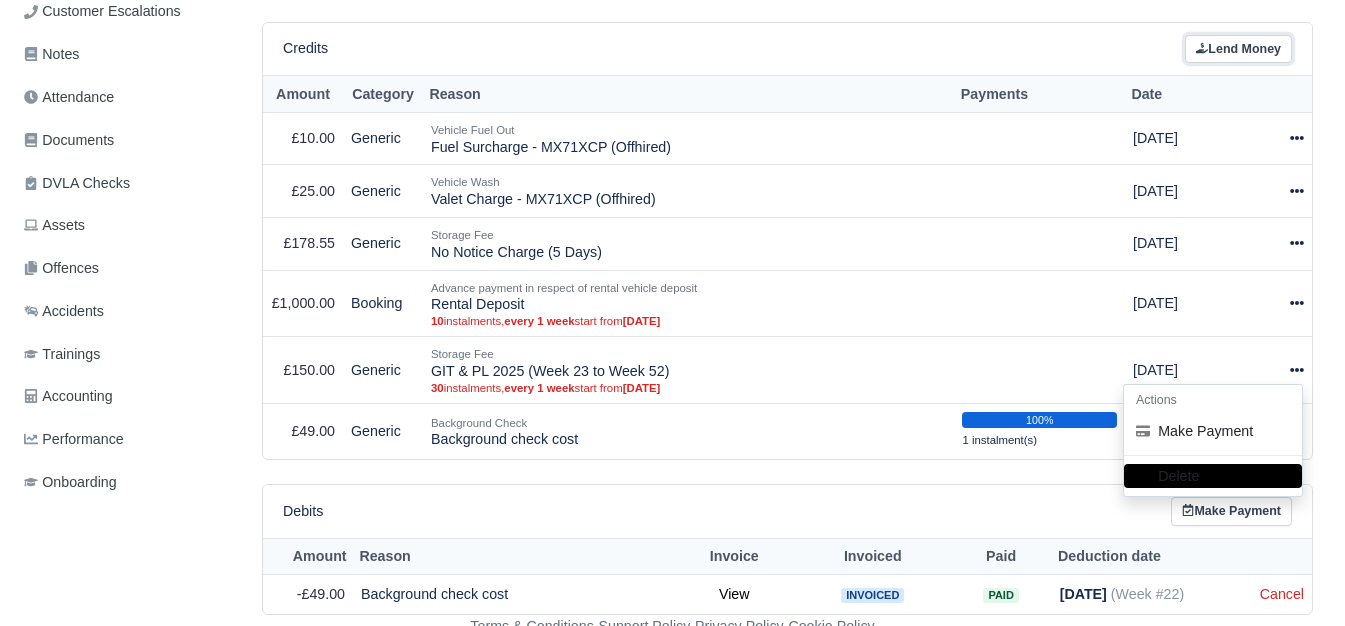 click on "Lend Money" at bounding box center (1238, 49) 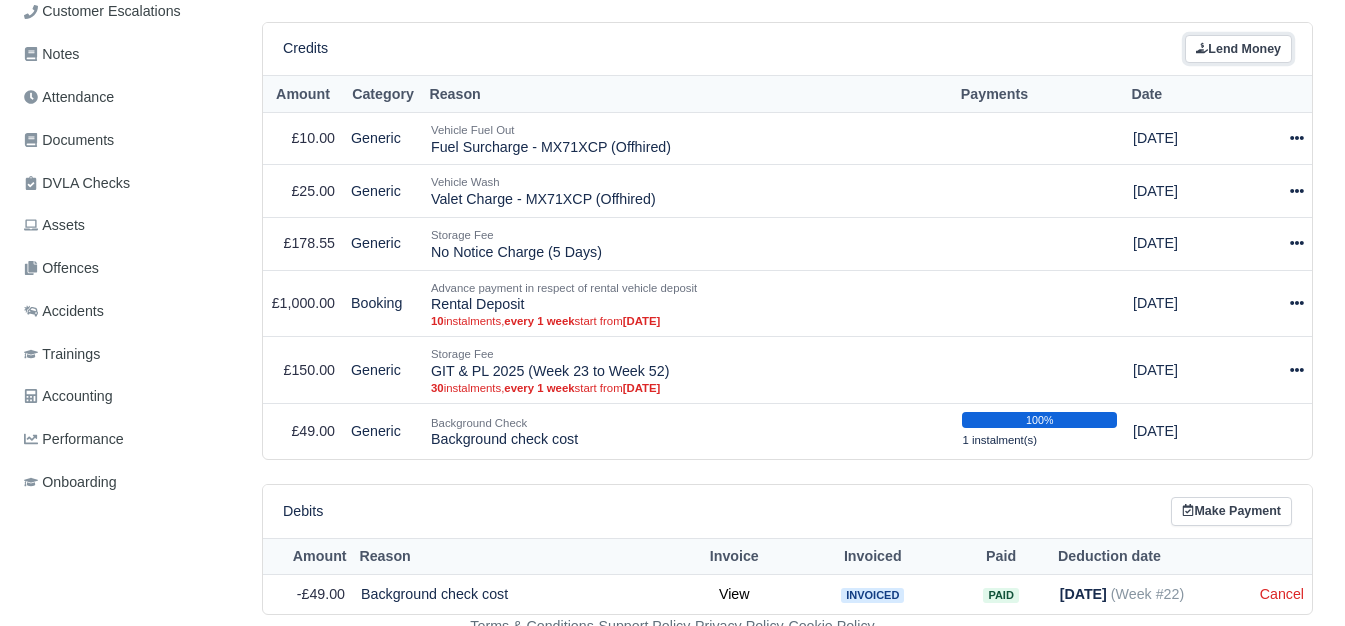select on "6" 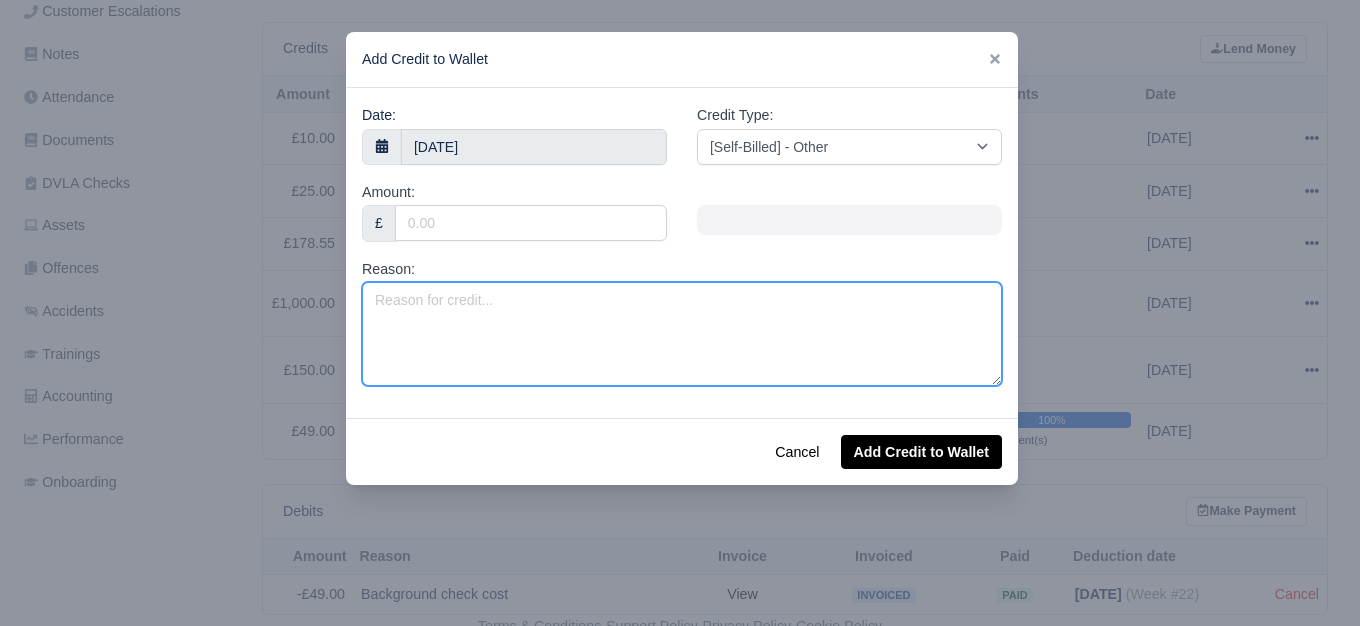 click on "Reason:" at bounding box center [682, 334] 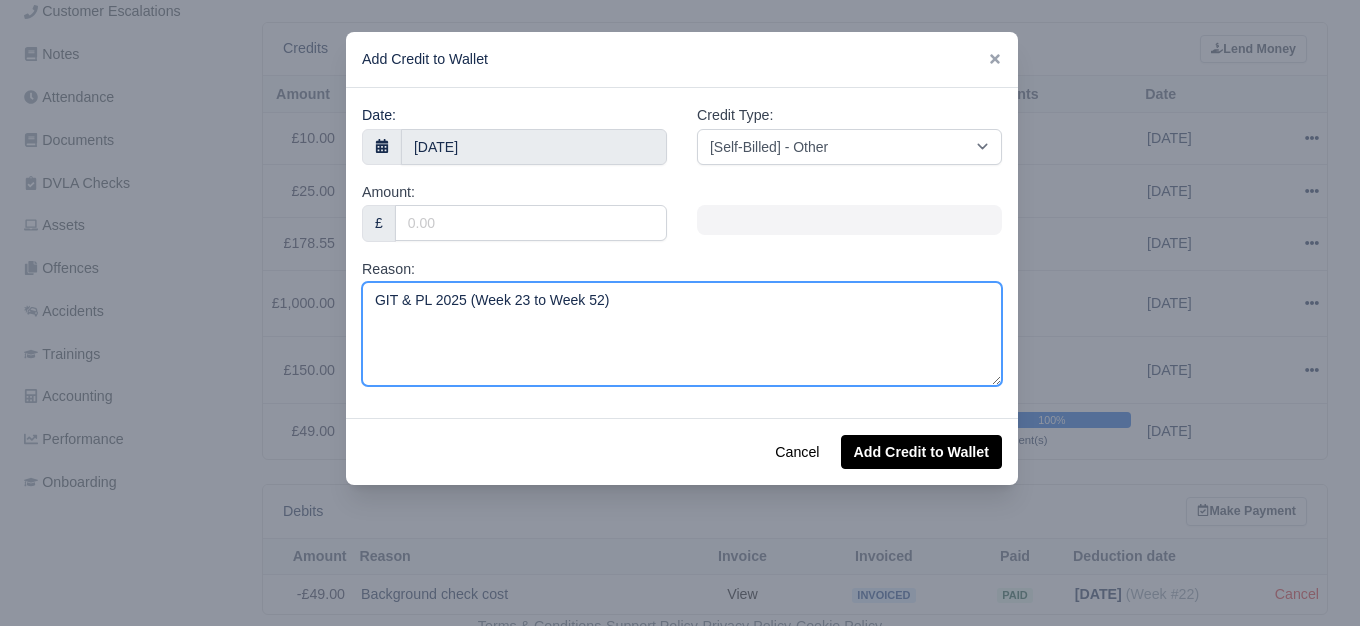 type on "GIT & PL 2025 (Week 23 to Week 52)" 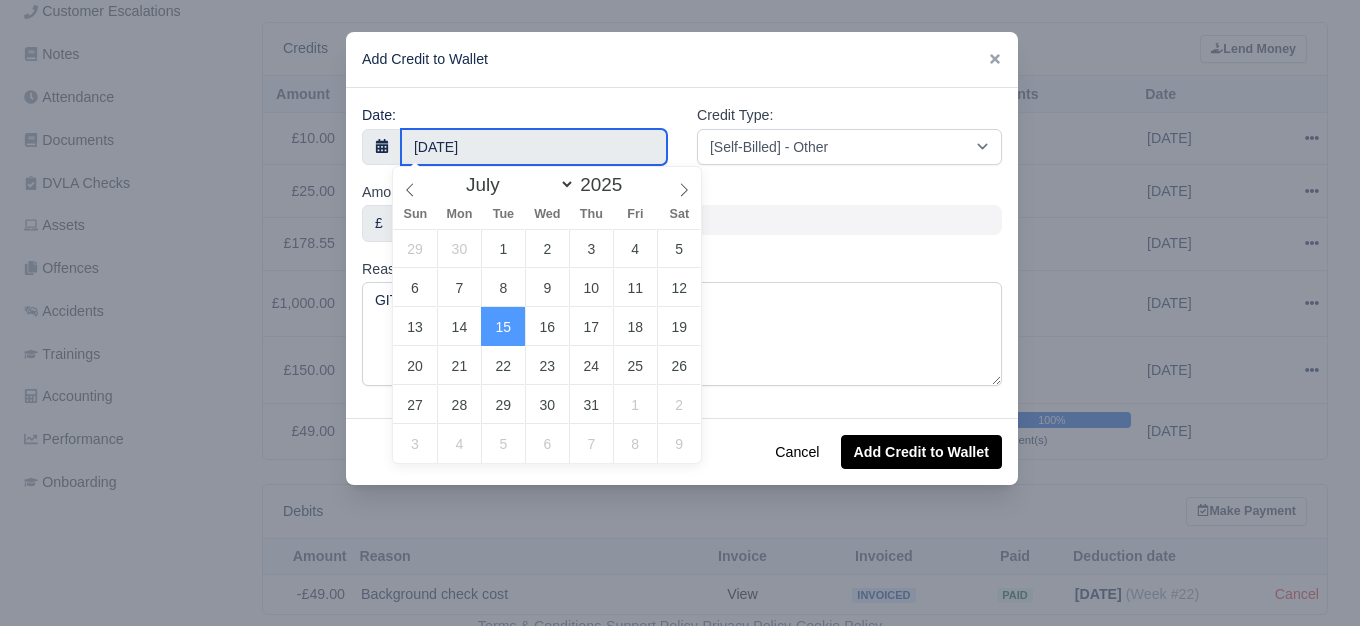 click on "[DATE]" at bounding box center [534, 147] 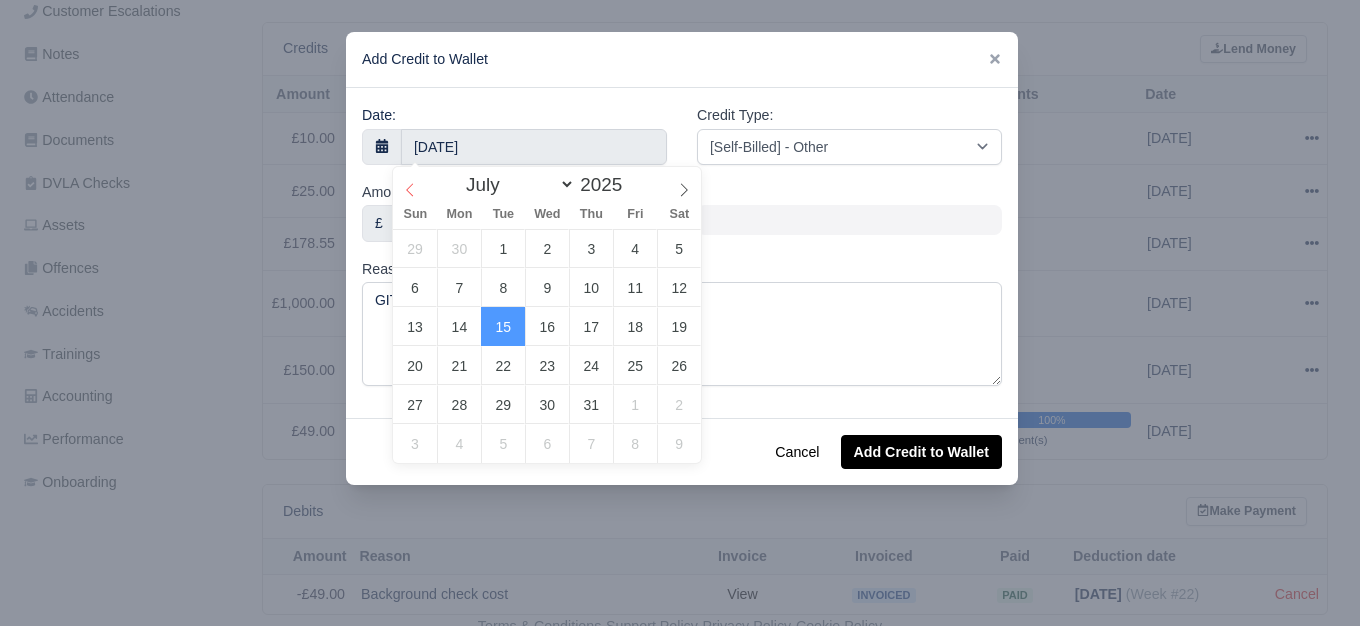 select on "5" 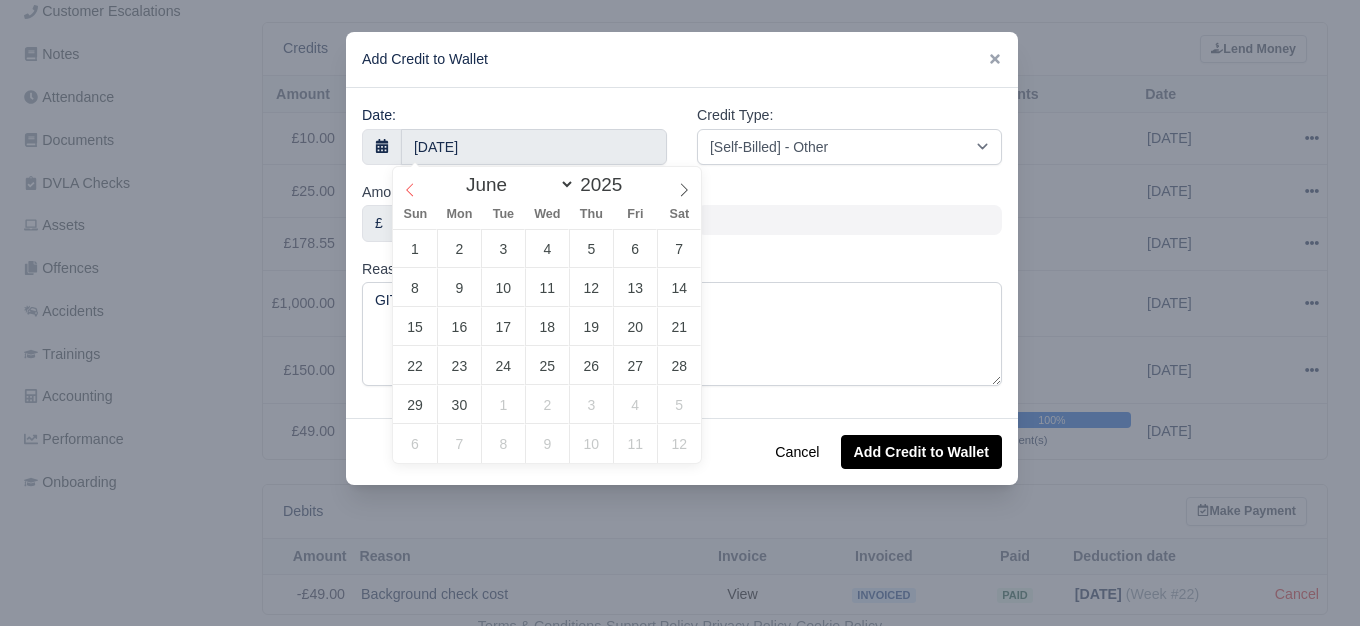 click 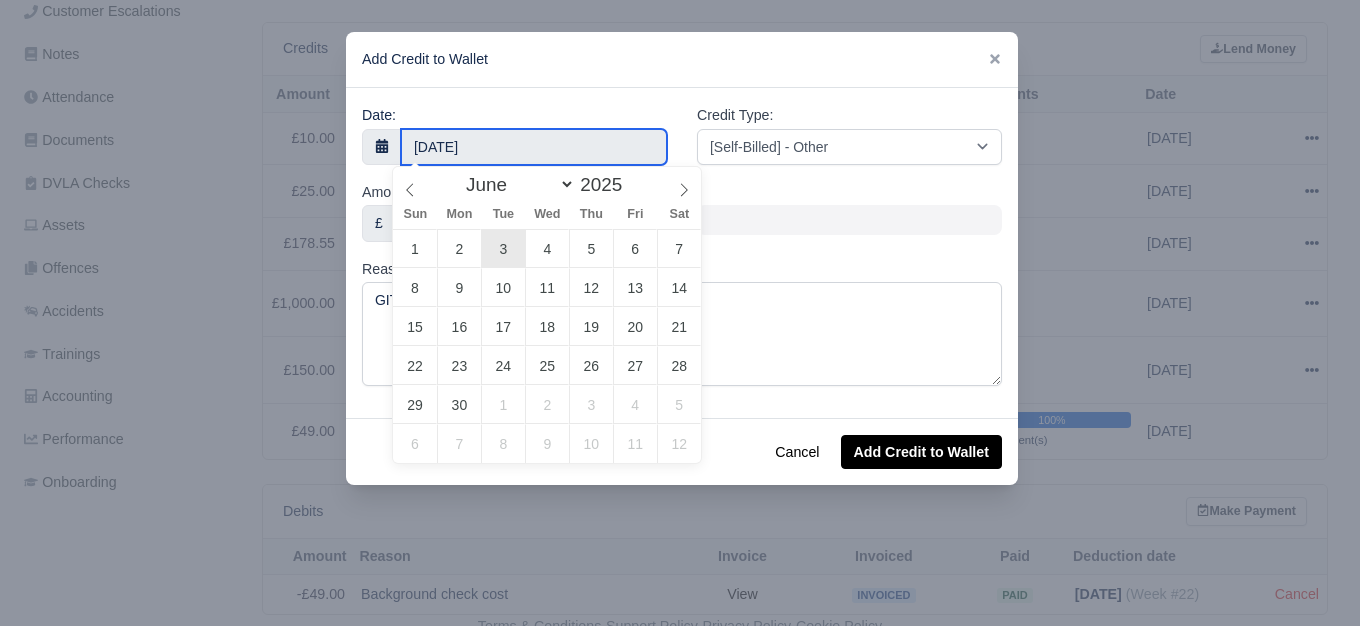 type on "3 June 2025" 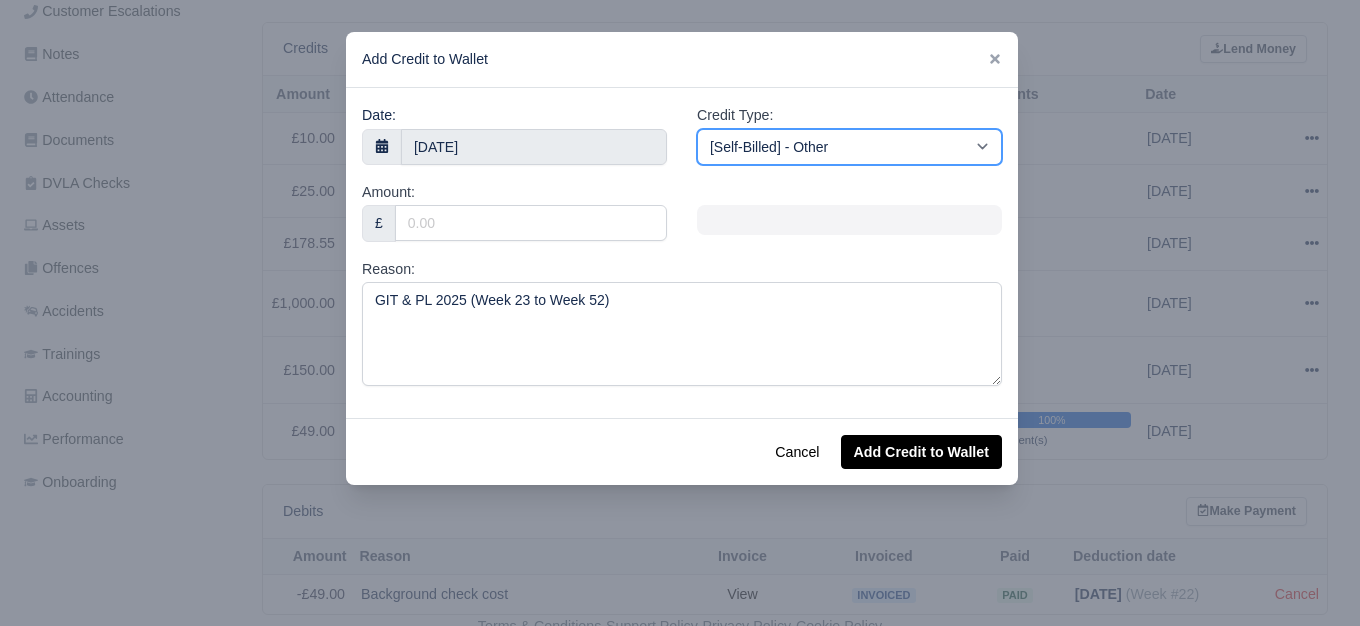 click on "[Self-Billed] - Other
[Self-Billed] - Negative Invoice
[Self-Billed] - Keychain
[Self-Billed] - Background Check
[Self-Billed] - Fuel Advance Payment
[Self-Billed] - Prepayment for Upcoming Work
[Rental] - Other
[Rental] - Vehicle Wash
[Rental] - Repayment in respect of vehicle damage
[Rental] - Vehicle Recovery Charge
[Rental] - Vehicle Pound Recovery
[Rental] - Vehicle Key Replacement
[Rental] - Vehicle Fuel Out
[Rental] - Van Fuel out/Adblue/Keychain/Van Wash/Sticker
[Rental] - Security Deposit to a maximum of £500
[Rental] - Advance payment in respect of rental vehicle deposit
[Rental] - Vehicle Violation
[Rental] - Violation Fee" at bounding box center (849, 147) 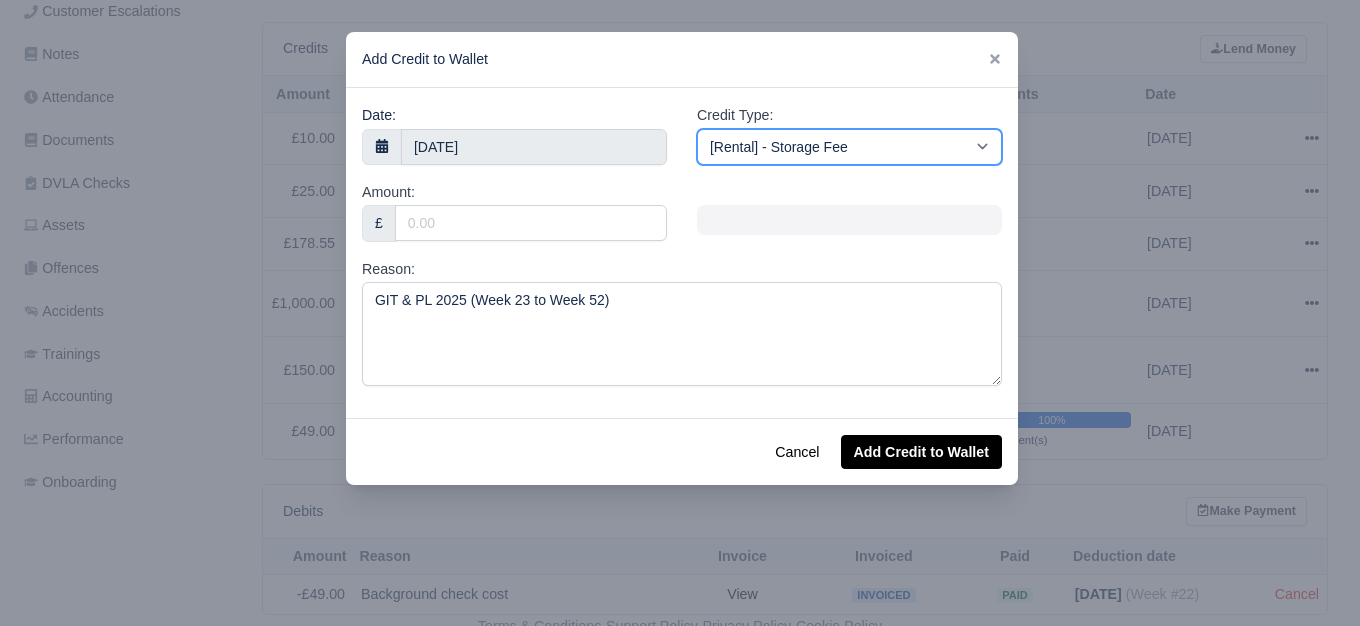 click on "[Self-Billed] - Other
[Self-Billed] - Negative Invoice
[Self-Billed] - Keychain
[Self-Billed] - Background Check
[Self-Billed] - Fuel Advance Payment
[Self-Billed] - Prepayment for Upcoming Work
[Rental] - Other
[Rental] - Vehicle Wash
[Rental] - Repayment in respect of vehicle damage
[Rental] - Vehicle Recovery Charge
[Rental] - Vehicle Pound Recovery
[Rental] - Vehicle Key Replacement
[Rental] - Vehicle Fuel Out
[Rental] - Van Fuel out/Adblue/Keychain/Van Wash/Sticker
[Rental] - Security Deposit to a maximum of £500
[Rental] - Advance payment in respect of rental vehicle deposit
[Rental] - Vehicle Violation
[Rental] - Violation Fee" at bounding box center [849, 147] 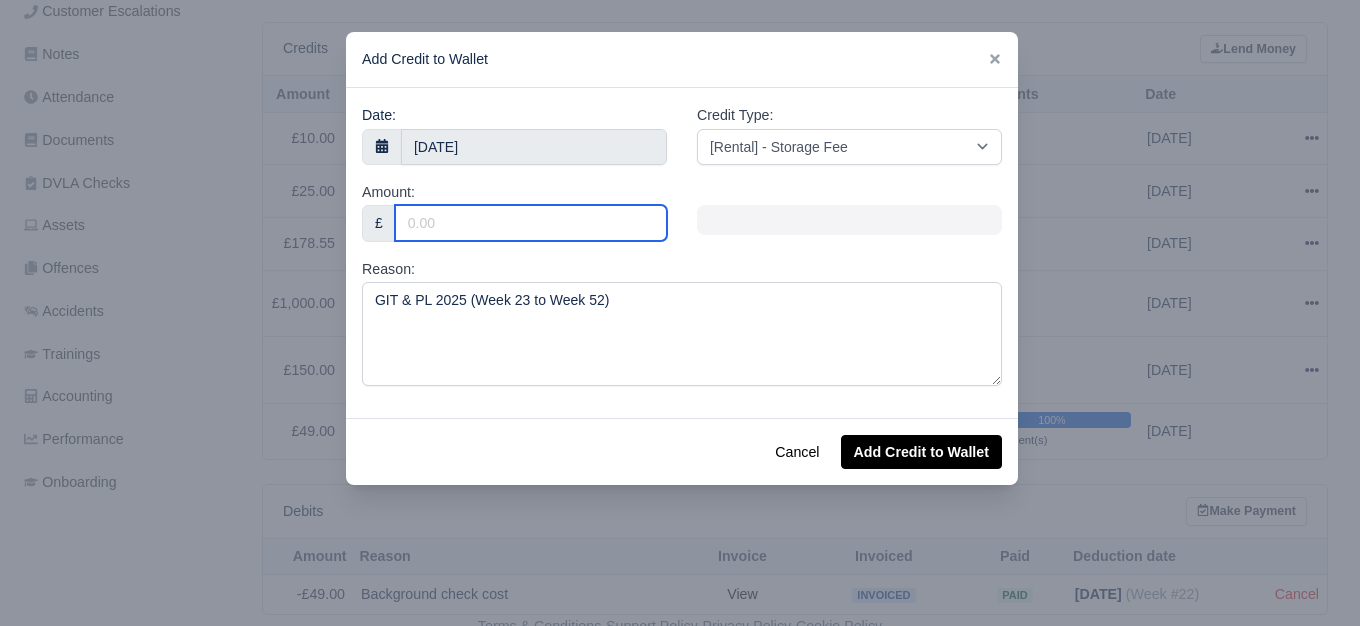 click on "Amount:" at bounding box center (531, 223) 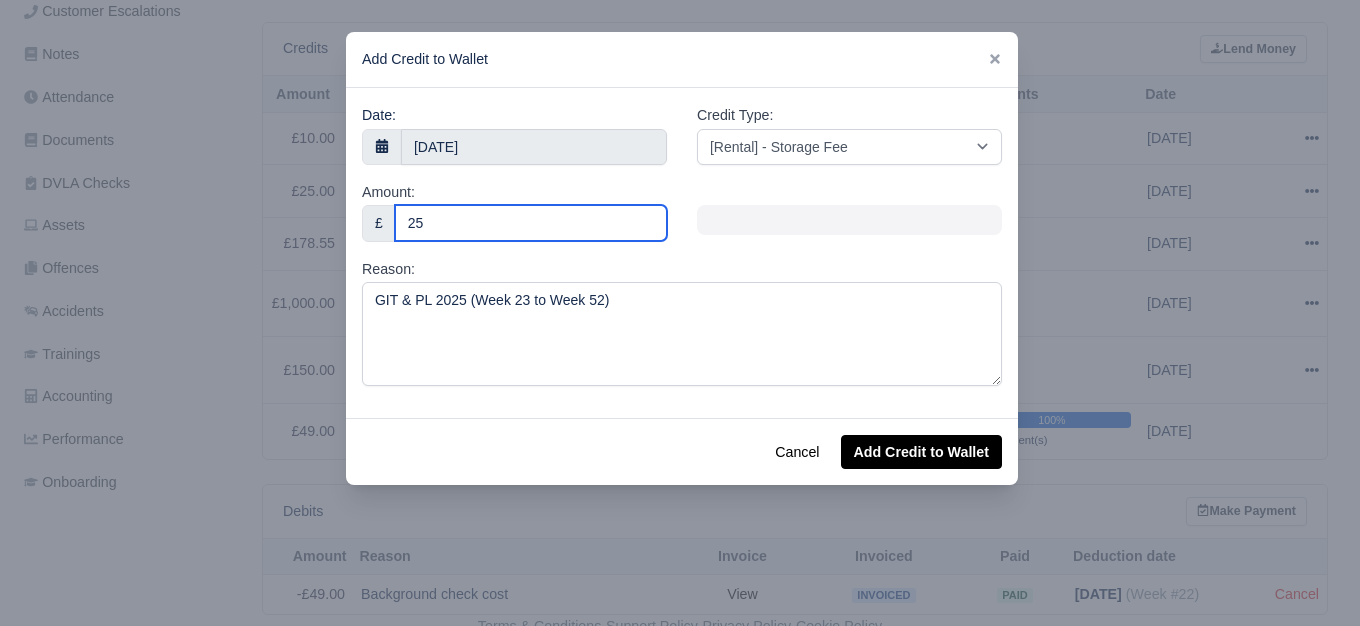 type on "25" 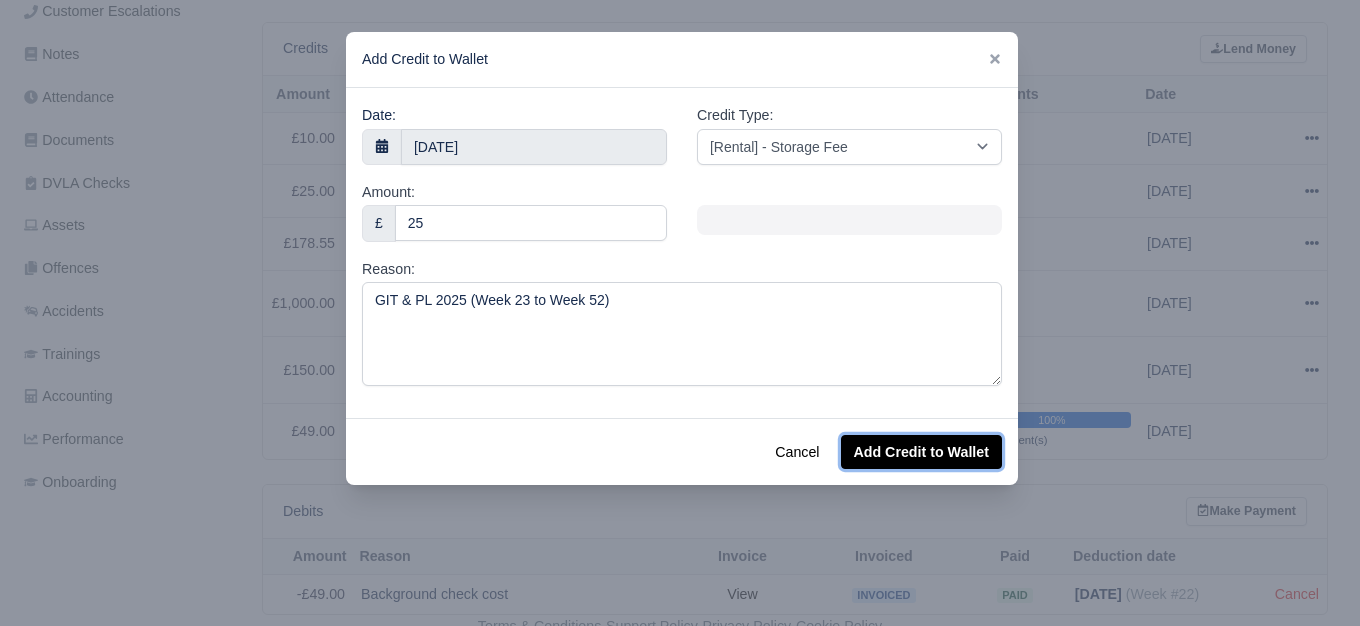 click on "Add Credit to Wallet" at bounding box center (921, 452) 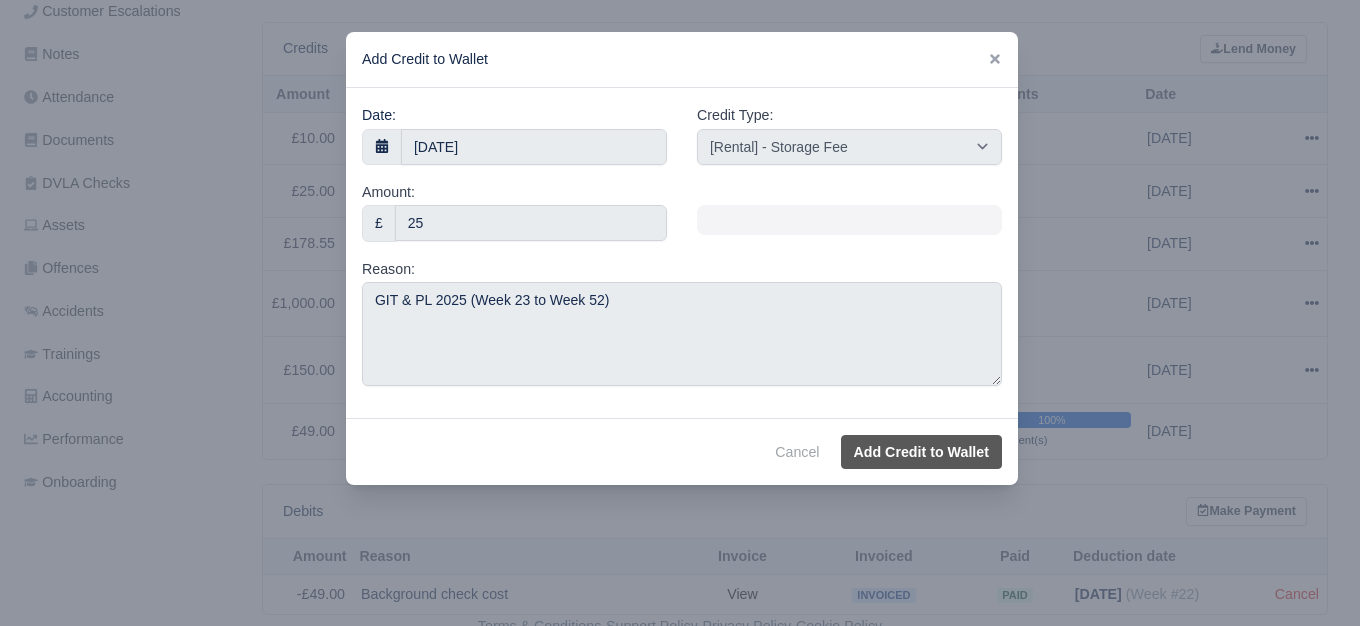 select on "other" 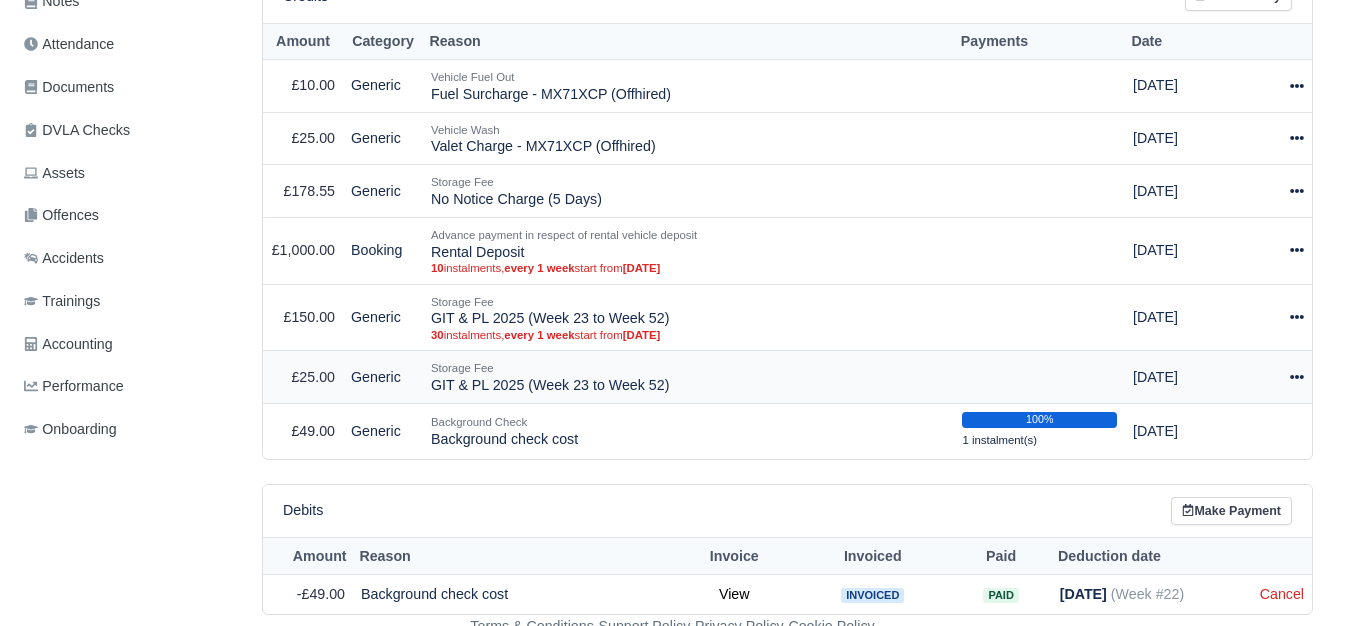 scroll, scrollTop: 535, scrollLeft: 0, axis: vertical 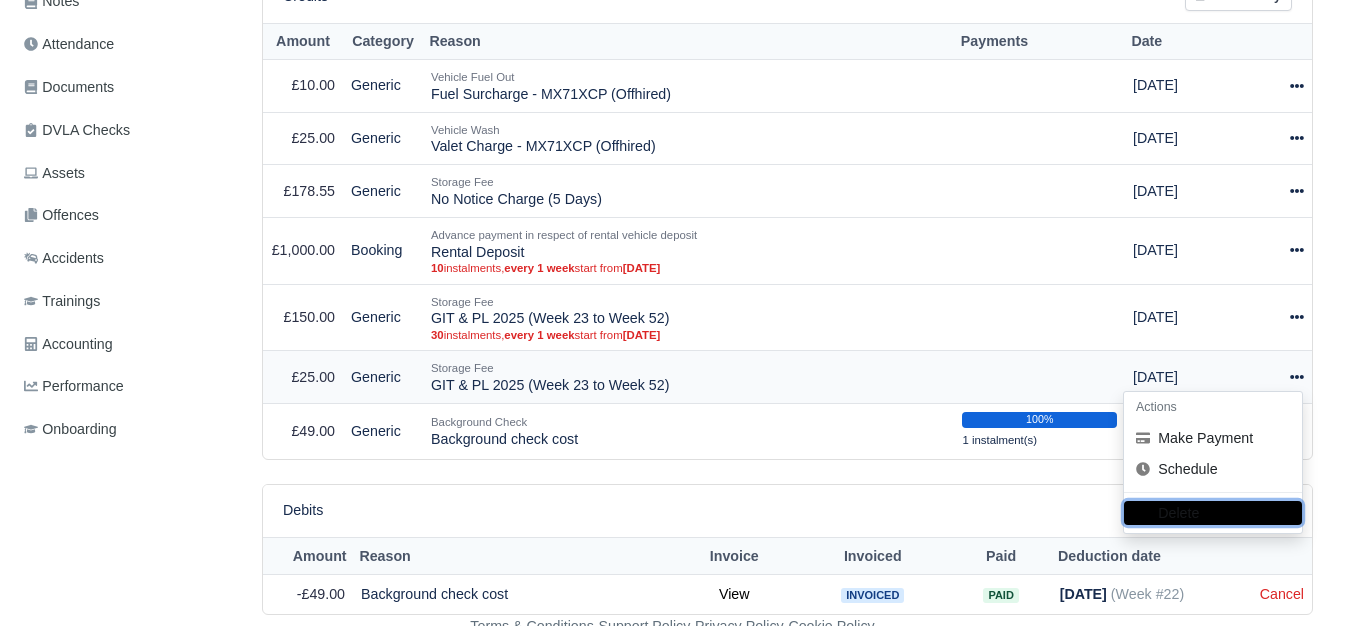 click on "Delete" at bounding box center [1213, 513] 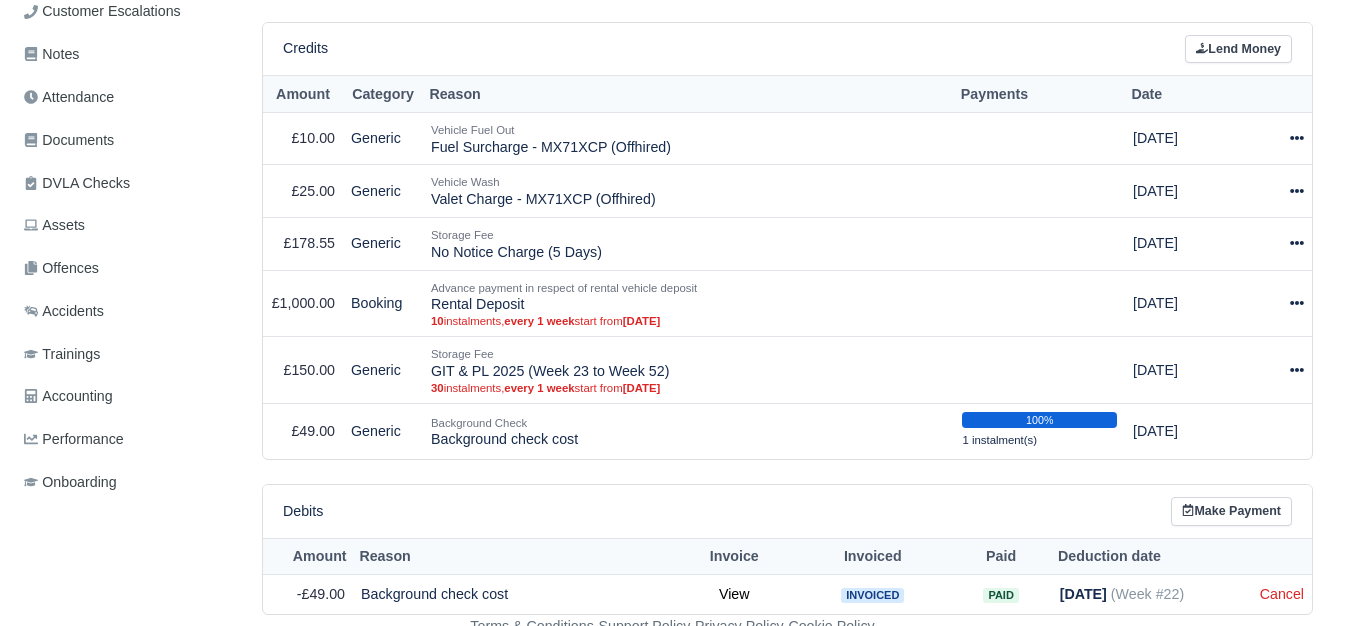 scroll, scrollTop: 521, scrollLeft: 0, axis: vertical 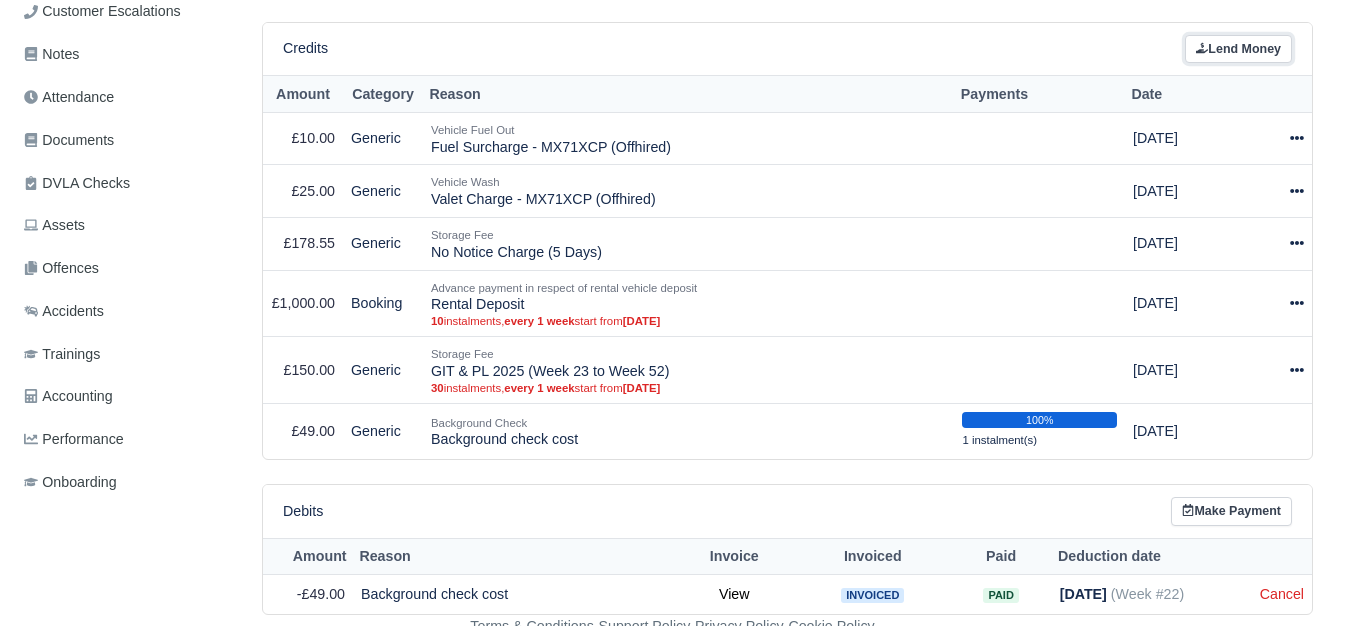 click on "Lend Money" at bounding box center (1238, 49) 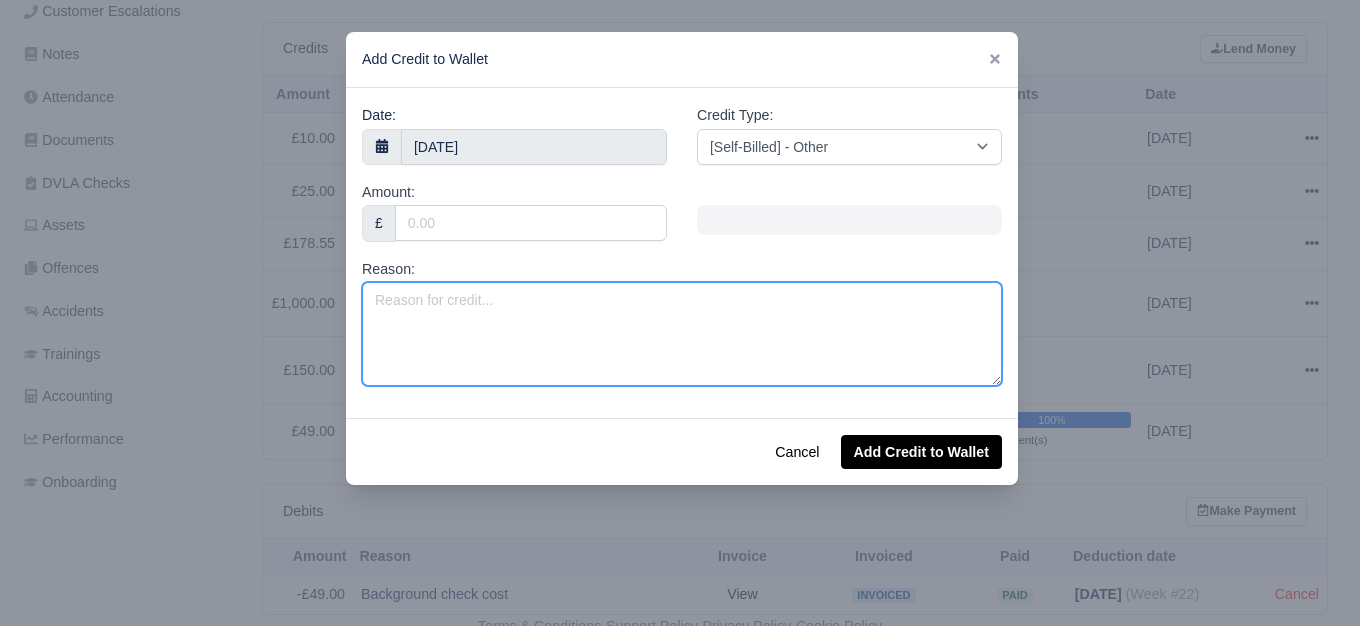 click on "Reason:" at bounding box center [682, 334] 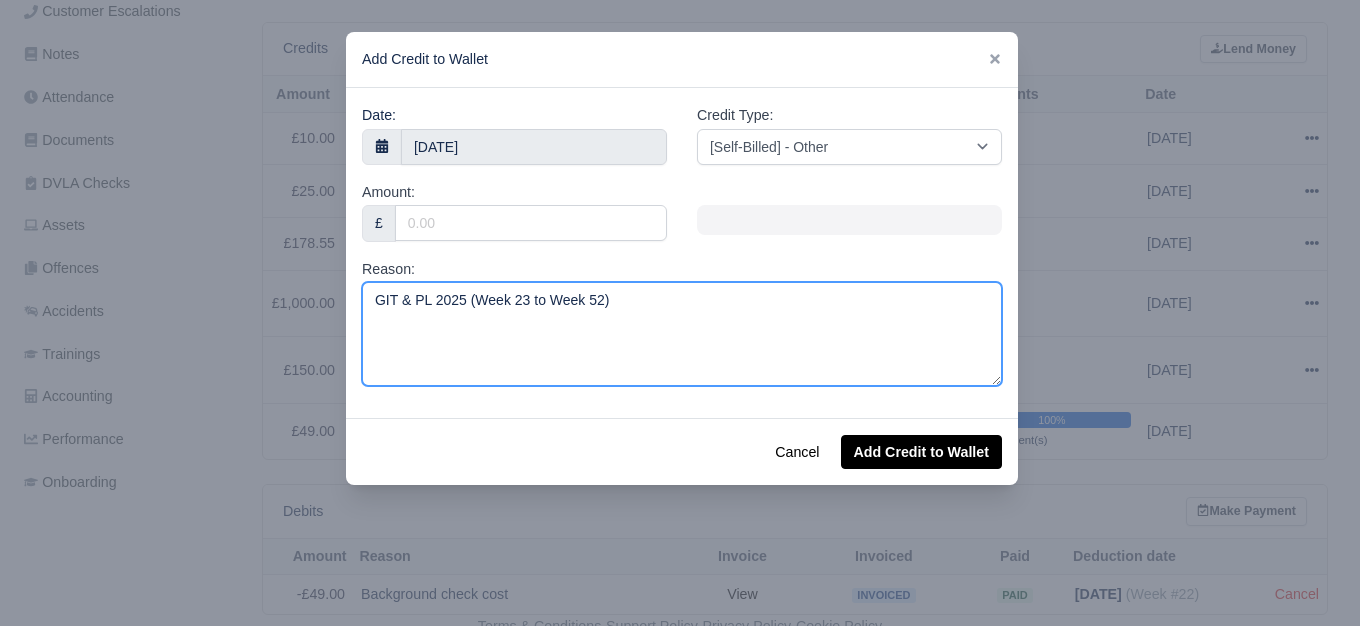drag, startPoint x: 576, startPoint y: 302, endPoint x: 589, endPoint y: 302, distance: 13 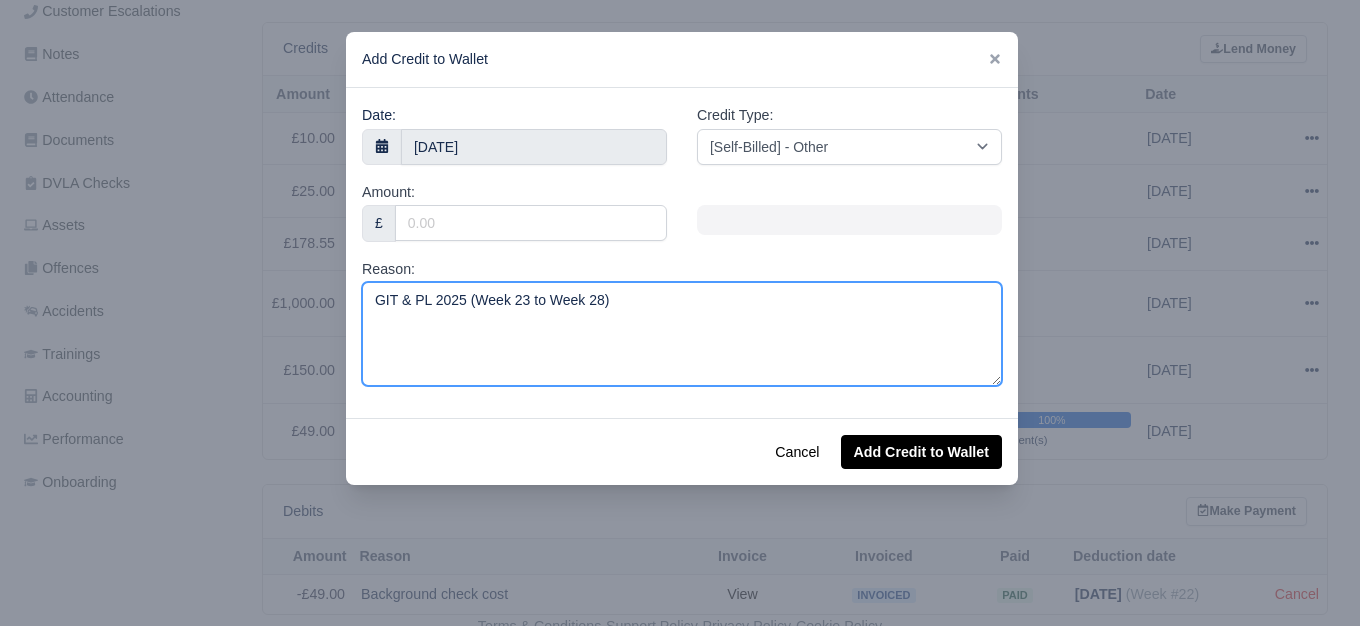 click on "GIT & PL 2025 (Week 23 to Week 28)" at bounding box center [682, 334] 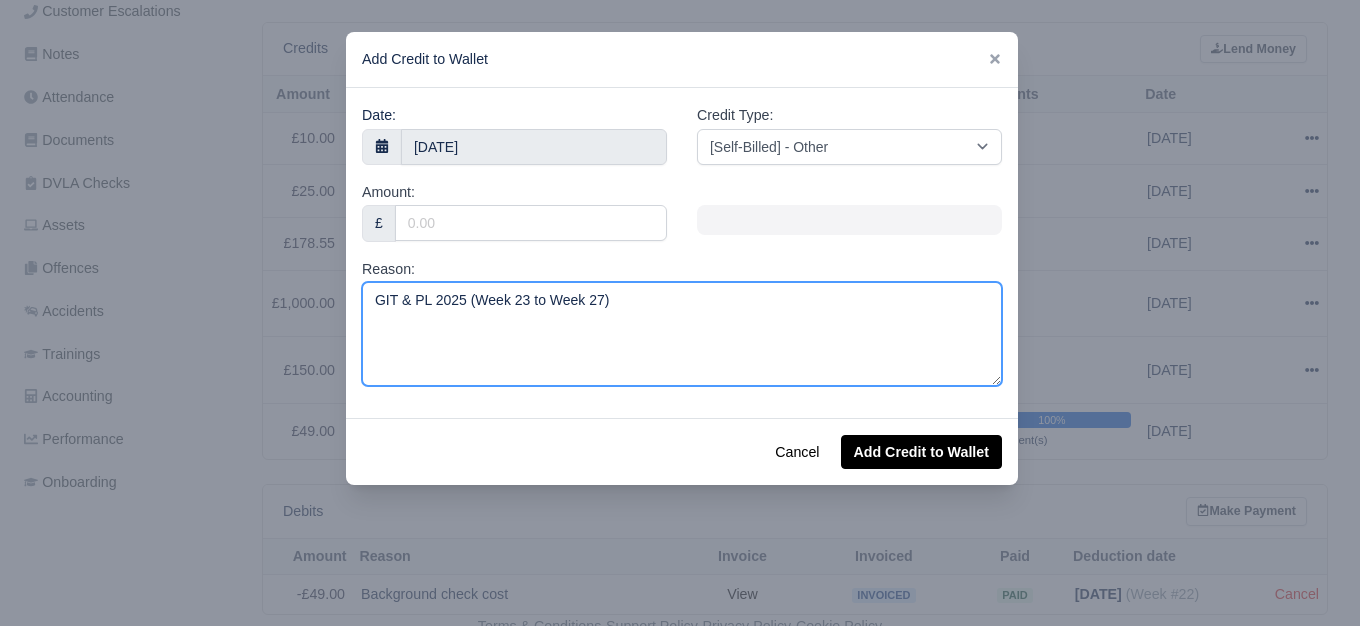 type on "GIT & PL 2025 (Week 23 to Week 27)" 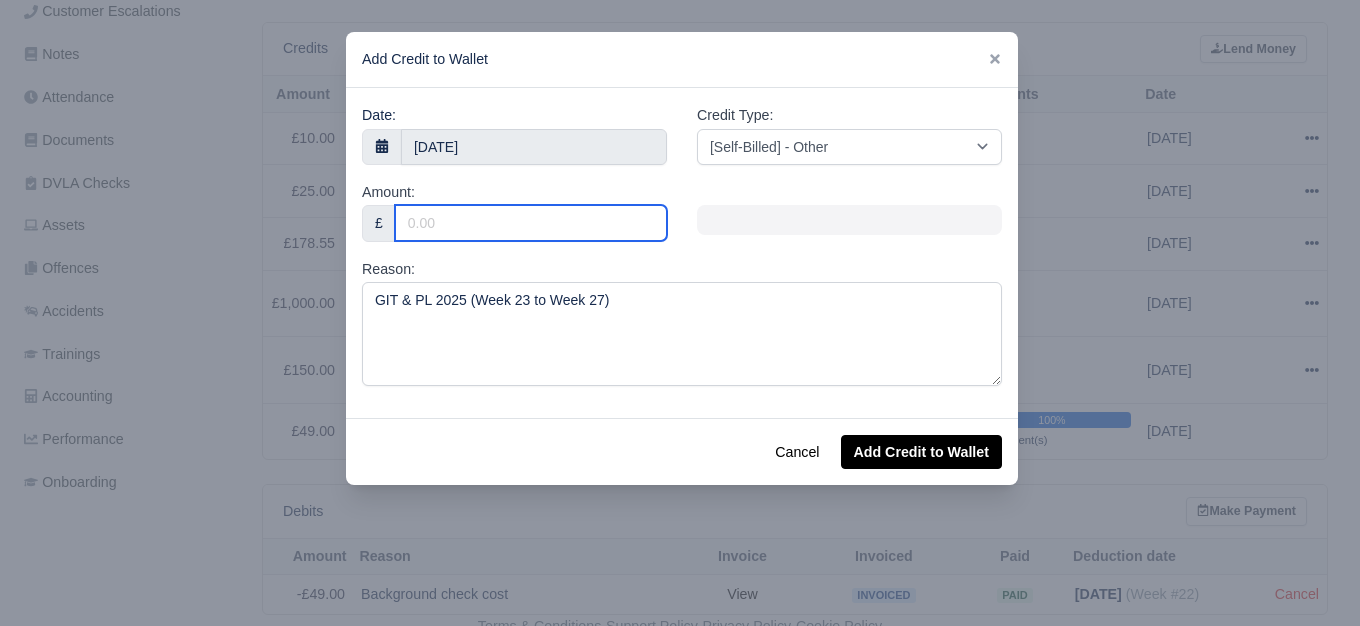 click on "Amount:" at bounding box center (531, 223) 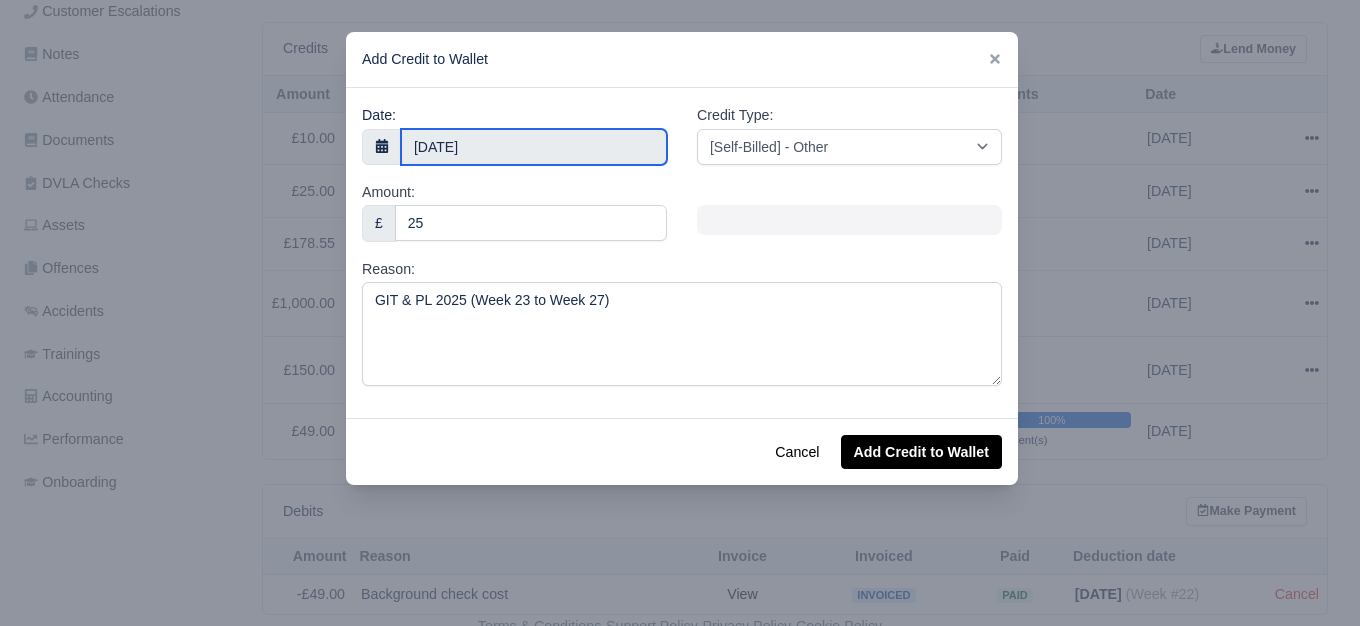 click on "15 July 2025" at bounding box center [534, 147] 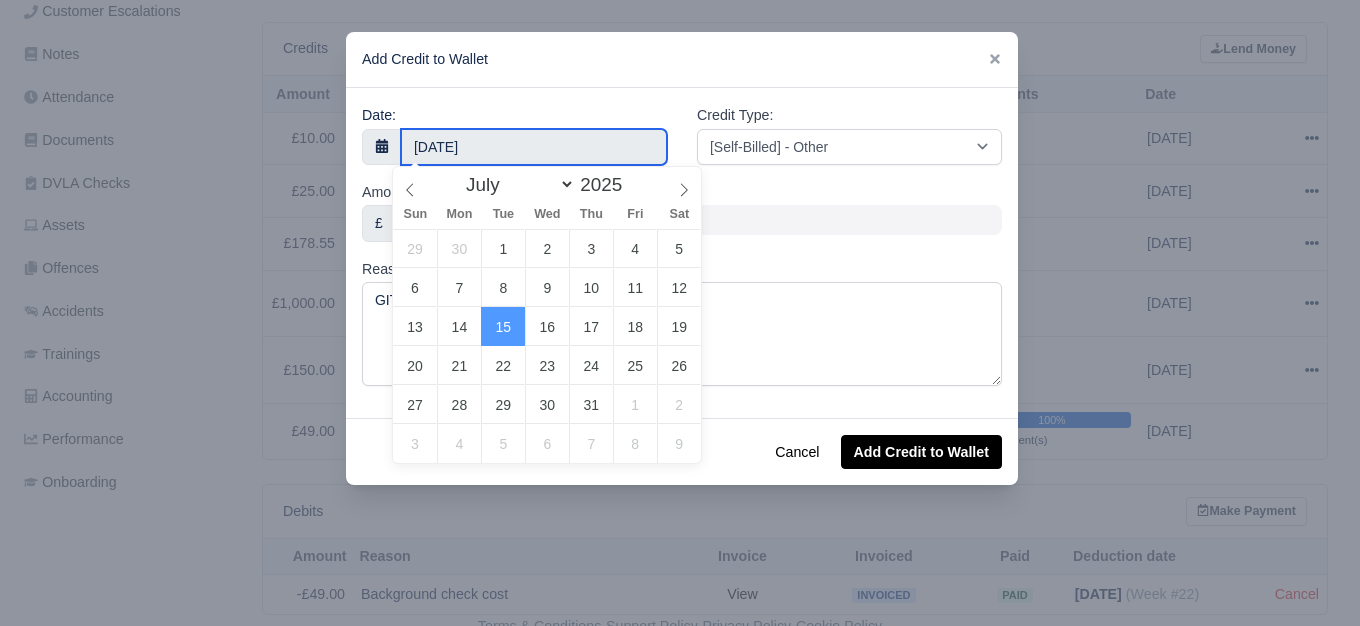 type on "25" 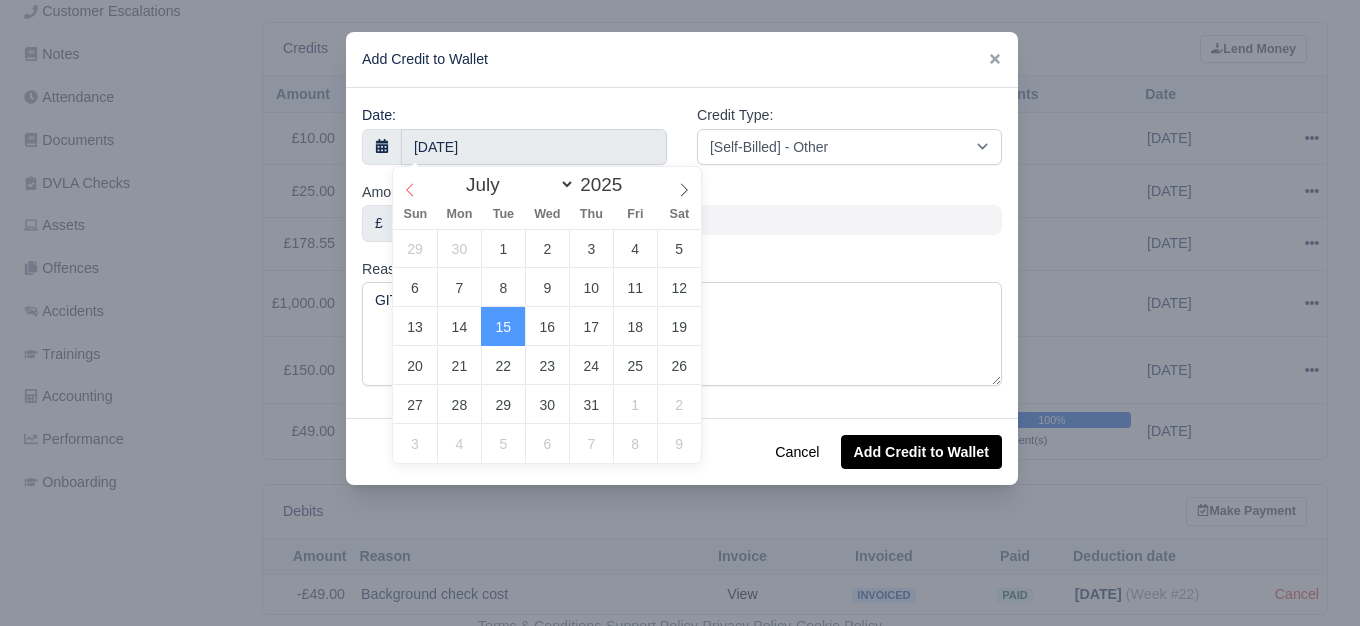 select on "5" 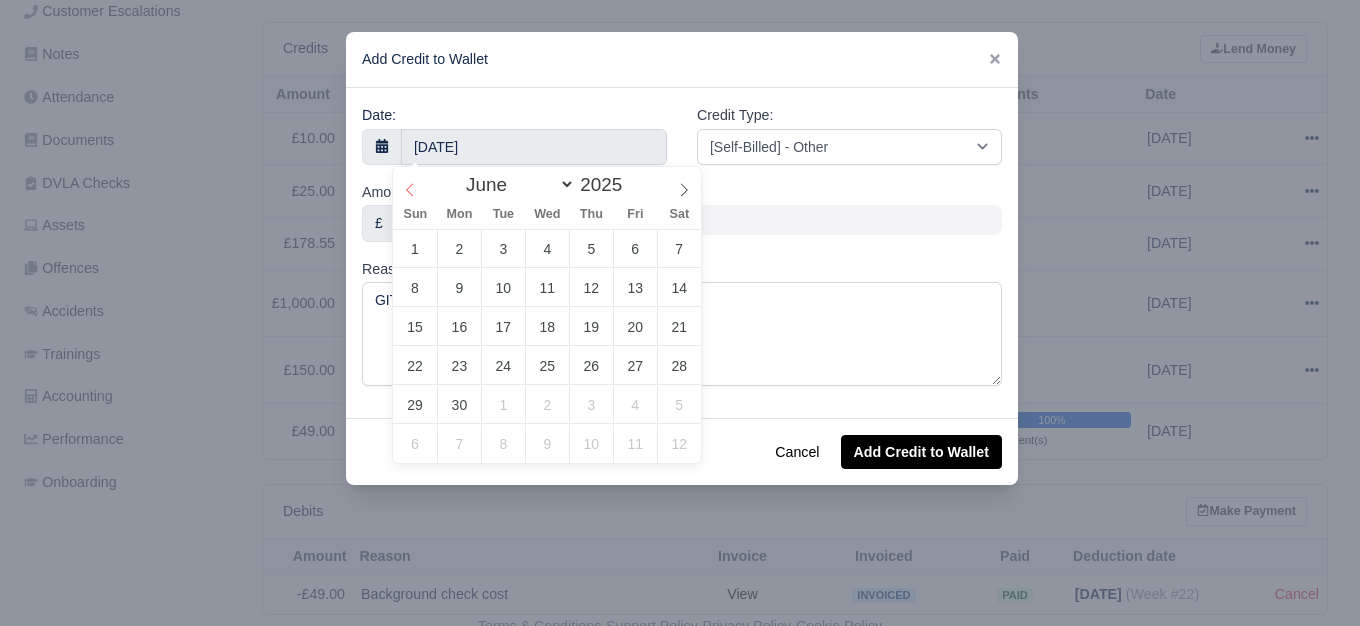 click at bounding box center (410, 184) 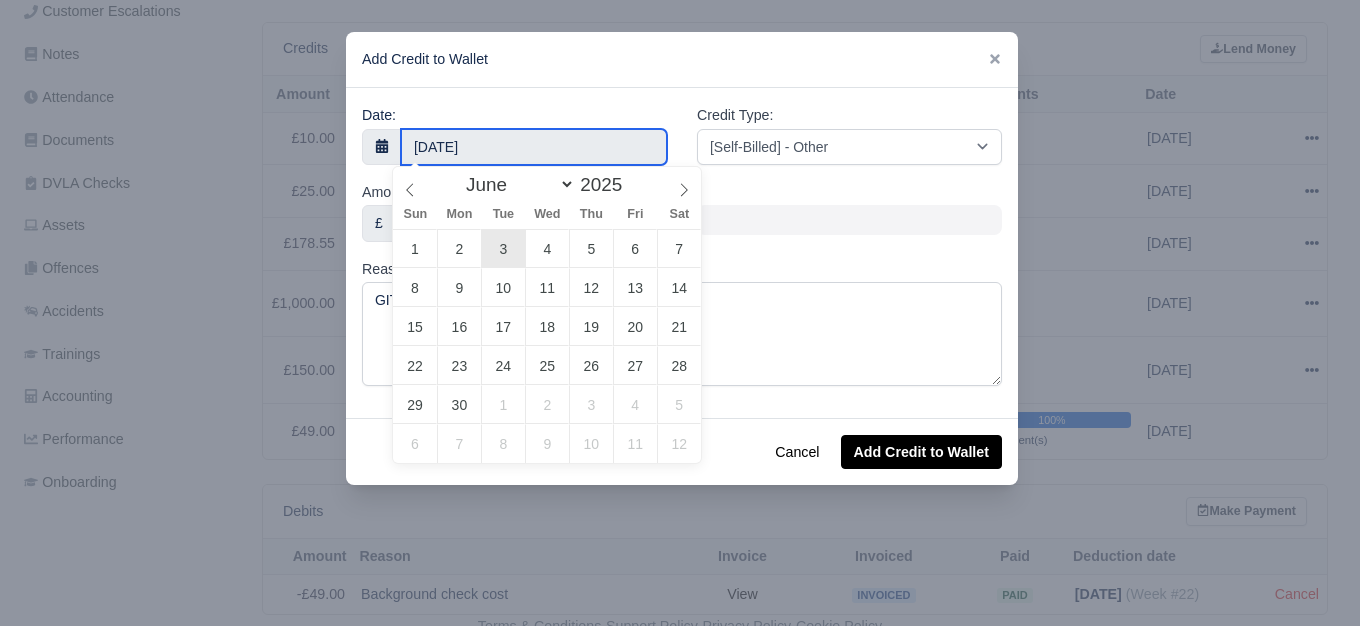 type on "3 June 2025" 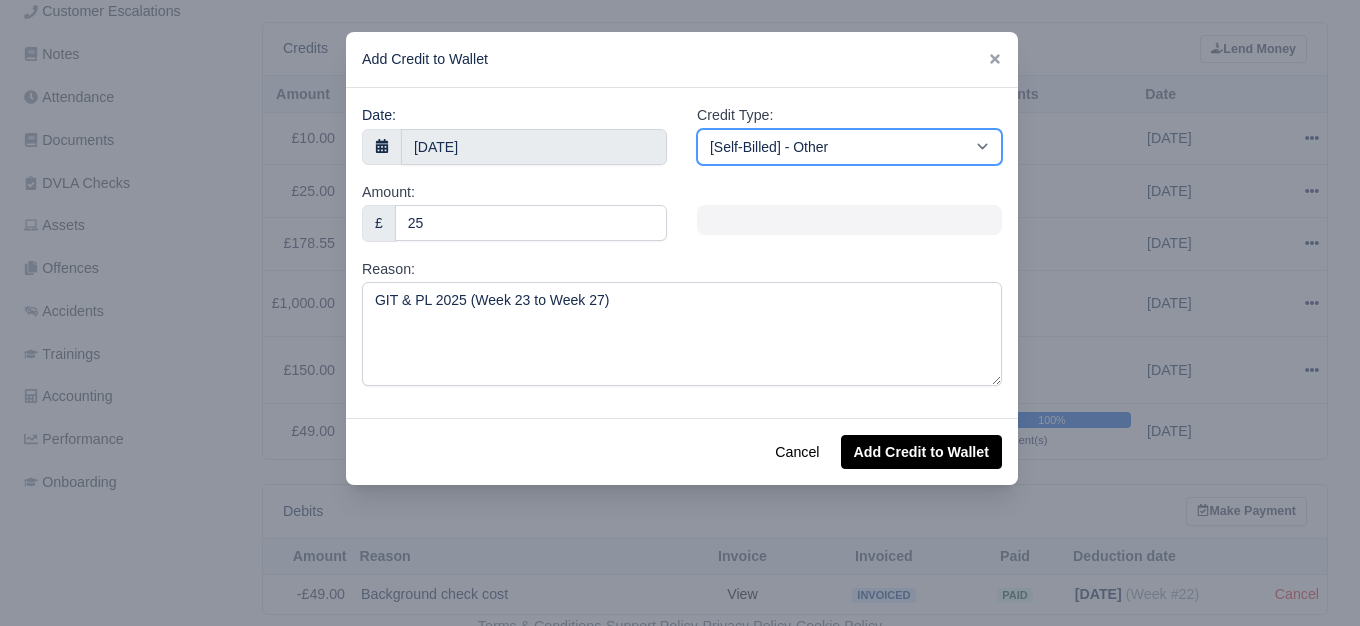 click on "[Self-Billed] - Other
[Self-Billed] - Negative Invoice
[Self-Billed] - Keychain
[Self-Billed] - Background Check
[Self-Billed] - Fuel Advance Payment
[Self-Billed] - Prepayment for Upcoming Work
[Rental] - Other
[Rental] - Vehicle Wash
[Rental] - Repayment in respect of vehicle damage
[Rental] - Vehicle Recovery Charge
[Rental] - Vehicle Pound Recovery
[Rental] - Vehicle Key Replacement
[Rental] - Vehicle Fuel Out
[Rental] - Van Fuel out/Adblue/Keychain/Van Wash/Sticker
[Rental] - Security Deposit to a maximum of £500
[Rental] - Advance payment in respect of rental vehicle deposit
[Rental] - Vehicle Violation
[Rental] - Violation Fee" at bounding box center (849, 147) 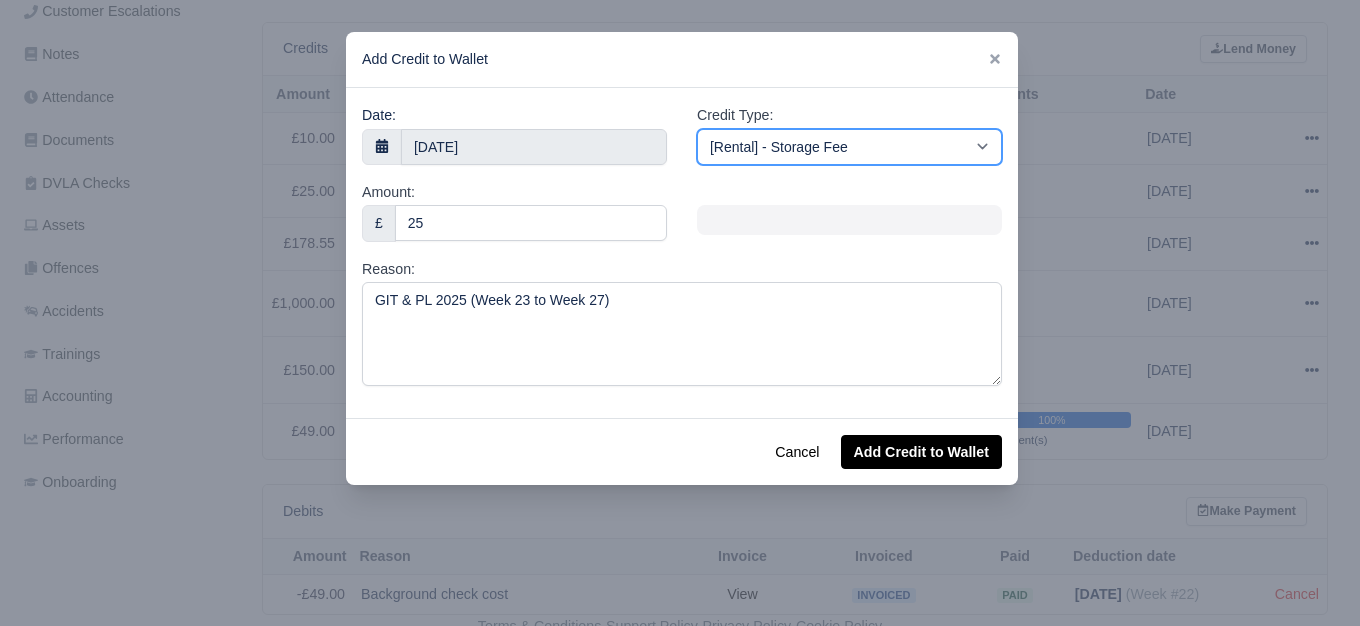 click on "[Self-Billed] - Other
[Self-Billed] - Negative Invoice
[Self-Billed] - Keychain
[Self-Billed] - Background Check
[Self-Billed] - Fuel Advance Payment
[Self-Billed] - Prepayment for Upcoming Work
[Rental] - Other
[Rental] - Vehicle Wash
[Rental] - Repayment in respect of vehicle damage
[Rental] - Vehicle Recovery Charge
[Rental] - Vehicle Pound Recovery
[Rental] - Vehicle Key Replacement
[Rental] - Vehicle Fuel Out
[Rental] - Van Fuel out/Adblue/Keychain/Van Wash/Sticker
[Rental] - Security Deposit to a maximum of £500
[Rental] - Advance payment in respect of rental vehicle deposit
[Rental] - Vehicle Violation
[Rental] - Violation Fee" at bounding box center (849, 147) 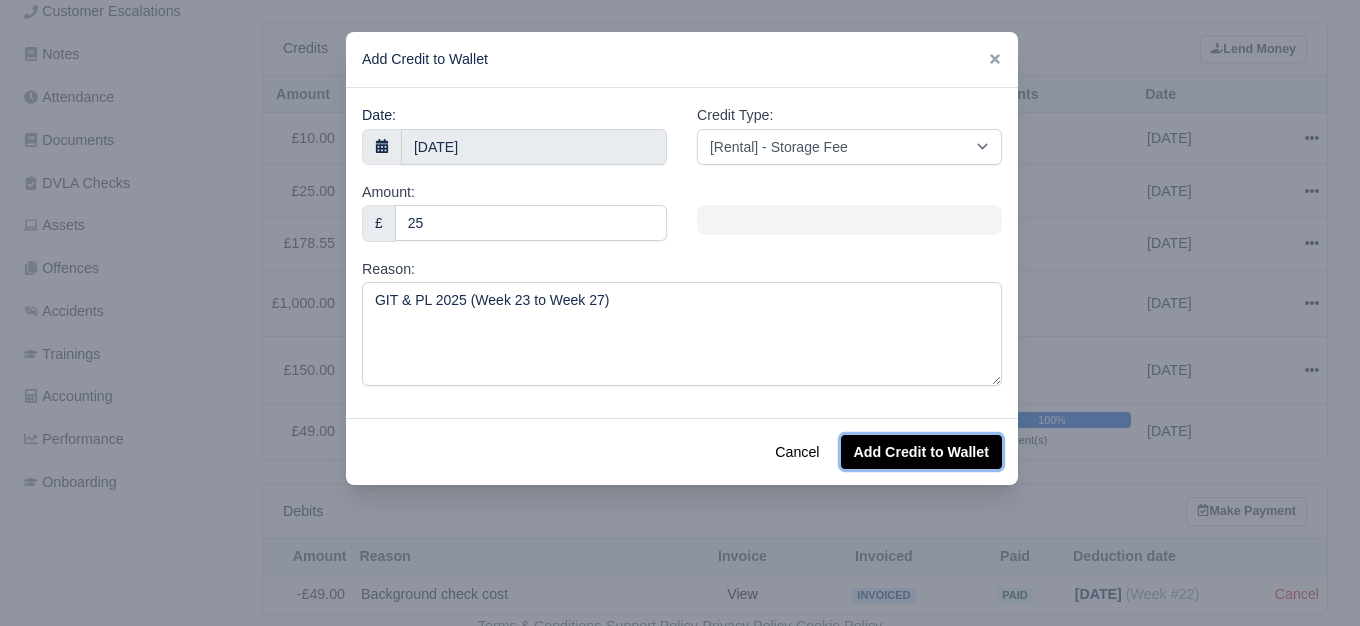 click on "Add Credit to Wallet" at bounding box center (921, 452) 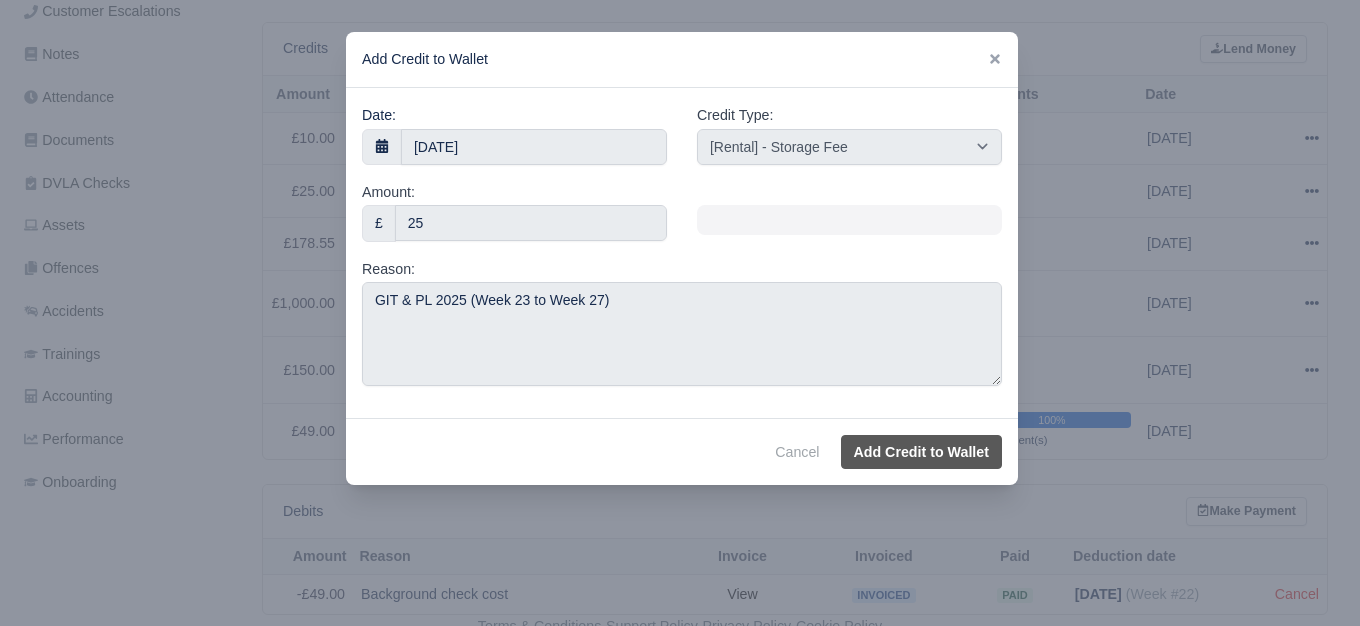 select on "other" 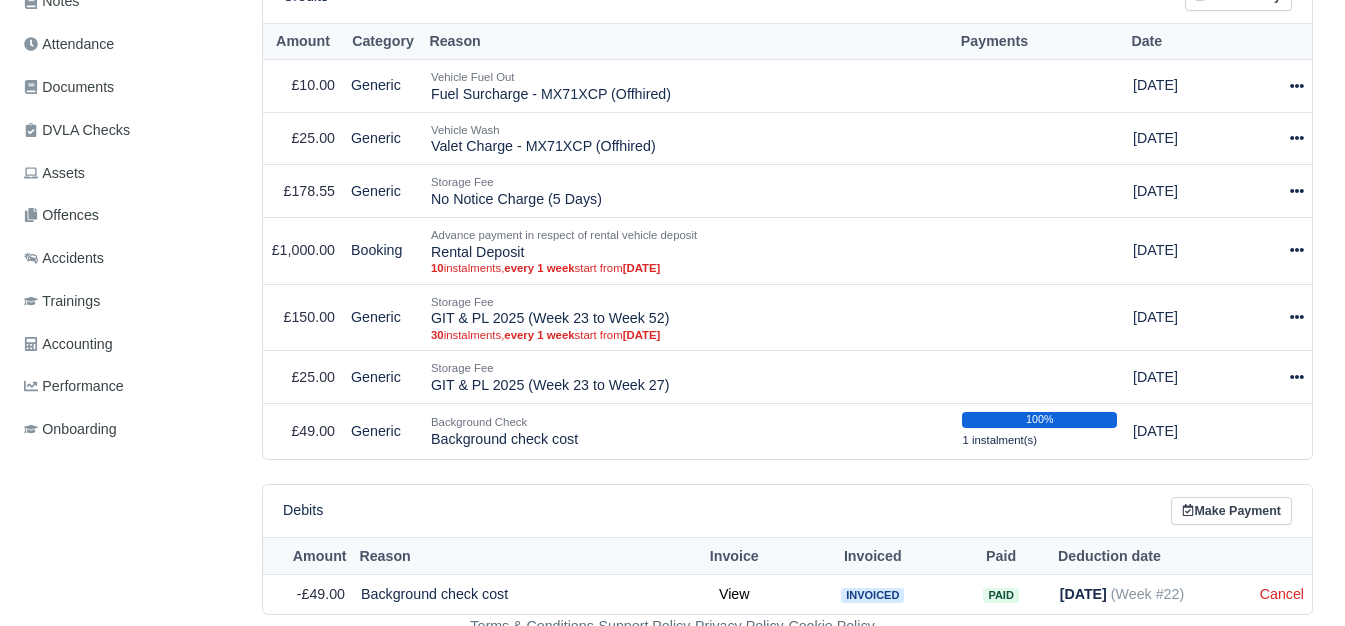 scroll, scrollTop: 535, scrollLeft: 0, axis: vertical 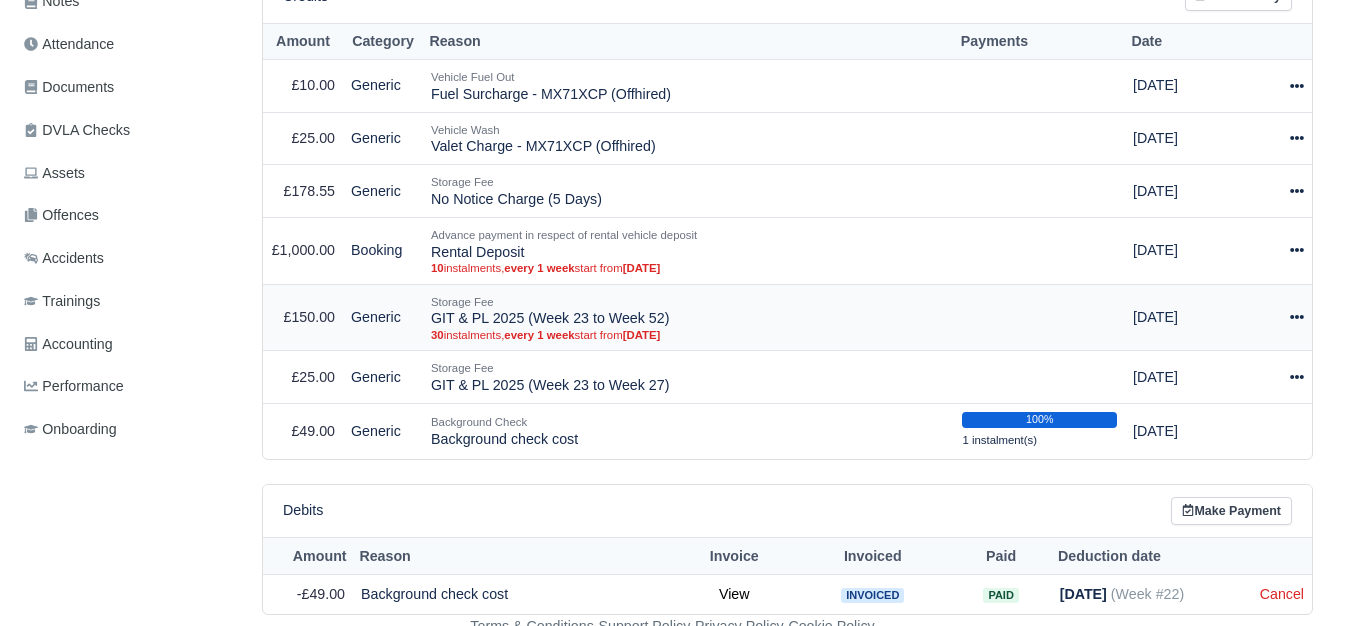 click 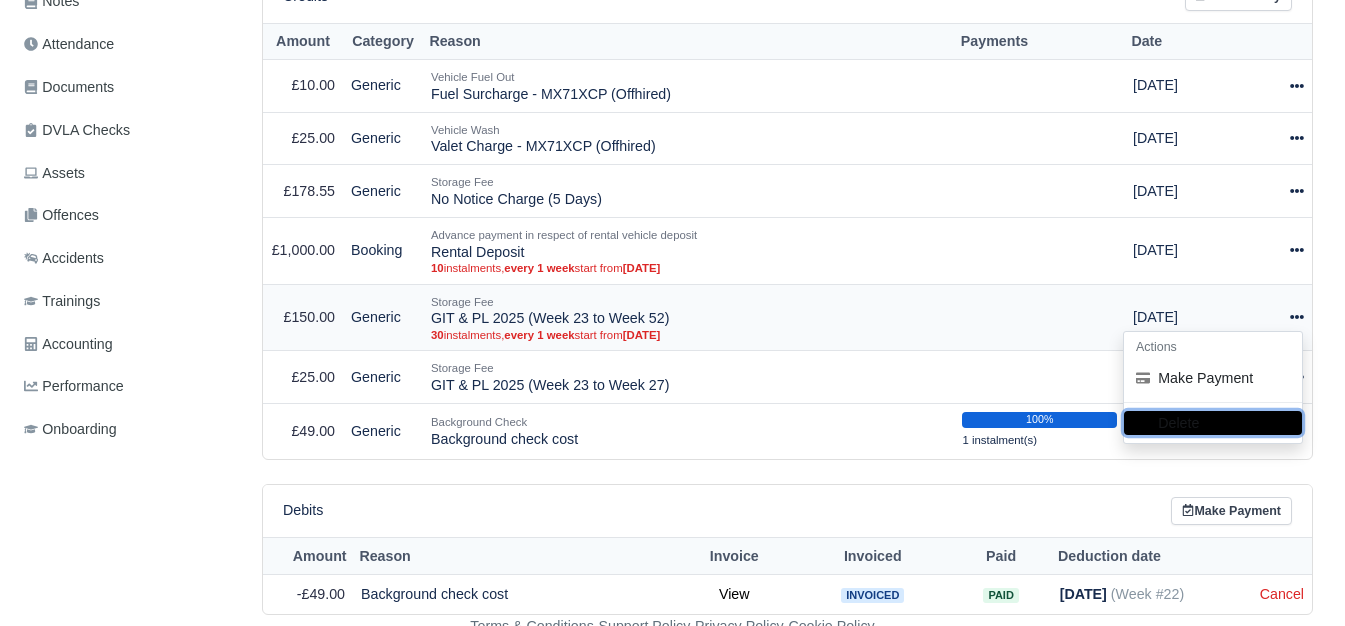 click on "Delete" at bounding box center (1213, 423) 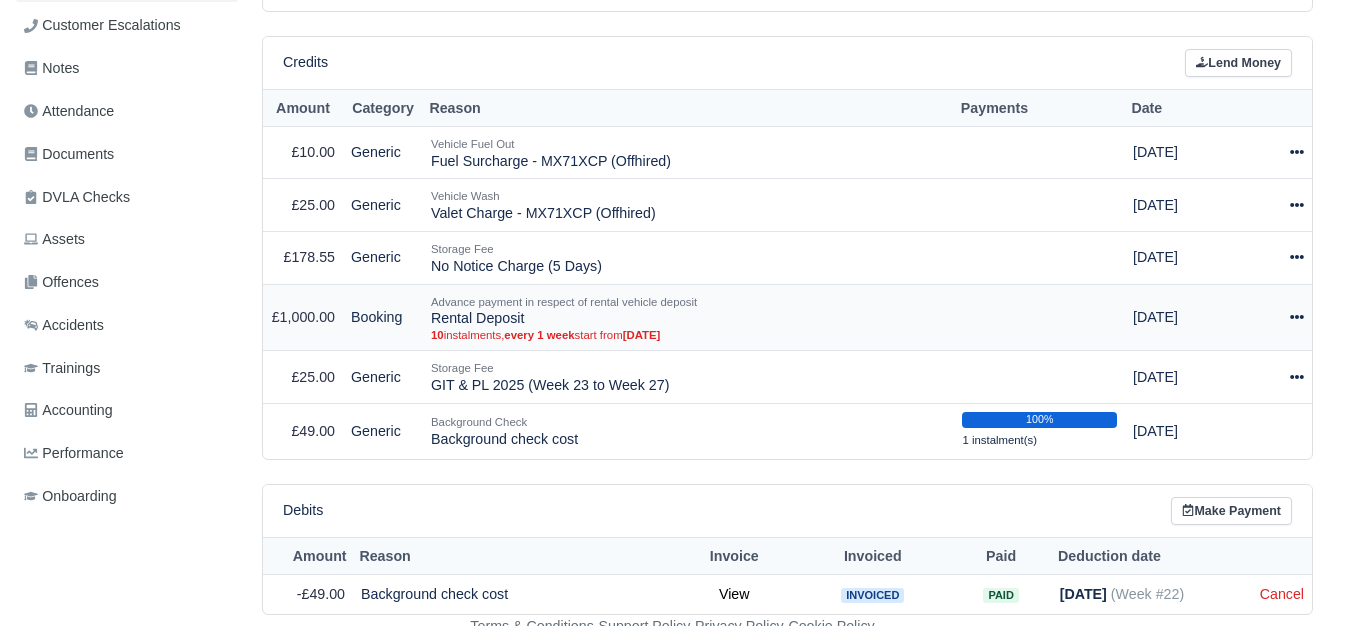 scroll, scrollTop: 507, scrollLeft: 0, axis: vertical 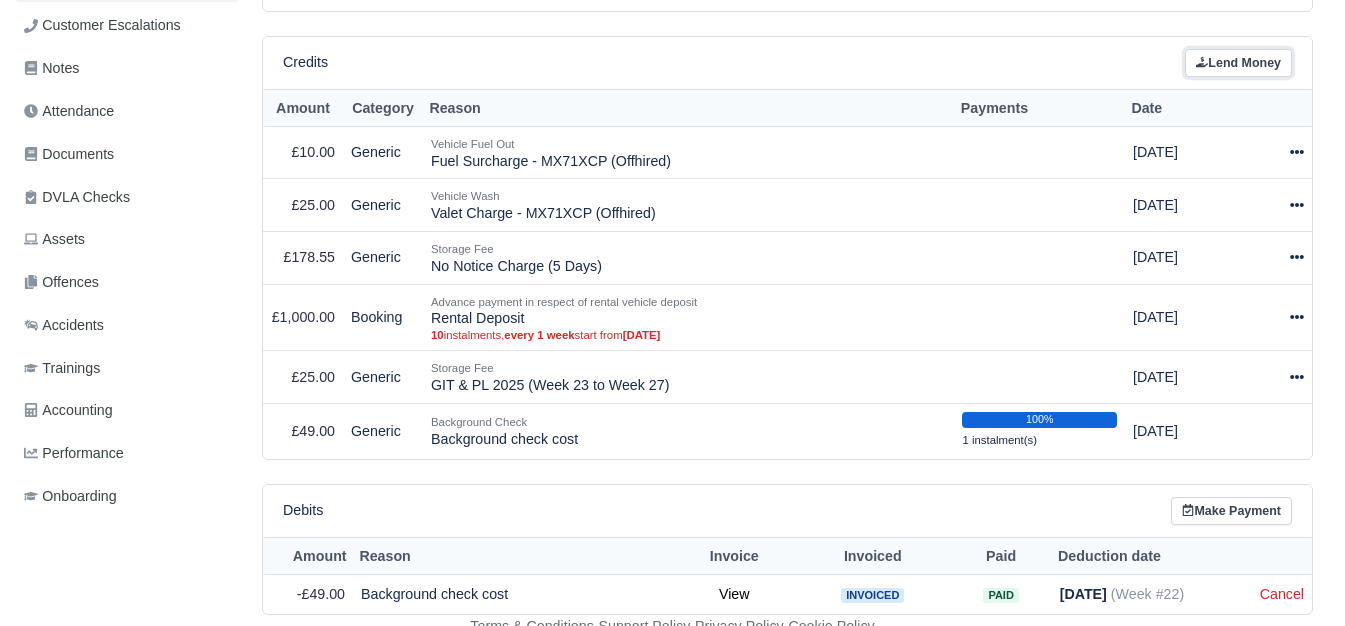 click on "Lend Money" at bounding box center [1238, 63] 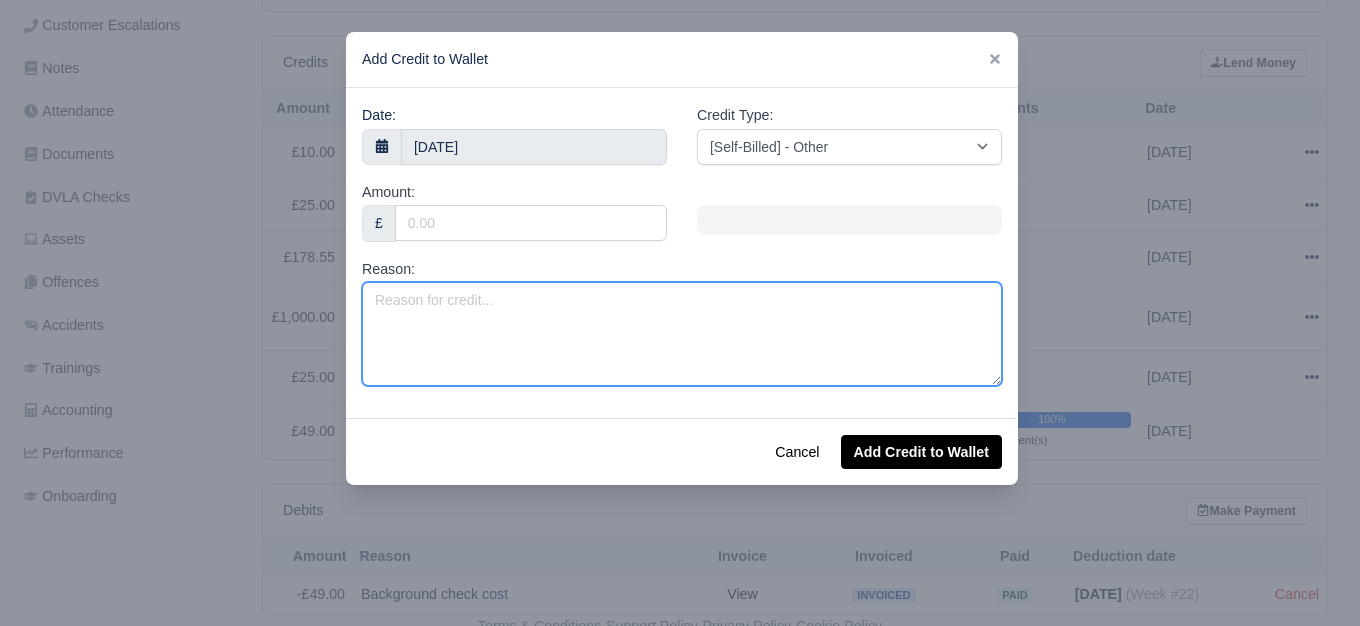 click on "Reason:" at bounding box center [682, 334] 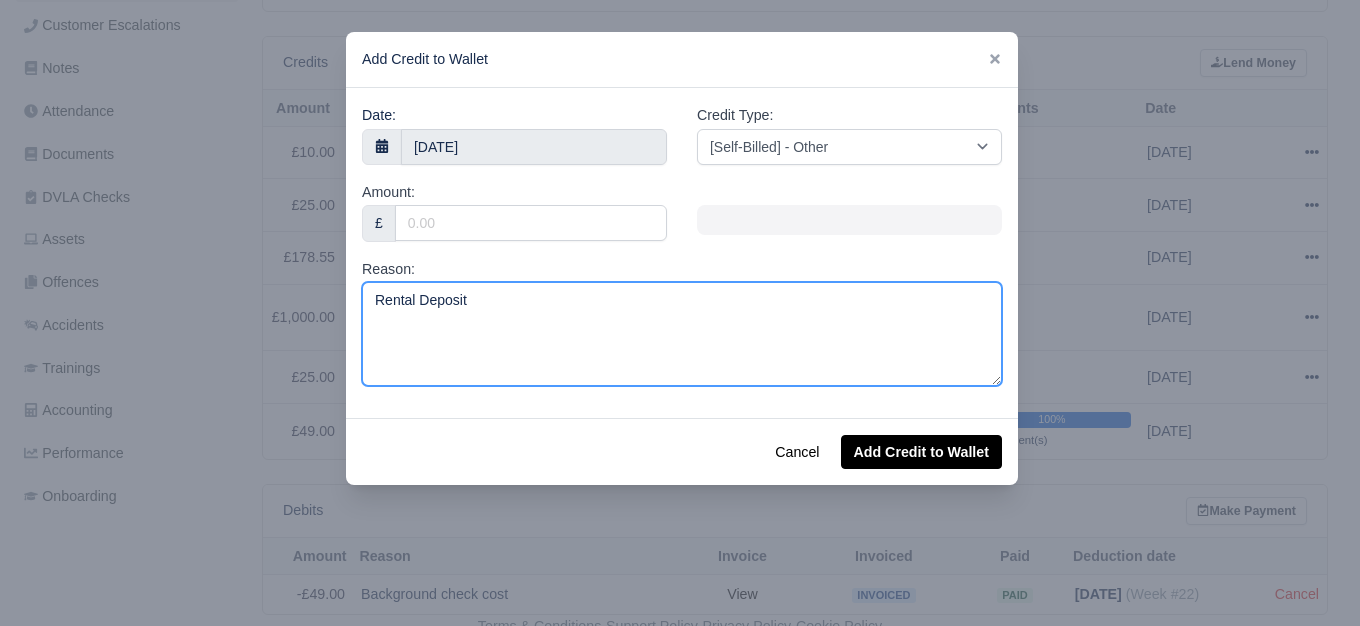 type on "Rental Deposit" 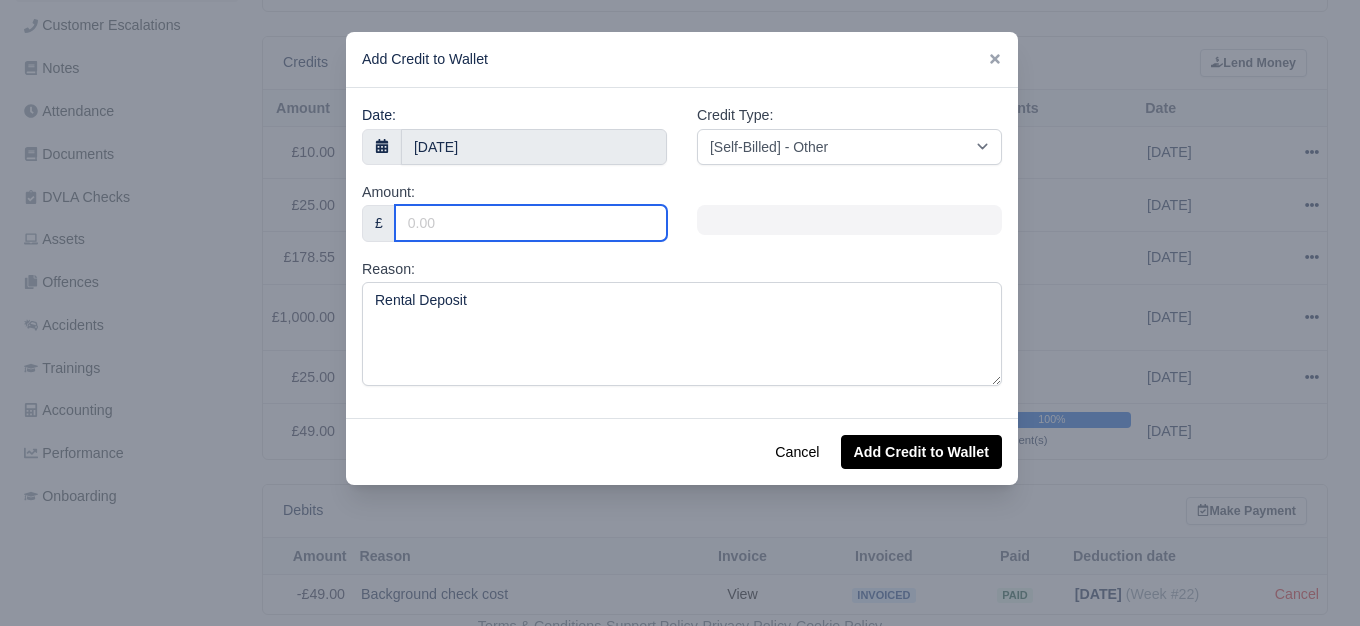 click on "Amount:" at bounding box center (531, 223) 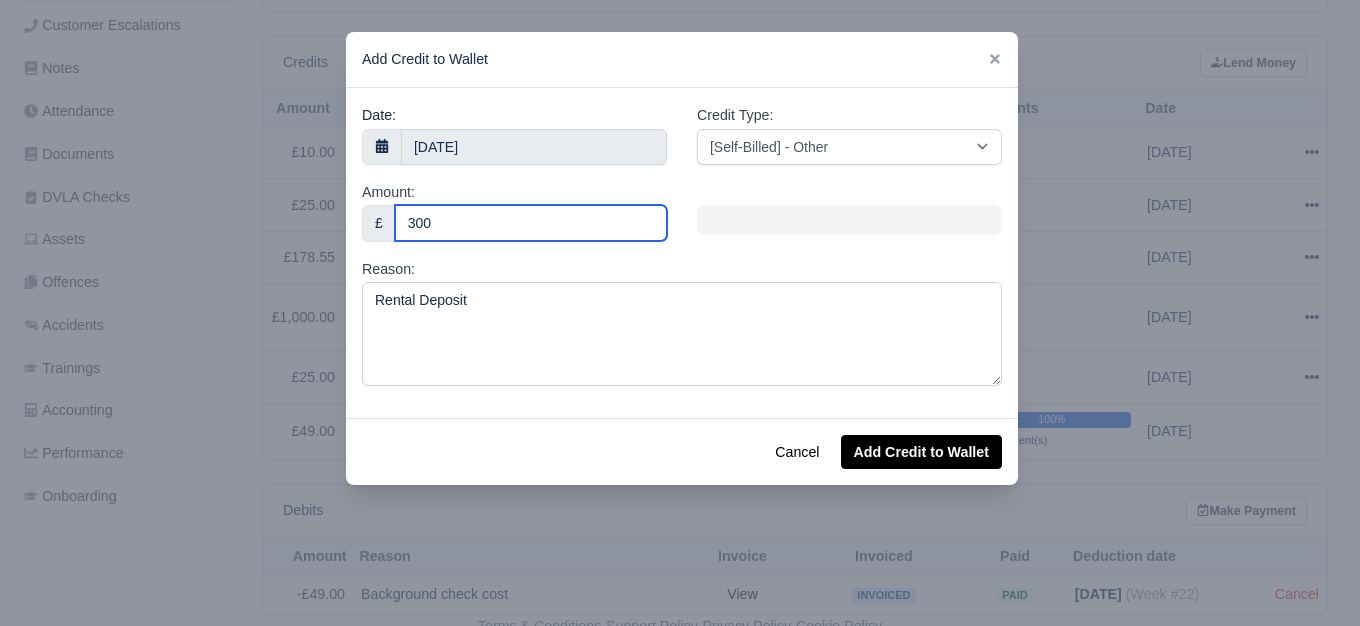 type on "300" 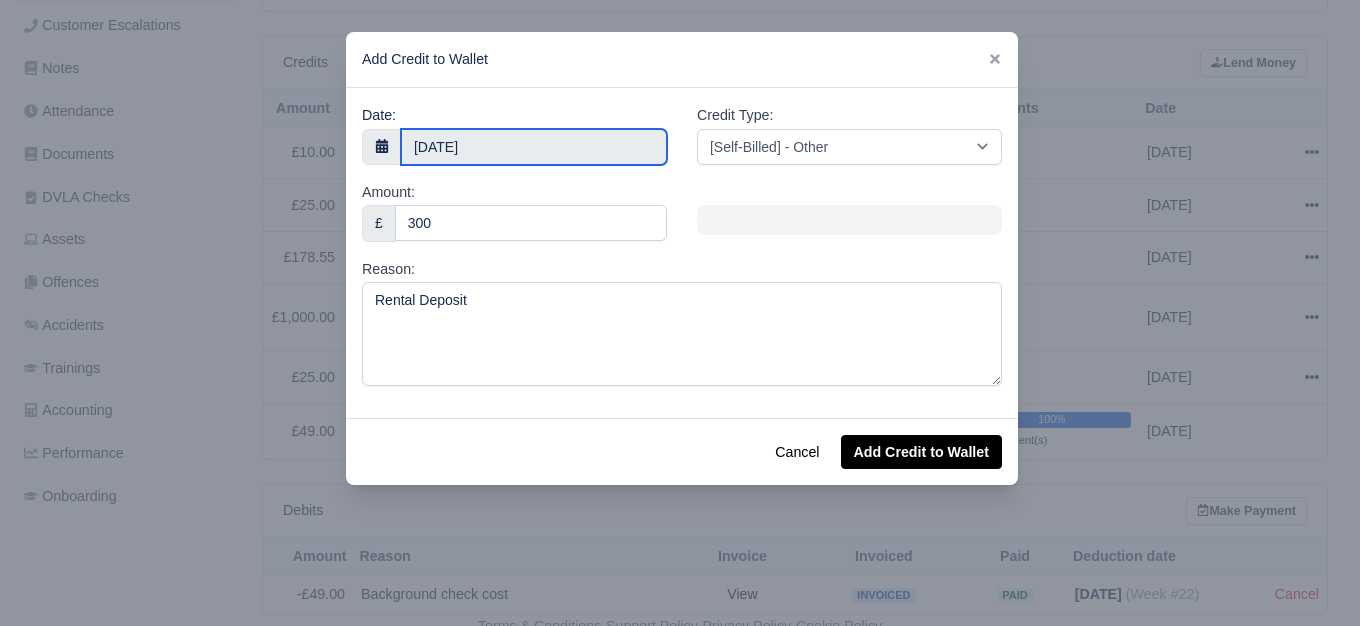 click on "WEB LOGISTIX LTD
My Invoices Schedule Workforce Manpower Expiring Documents Leave Requests Daily Attendance Daily Timesheet Onboardings Feedback Administration Depots Operating Centres Management Schedule Tasks Tasks Metrics Vehicles Fleet Schedule Rental Agreements Today's Inspections Forms Customers Offences Incidents Service Entries Renewal Dates Vehicle Groups Fleet Insurance B2B Contractors Finance Invoices Disputes Payment Types Service Types Assets Credit Instalments Bulk Payment Custom Invoices Health & Safety Vehicle Inspections Support Portal Incidents Compliance Compliance Dashboard E-Sign Documents Communication Center Trainings Reports
×" at bounding box center (680, -194) 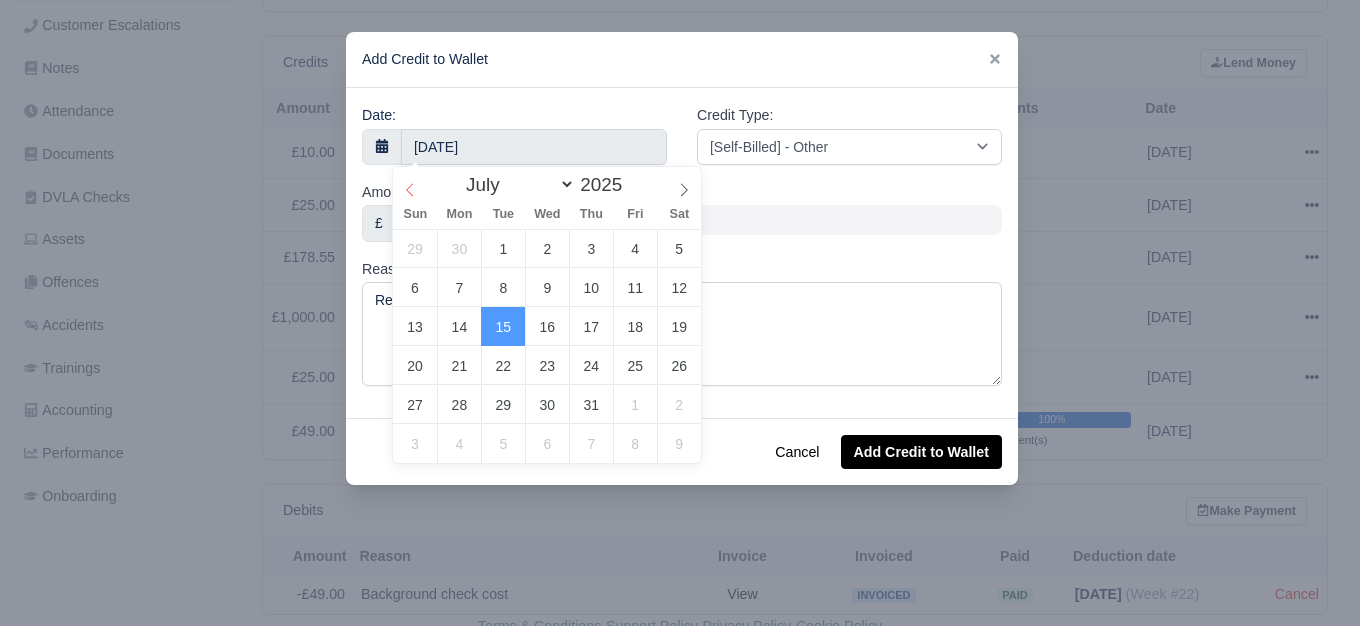 select on "5" 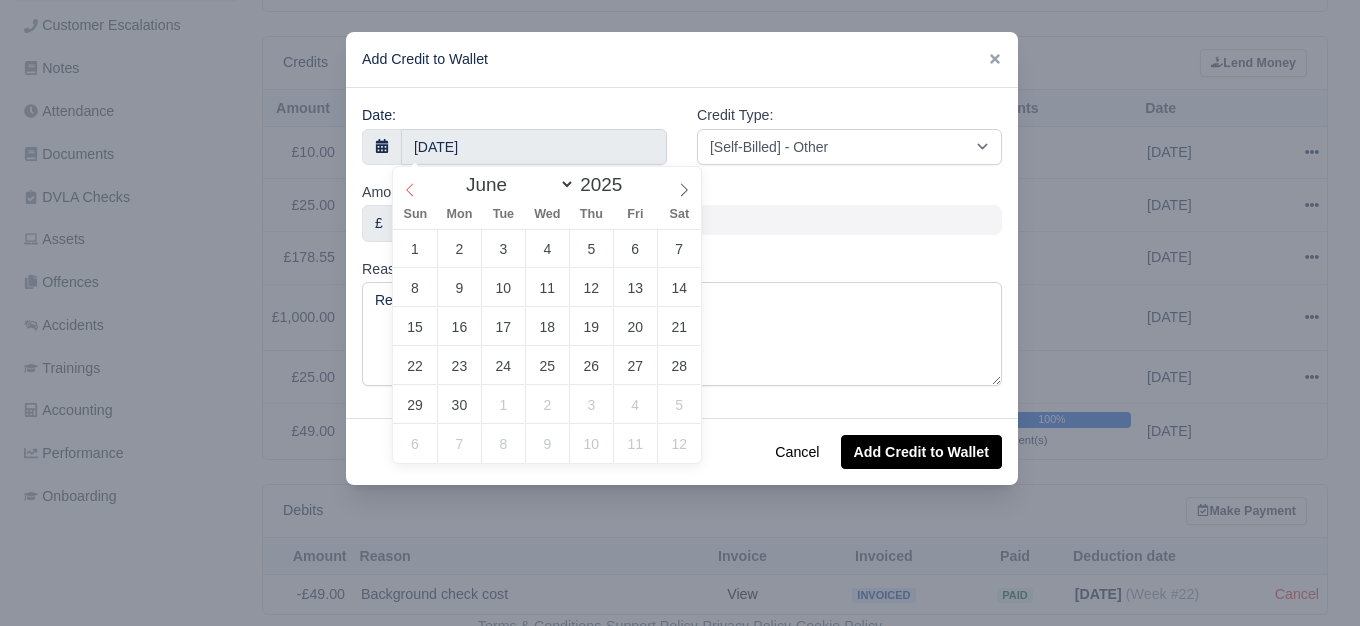 click at bounding box center [410, 184] 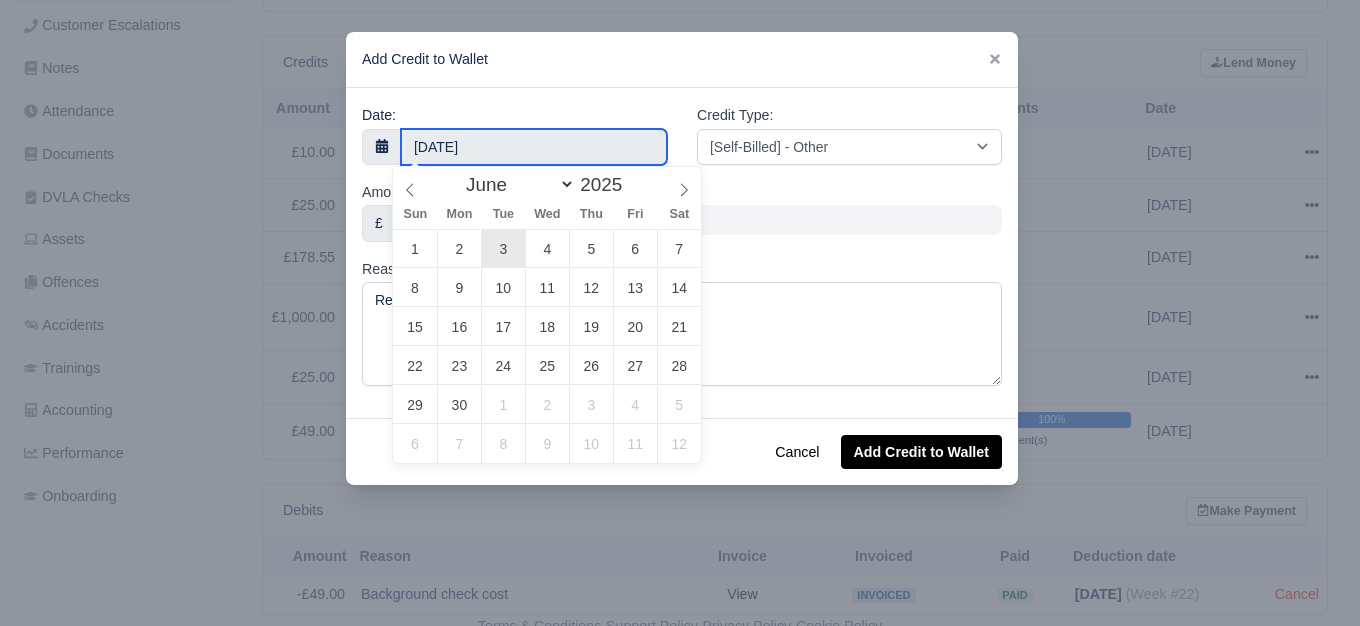 type on "3 June 2025" 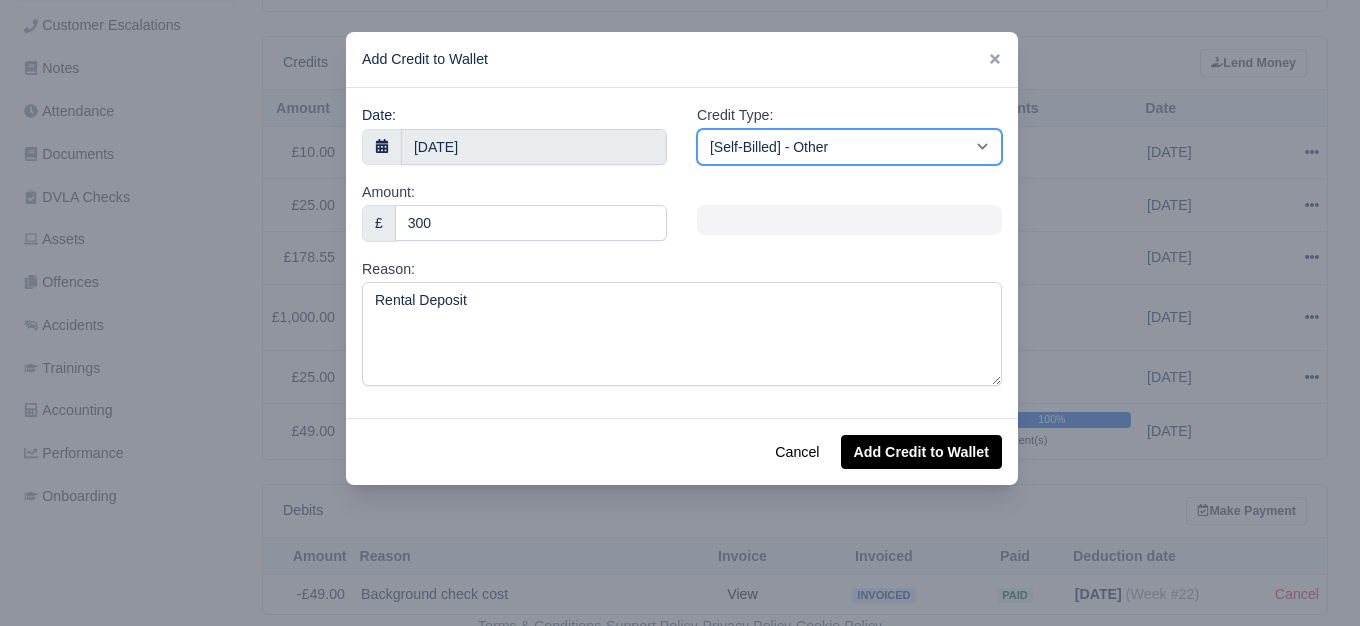 click on "[Self-Billed] - Other
[Self-Billed] - Negative Invoice
[Self-Billed] - Keychain
[Self-Billed] - Background Check
[Self-Billed] - Fuel Advance Payment
[Self-Billed] - Prepayment for Upcoming Work
[Rental] - Other
[Rental] - Vehicle Wash
[Rental] - Repayment in respect of vehicle damage
[Rental] - Vehicle Recovery Charge
[Rental] - Vehicle Pound Recovery
[Rental] - Vehicle Key Replacement
[Rental] - Vehicle Fuel Out
[Rental] - Van Fuel out/Adblue/Keychain/Van Wash/Sticker
[Rental] - Security Deposit to a maximum of £500
[Rental] - Advance payment in respect of rental vehicle deposit
[Rental] - Vehicle Violation
[Rental] - Violation Fee" at bounding box center (849, 147) 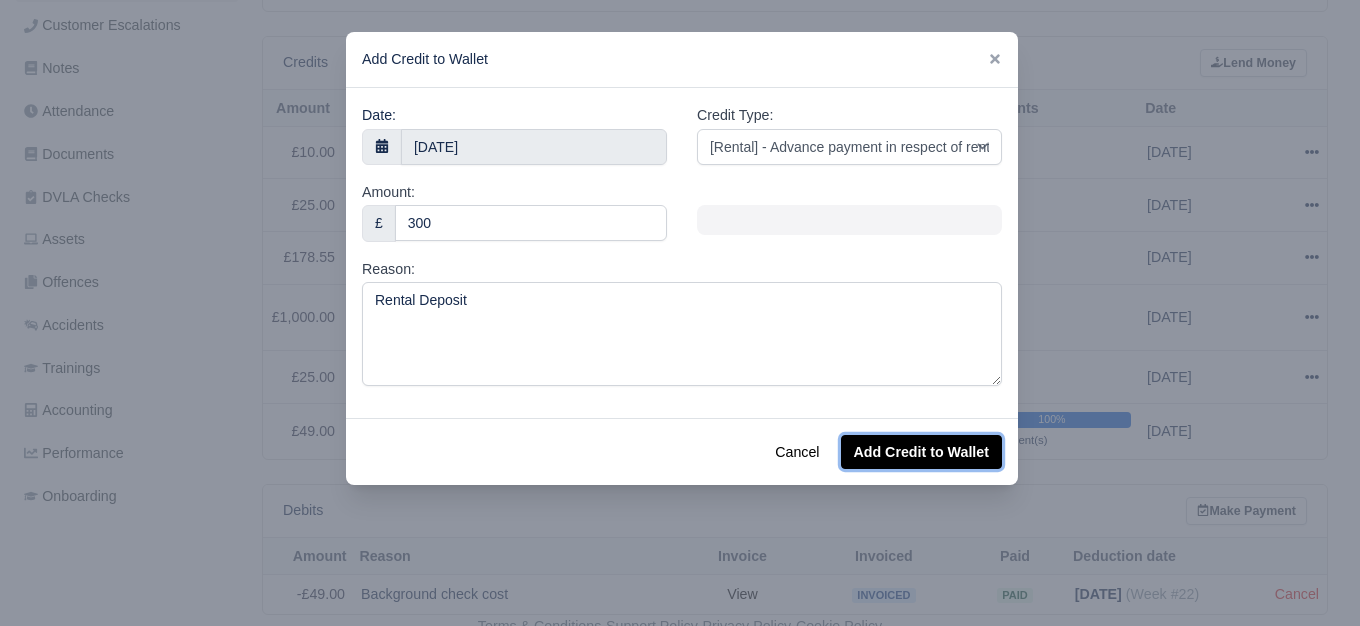 click on "Add Credit to Wallet" at bounding box center (921, 452) 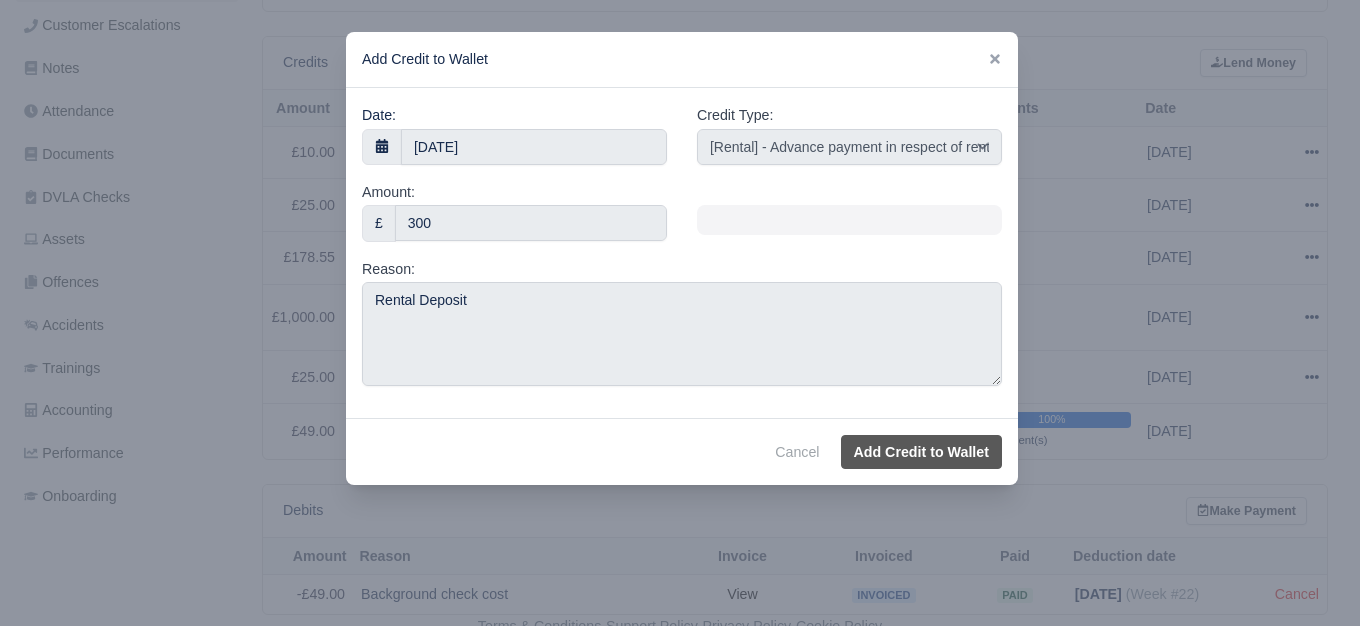select on "other" 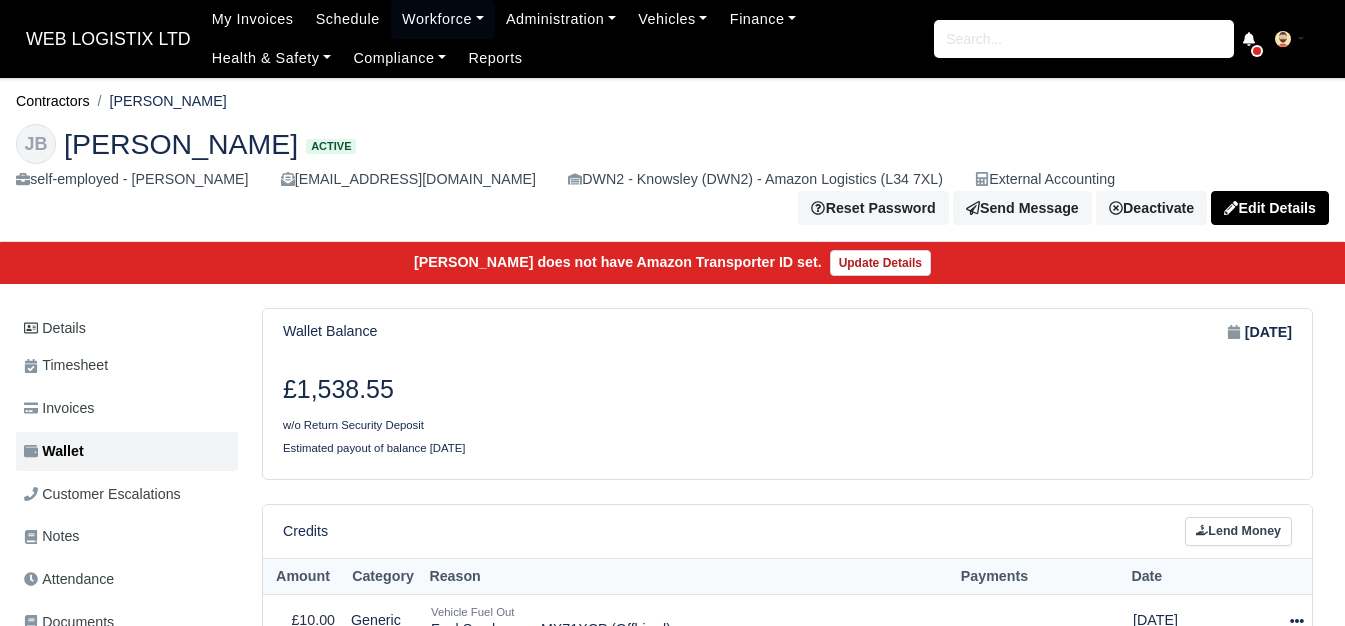 scroll, scrollTop: 521, scrollLeft: 0, axis: vertical 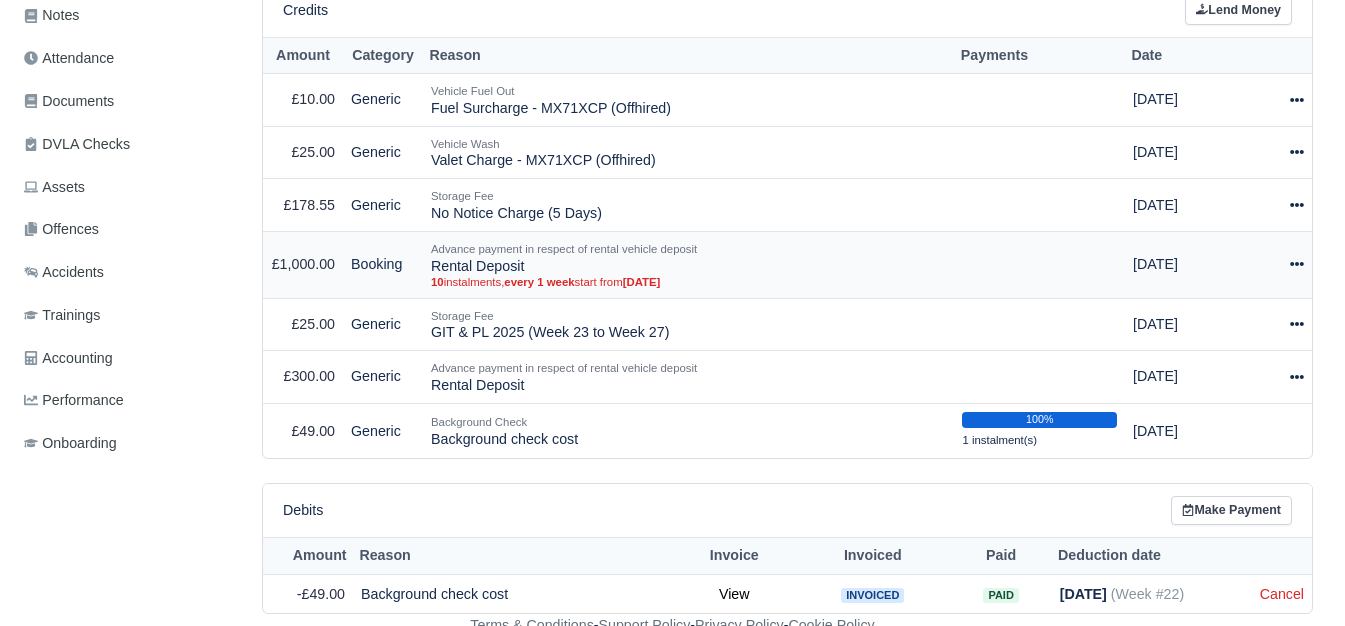 click 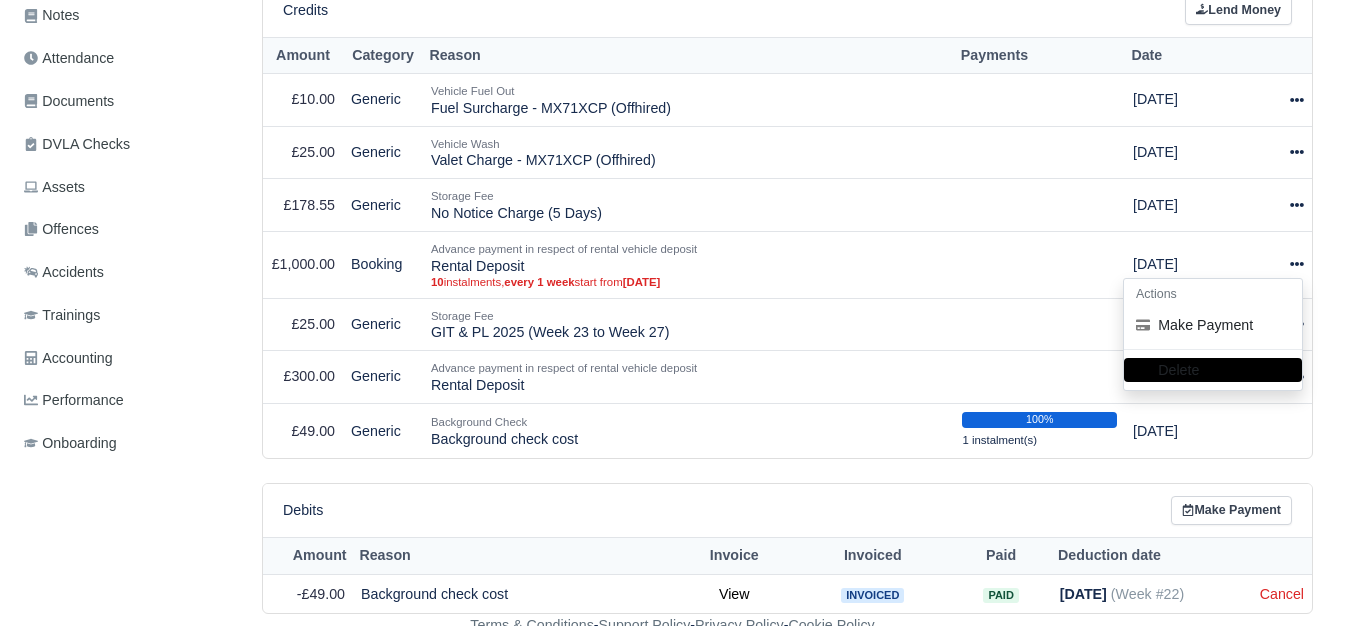 click on "Wallet Balance
[DATE]
£1,538.55
w/o Return Security Deposit
Estimated payout of balance [DATE]
Credits
Lend Money
Date" at bounding box center [787, 201] 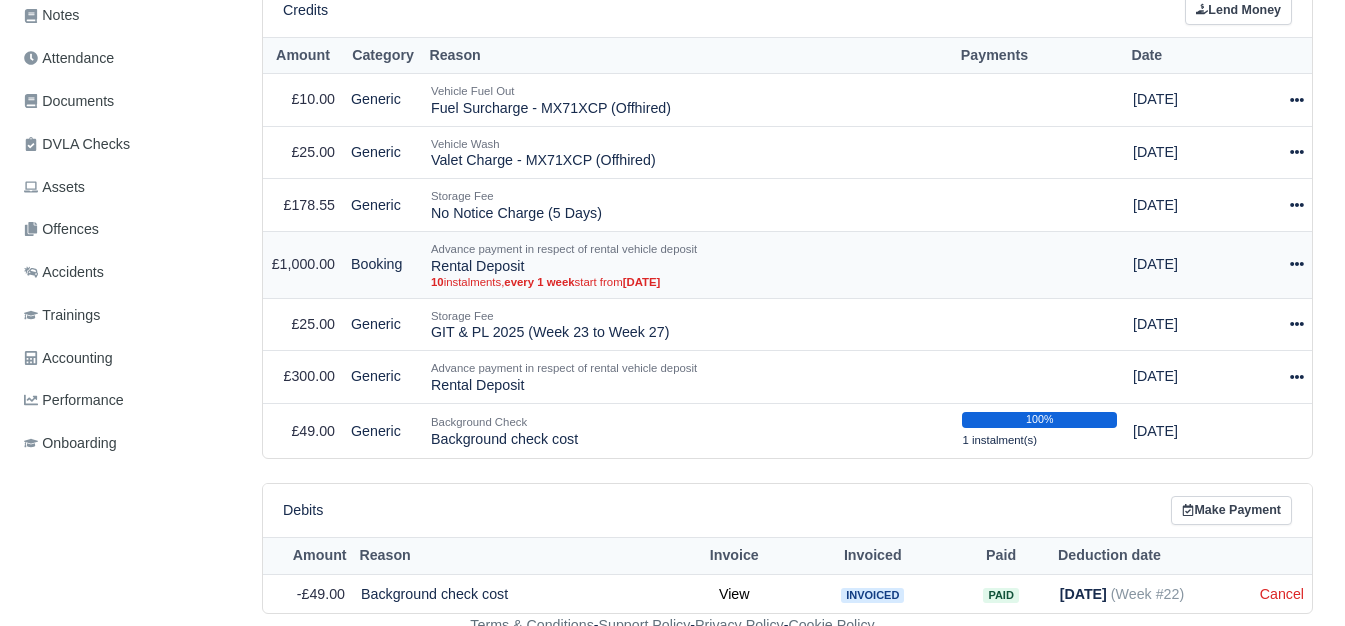 click 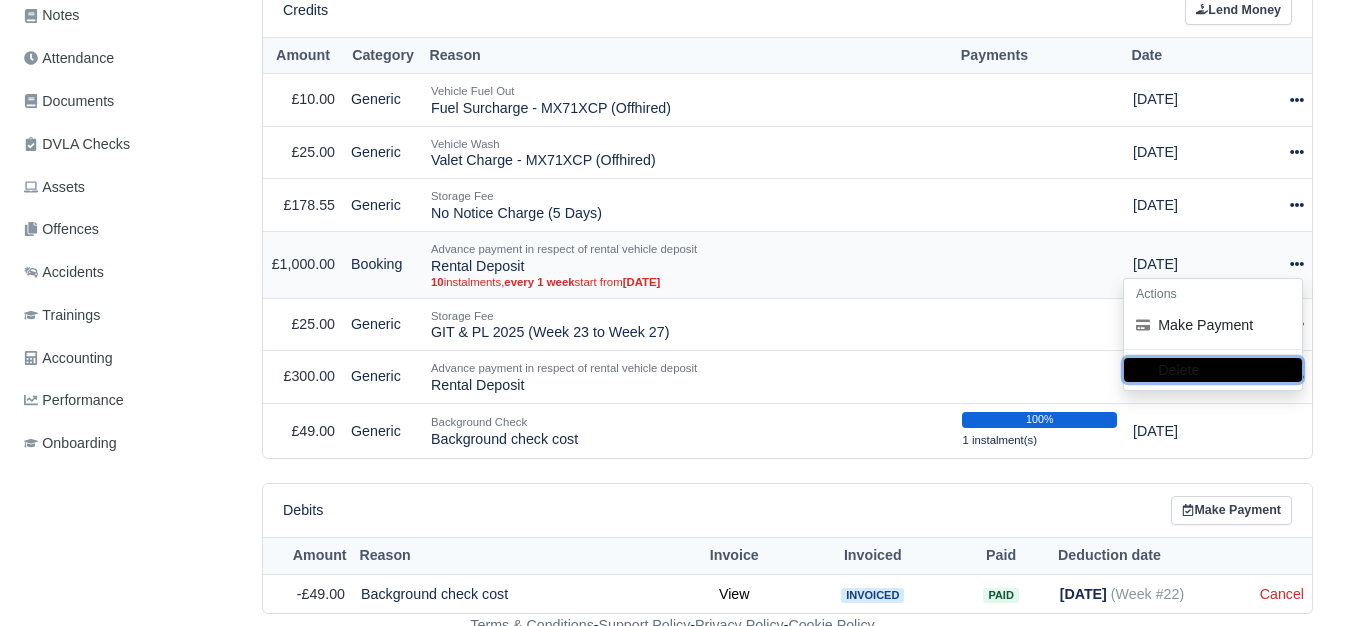 click on "Delete" at bounding box center [1213, 370] 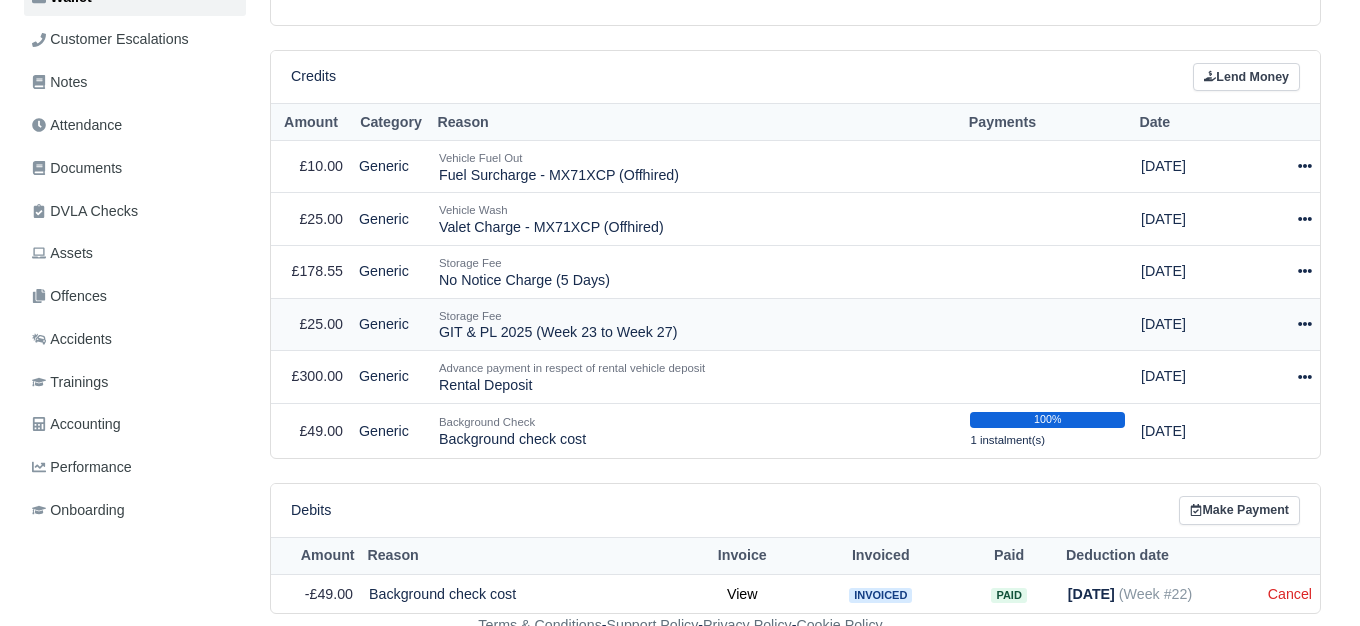 scroll, scrollTop: 493, scrollLeft: 0, axis: vertical 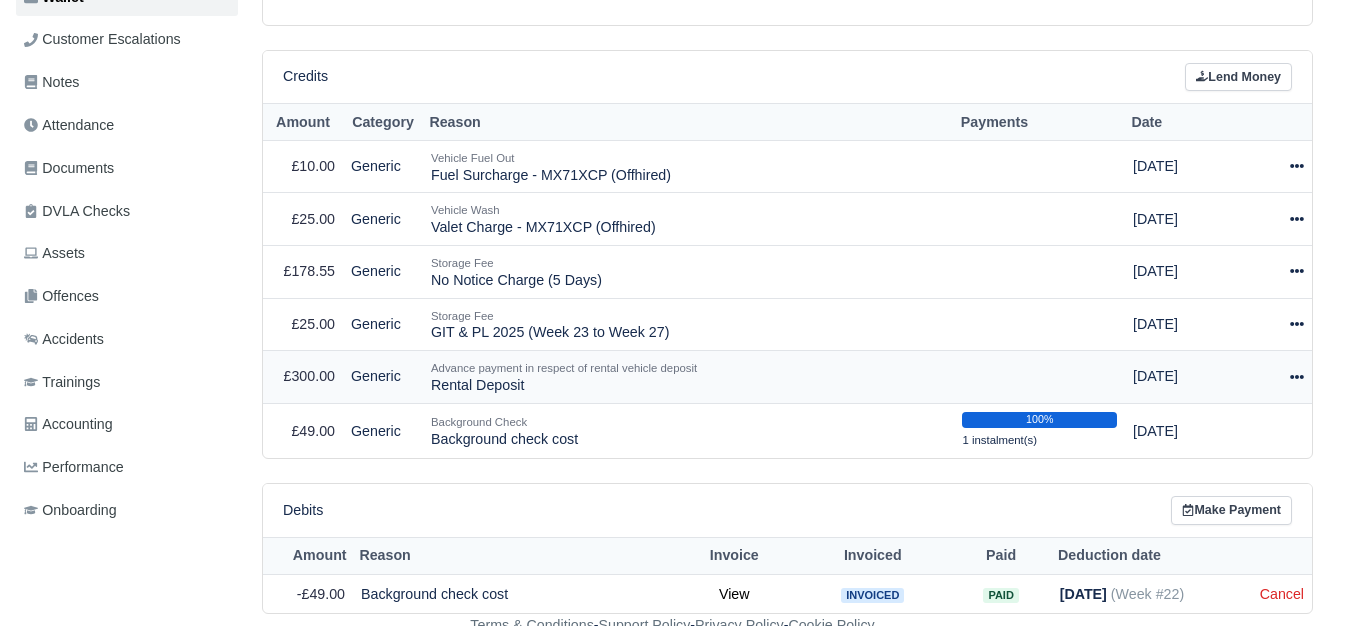 click 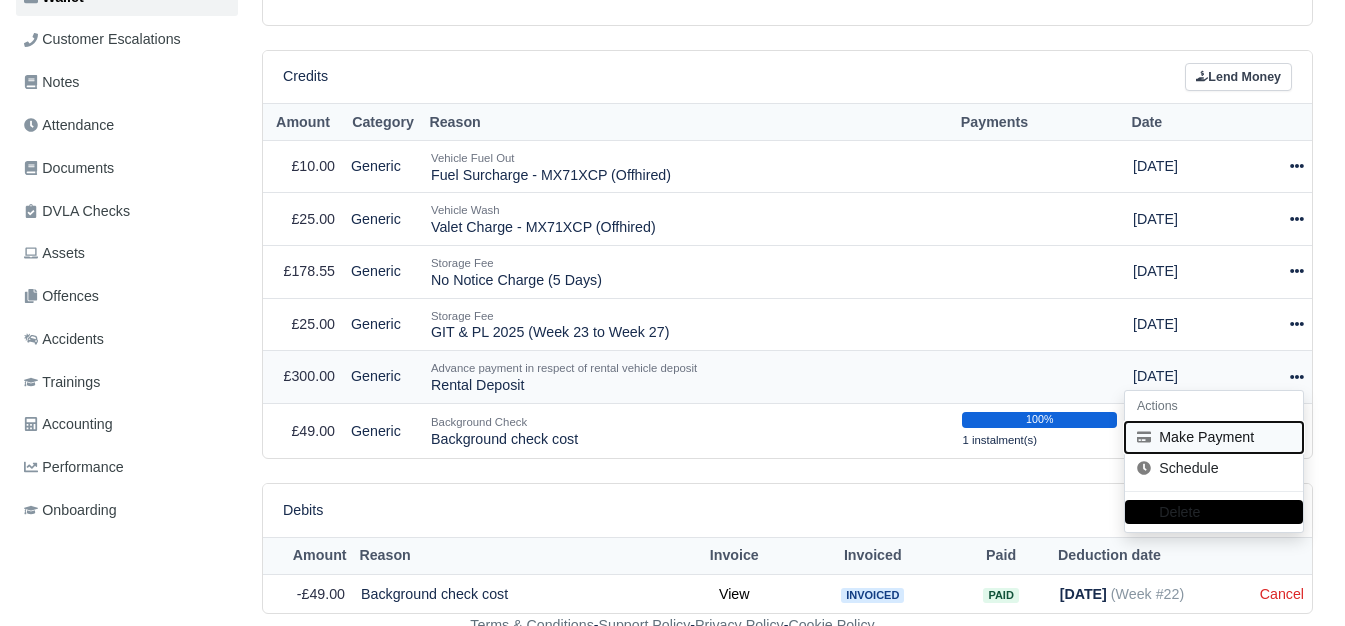 click on "Make Payment" at bounding box center [1214, 437] 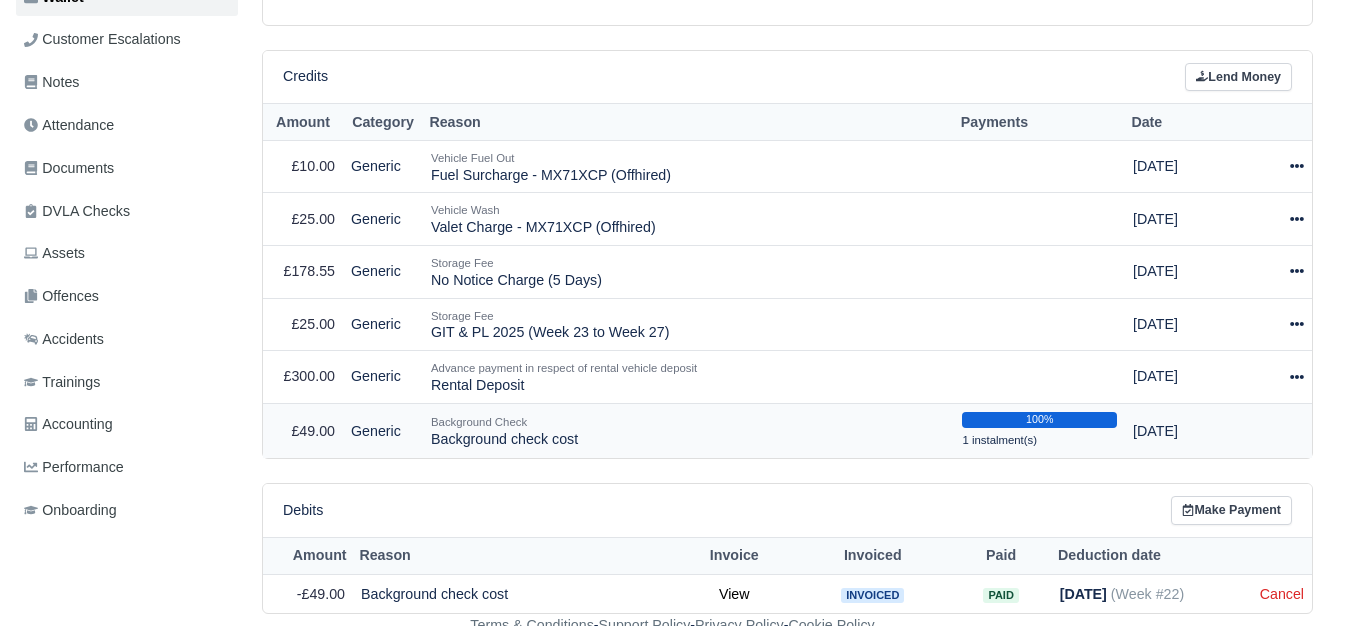 select on "5656" 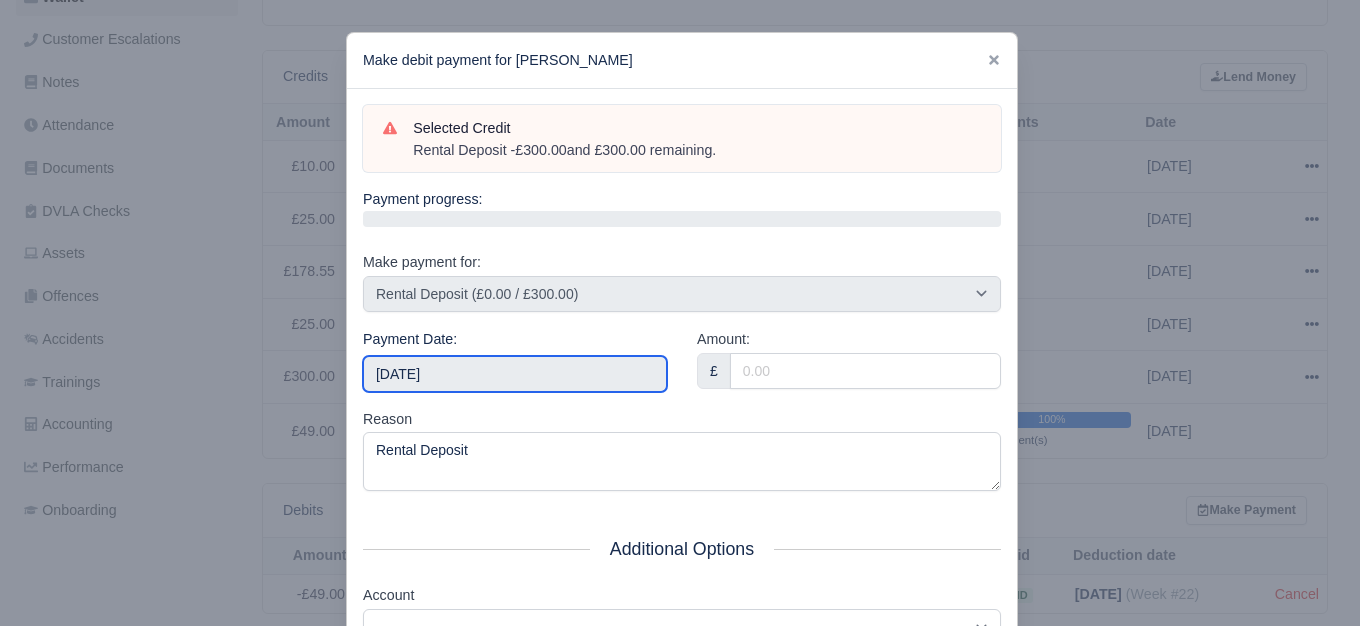 click on "2025-07-19" at bounding box center [515, 374] 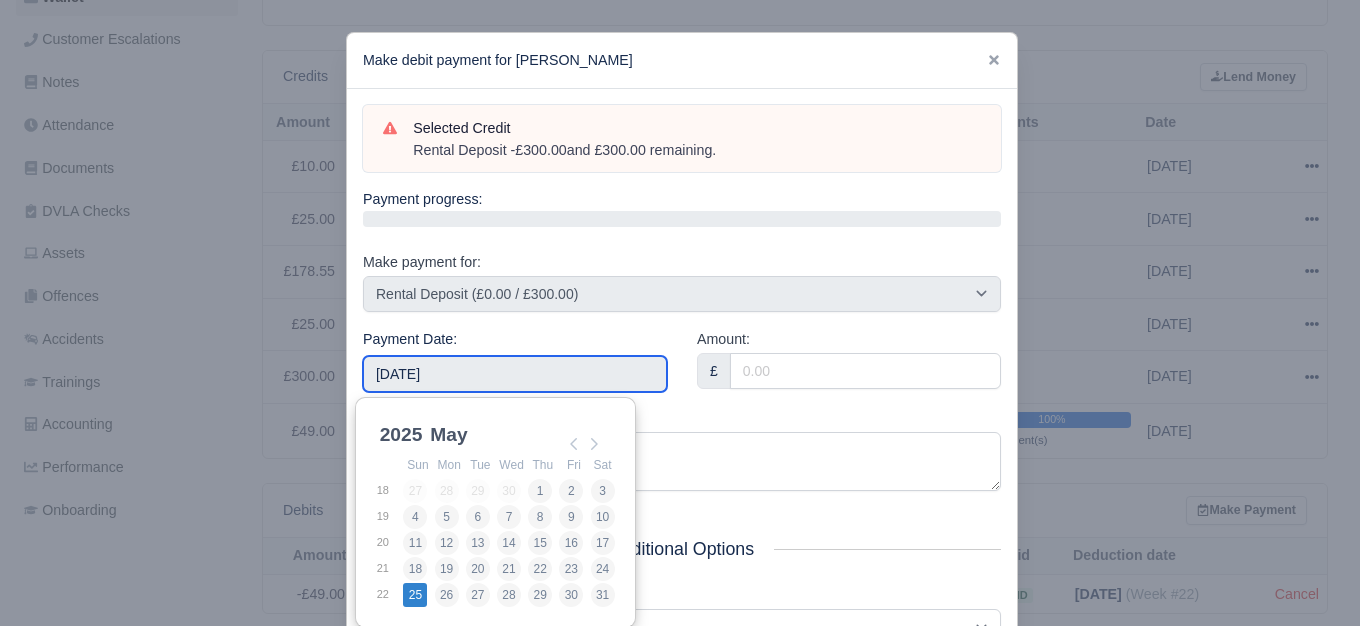 type on "2025-05-25" 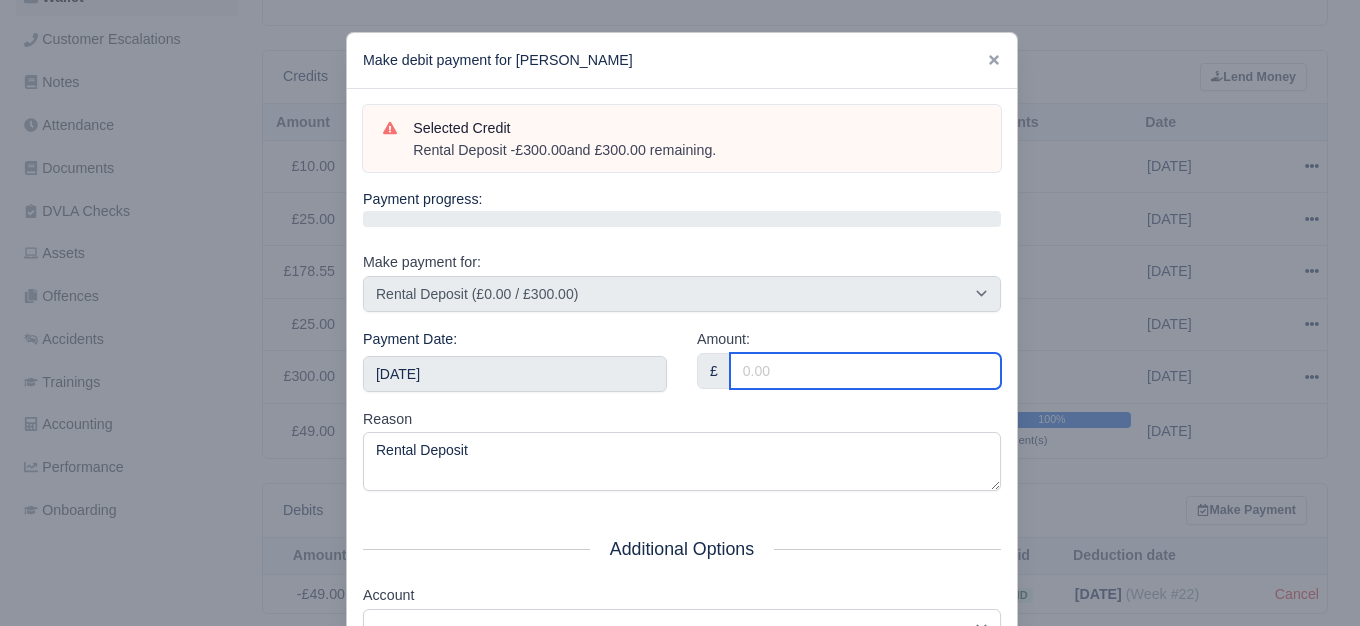 click on "Amount:" at bounding box center [865, 371] 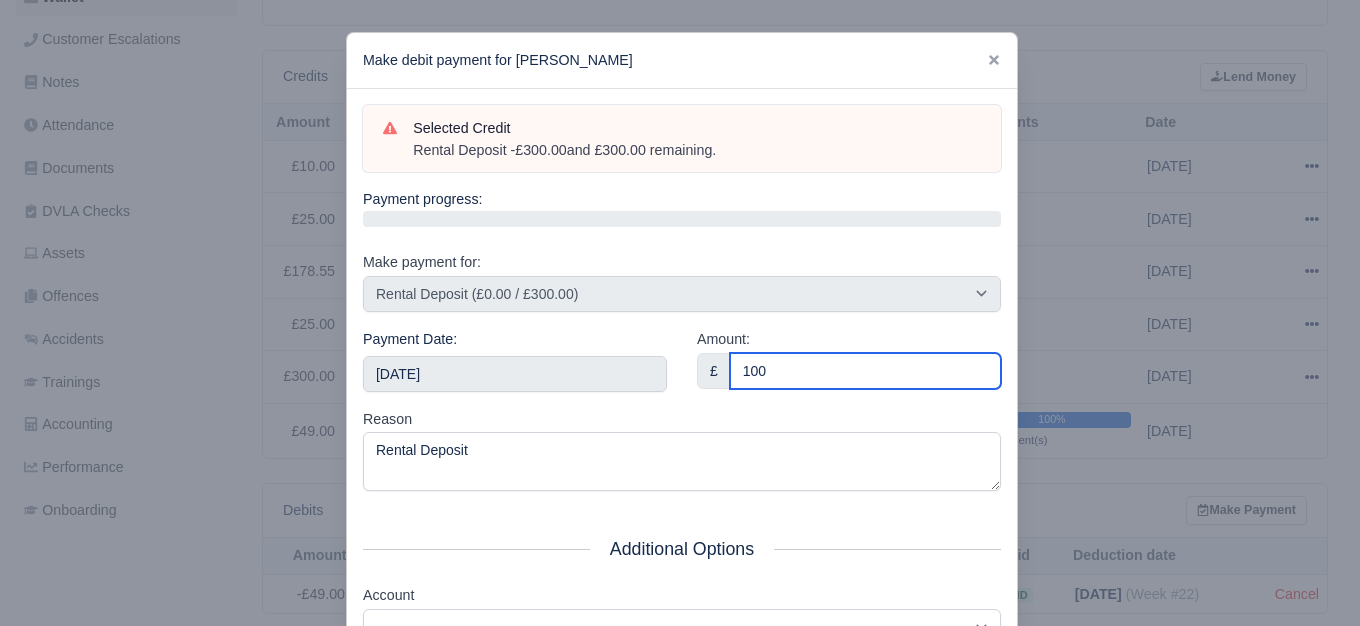 click on "100" at bounding box center [865, 371] 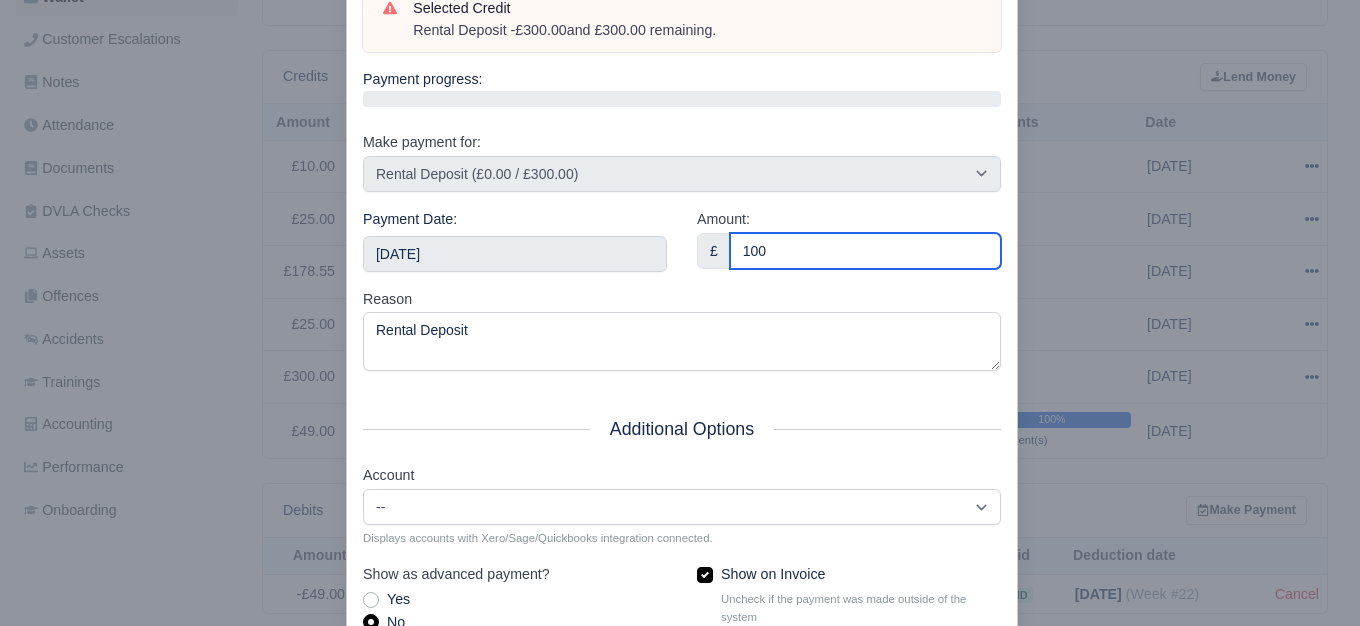 scroll, scrollTop: 302, scrollLeft: 0, axis: vertical 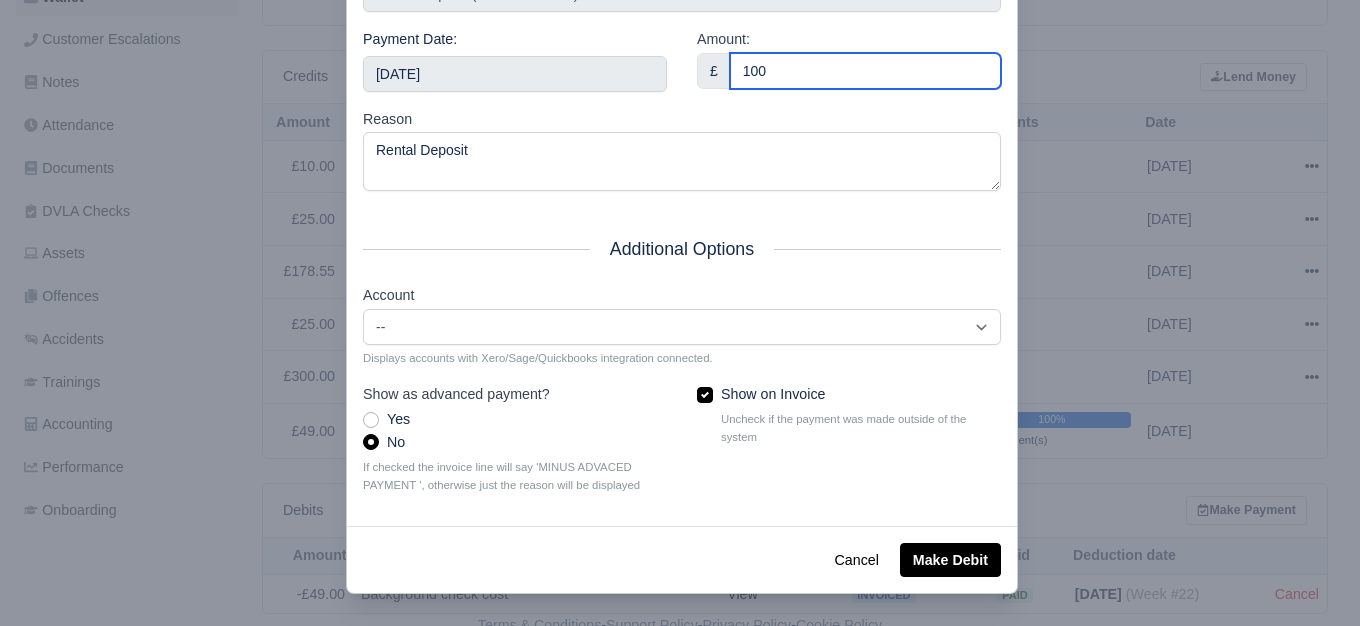 type on "100" 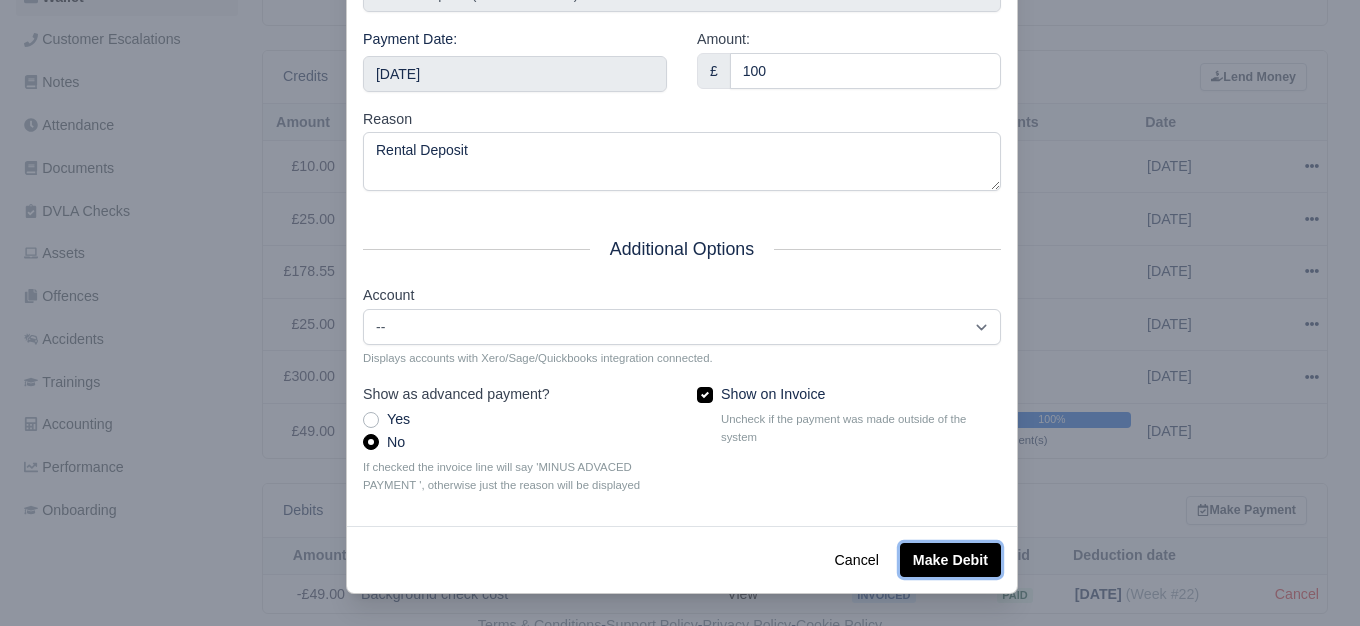 click on "Make Debit" at bounding box center [950, 560] 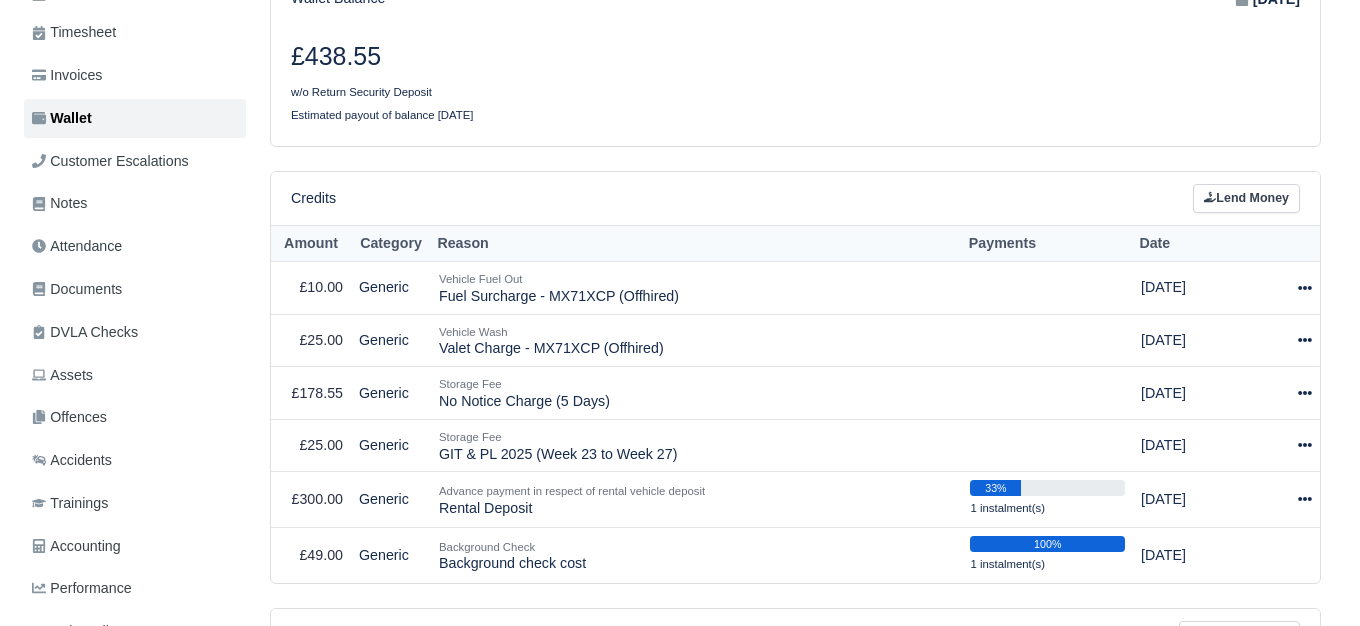 scroll, scrollTop: 333, scrollLeft: 0, axis: vertical 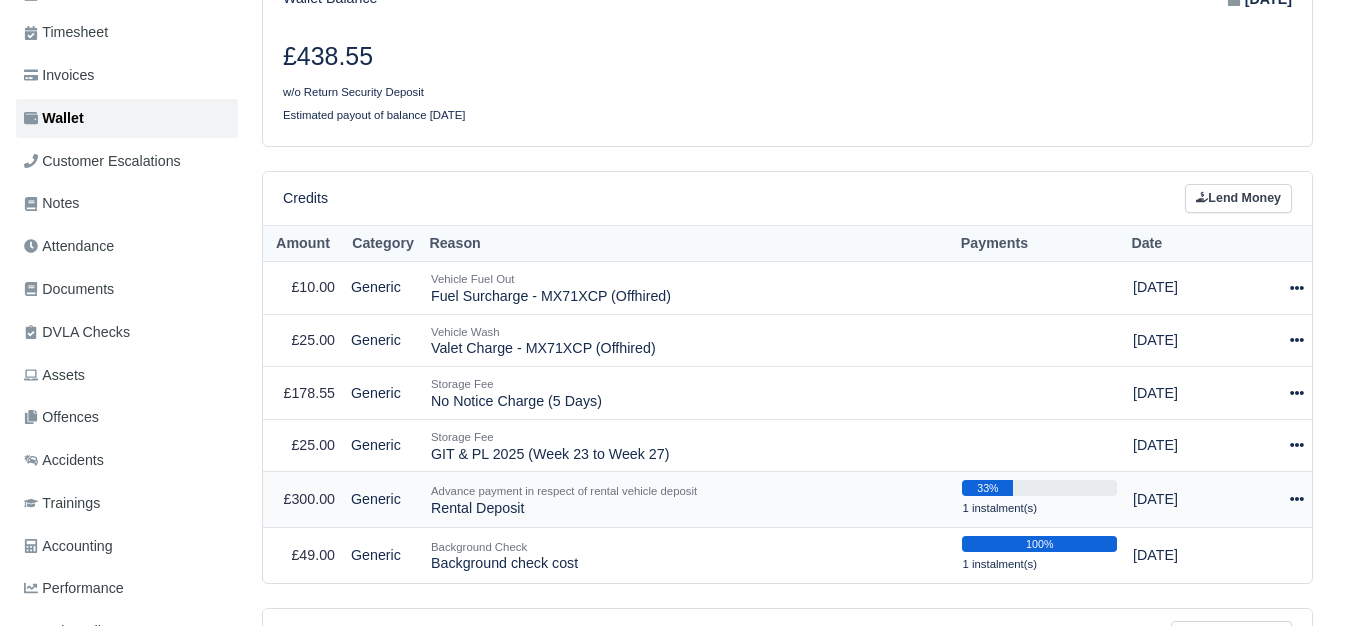 click 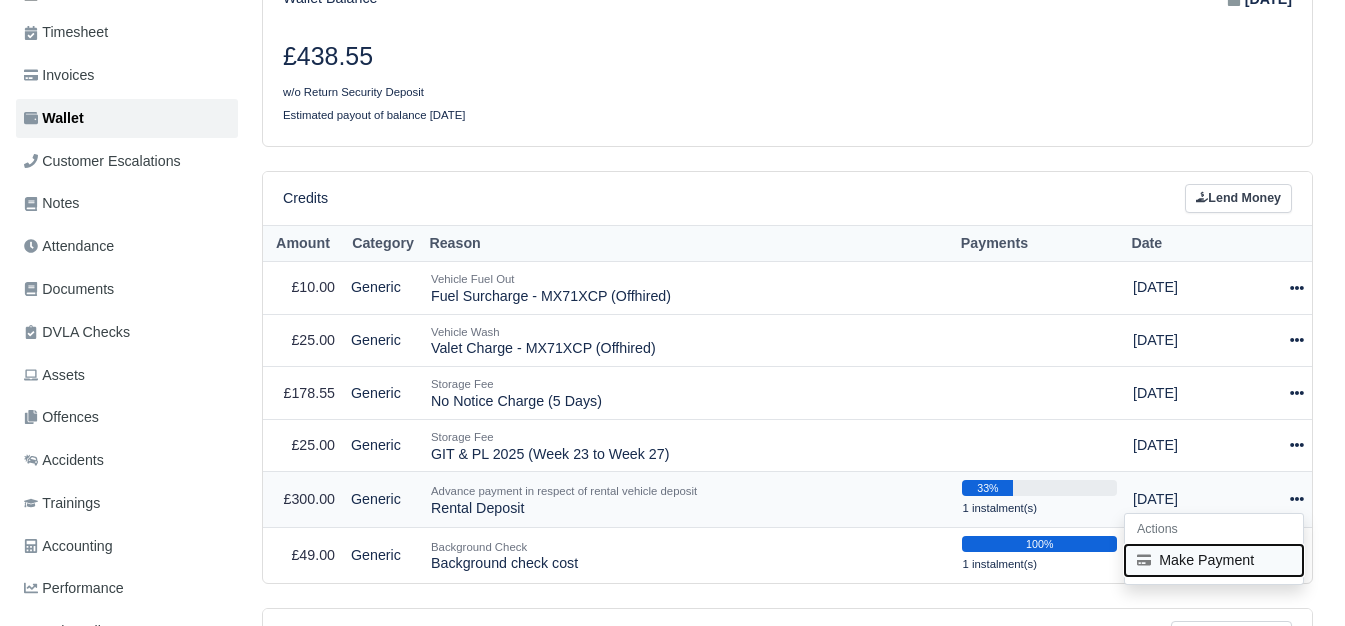 click on "Make Payment" at bounding box center (1214, 560) 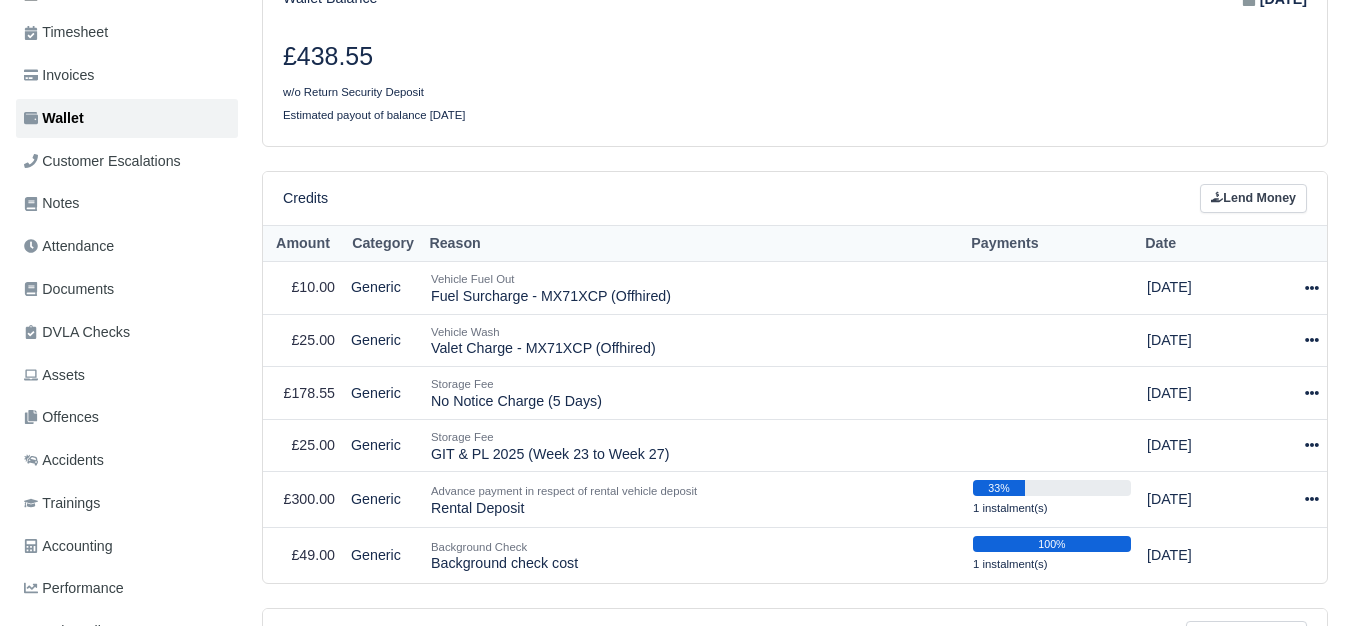 select on "5656" 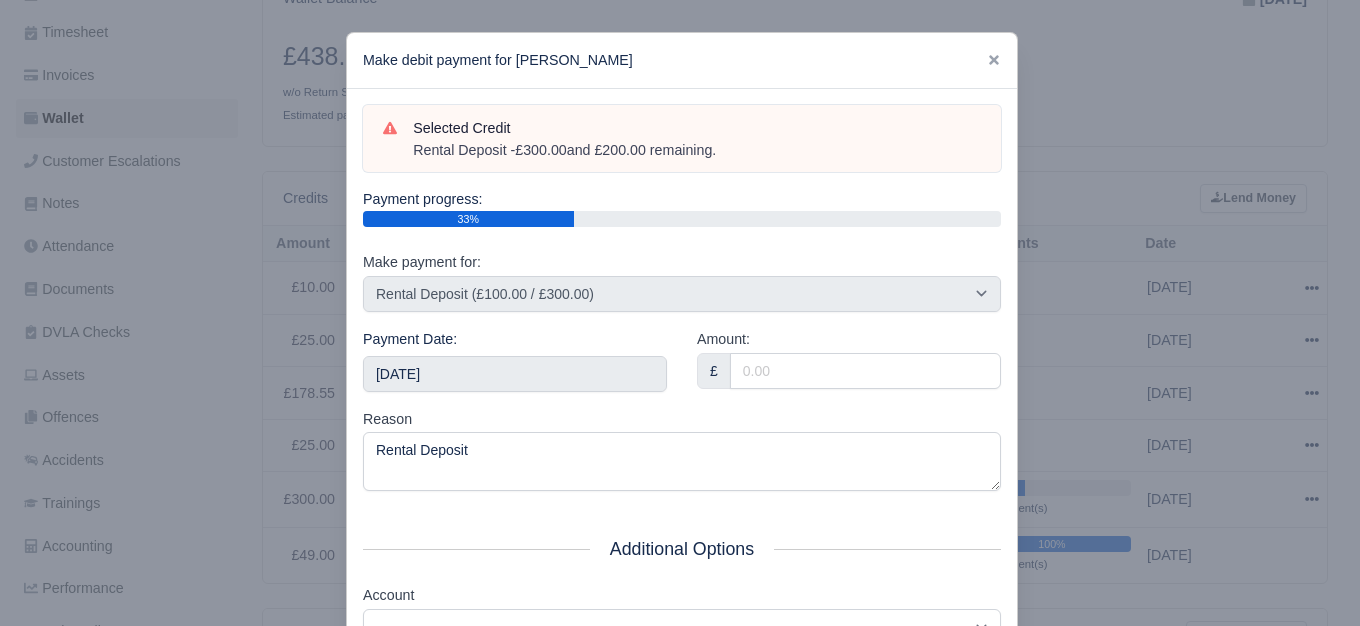 click on "Amount:
£" at bounding box center (849, 368) 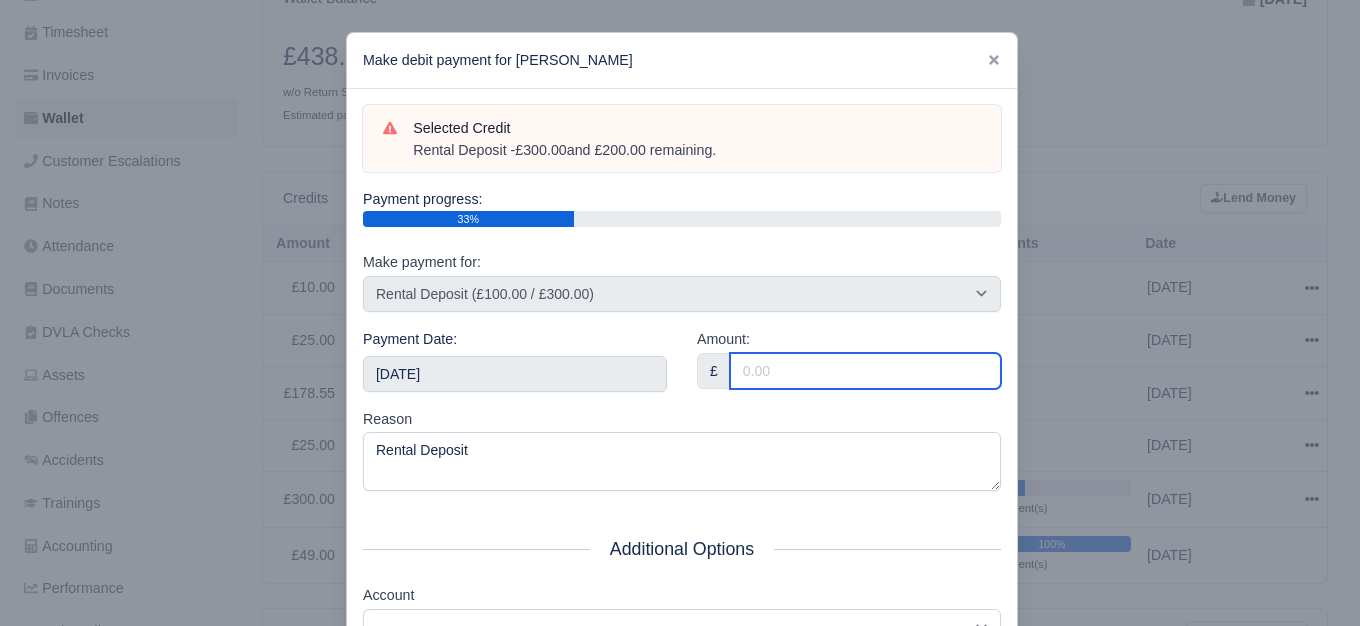 click on "Amount:" at bounding box center [865, 371] 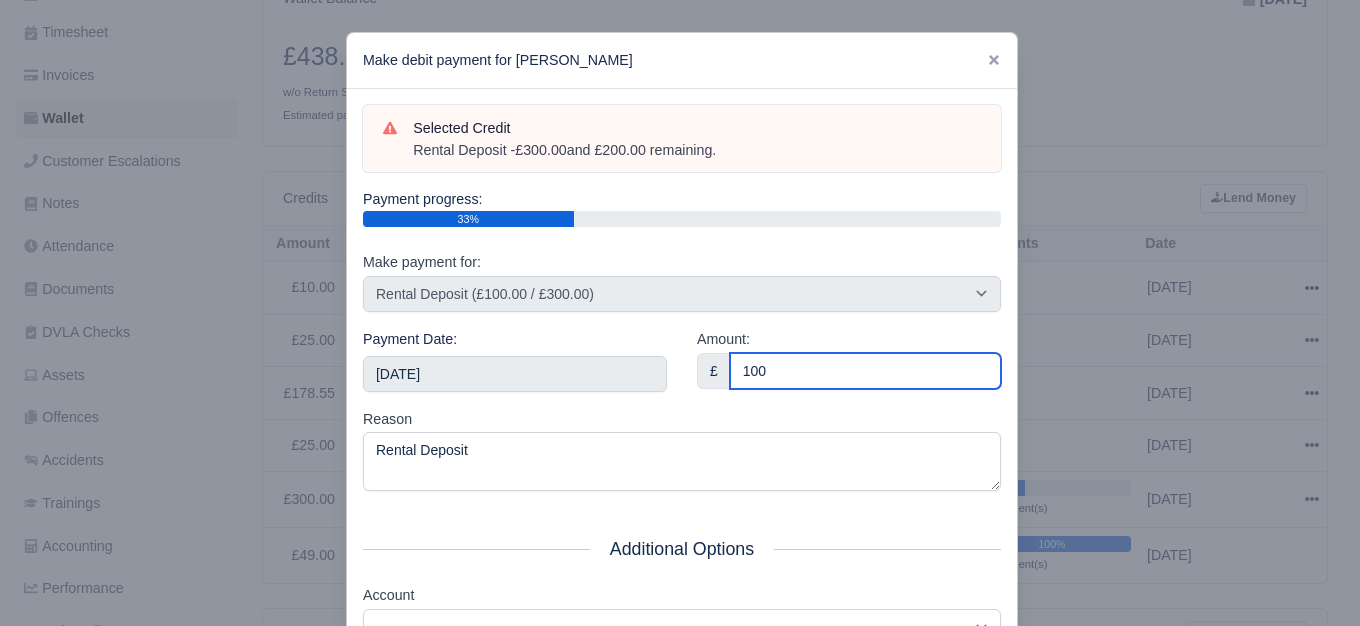 type on "100" 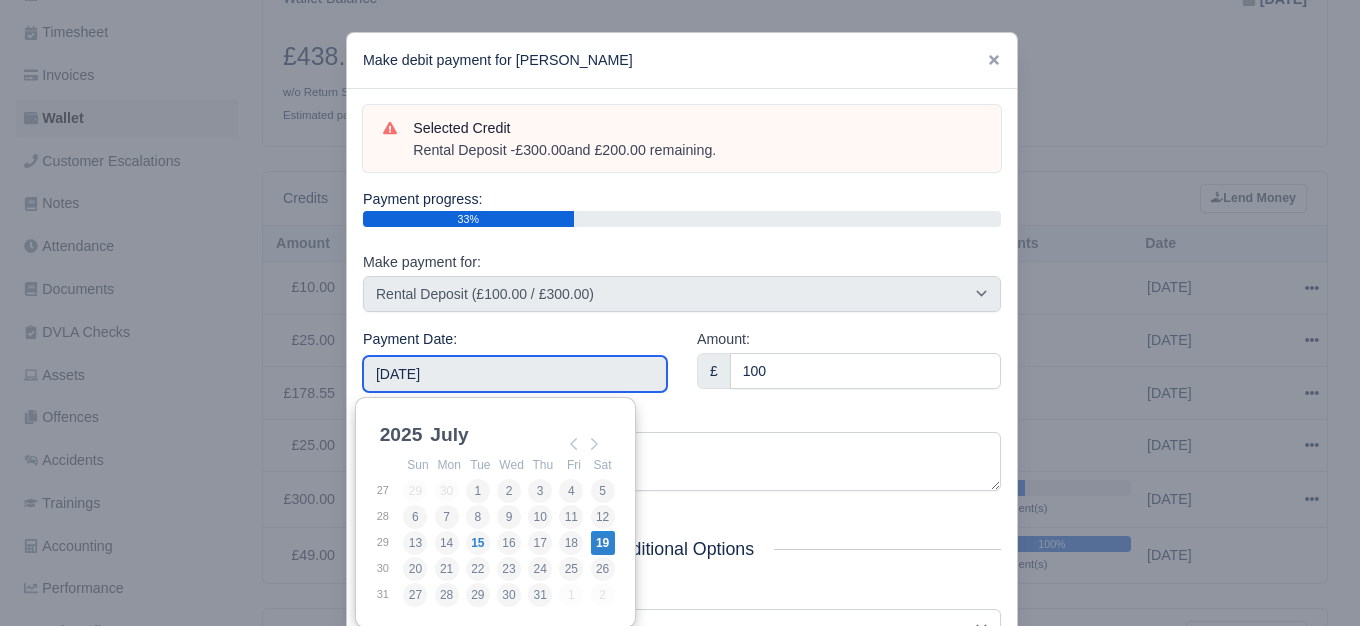 click on "[DATE]" at bounding box center [515, 374] 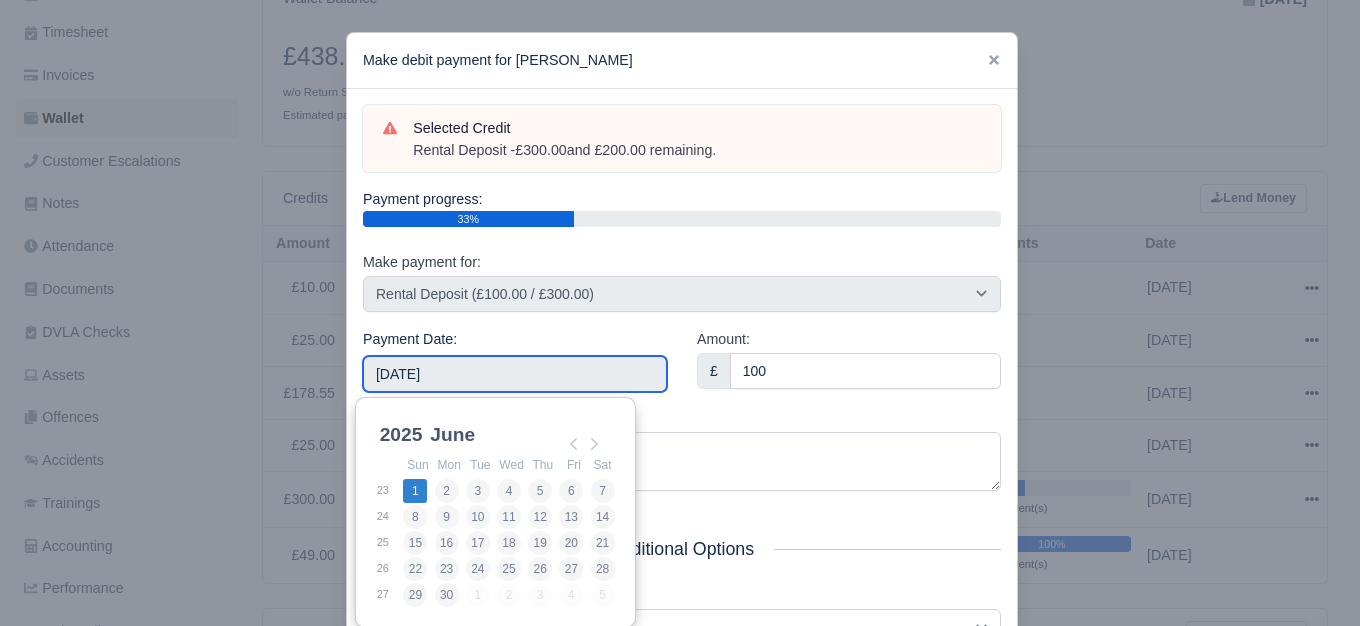 type on "2025-06-01" 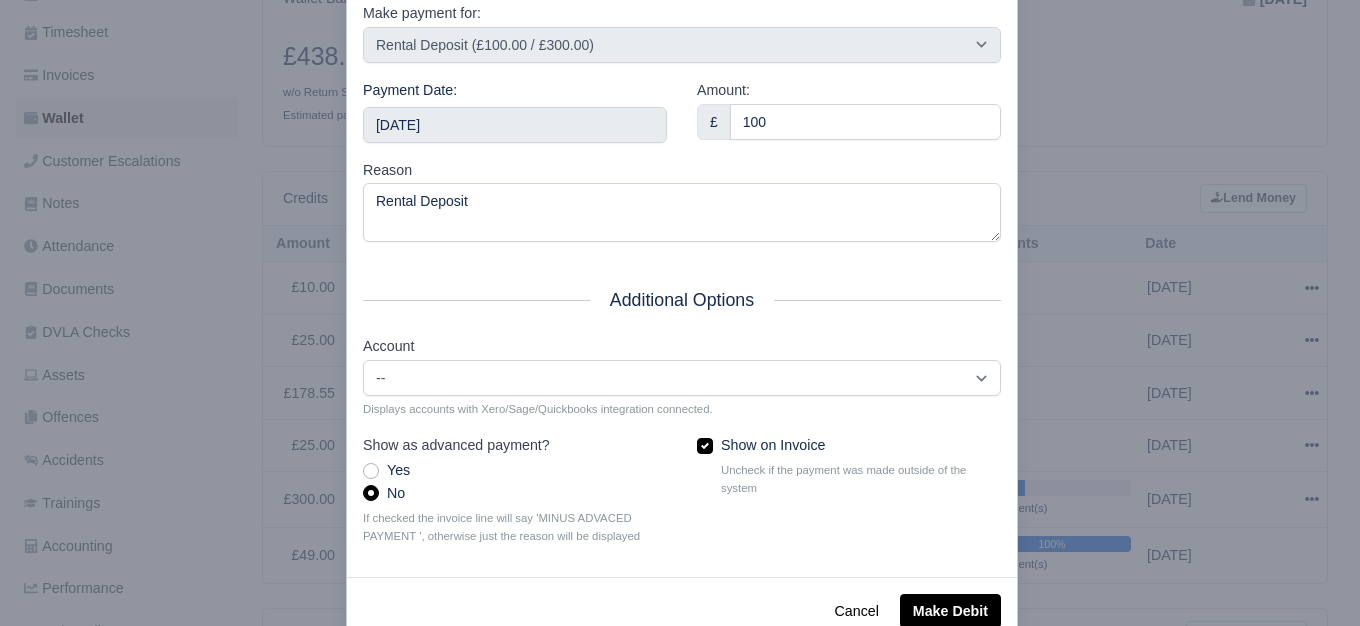 scroll, scrollTop: 302, scrollLeft: 0, axis: vertical 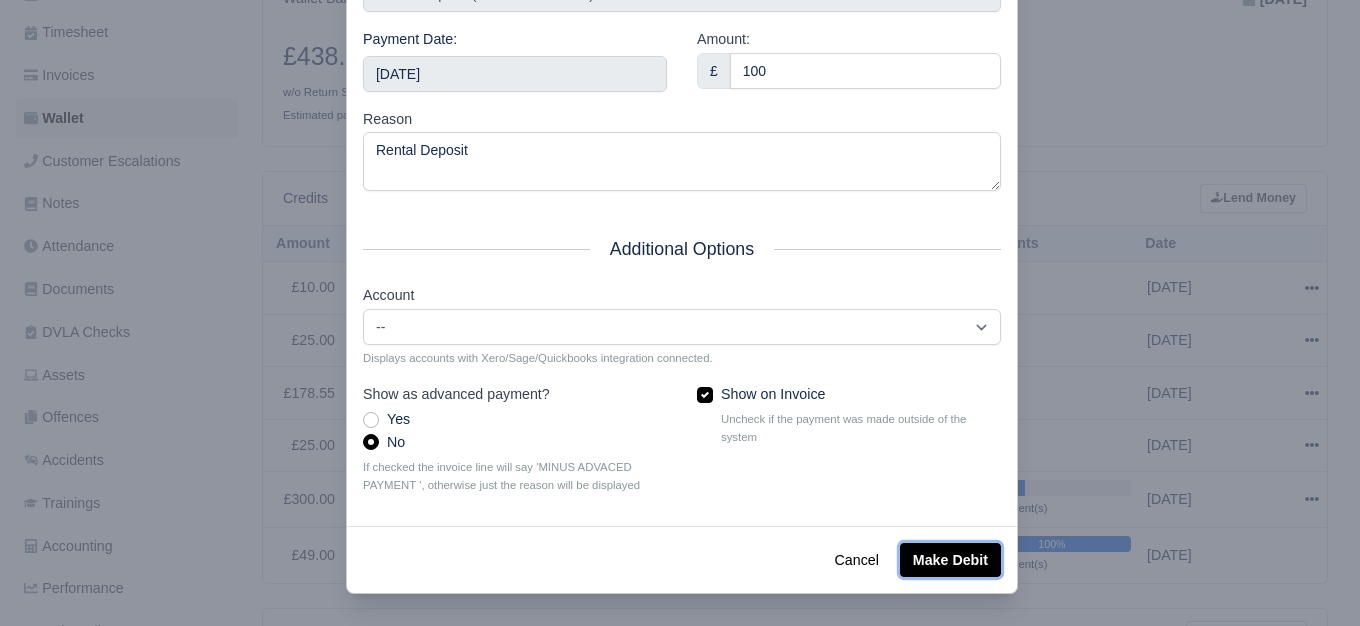 click on "Make Debit" at bounding box center [950, 560] 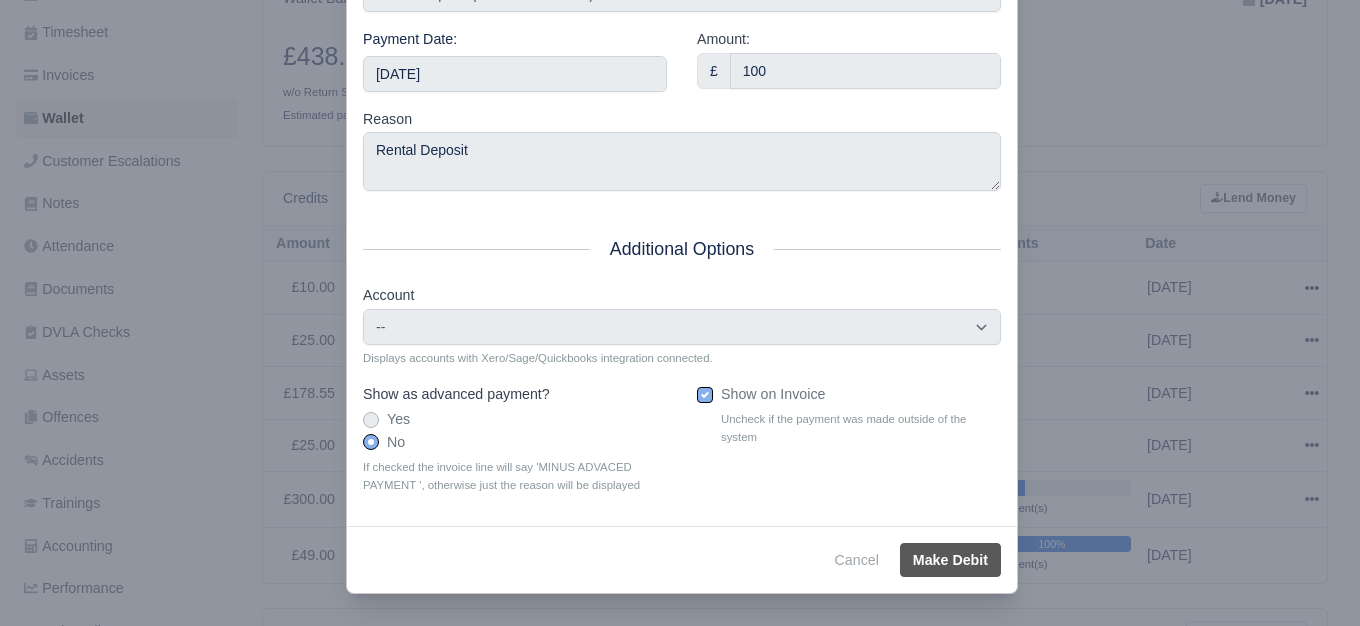scroll, scrollTop: 356, scrollLeft: 0, axis: vertical 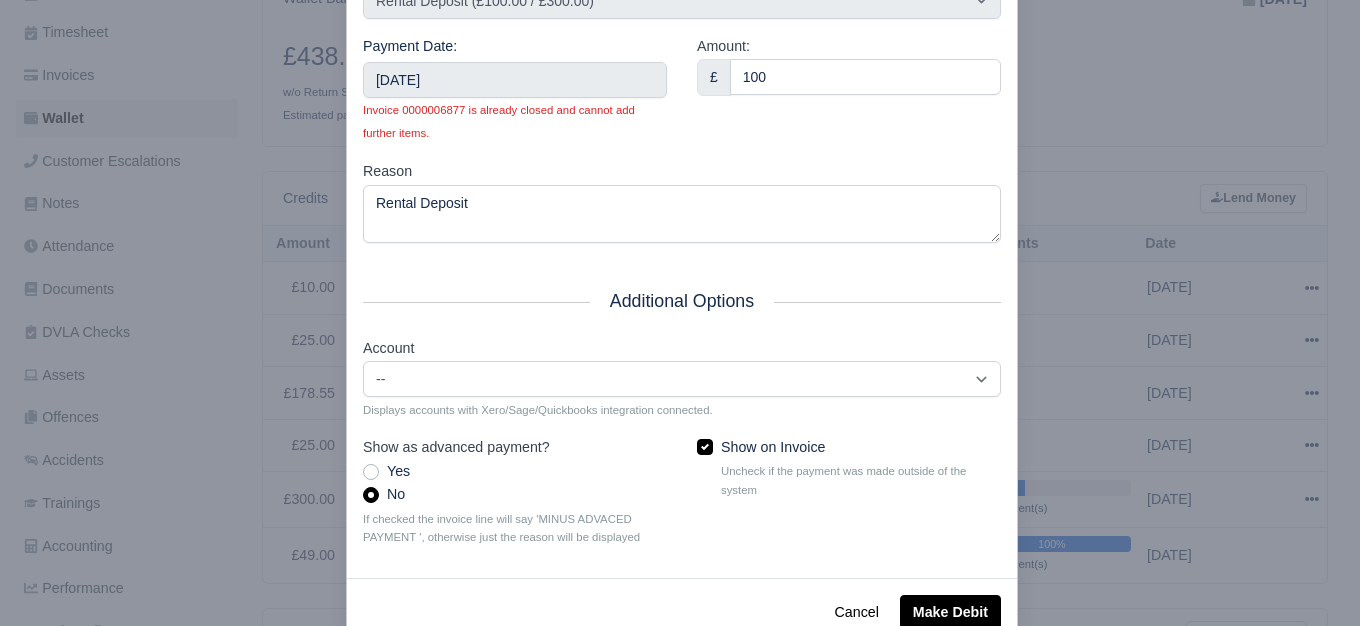 click on "Payment Date:
2025-06-01
Invoice 0000006877 is already closed and cannot add further items." at bounding box center (515, 89) 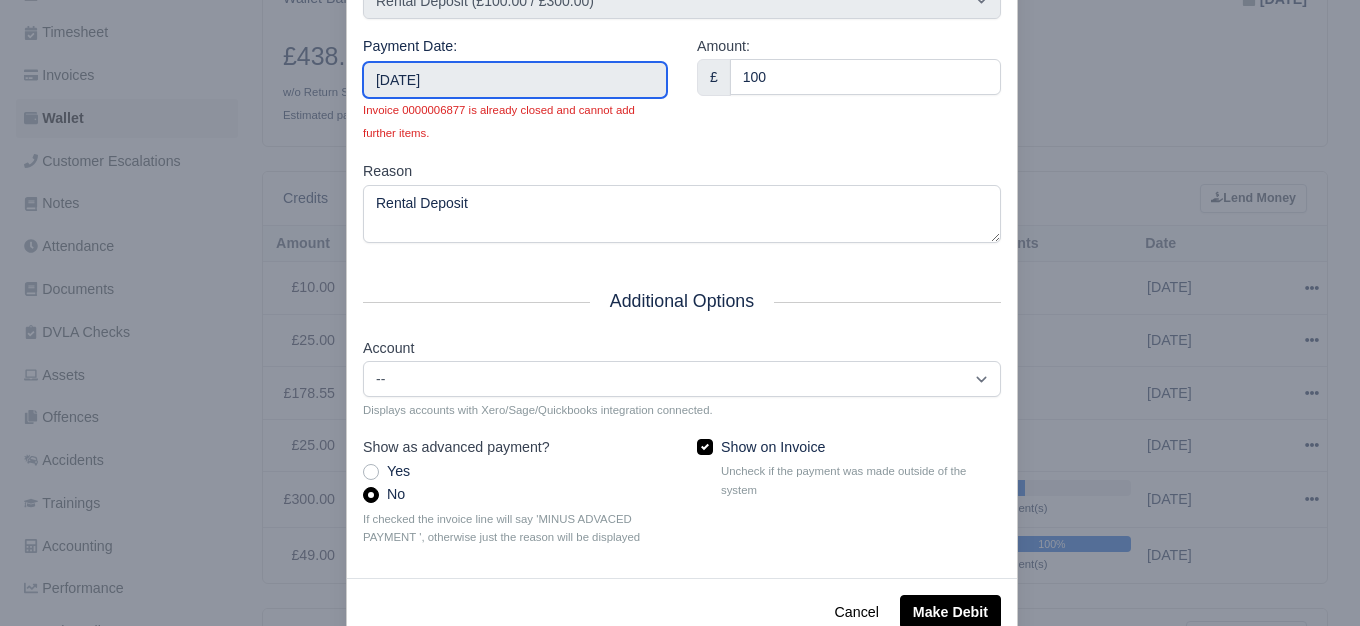 click on "2025-06-01" at bounding box center [515, 80] 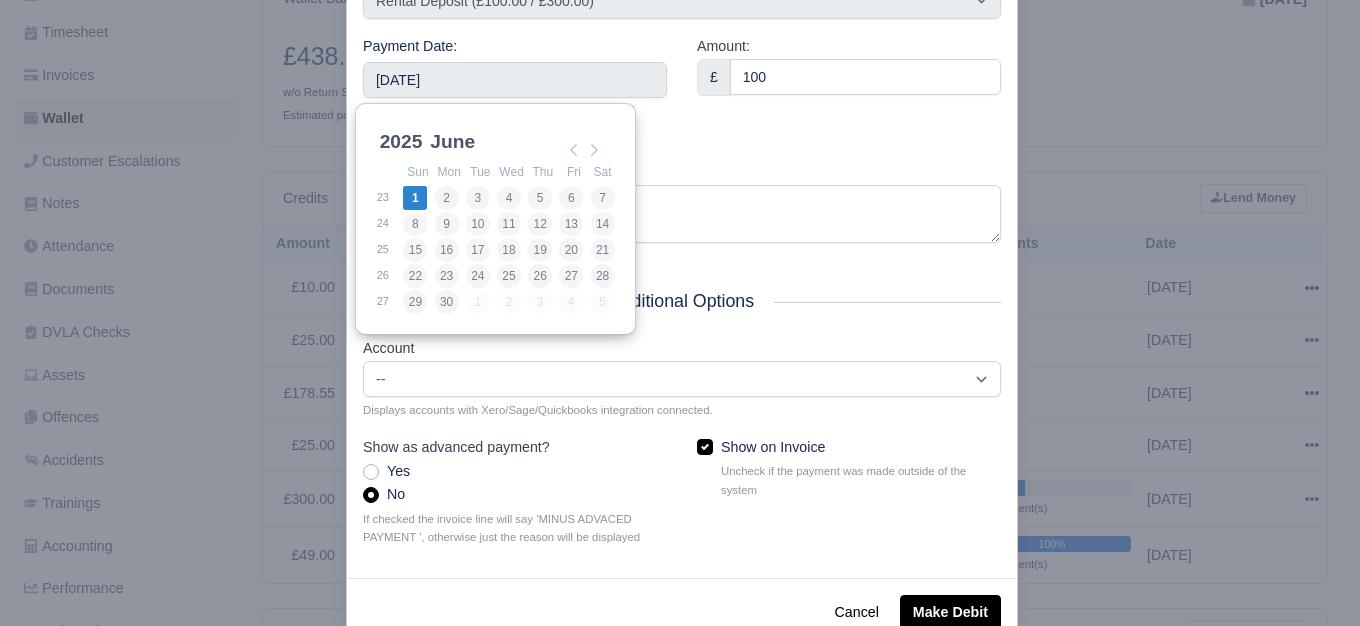 click on "Amount:
£
100" at bounding box center [849, 97] 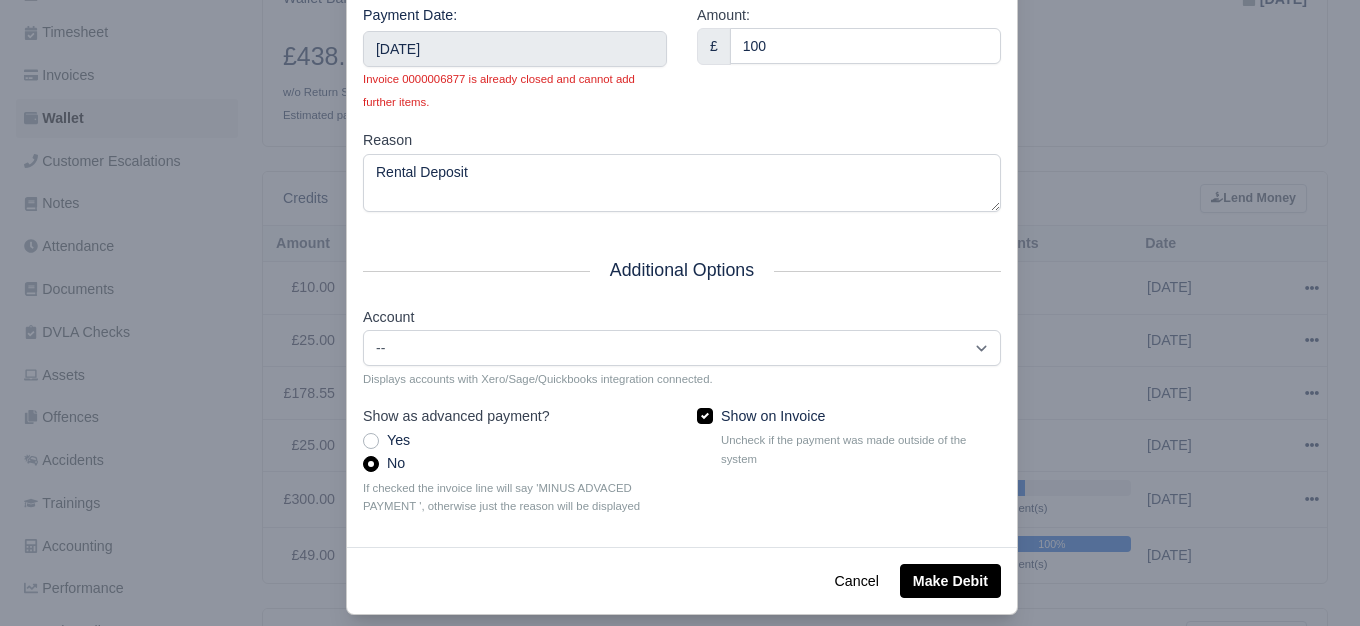 scroll, scrollTop: 410, scrollLeft: 0, axis: vertical 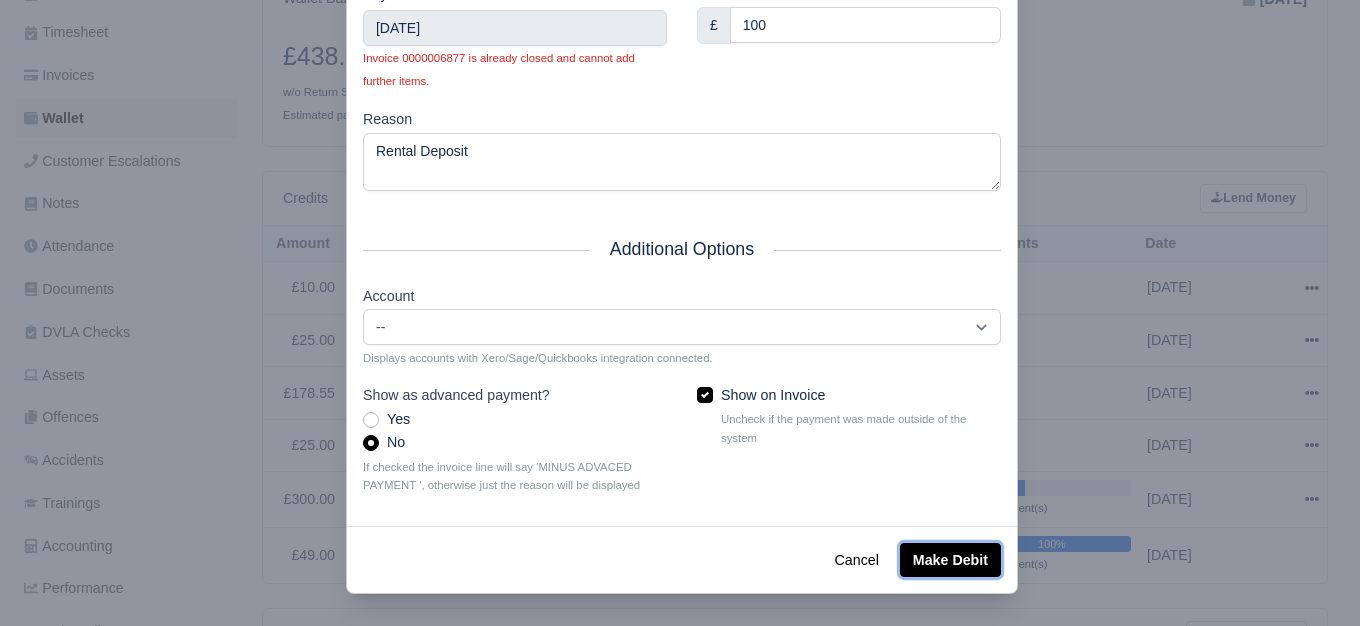 click on "Make Debit" at bounding box center (950, 560) 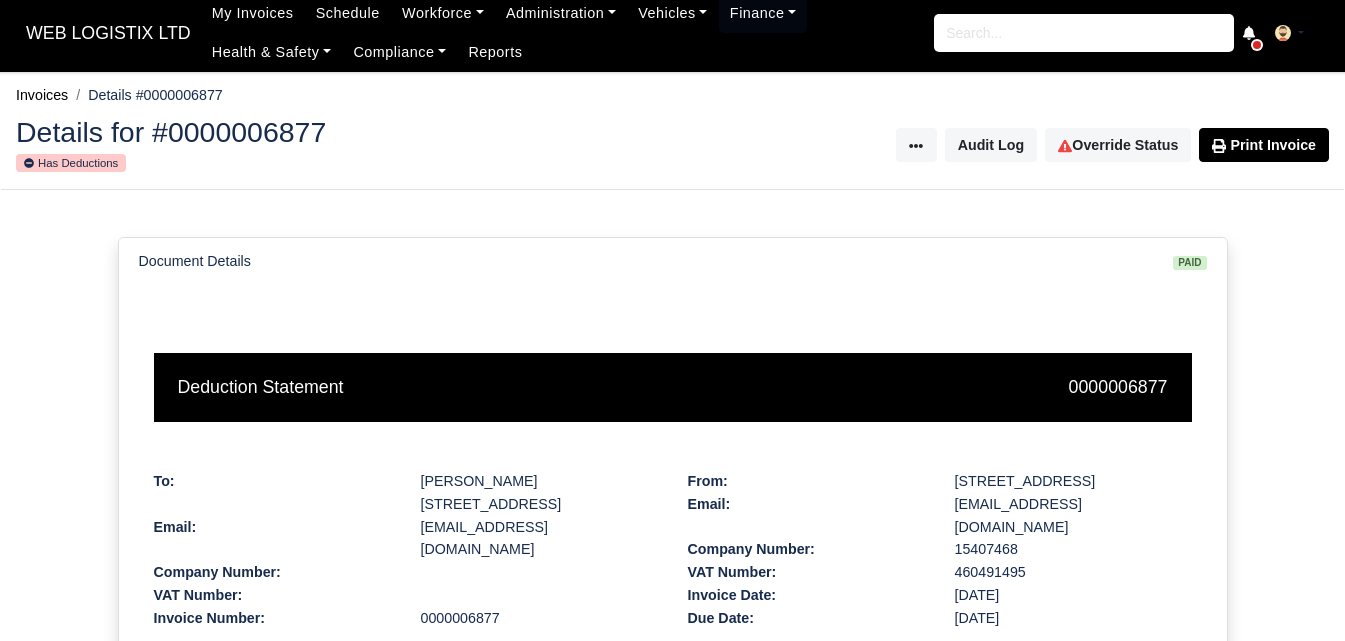 scroll, scrollTop: 0, scrollLeft: 0, axis: both 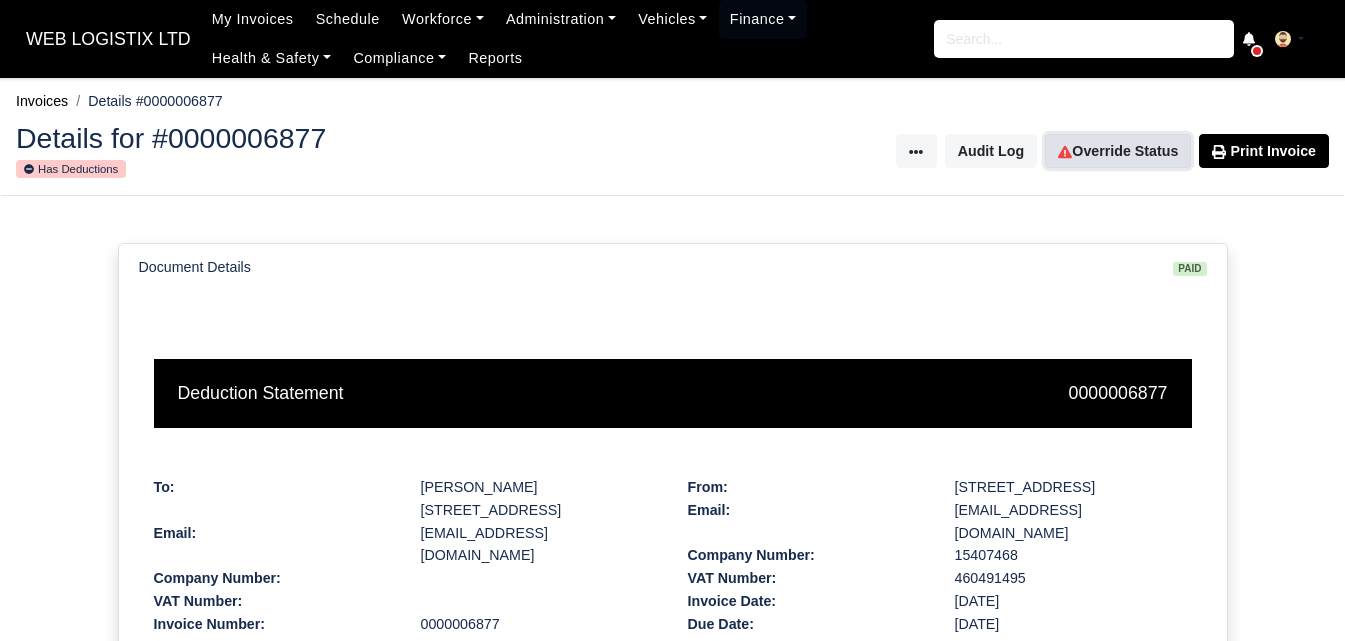 click on "Override Status" at bounding box center (1118, 151) 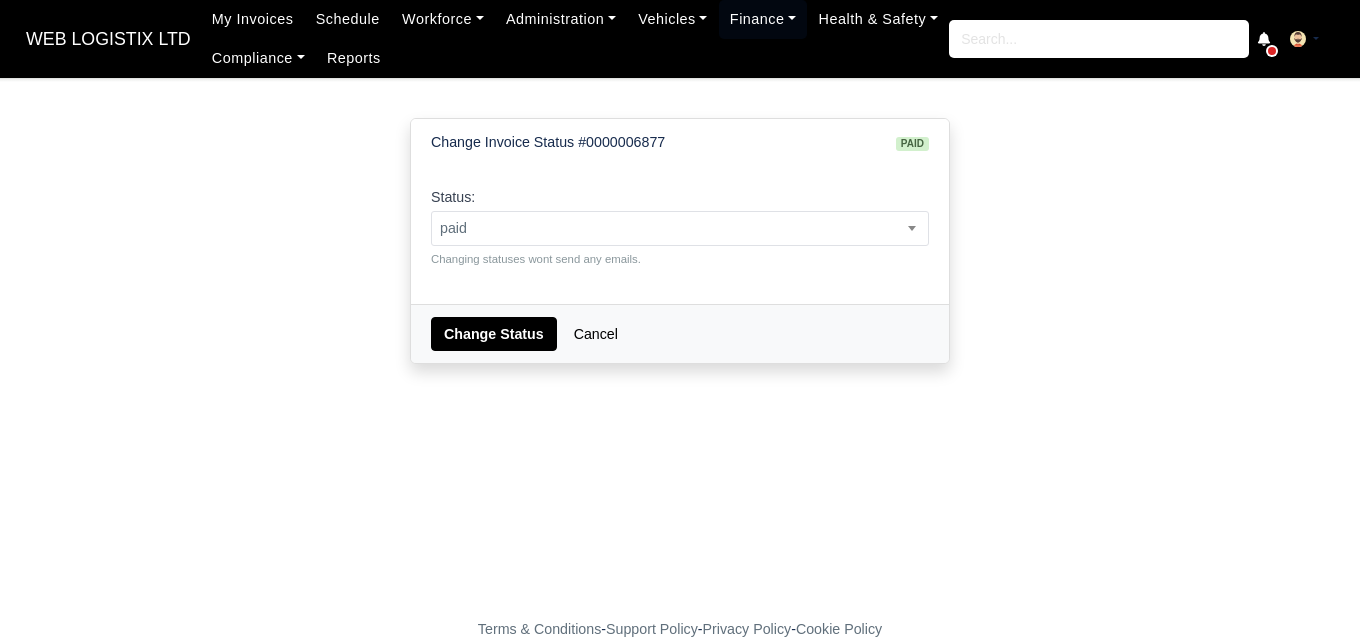scroll, scrollTop: 0, scrollLeft: 0, axis: both 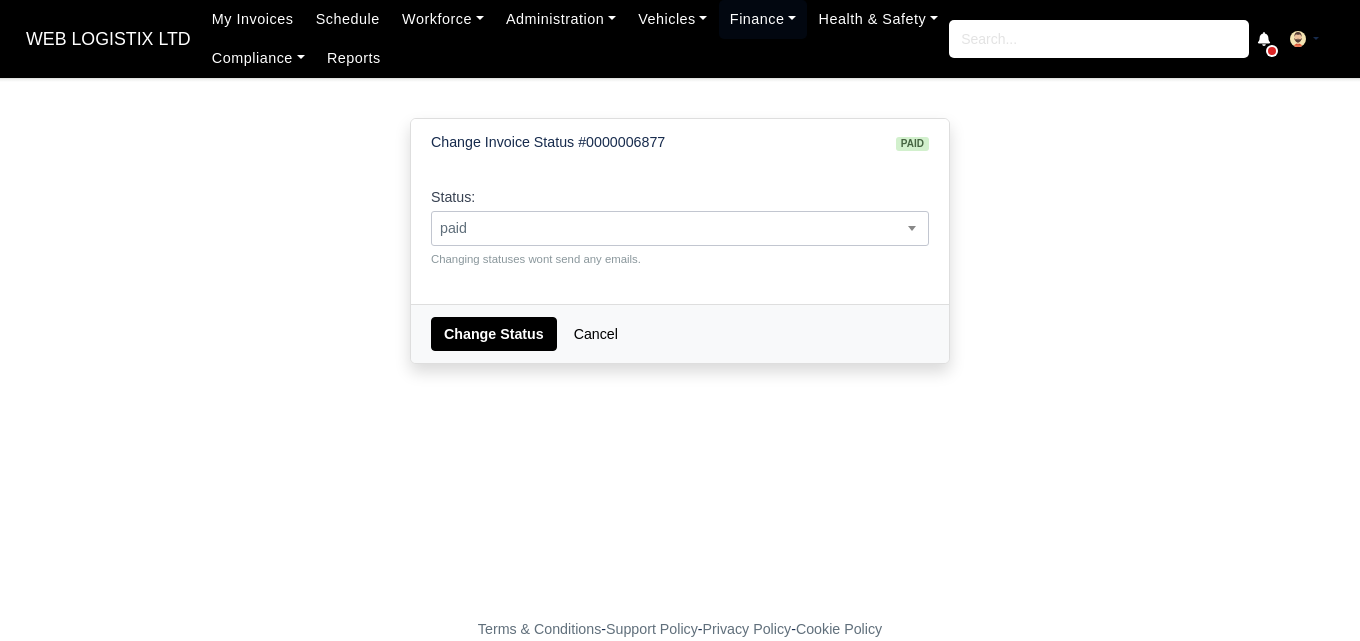 click on "paid" at bounding box center [680, 228] 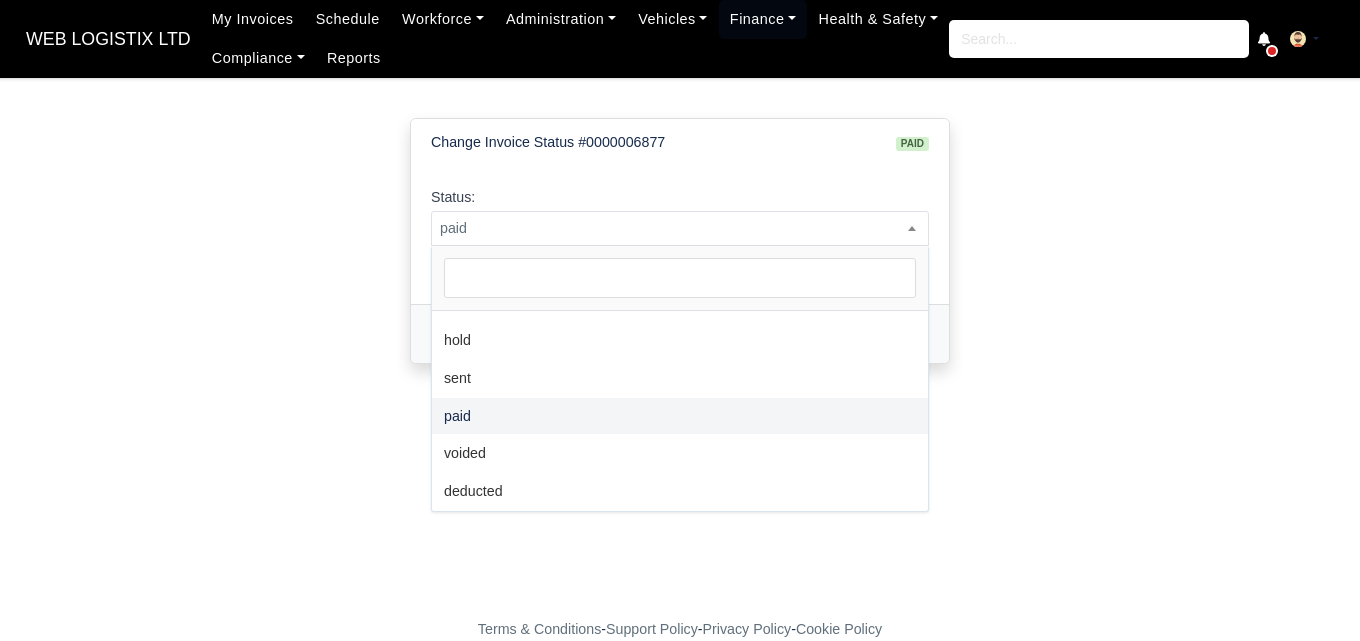 scroll, scrollTop: 0, scrollLeft: 0, axis: both 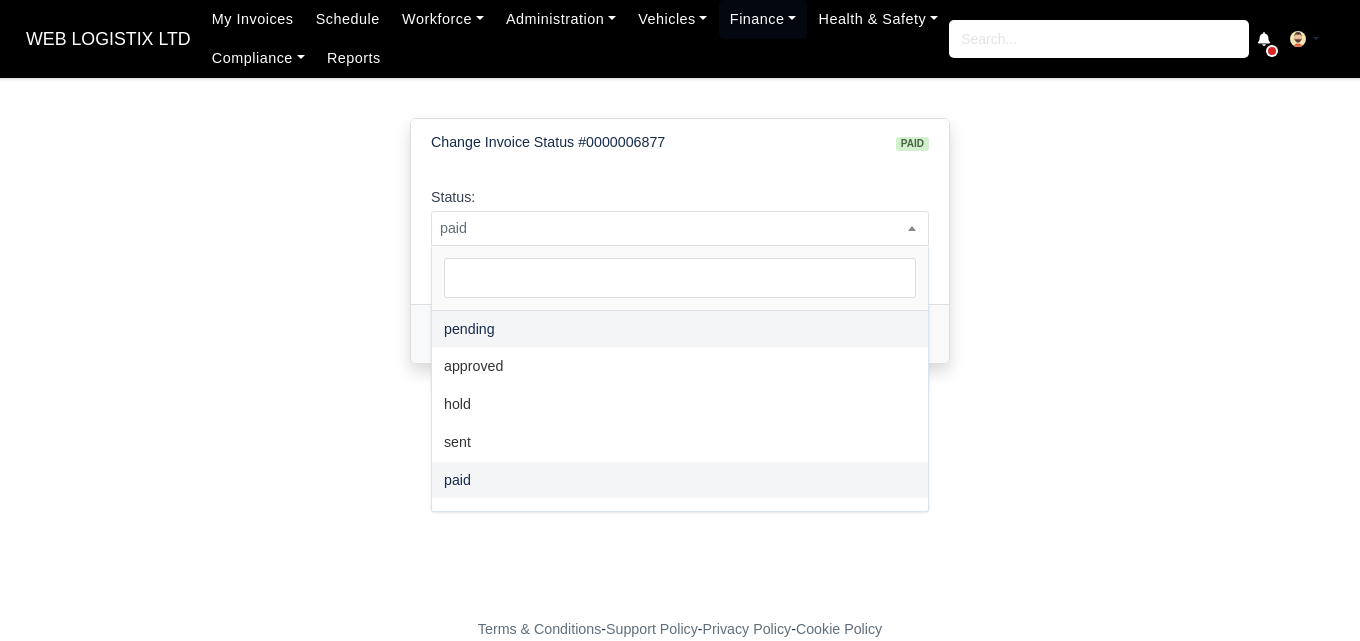 select on "pending" 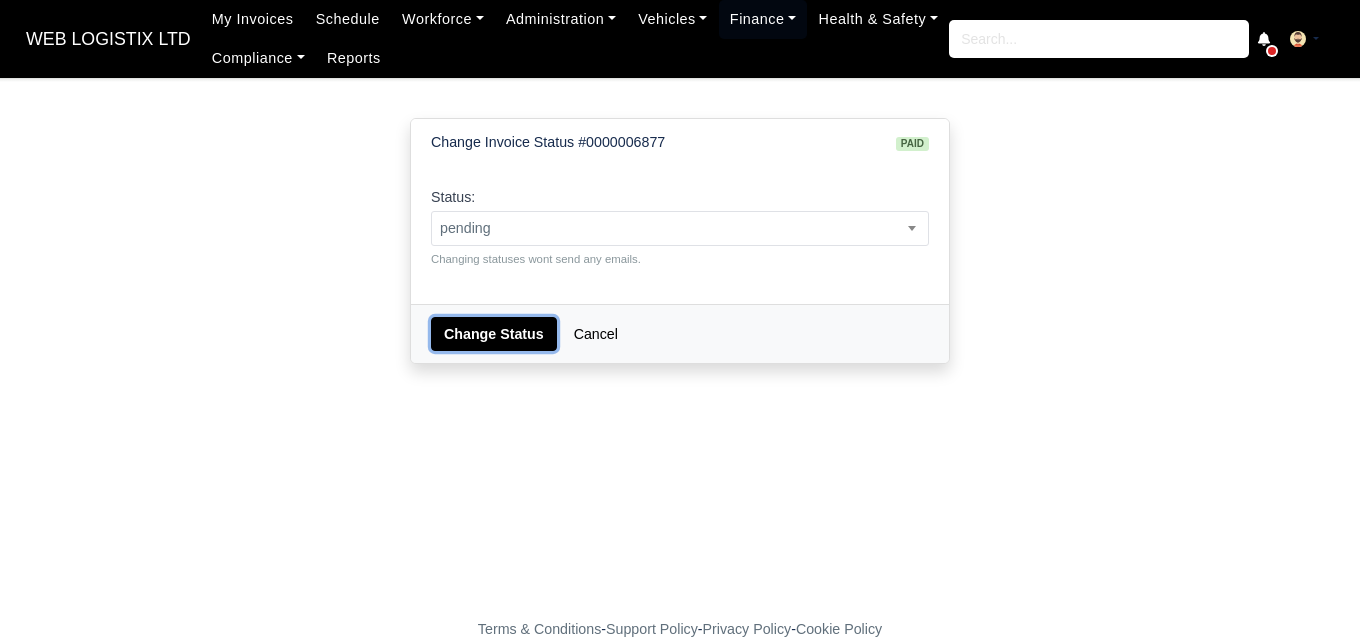 click on "Change Status" at bounding box center [494, 334] 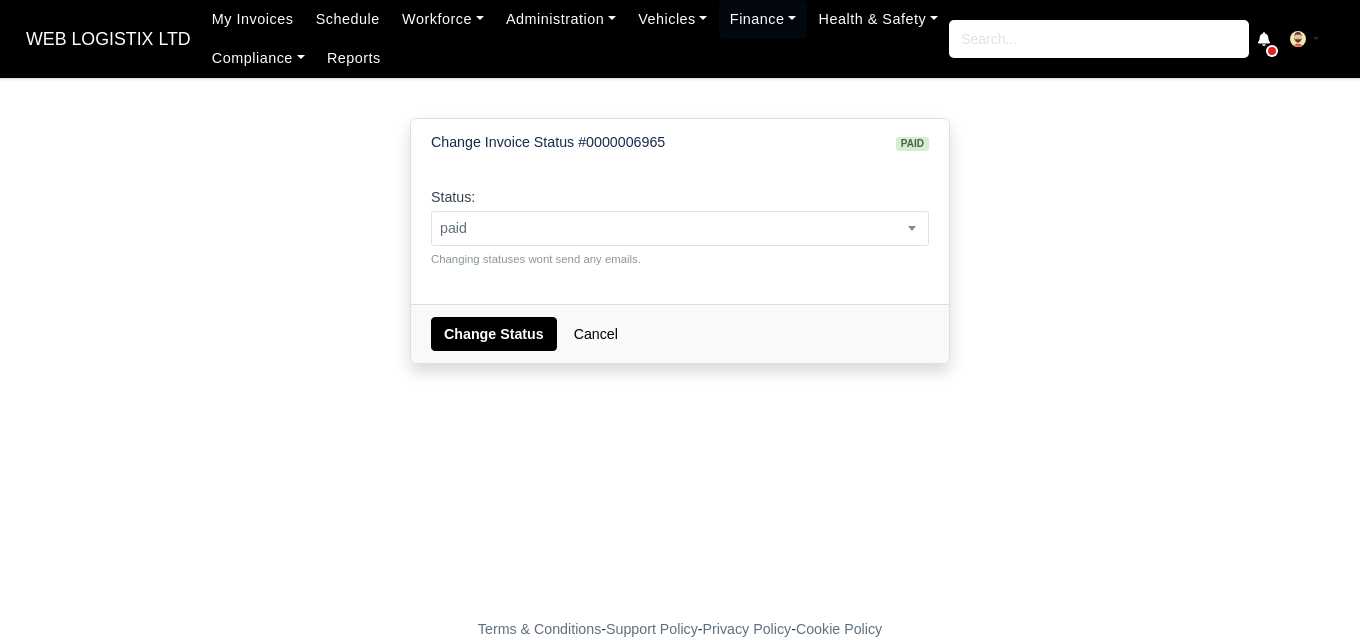 scroll, scrollTop: 0, scrollLeft: 0, axis: both 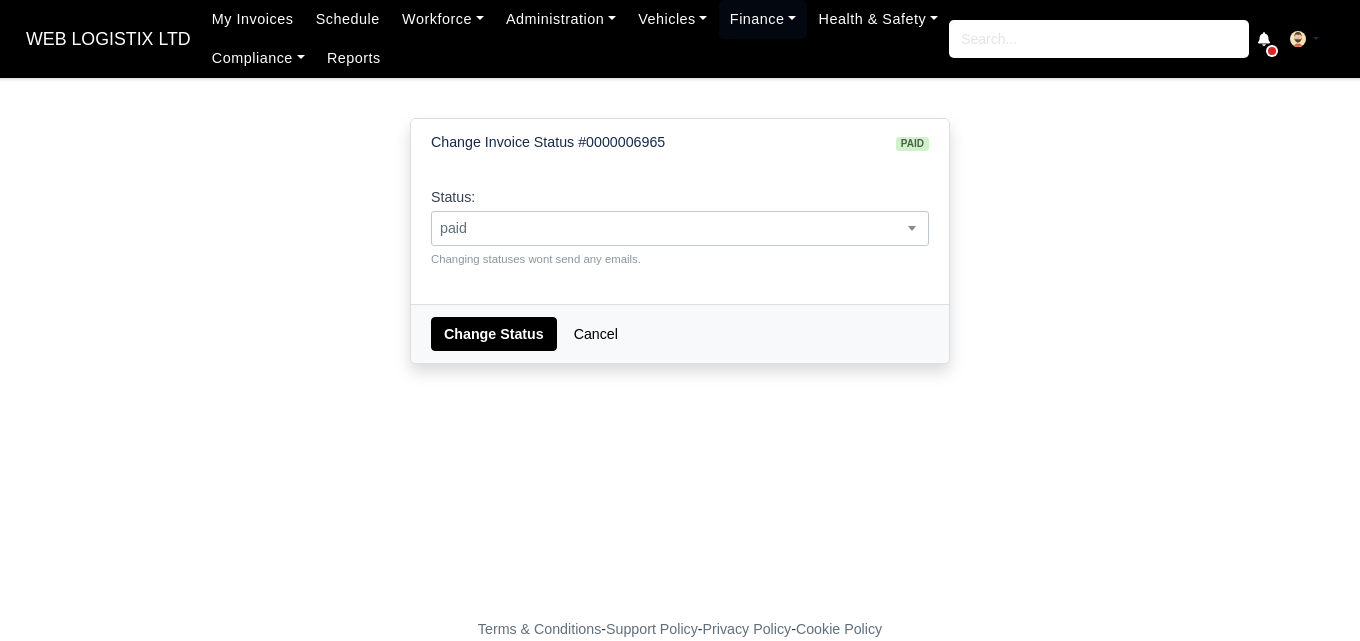 click on "paid" at bounding box center (680, 228) 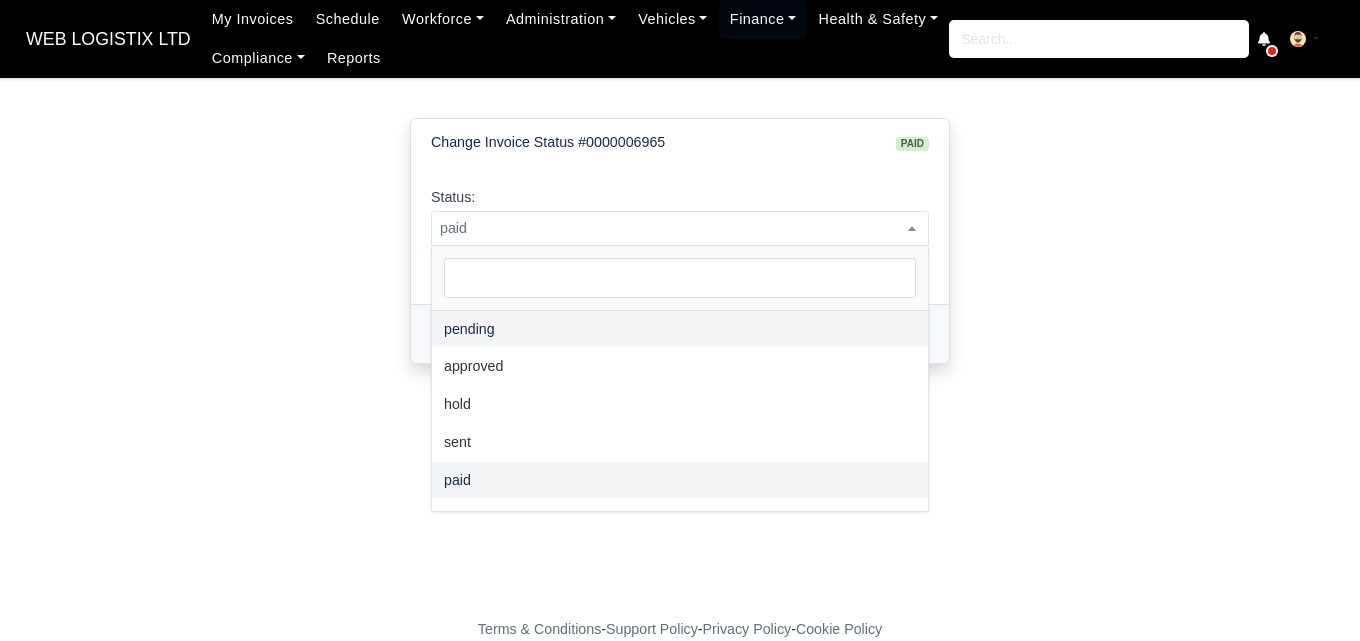 select on "pending" 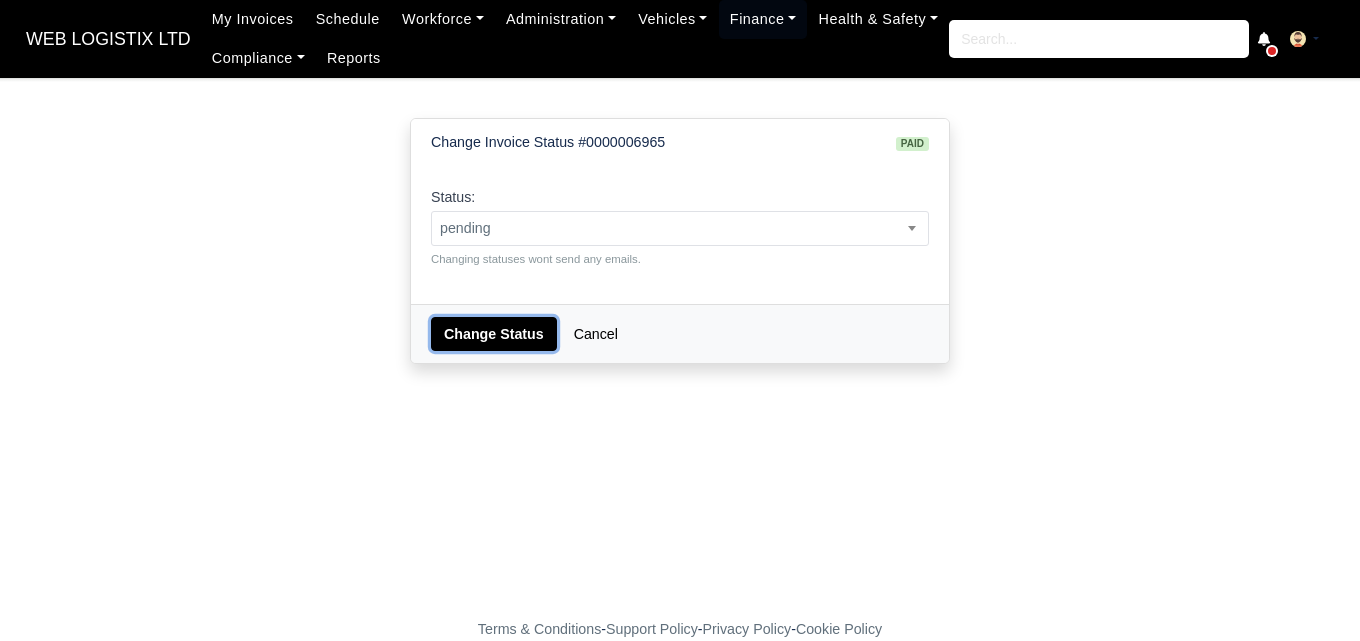 click on "Change Status" at bounding box center [494, 334] 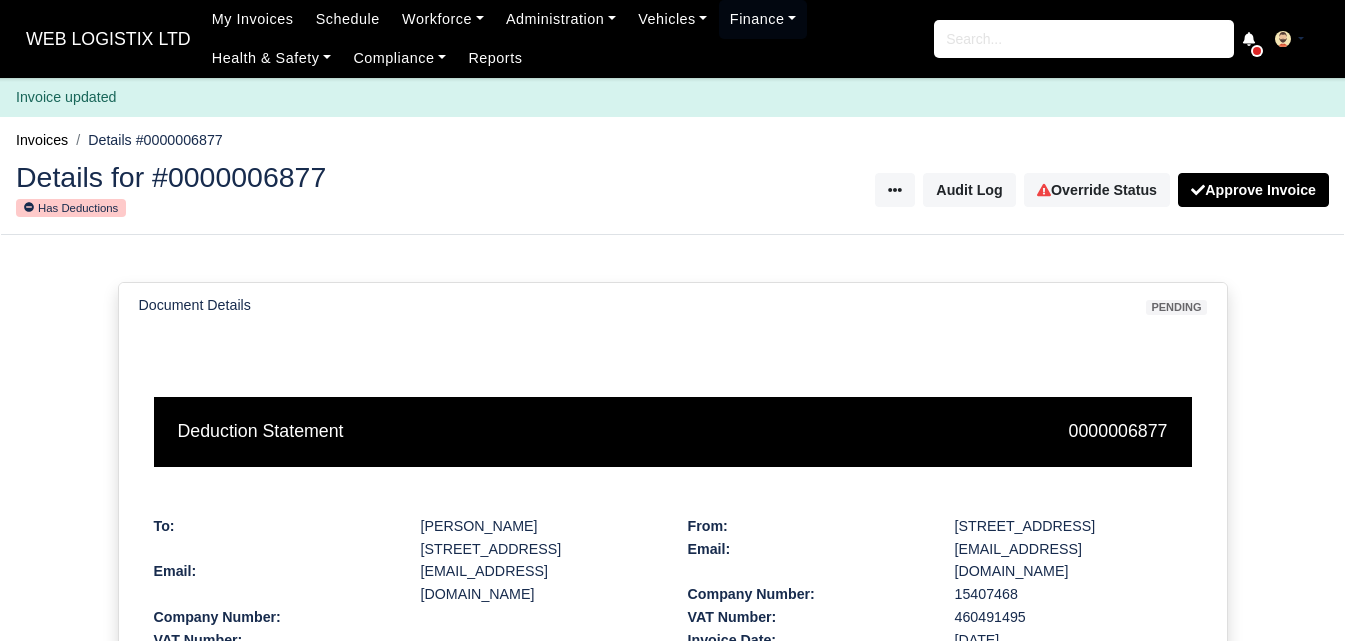 scroll, scrollTop: 0, scrollLeft: 0, axis: both 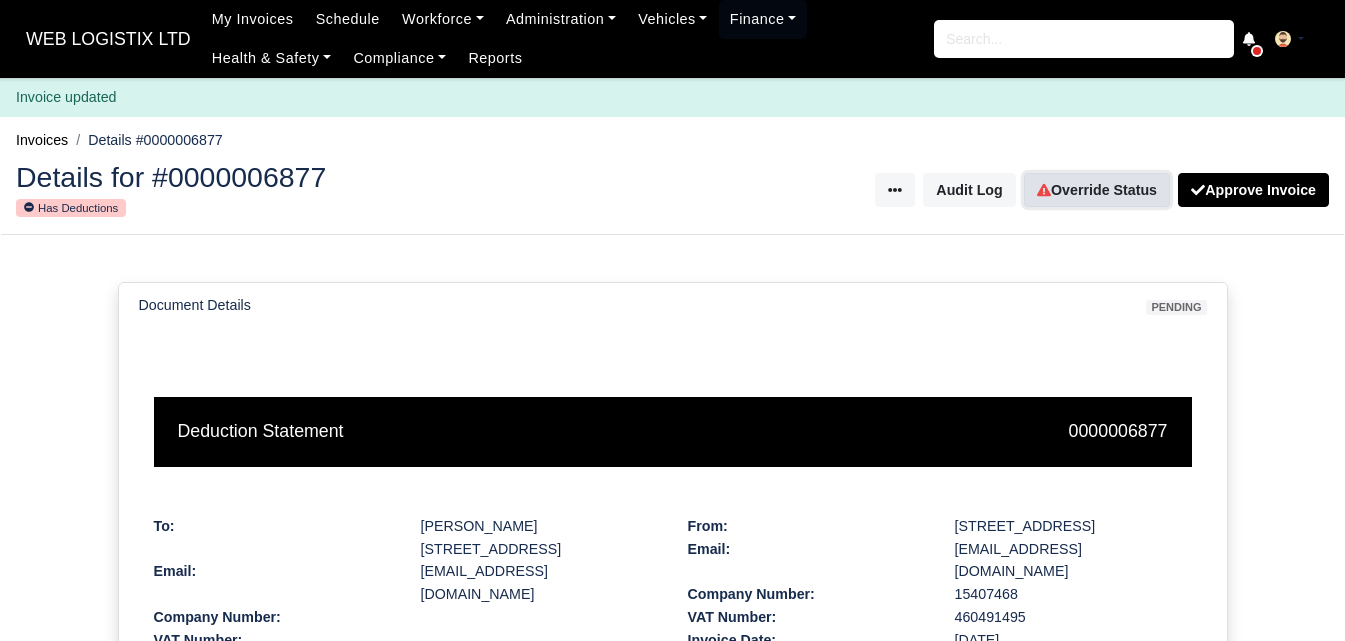 click on "Override Status" at bounding box center (1097, 190) 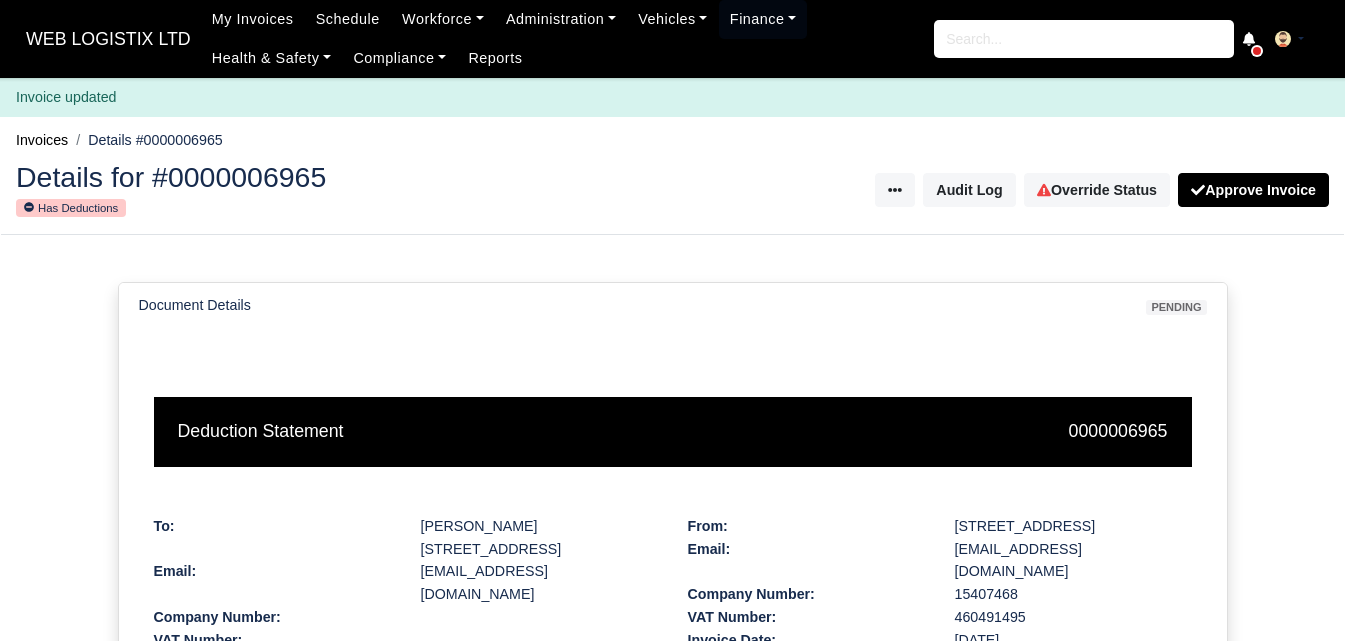 scroll, scrollTop: 0, scrollLeft: 0, axis: both 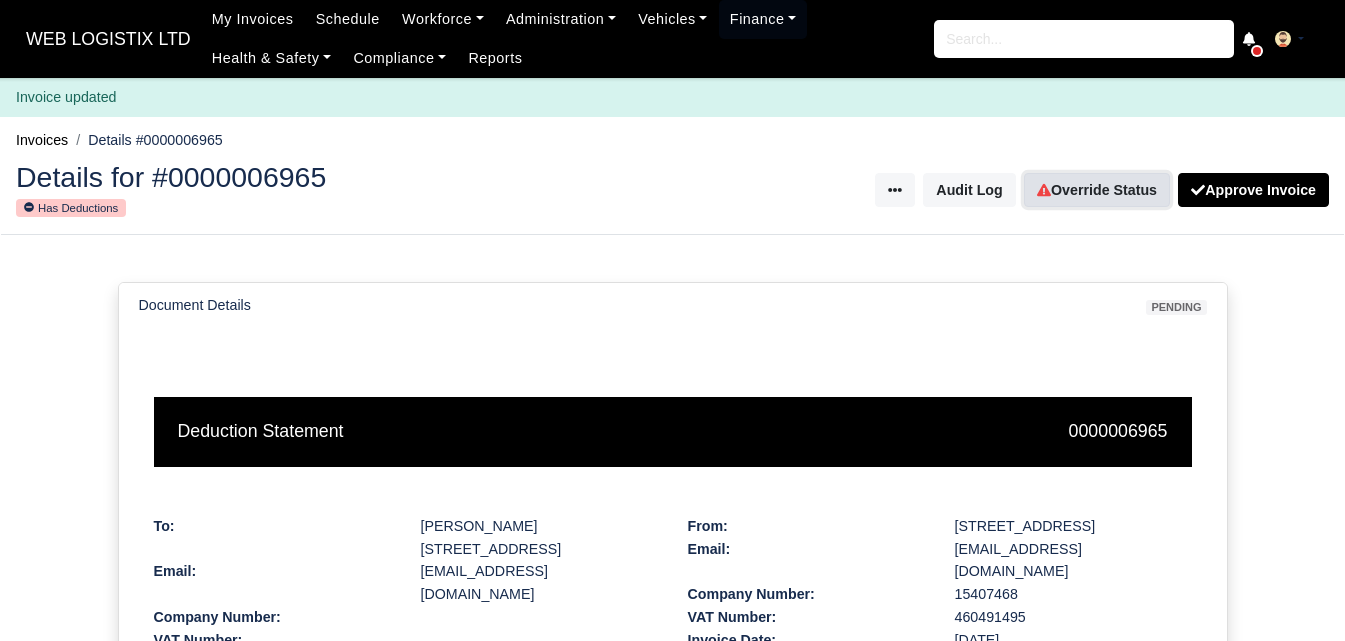 click on "Override Status" at bounding box center (1097, 190) 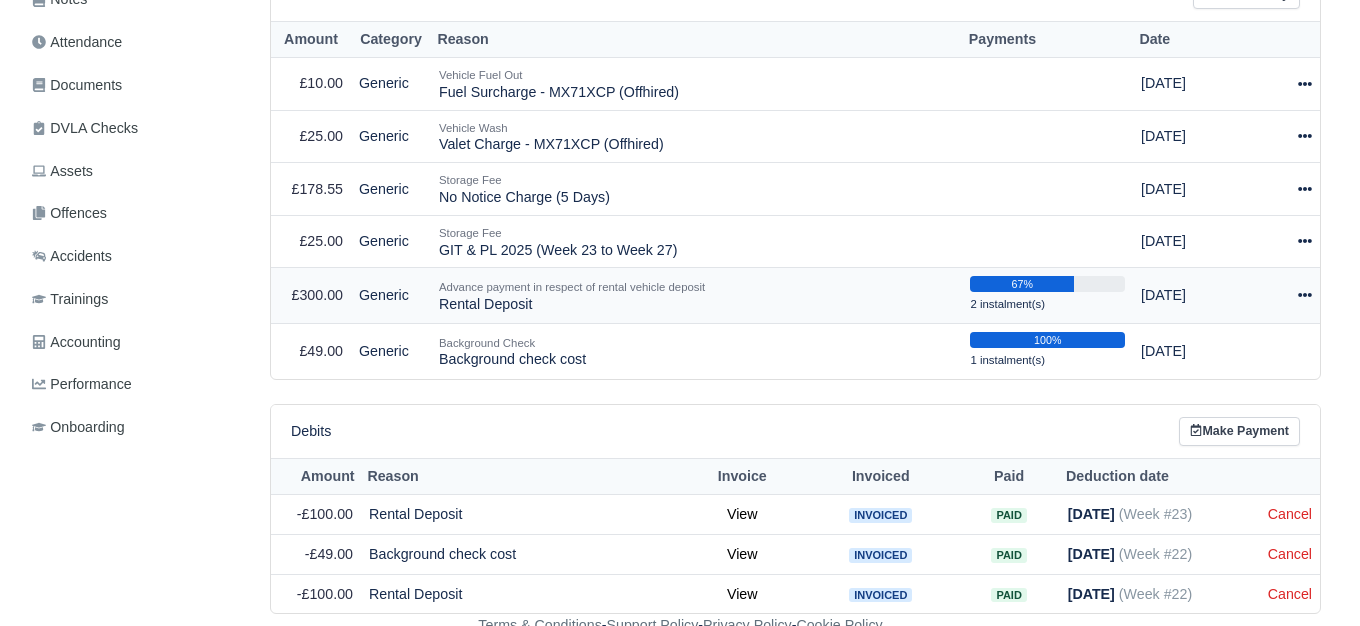 scroll, scrollTop: 537, scrollLeft: 0, axis: vertical 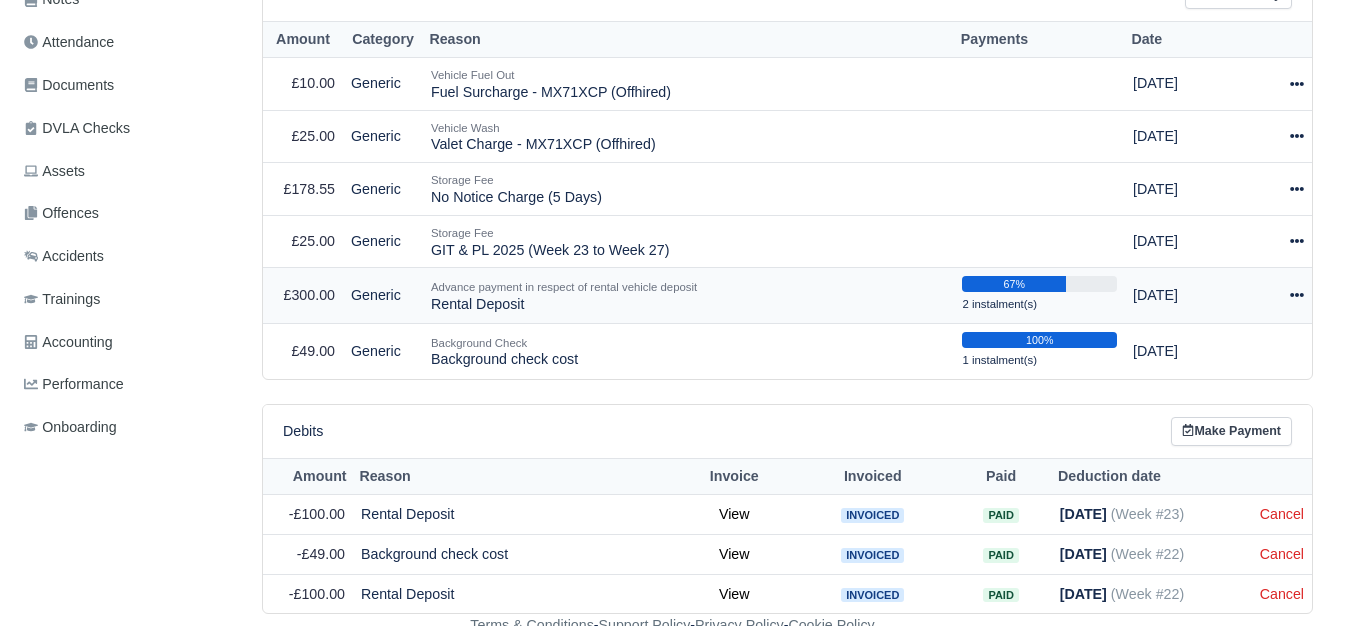 click on "Actions
Make Payment" at bounding box center [1283, 296] 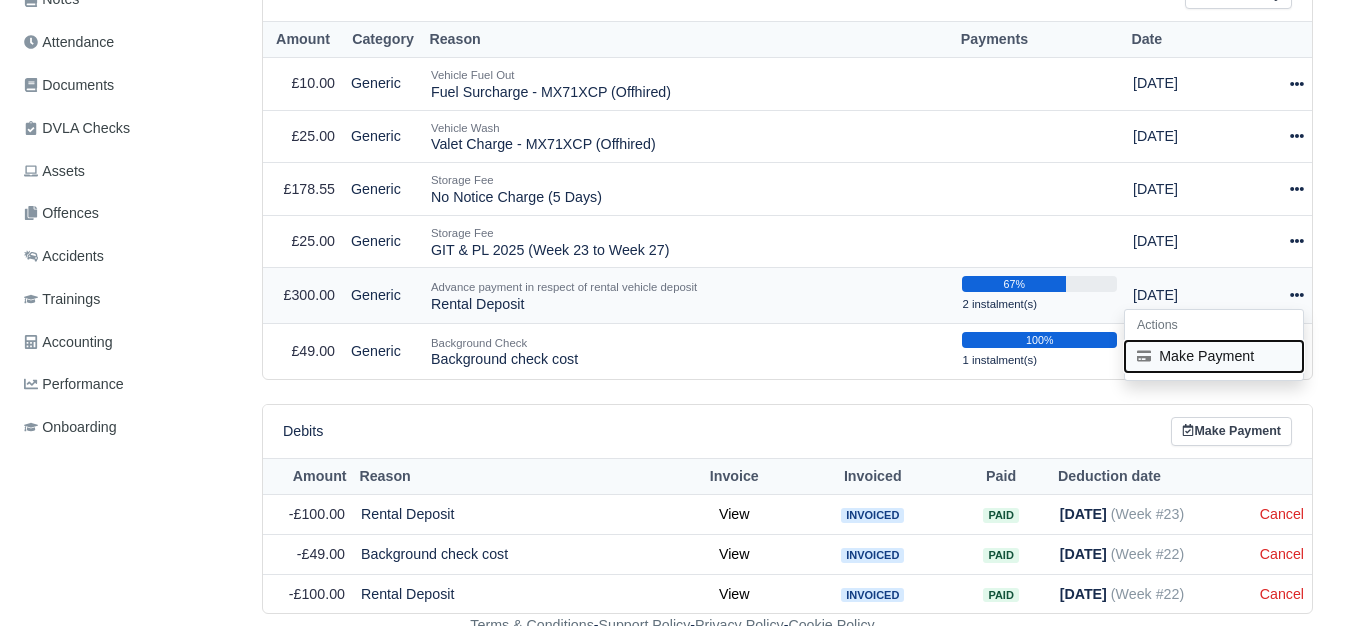 click on "Make Payment" at bounding box center (1214, 356) 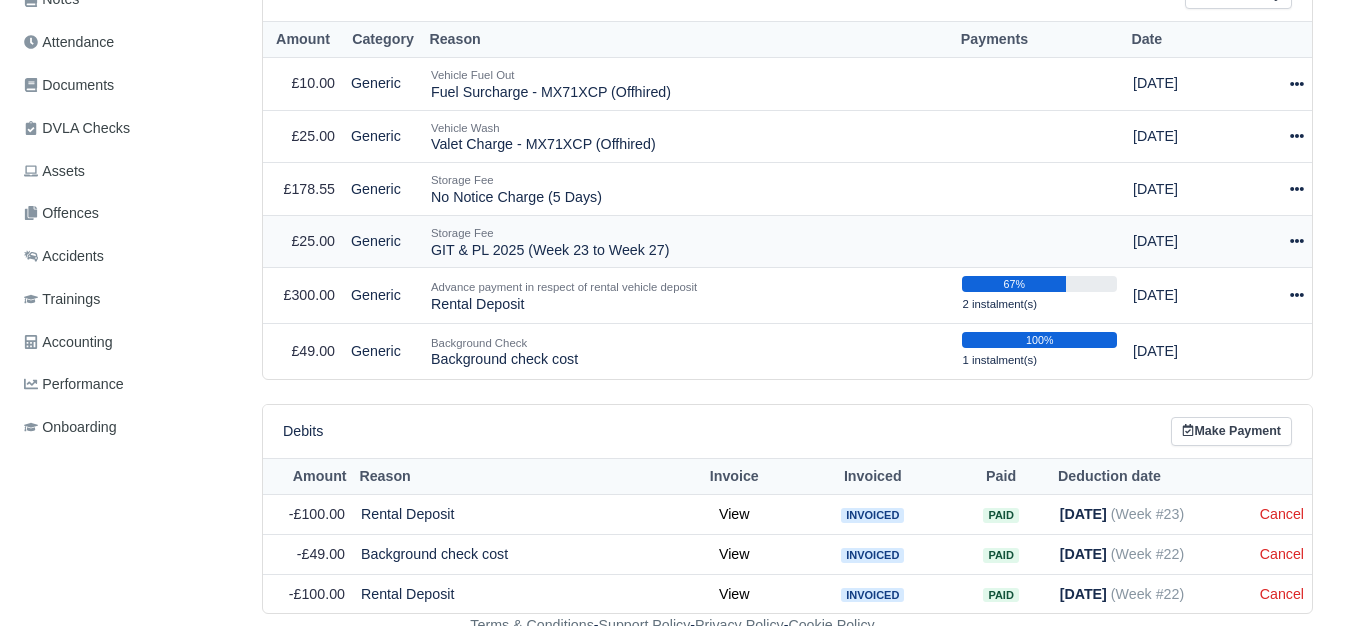 select on "5656" 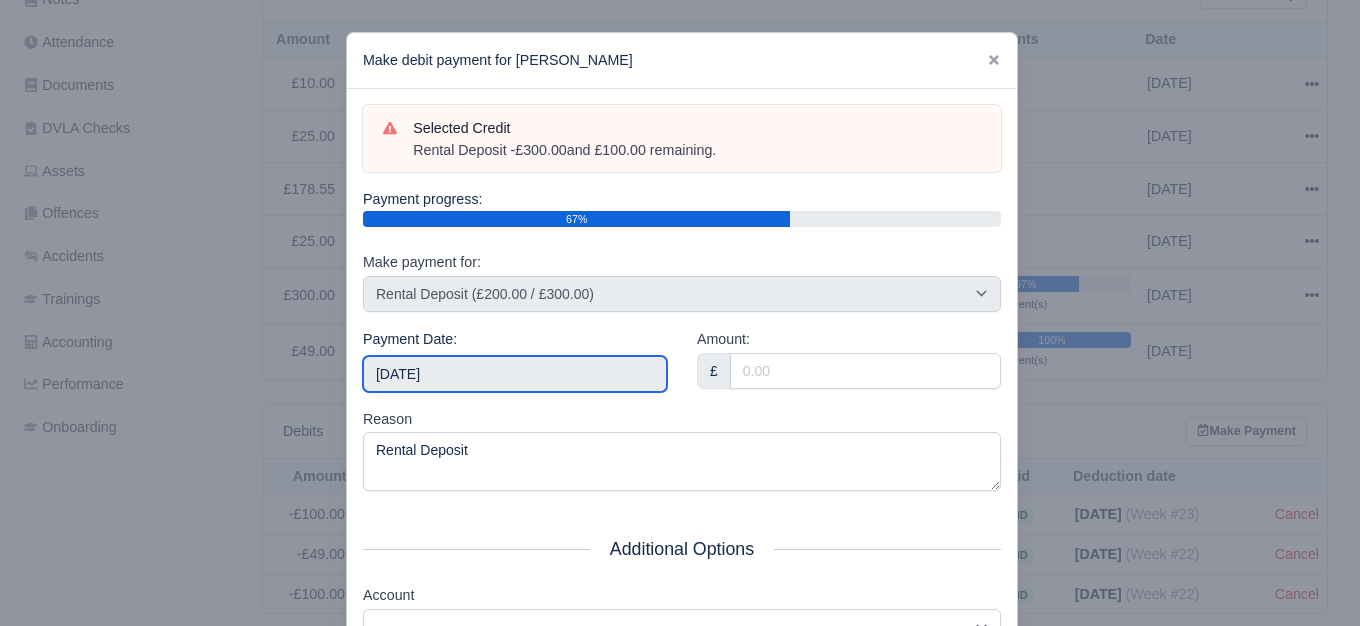 click on "[DATE]" at bounding box center [515, 374] 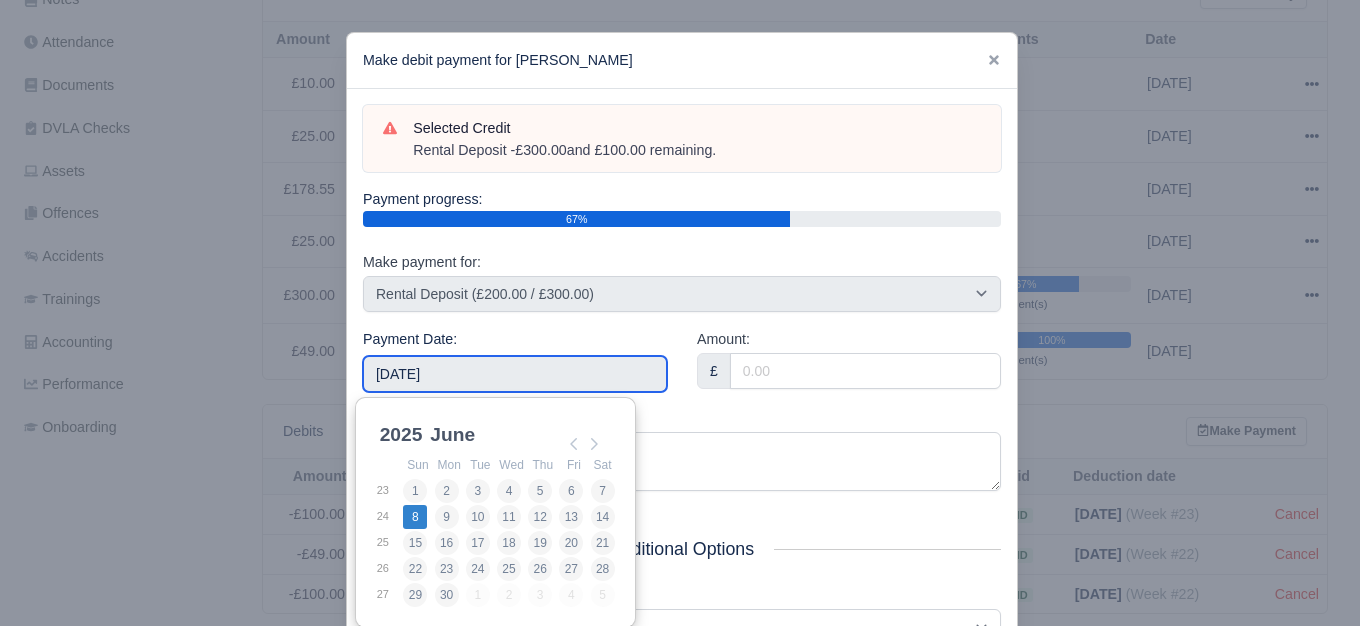 type on "2025-06-08" 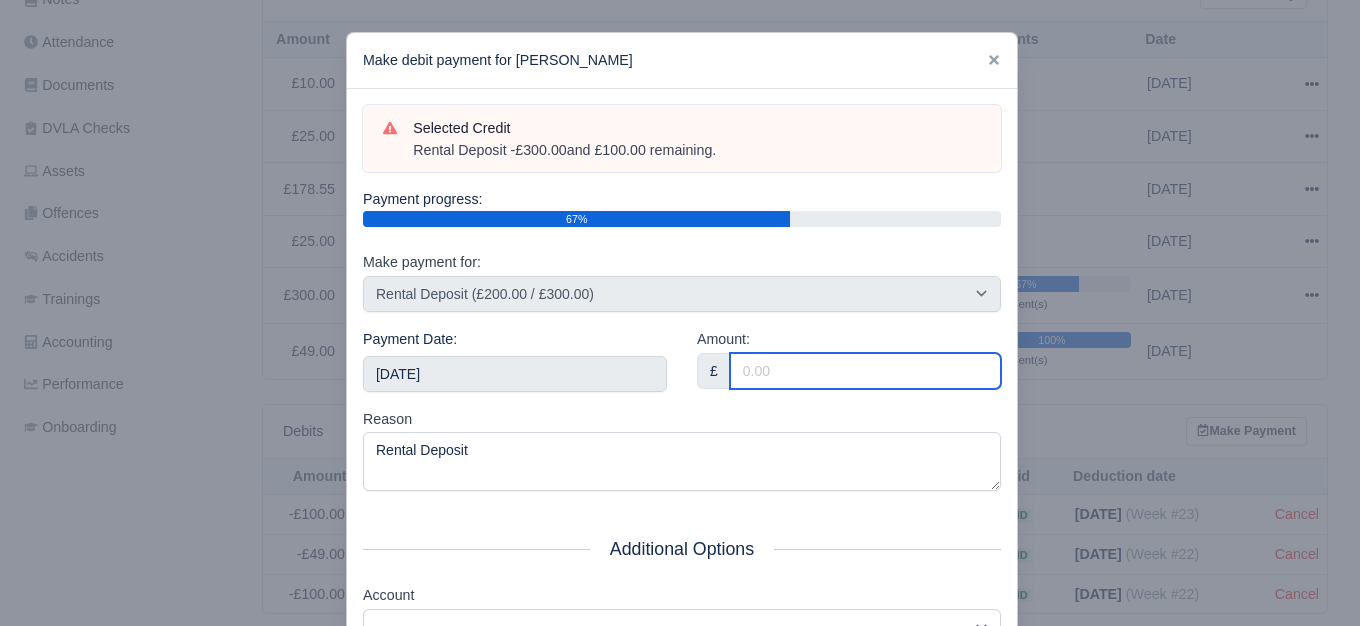 click on "Amount:" at bounding box center [865, 371] 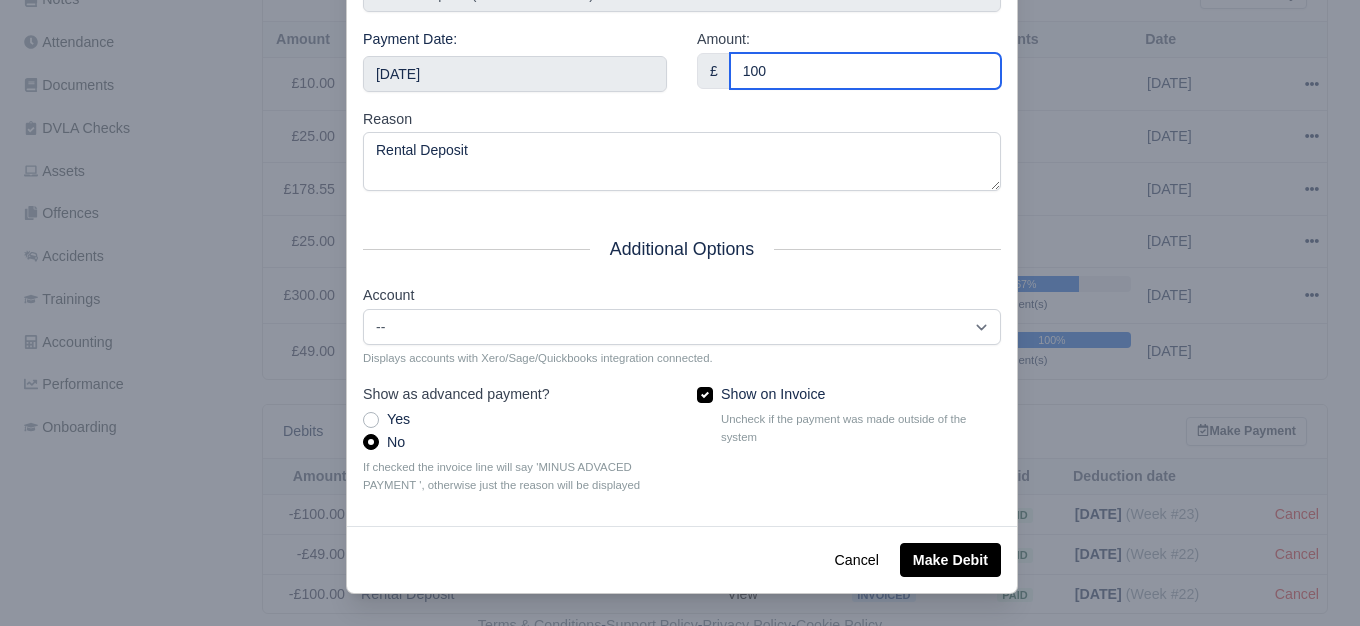 scroll, scrollTop: 302, scrollLeft: 0, axis: vertical 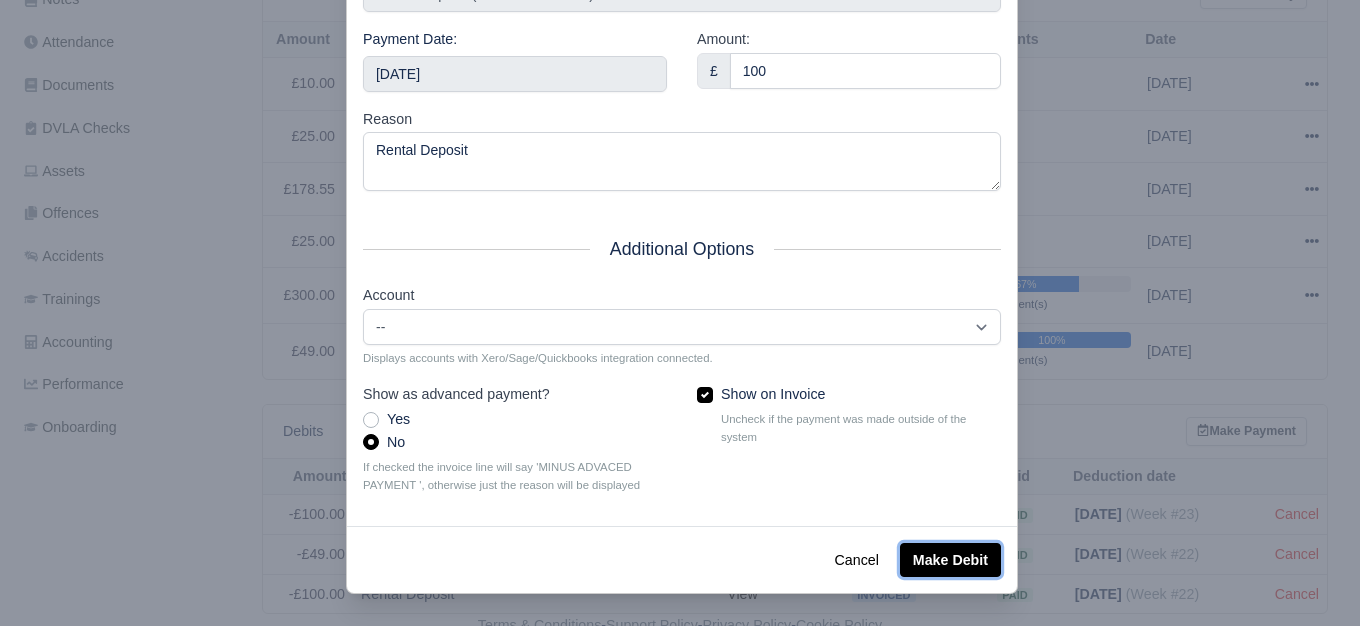 click on "Make Debit" at bounding box center (950, 560) 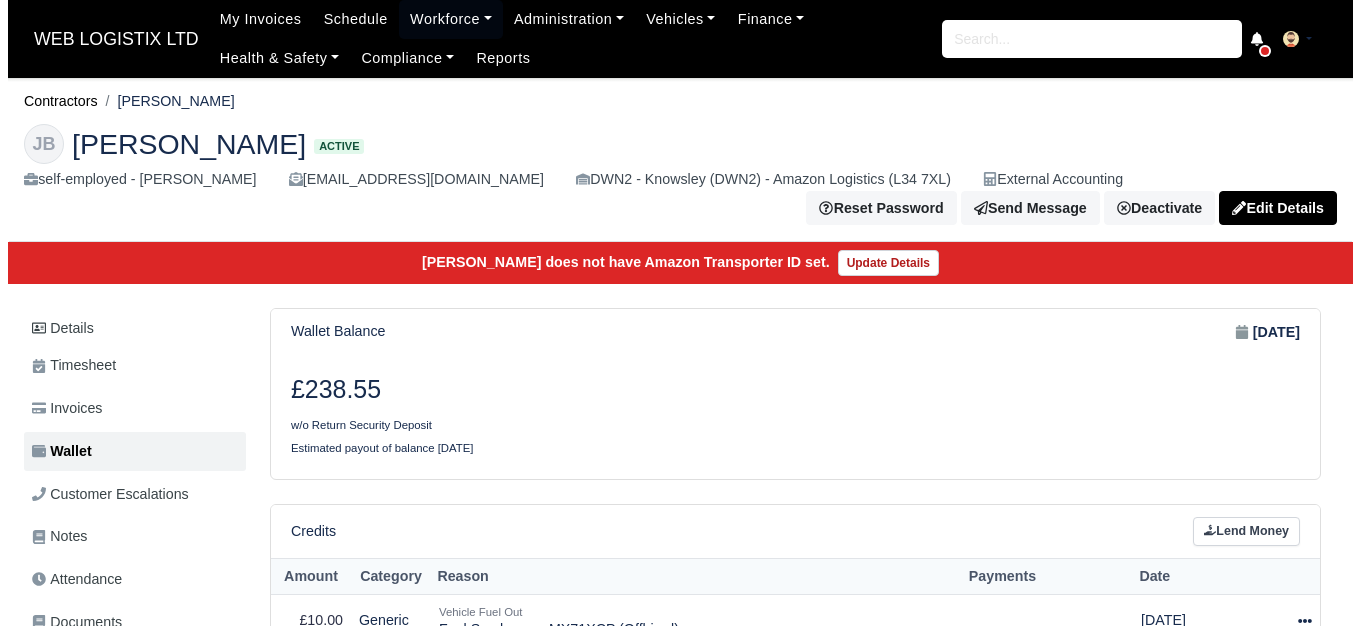 scroll, scrollTop: 577, scrollLeft: 0, axis: vertical 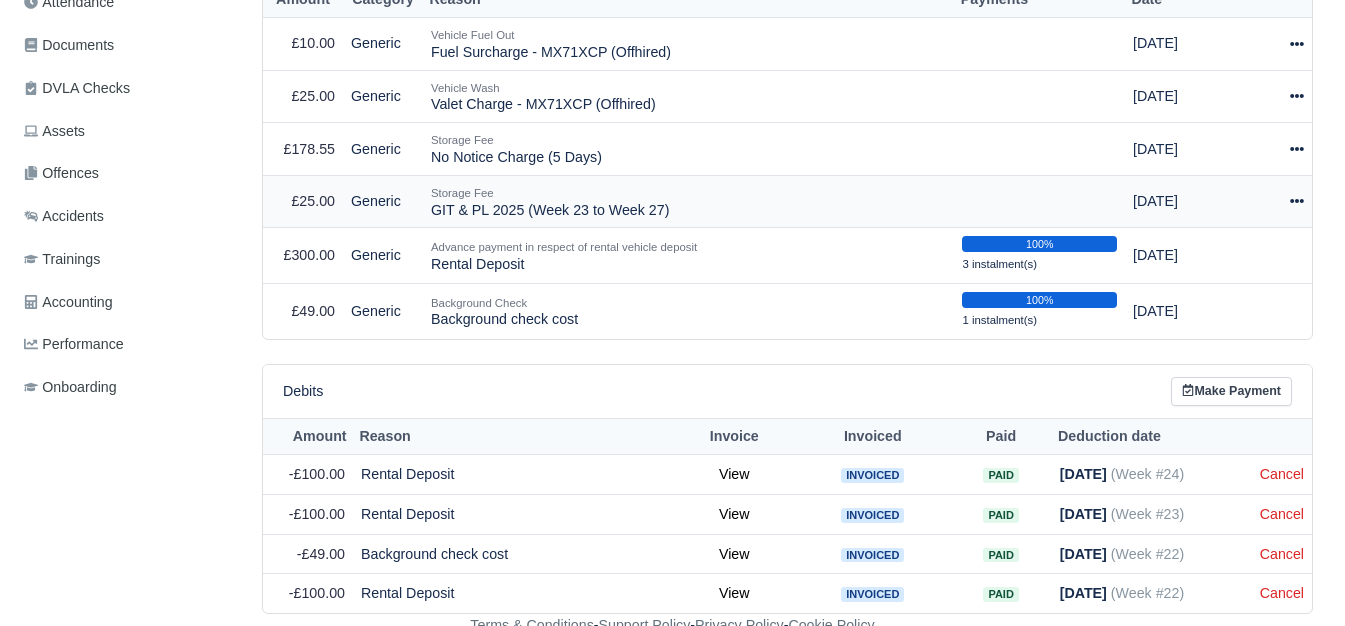 click 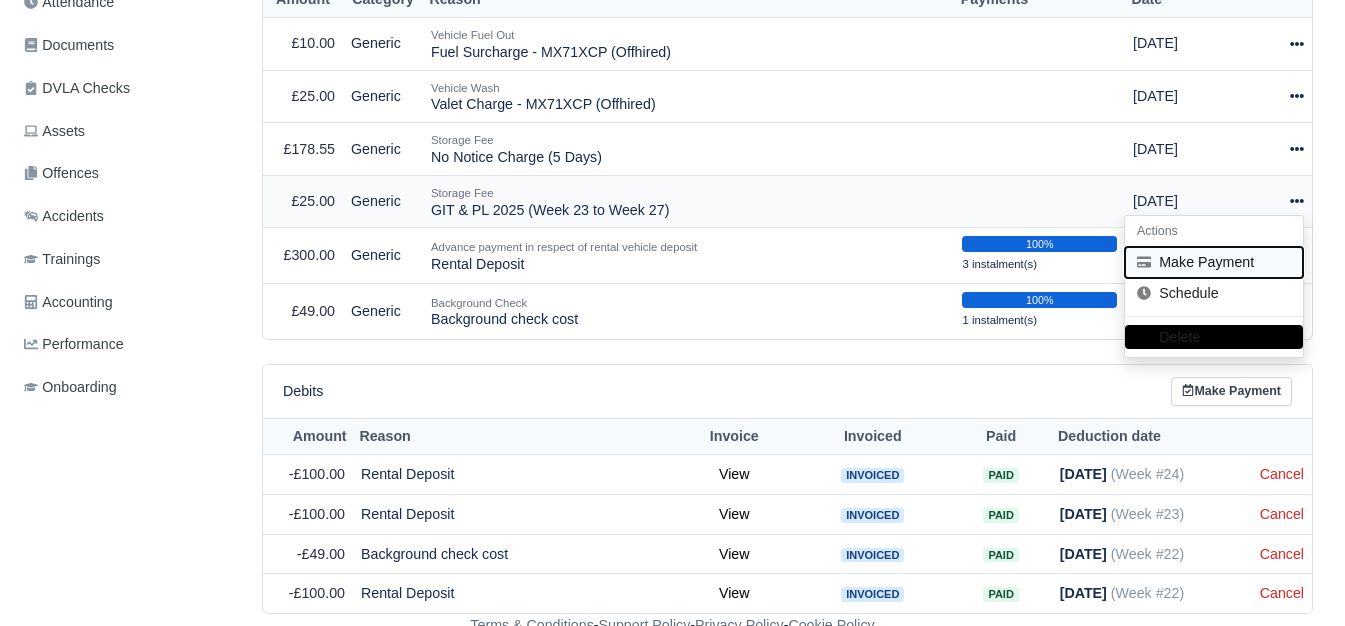 click on "Make Payment" at bounding box center (1214, 262) 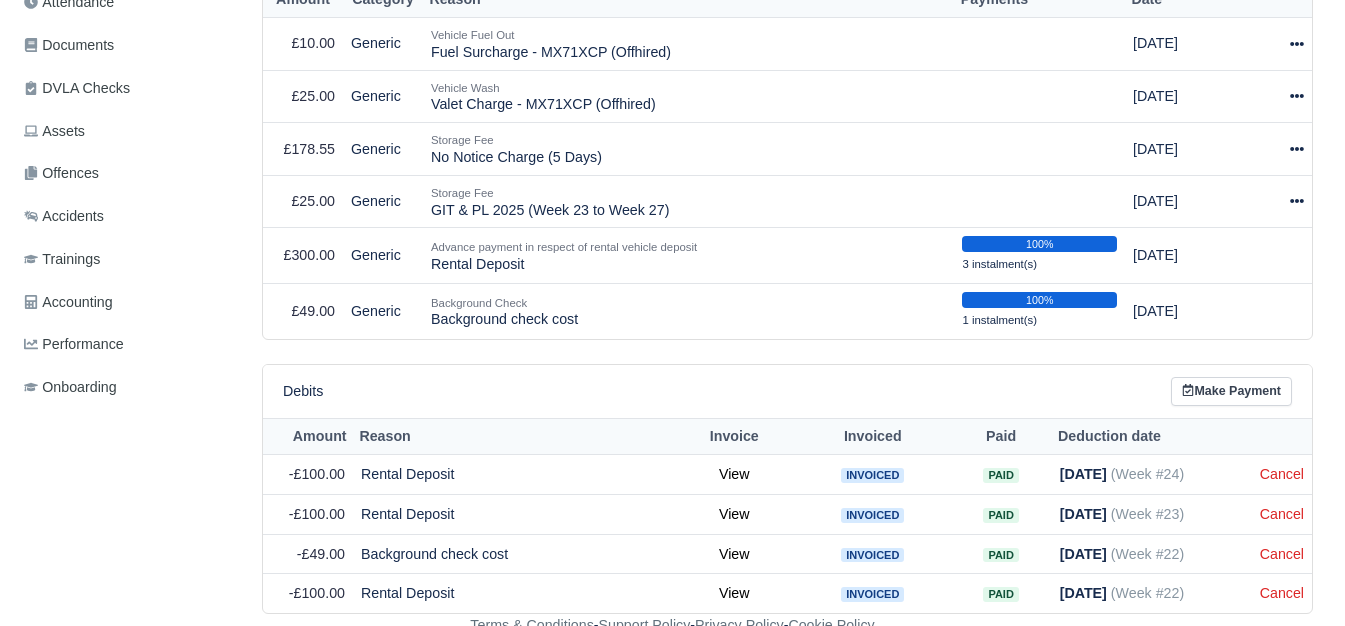 select on "5655" 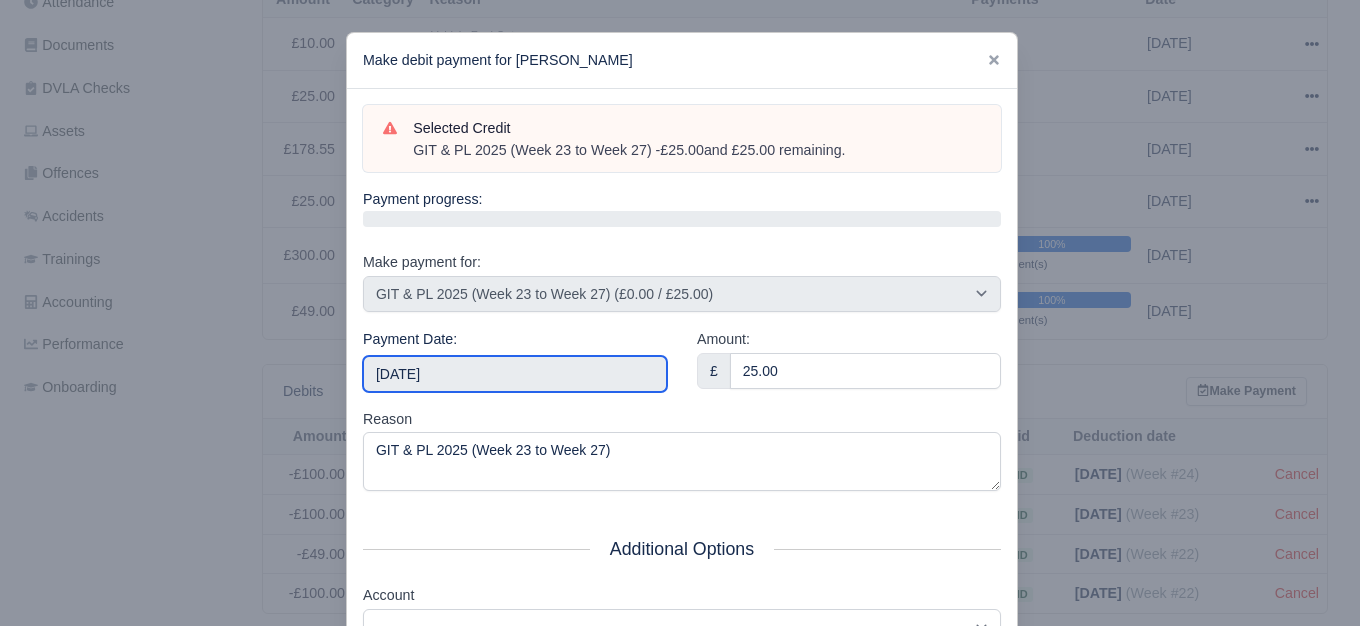 click on "[DATE]" at bounding box center [515, 374] 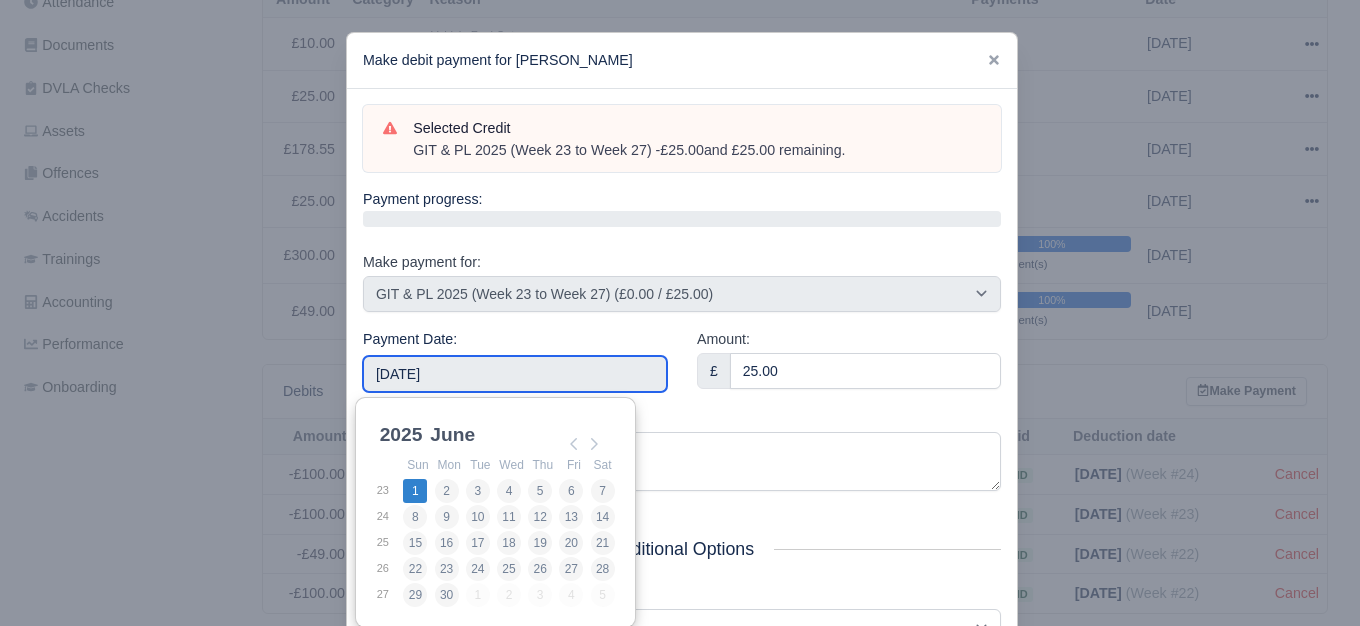 type on "[DATE]" 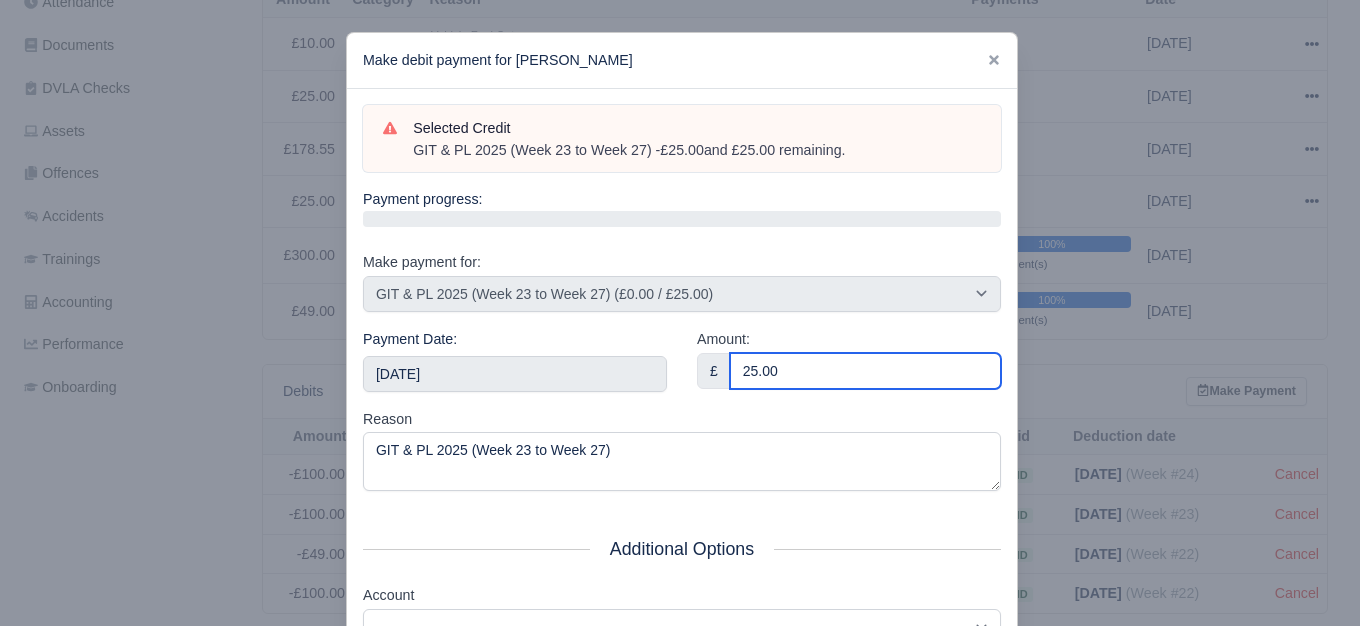 click on "25.00" at bounding box center [865, 371] 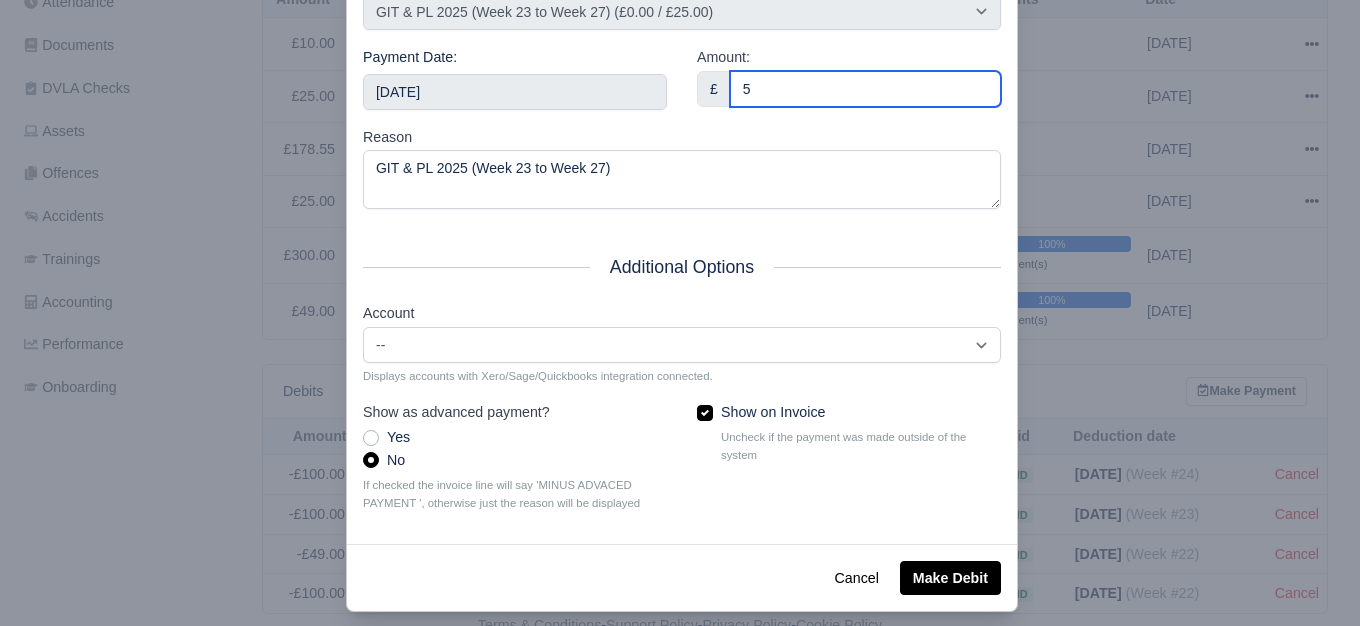 scroll, scrollTop: 302, scrollLeft: 0, axis: vertical 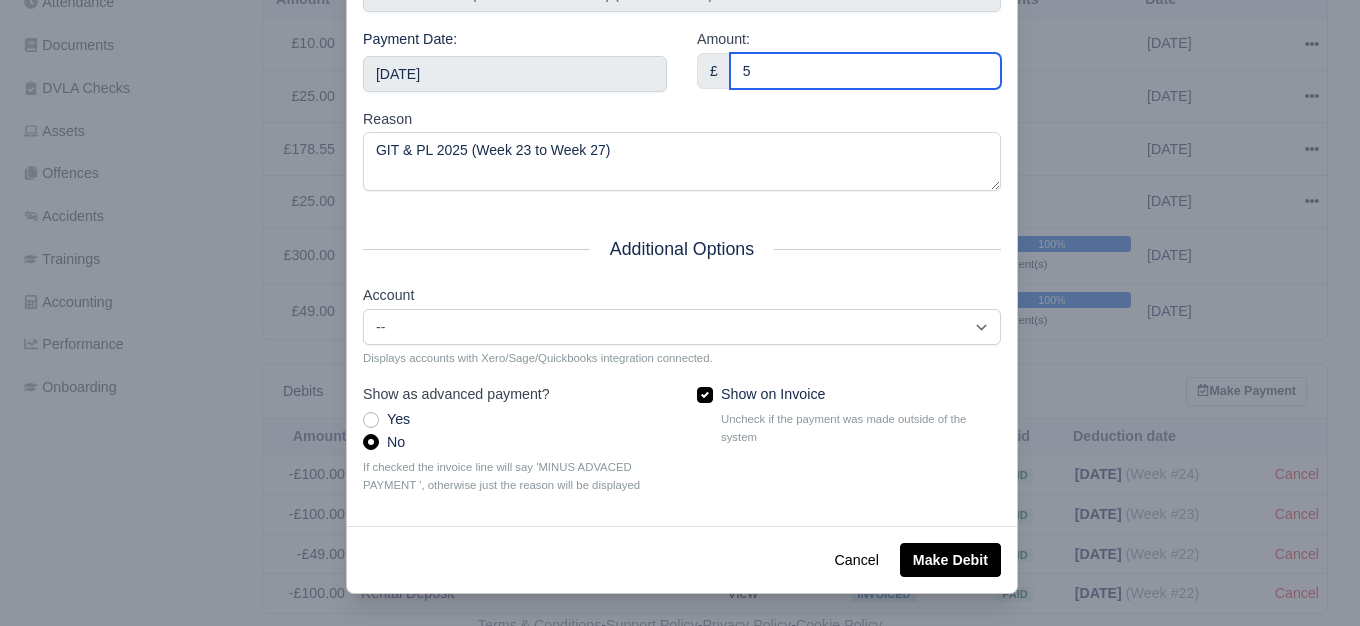 type on "5" 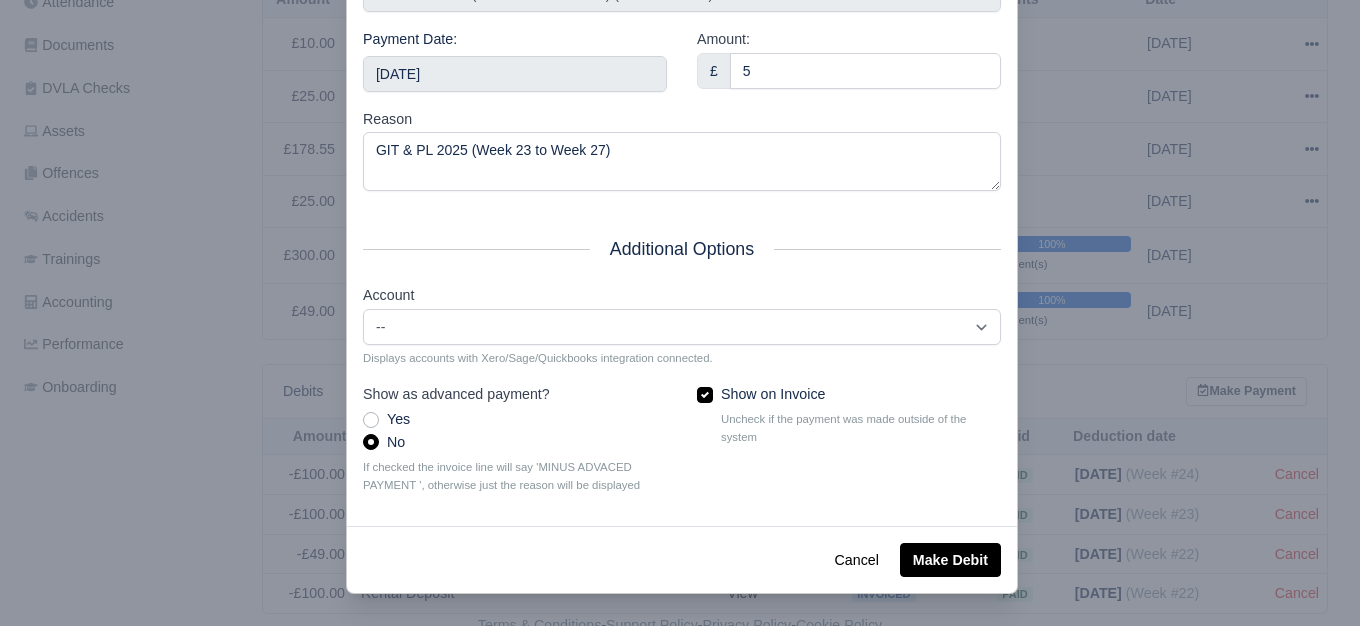 click on "Cancel
Make Debit" at bounding box center [682, 559] 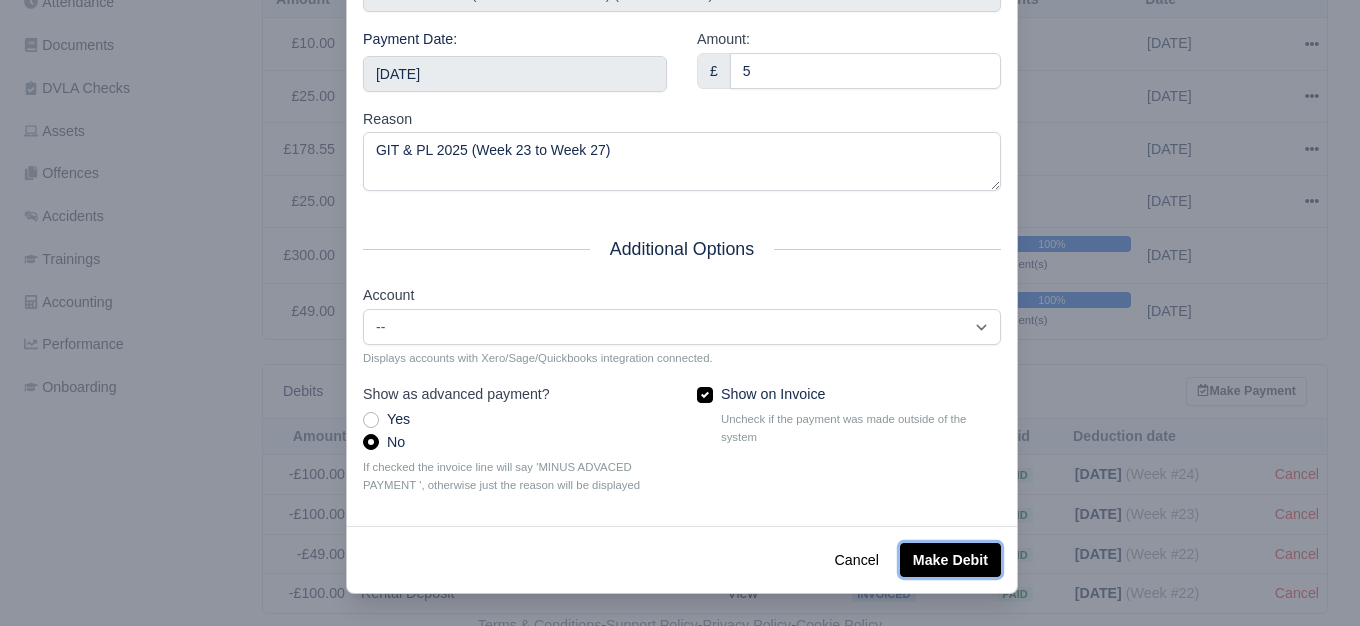 click on "Make Debit" at bounding box center [950, 560] 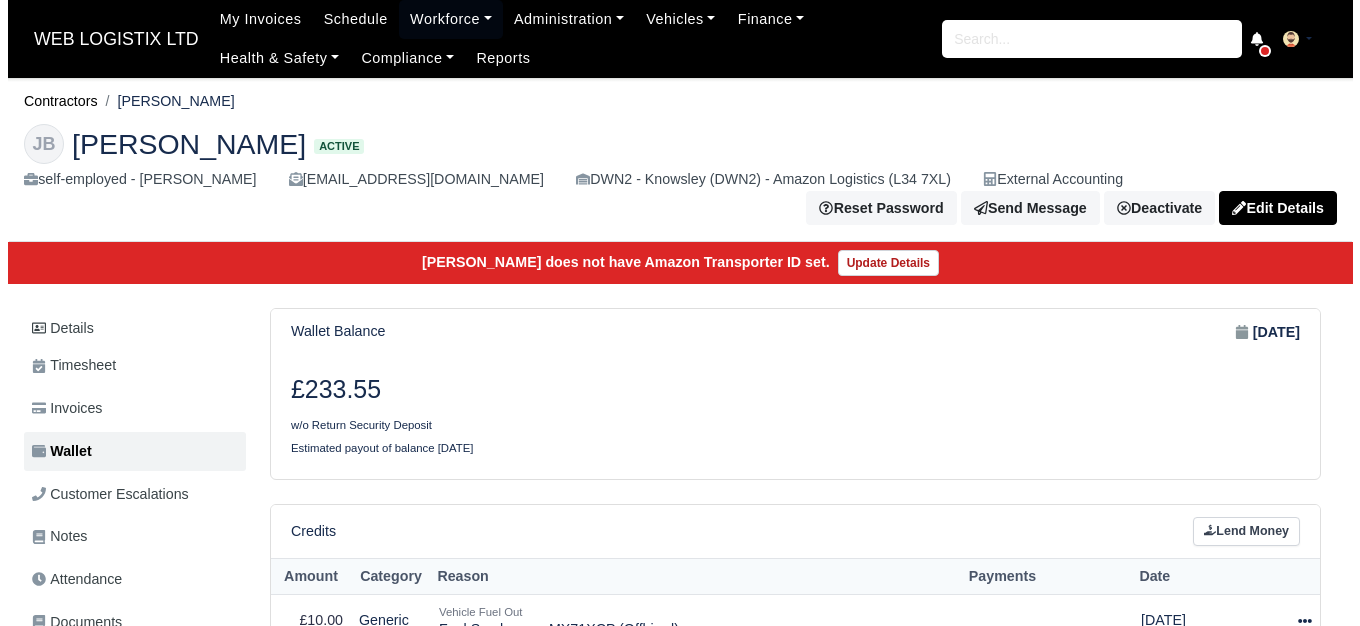 scroll, scrollTop: 620, scrollLeft: 0, axis: vertical 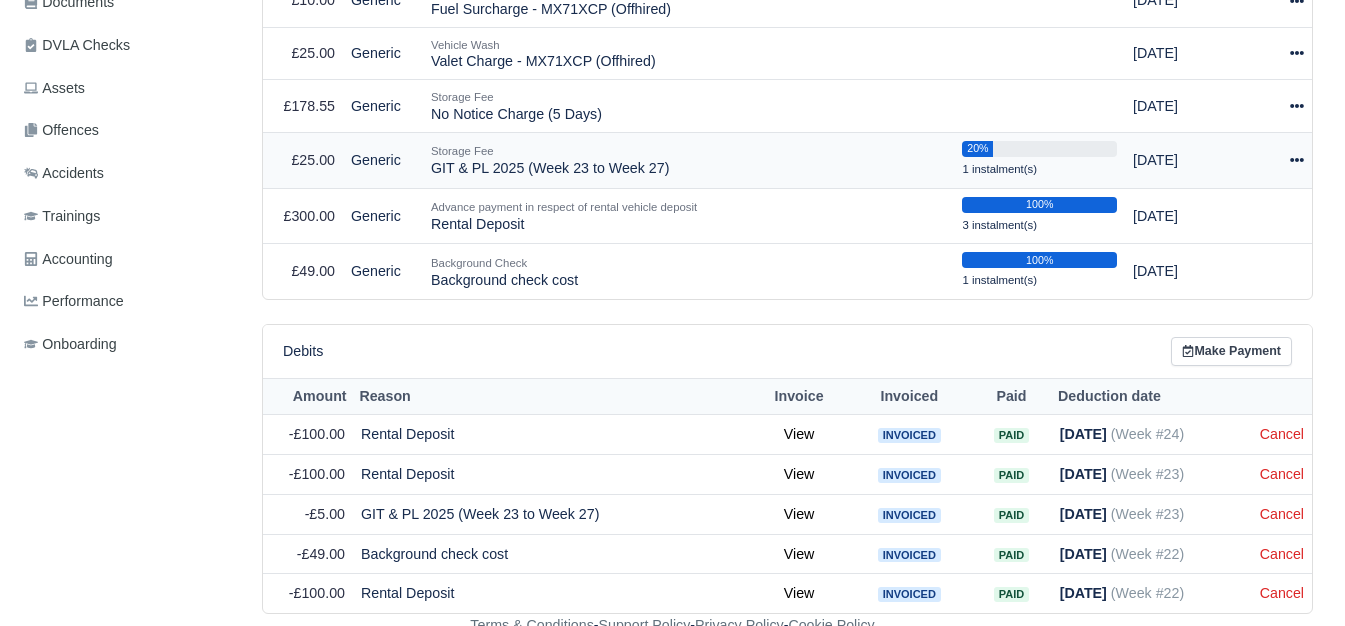 click 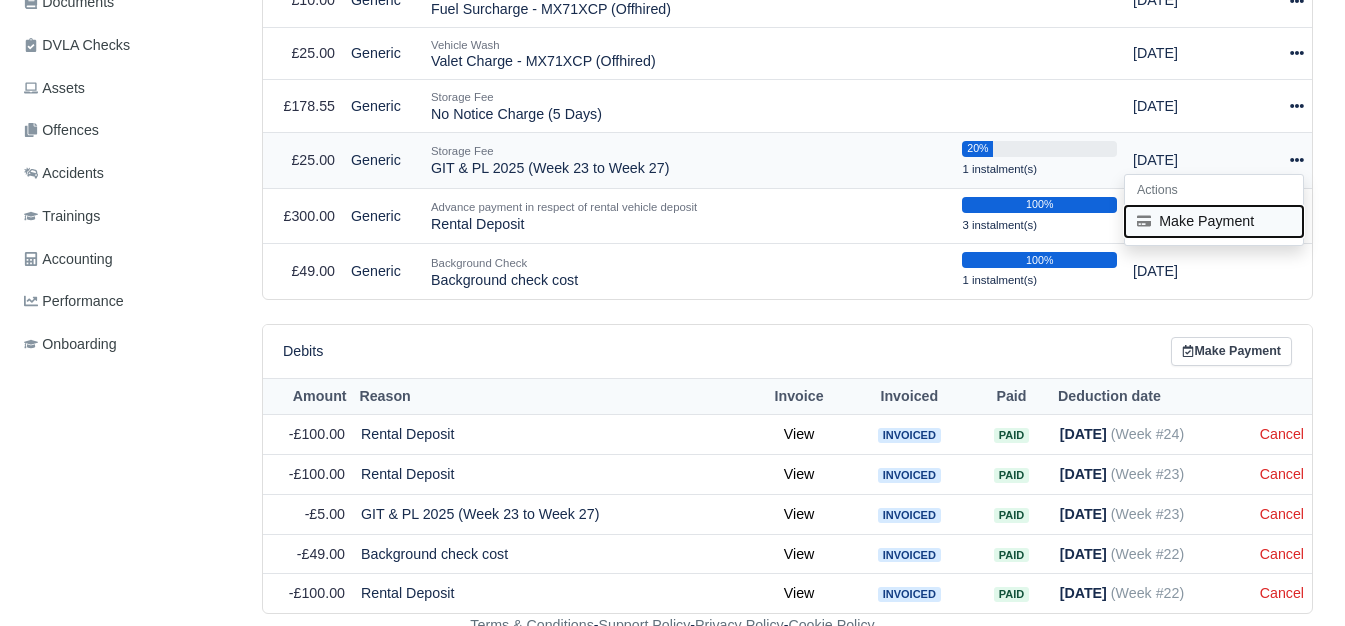 click on "Make Payment" at bounding box center [1214, 221] 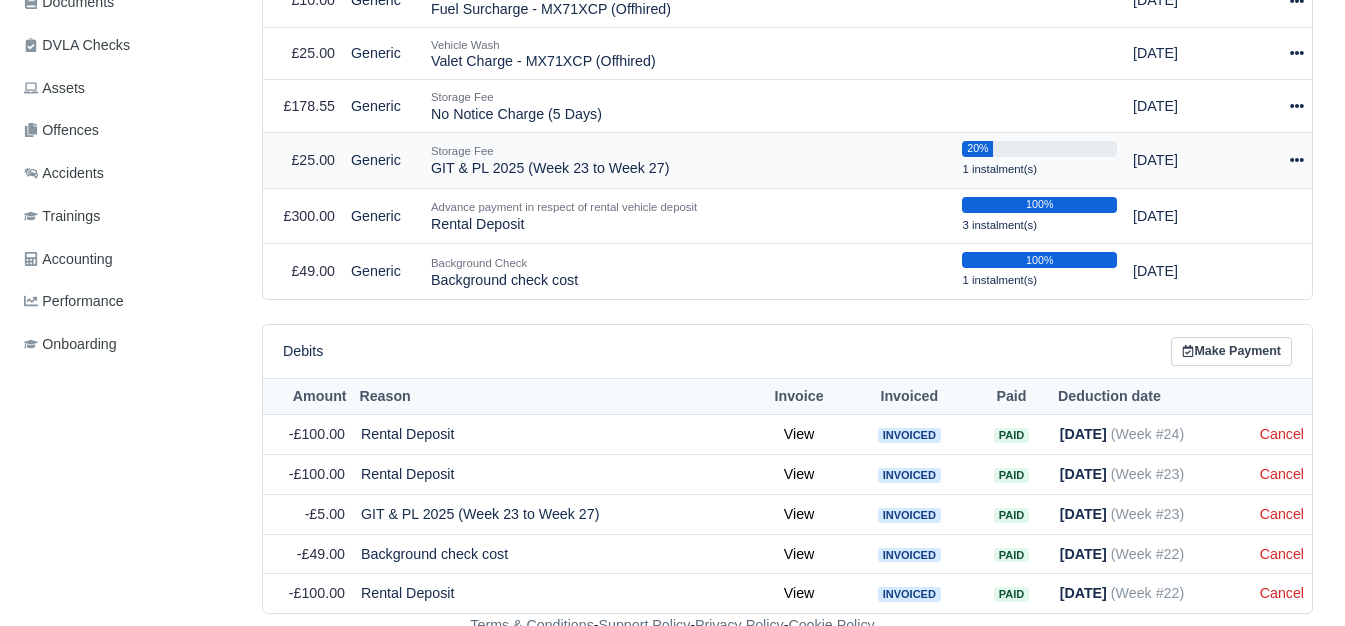 select on "5655" 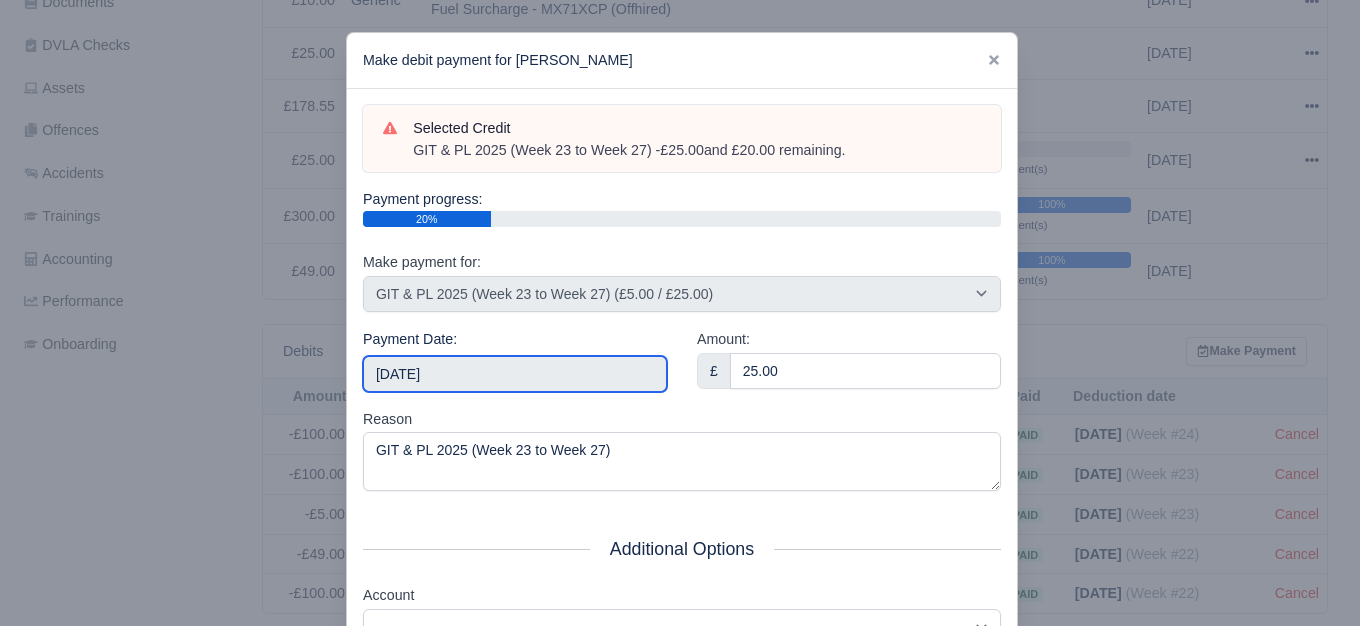 click on "[DATE]" at bounding box center [515, 374] 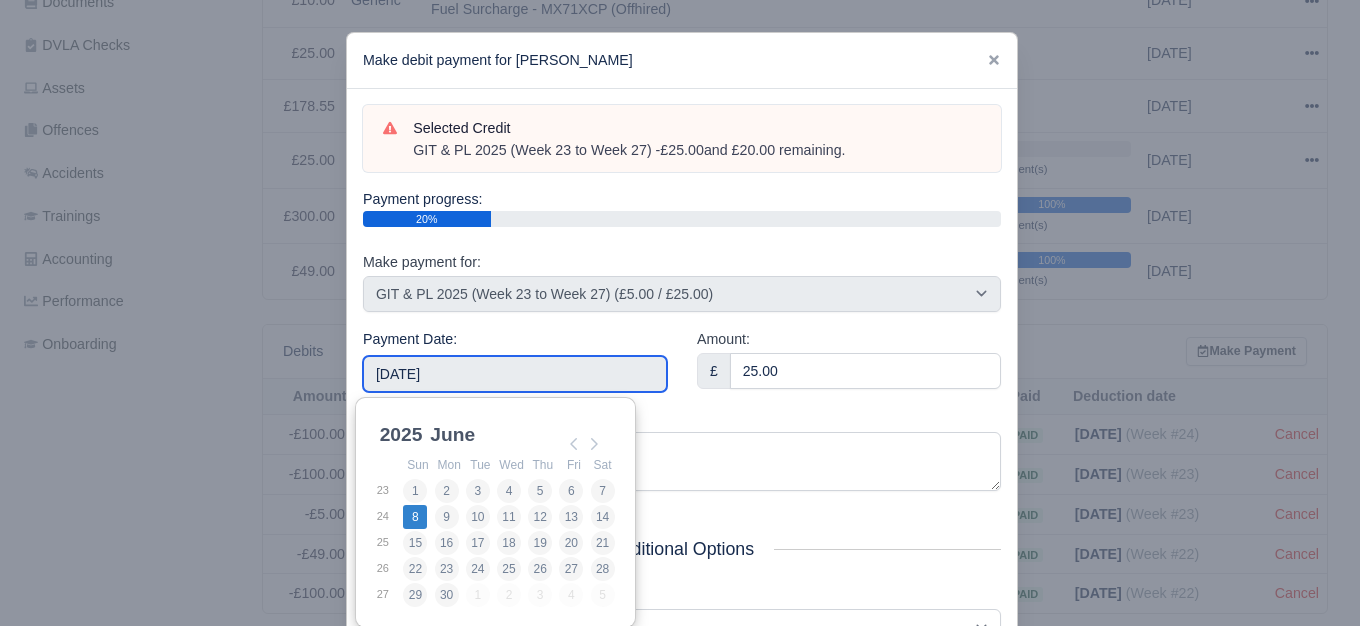 type on "2025-06-08" 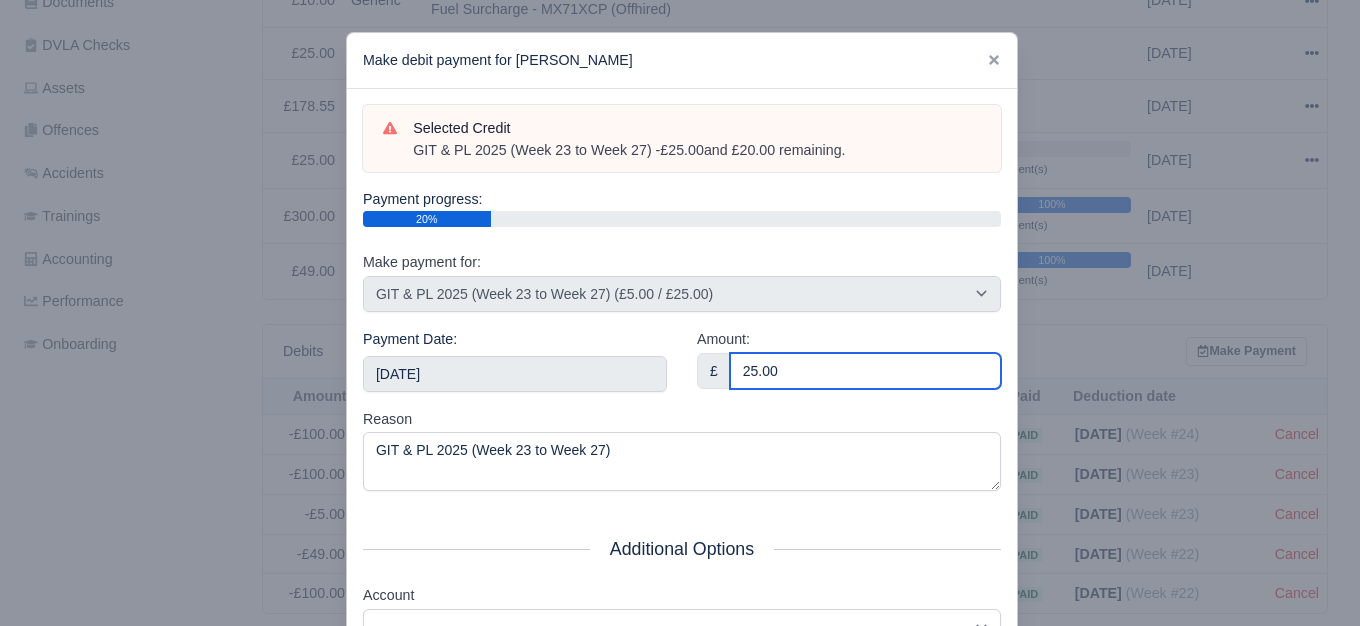 click on "25.00" at bounding box center (865, 371) 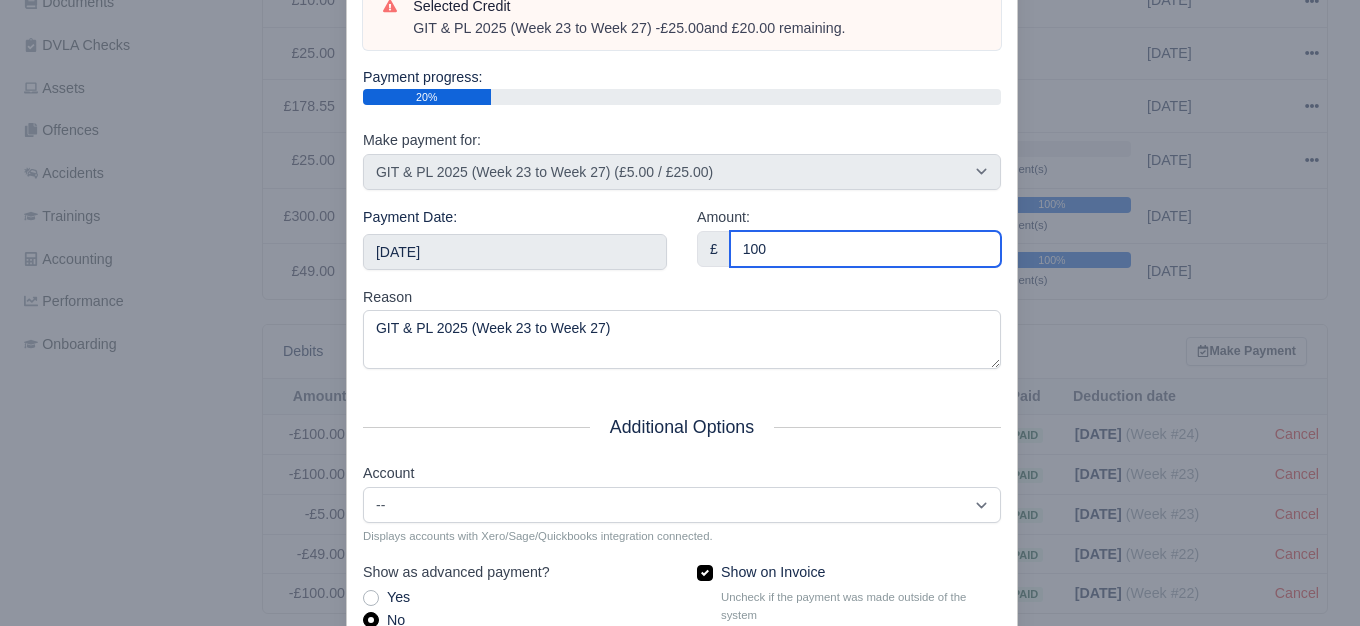 scroll, scrollTop: 167, scrollLeft: 0, axis: vertical 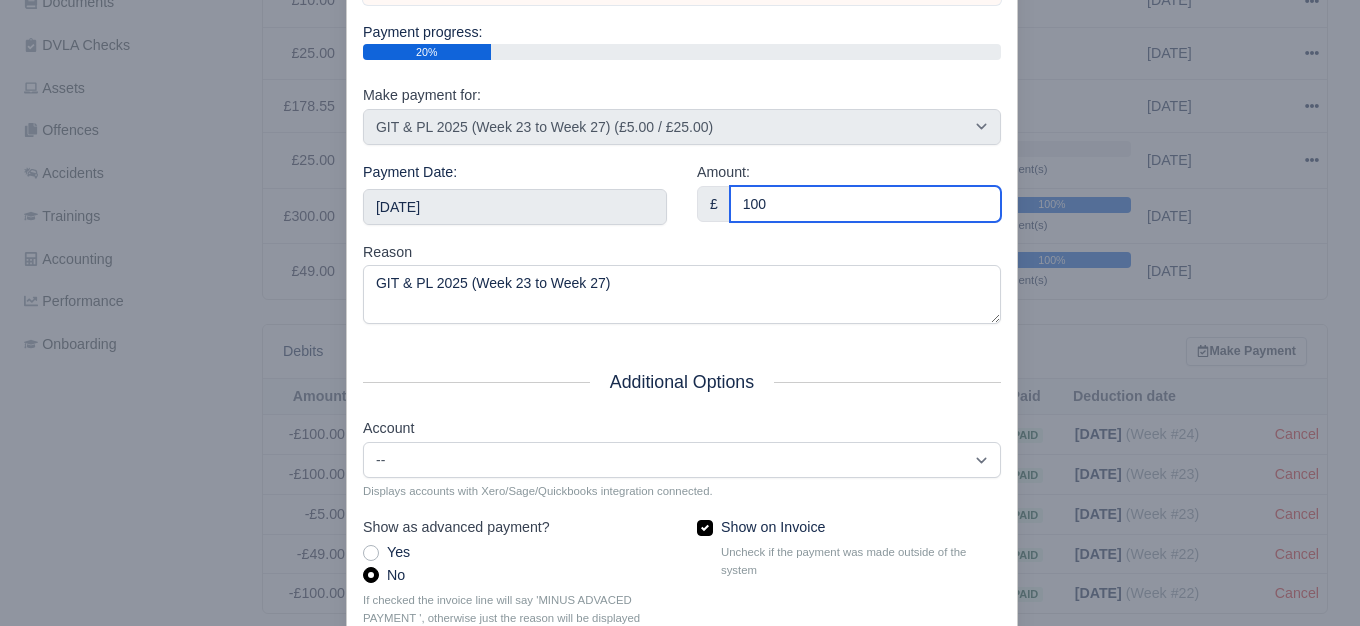 click on "100" at bounding box center [865, 204] 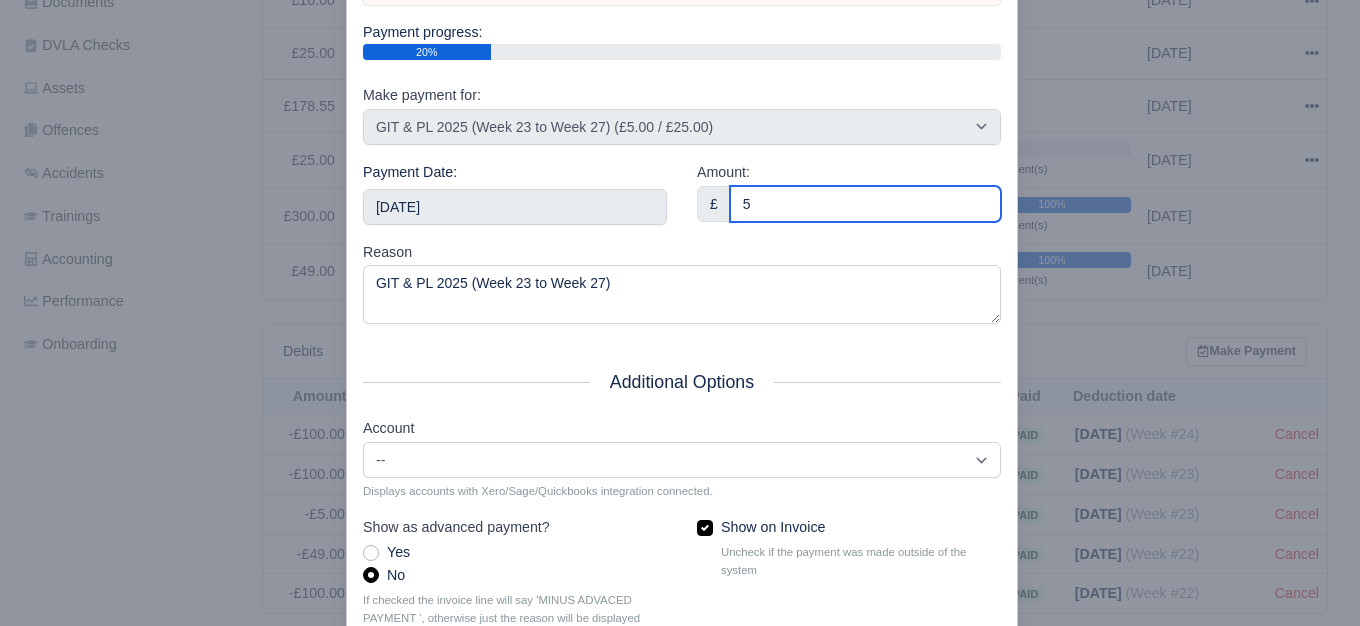 click on "5" at bounding box center (865, 204) 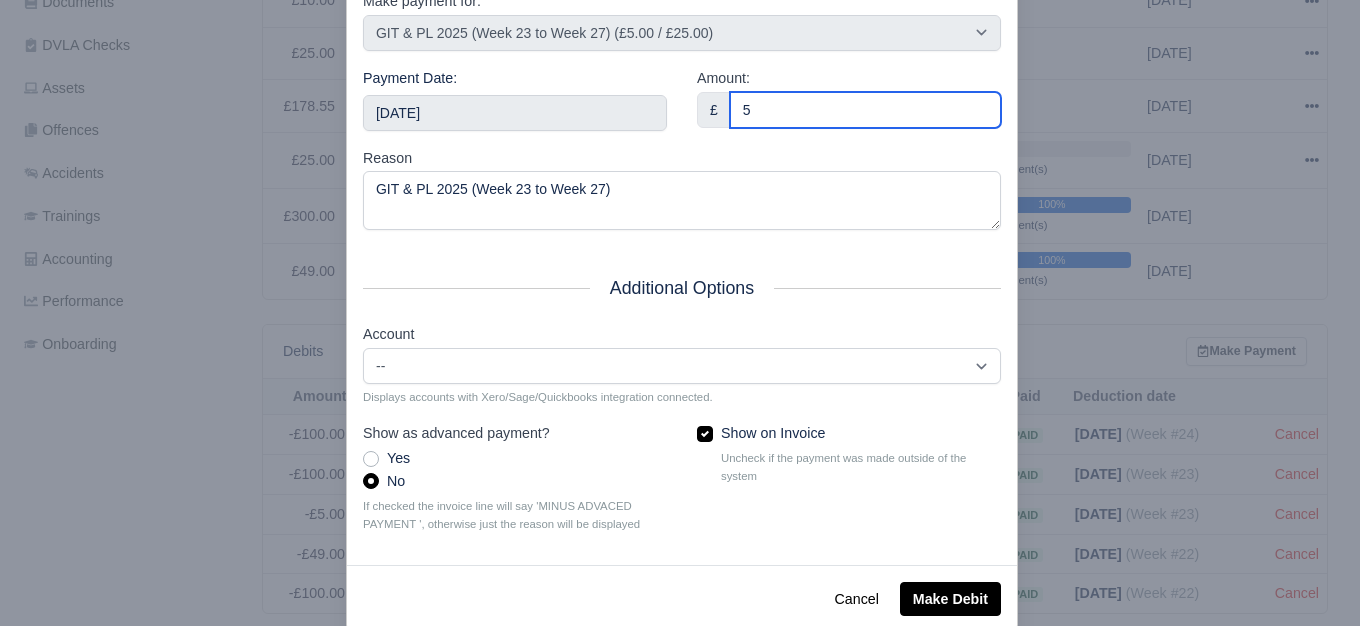 scroll, scrollTop: 302, scrollLeft: 0, axis: vertical 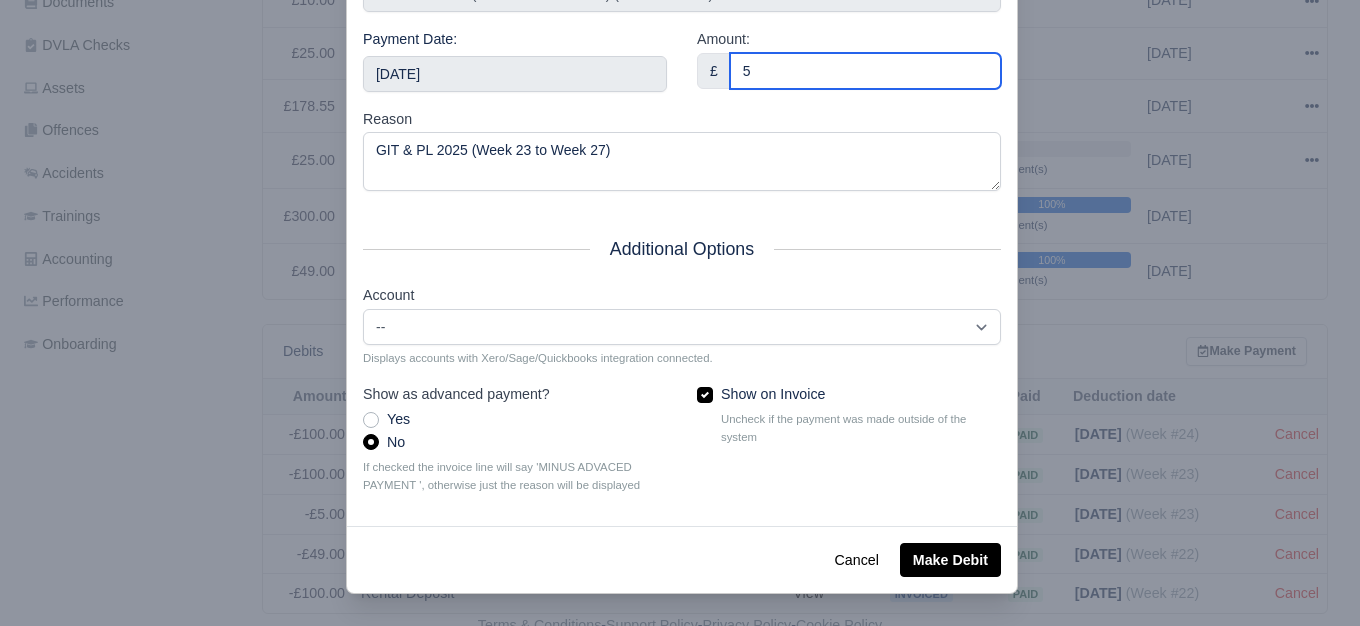 type on "5" 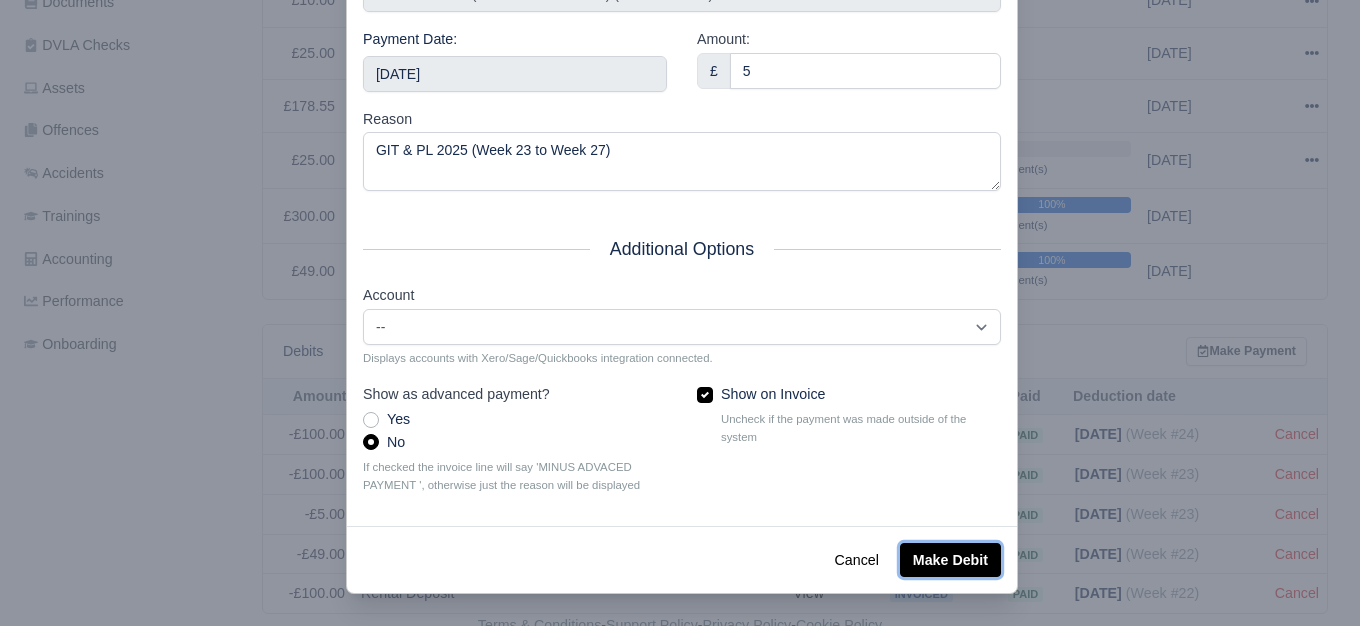 click on "Make Debit" at bounding box center [950, 560] 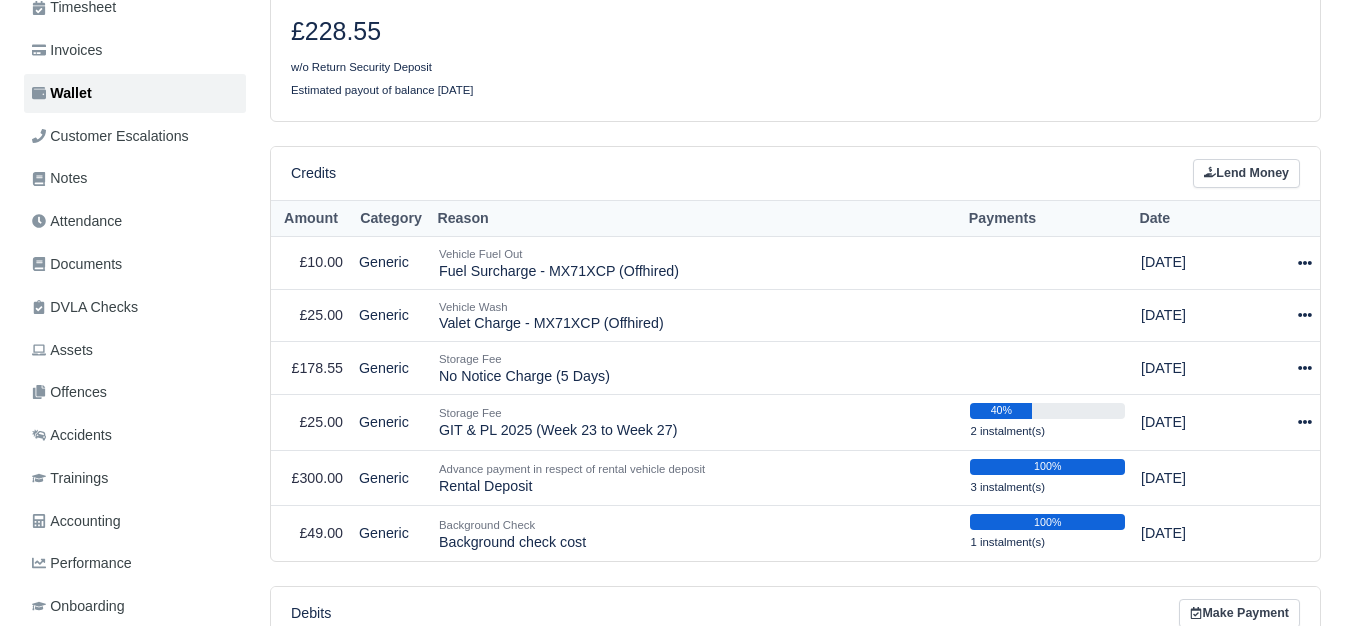scroll, scrollTop: 659, scrollLeft: 0, axis: vertical 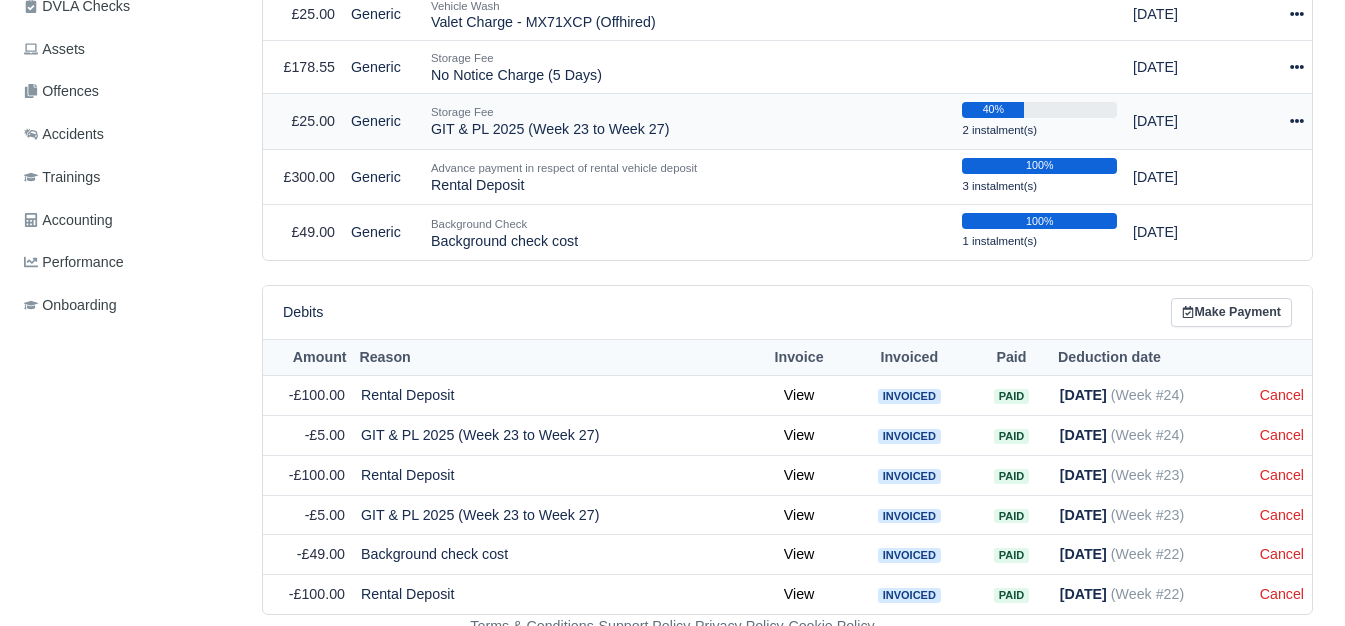 click 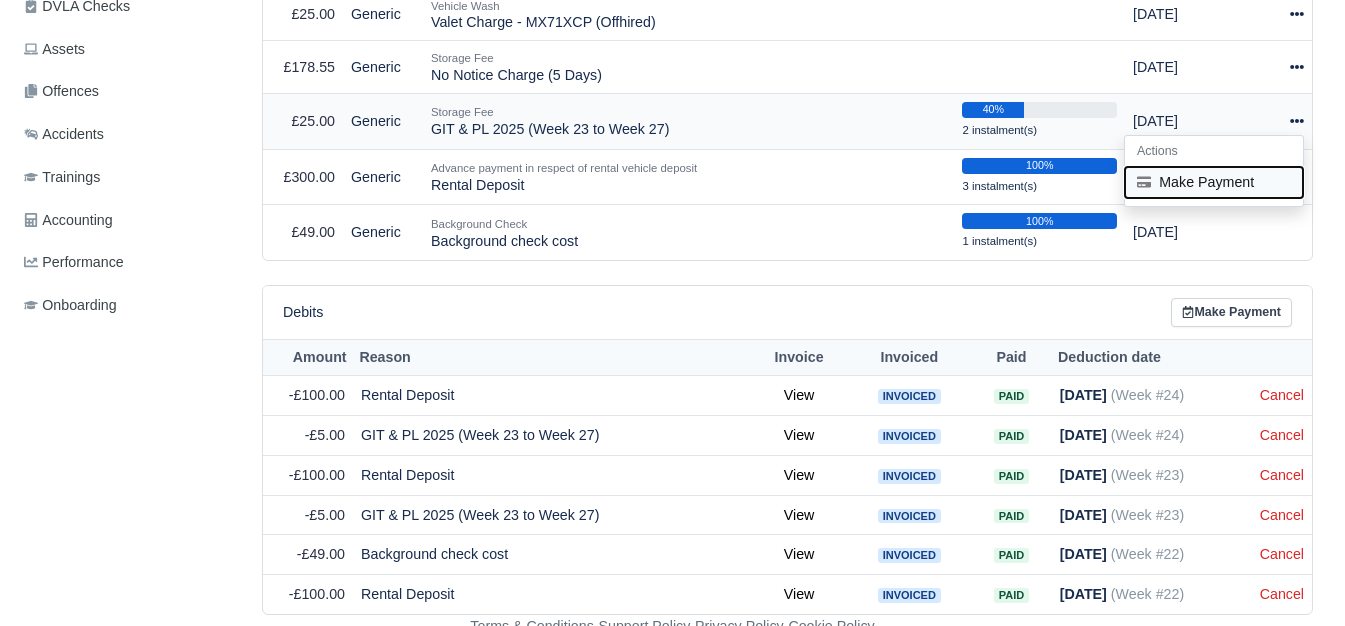 click on "Make Payment" at bounding box center (1214, 182) 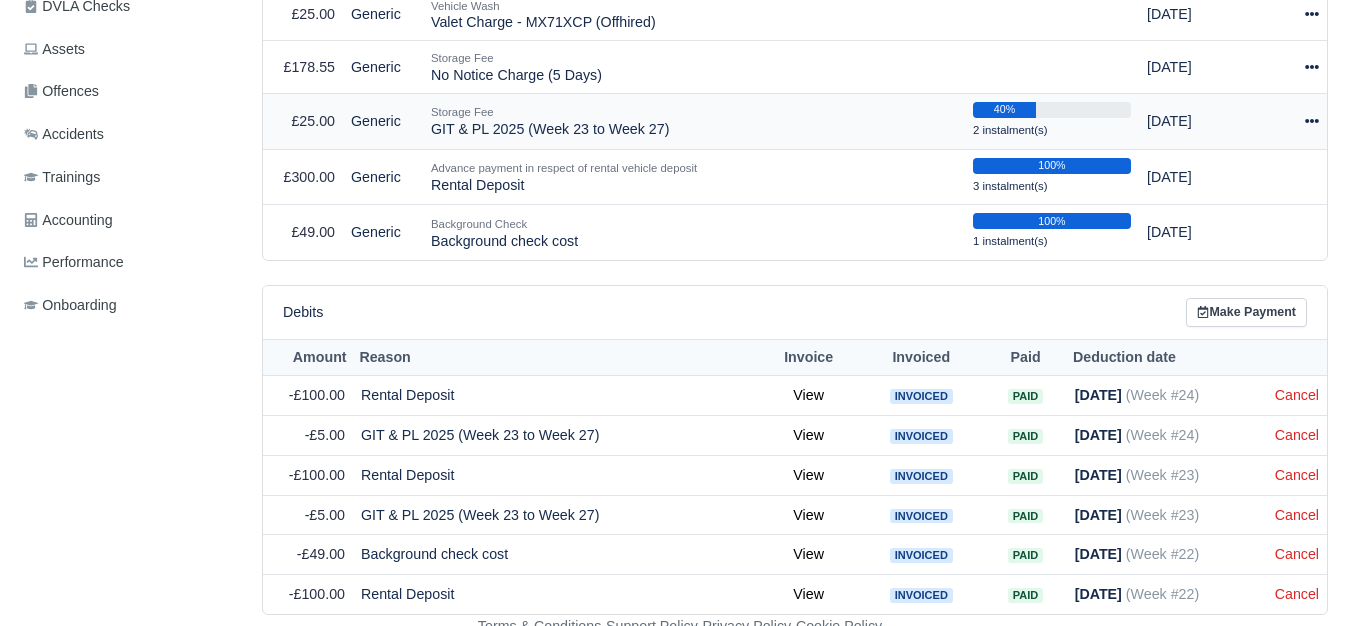 select on "5655" 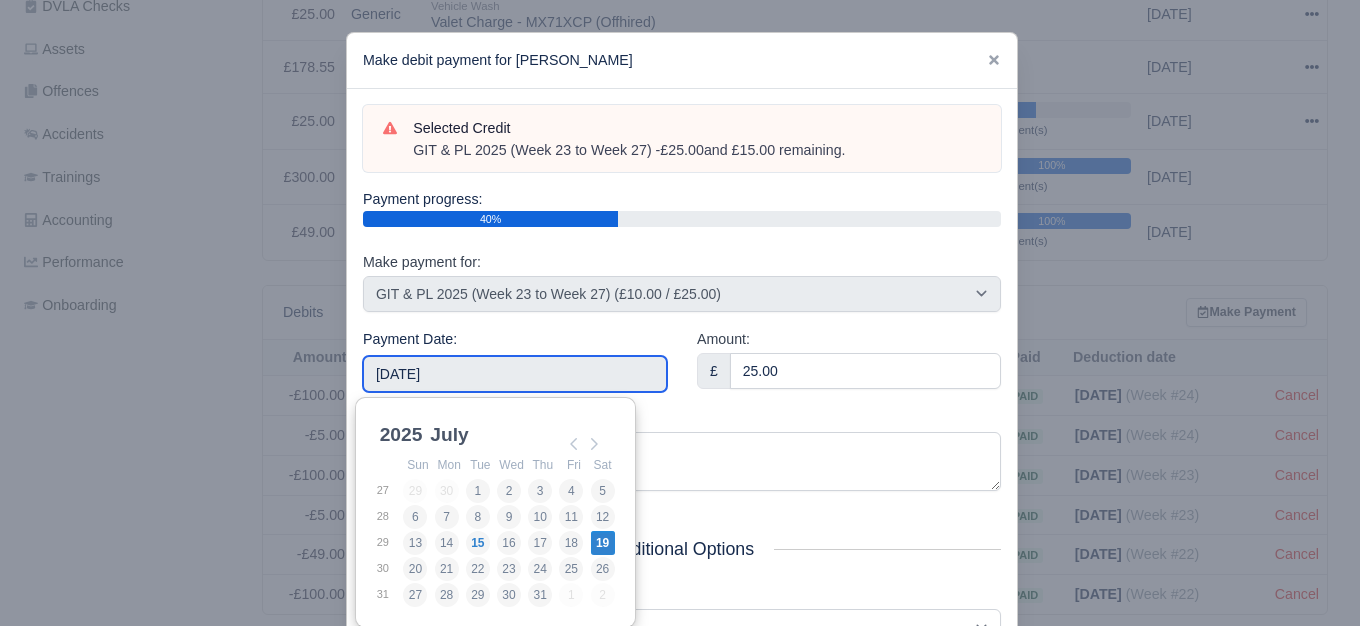 click on "[DATE]" at bounding box center [515, 374] 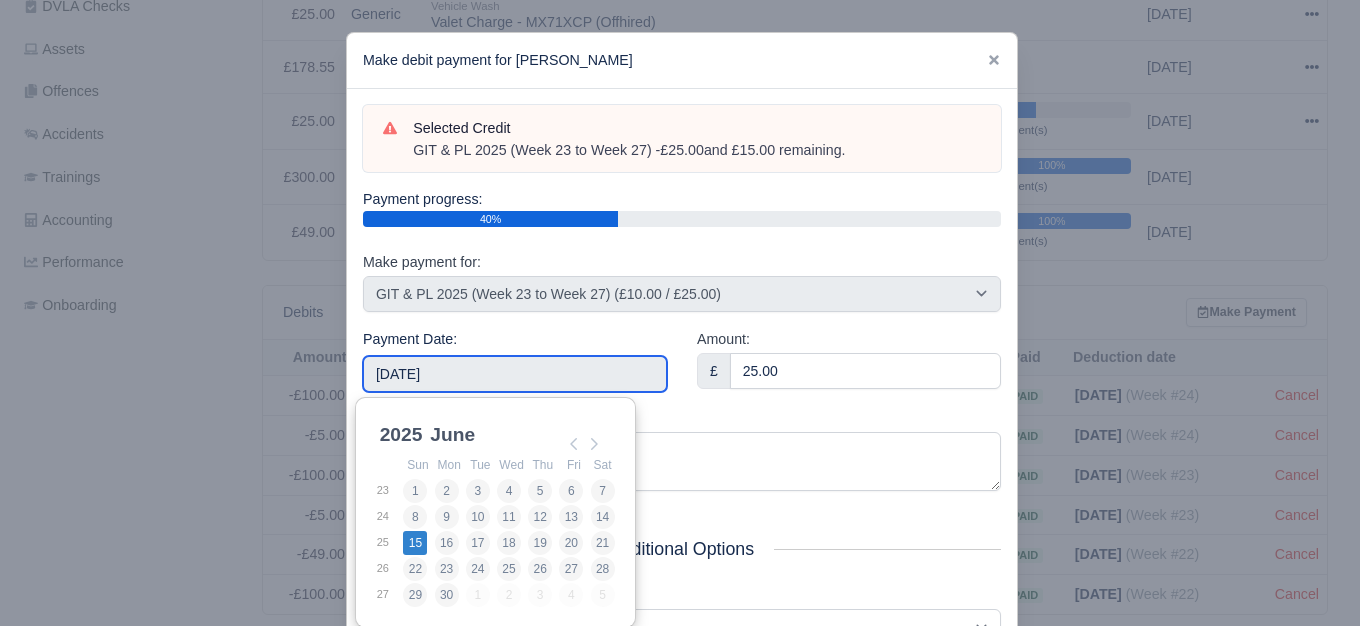 type on "2025-06-15" 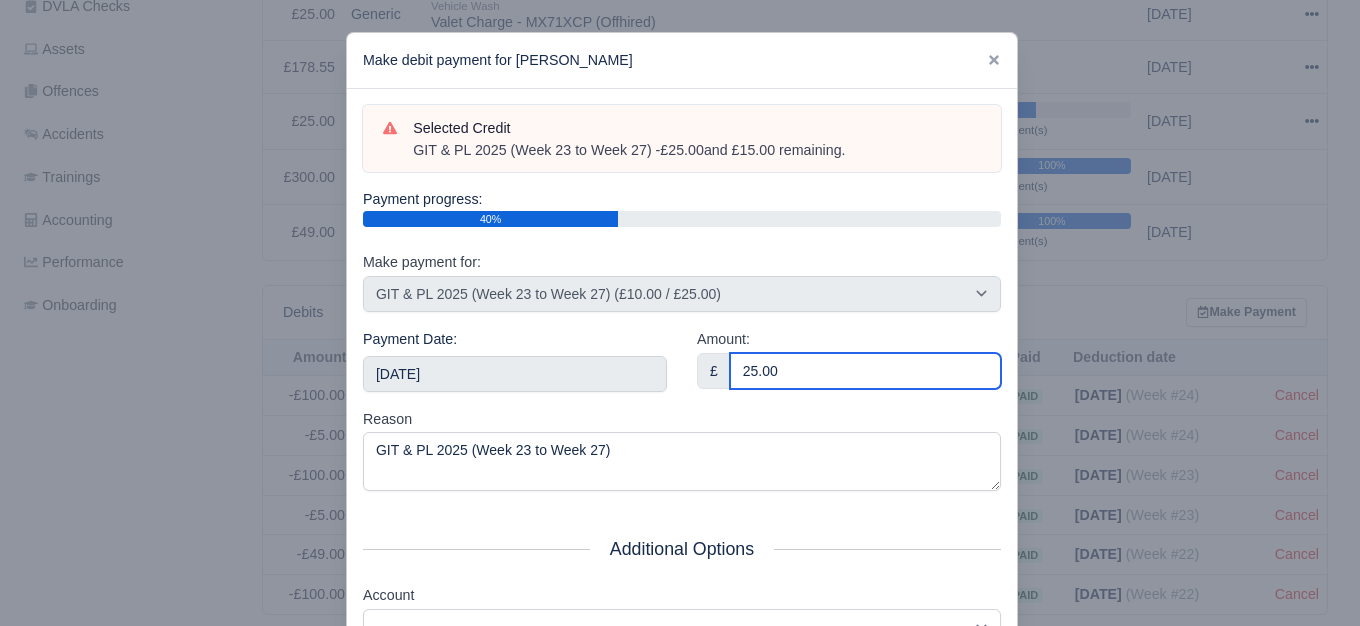 click on "25.00" at bounding box center [865, 371] 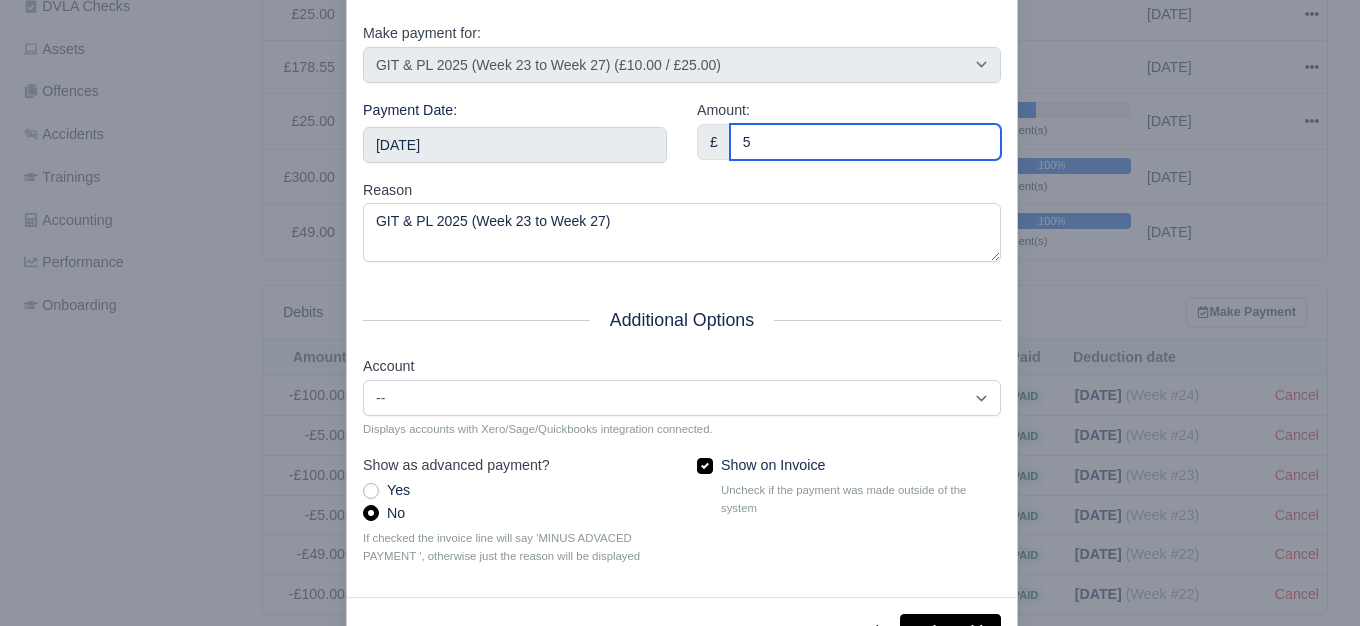 scroll, scrollTop: 302, scrollLeft: 0, axis: vertical 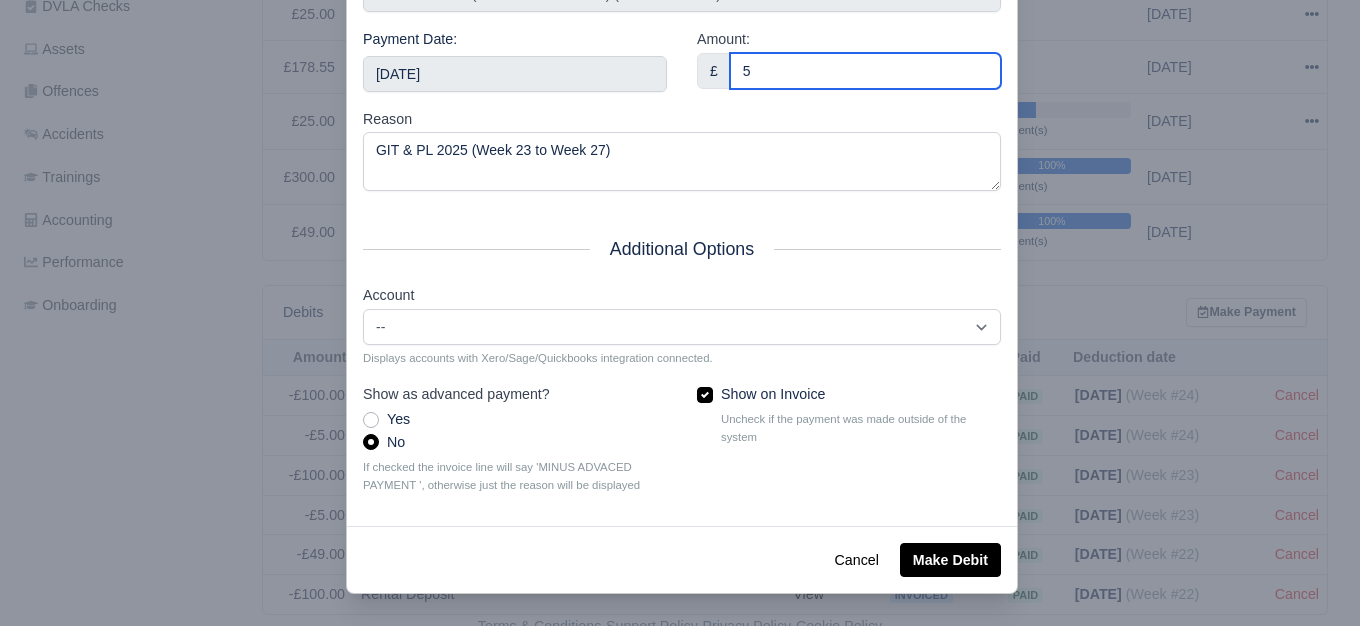 type on "5" 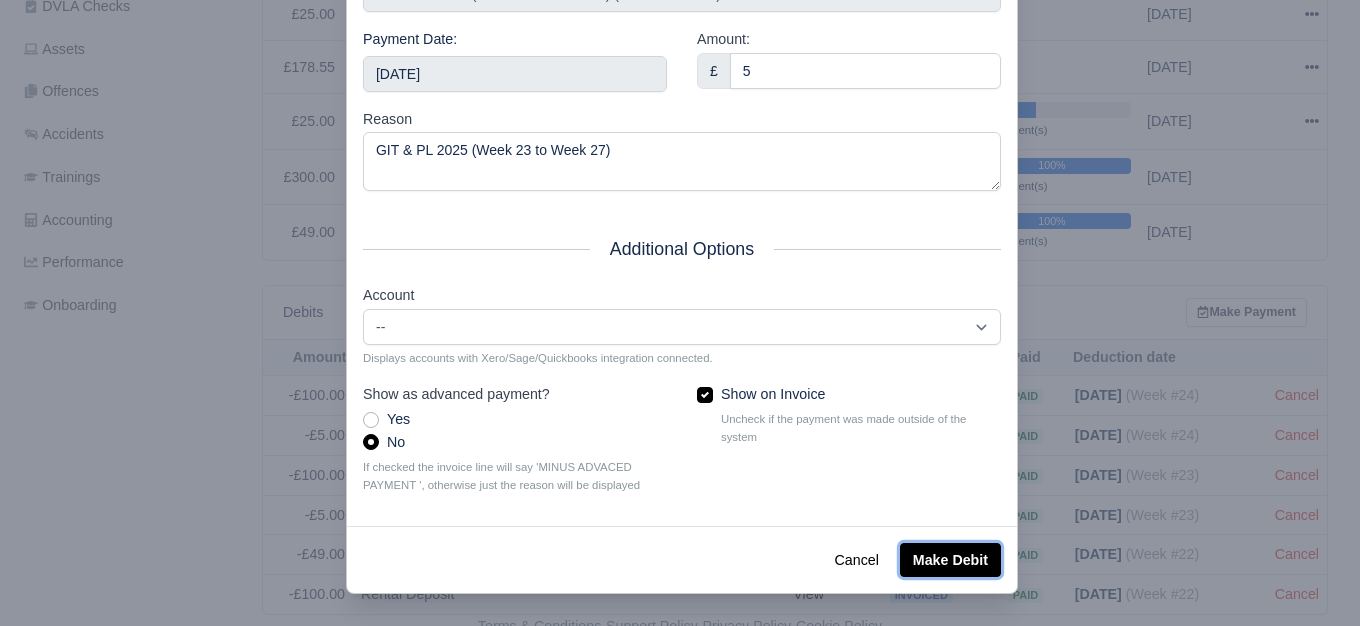click on "Make Debit" at bounding box center [950, 560] 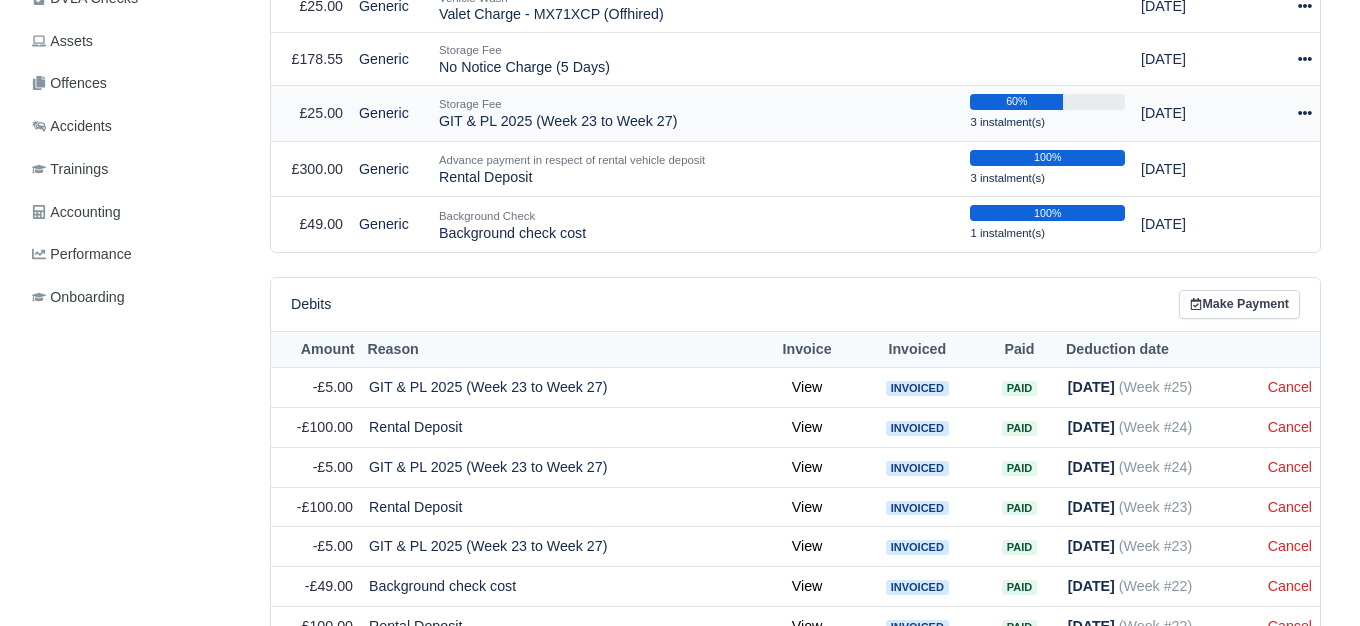 scroll, scrollTop: 667, scrollLeft: 0, axis: vertical 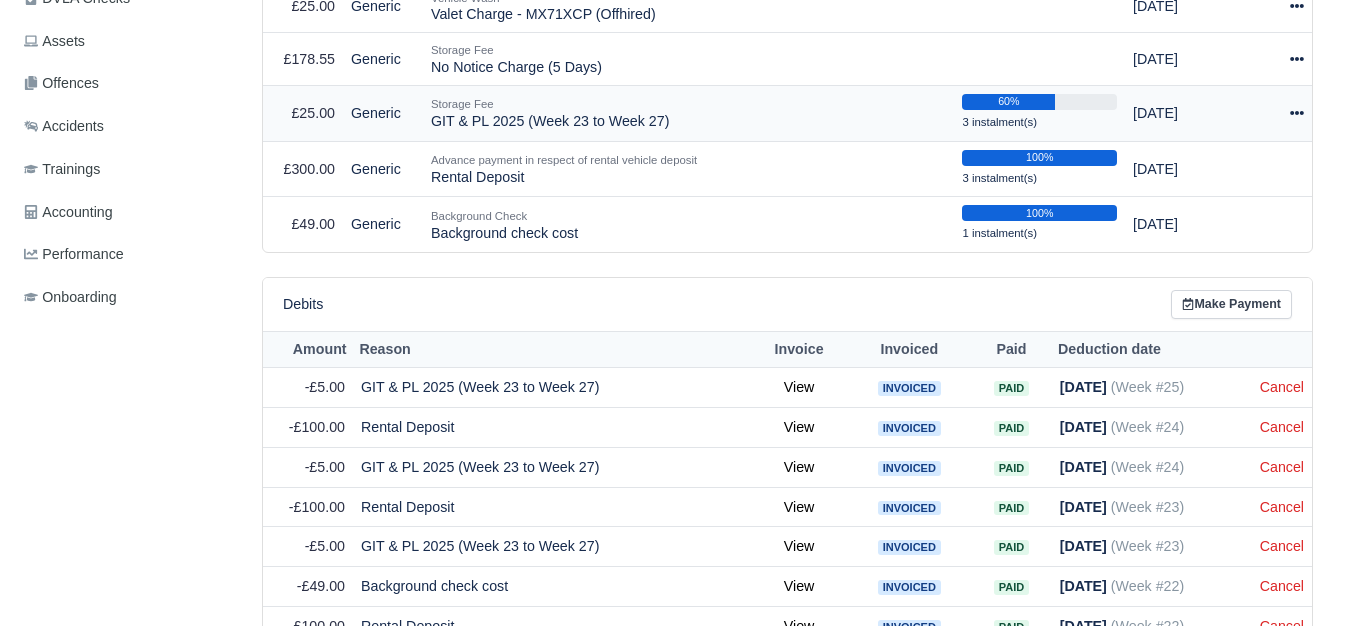 click 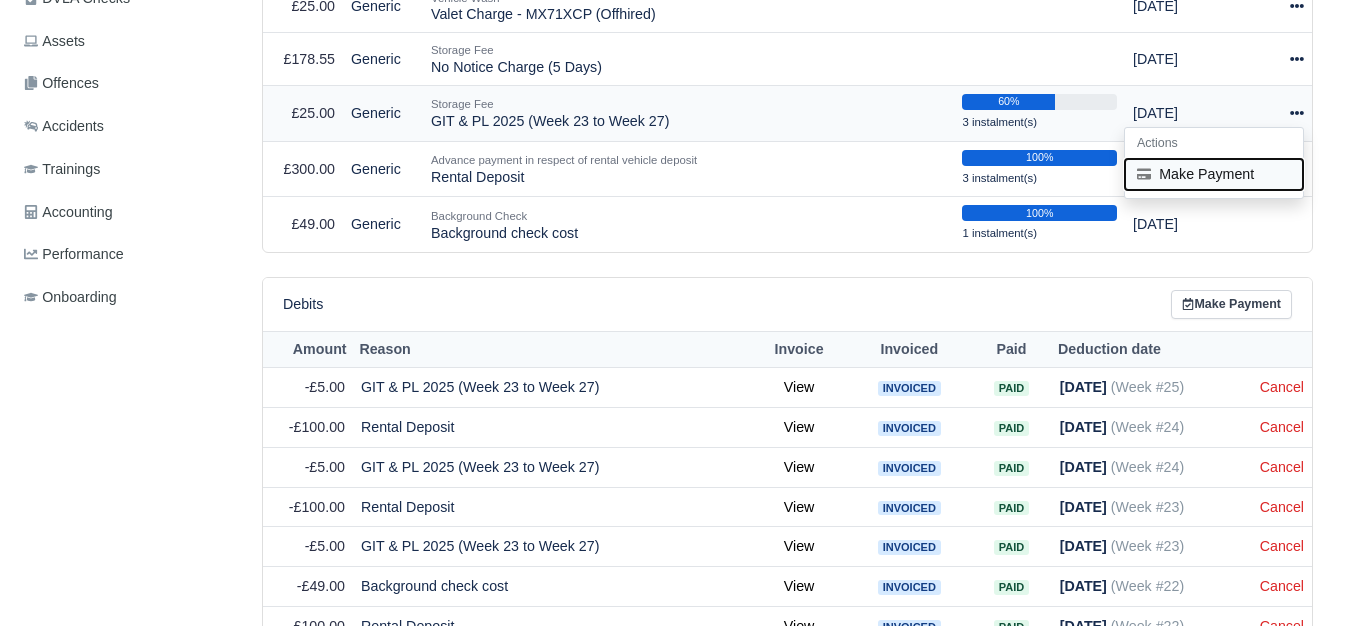 click on "Make Payment" at bounding box center (1214, 174) 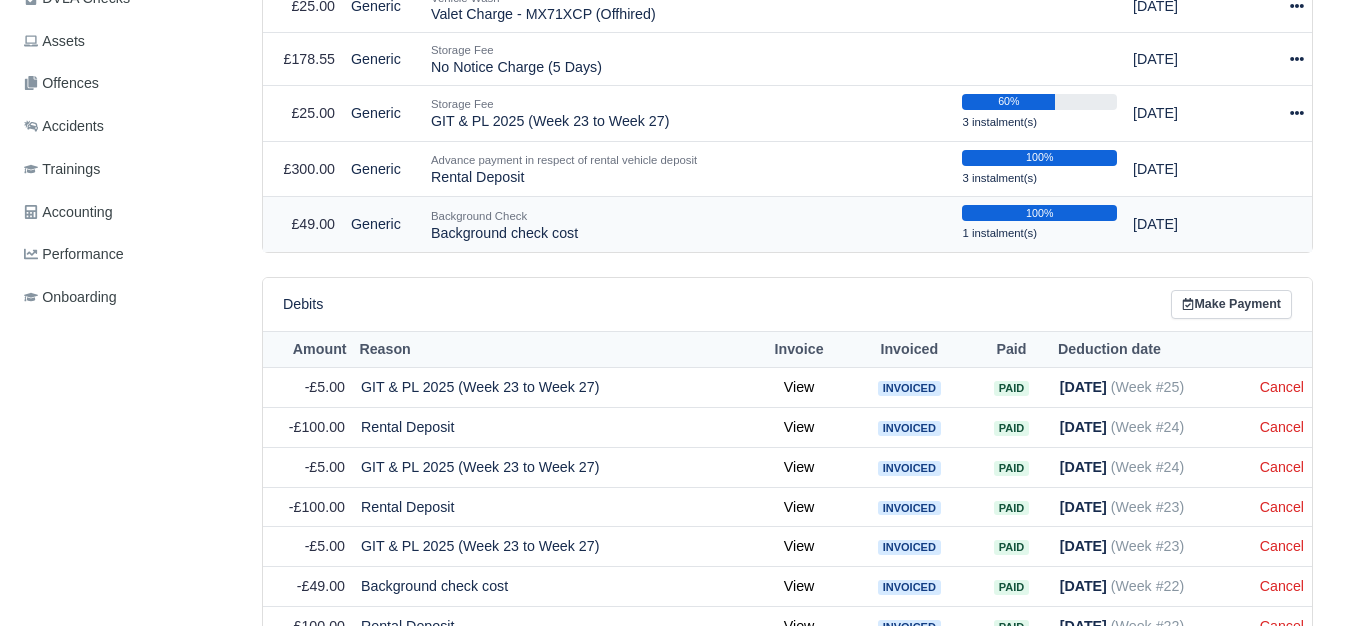 select on "5655" 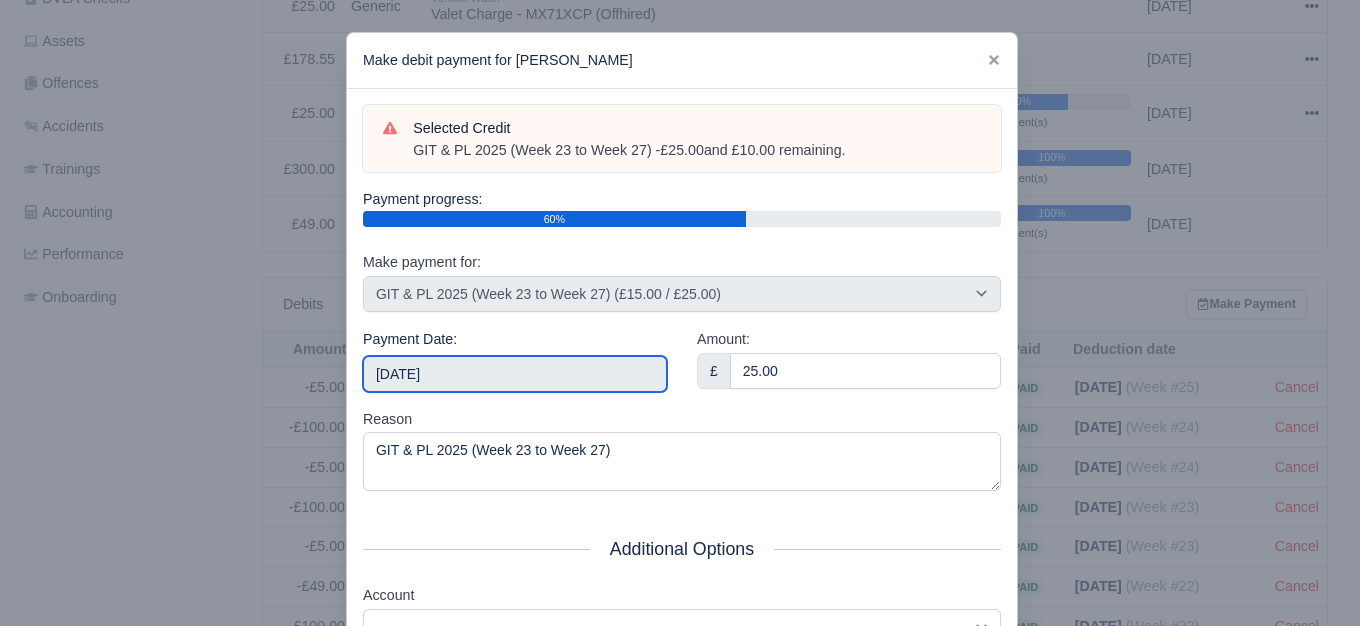 click on "[DATE]" at bounding box center (515, 374) 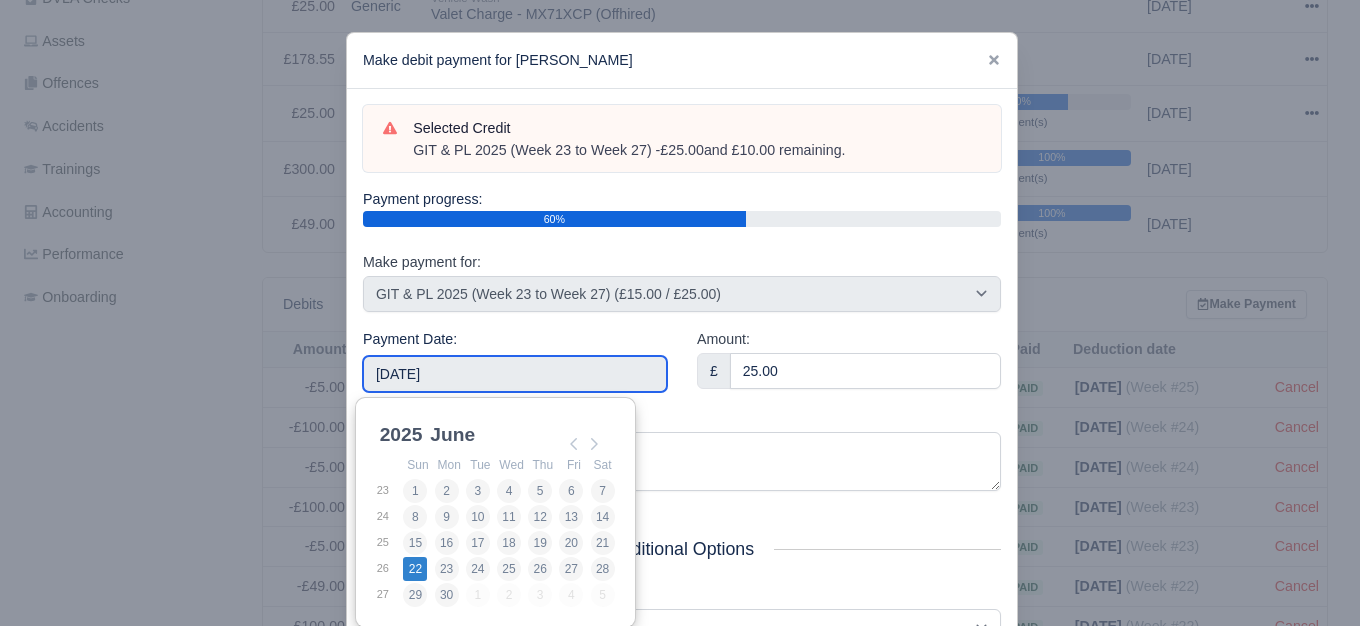 type on "[DATE]" 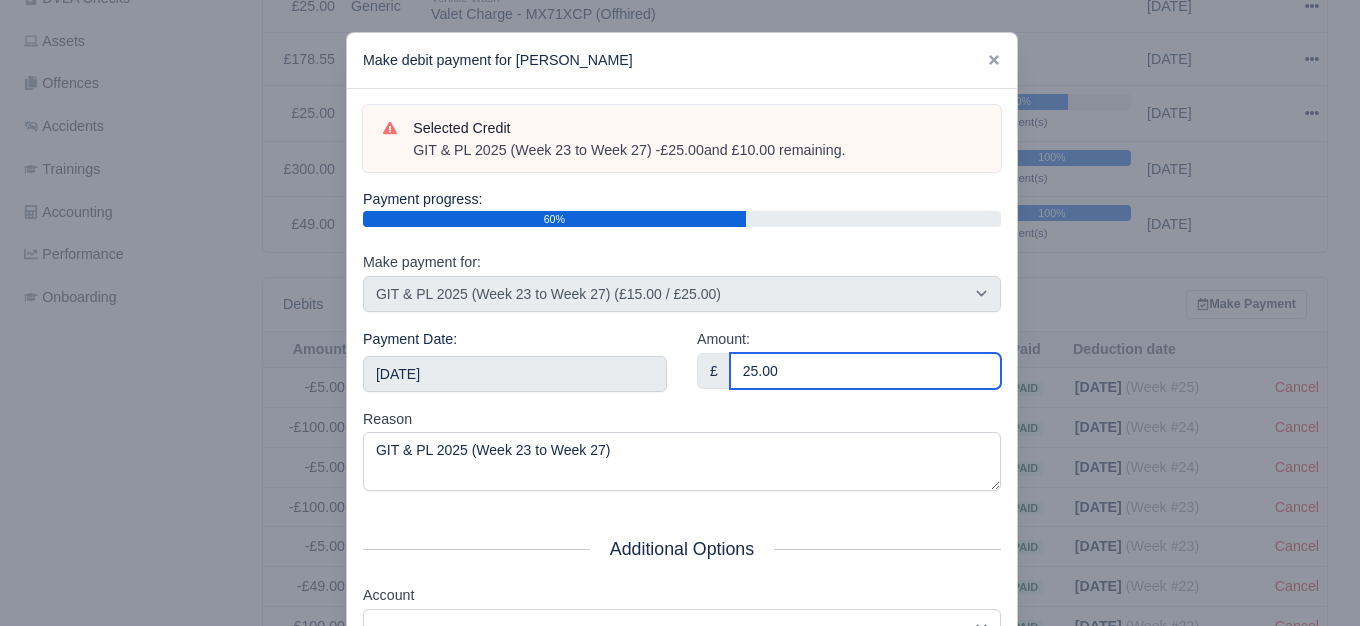 click on "25.00" at bounding box center [865, 371] 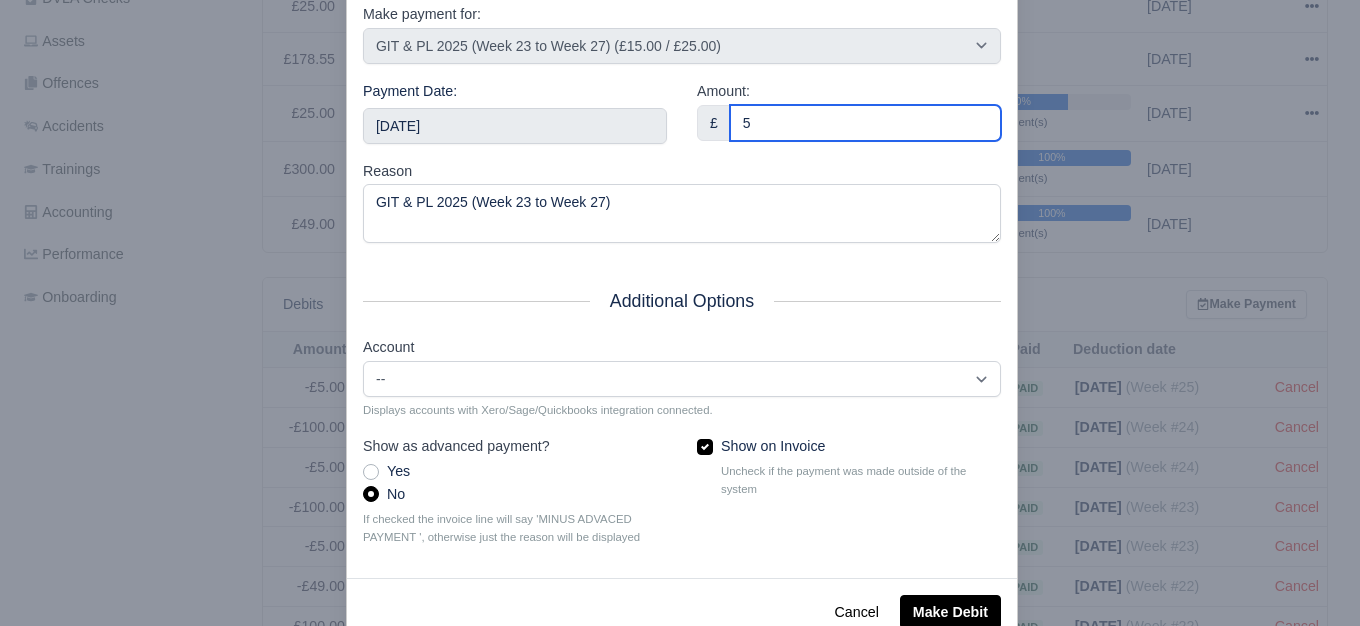 scroll, scrollTop: 302, scrollLeft: 0, axis: vertical 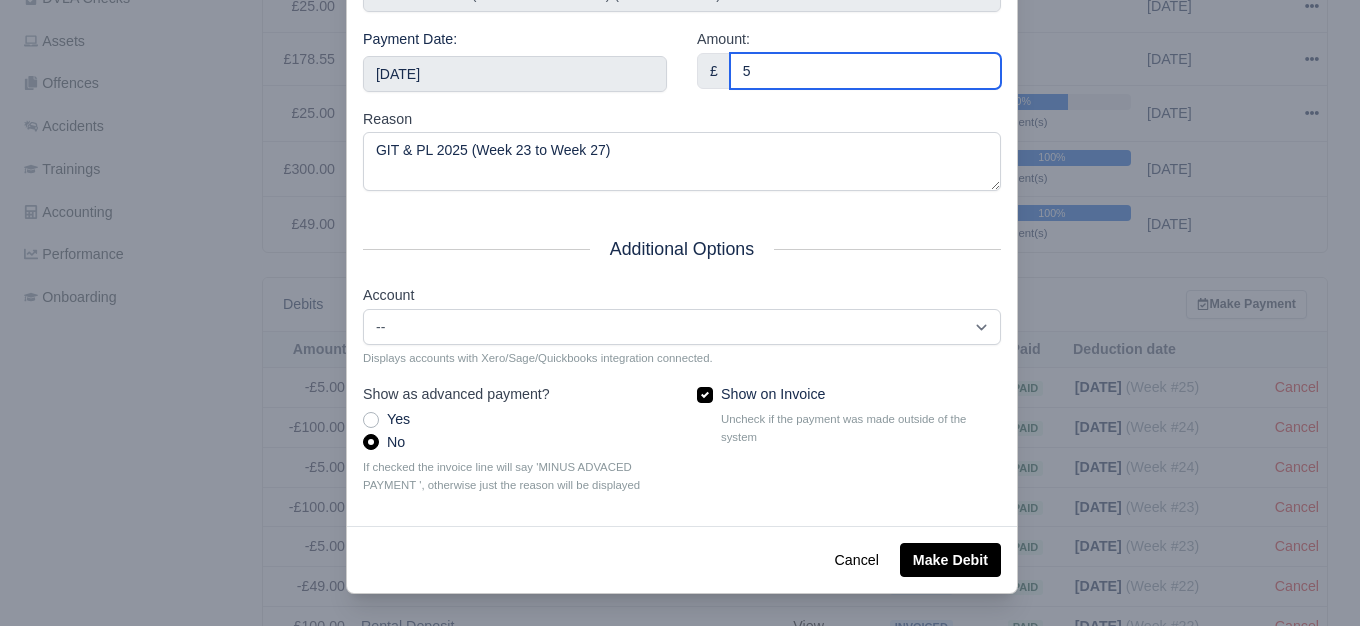 type on "5" 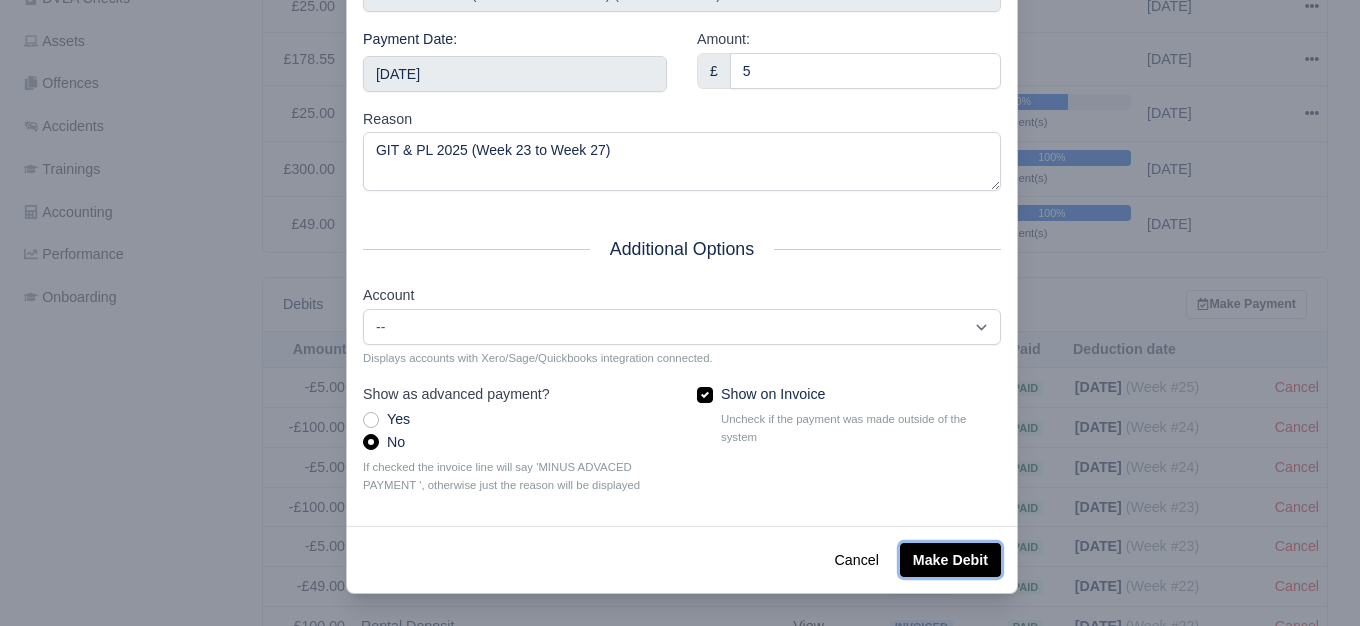 click on "Make Debit" at bounding box center (950, 560) 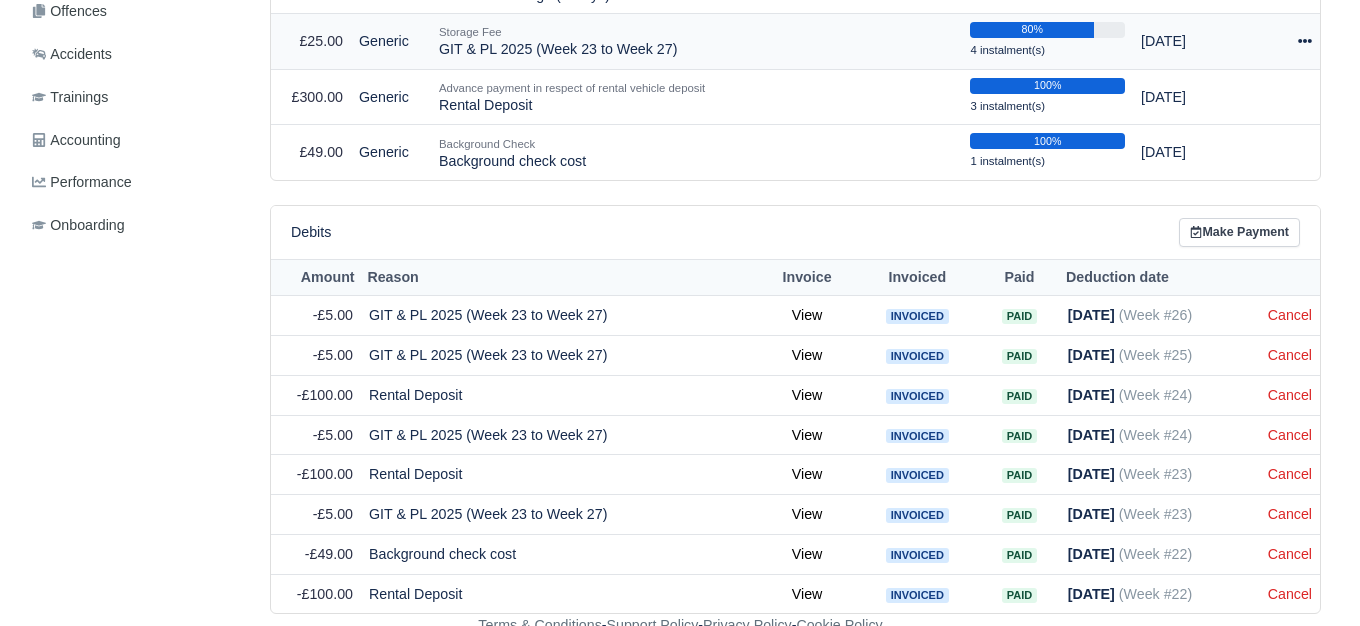 scroll, scrollTop: 739, scrollLeft: 0, axis: vertical 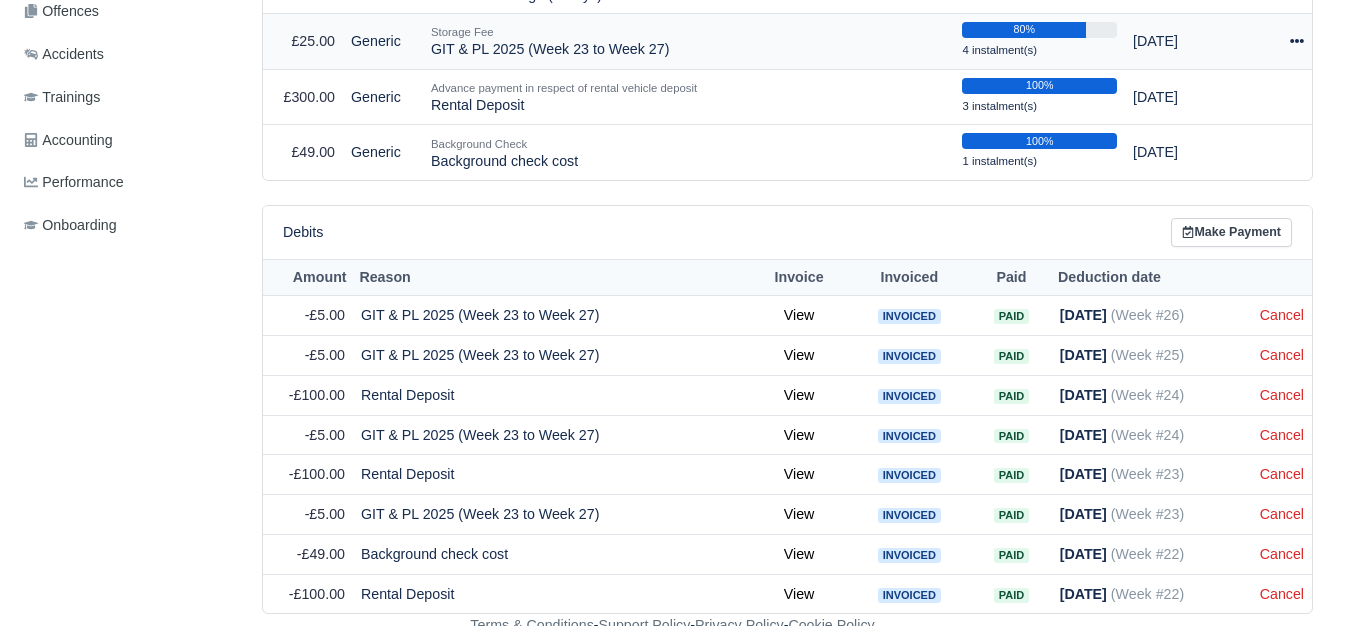click 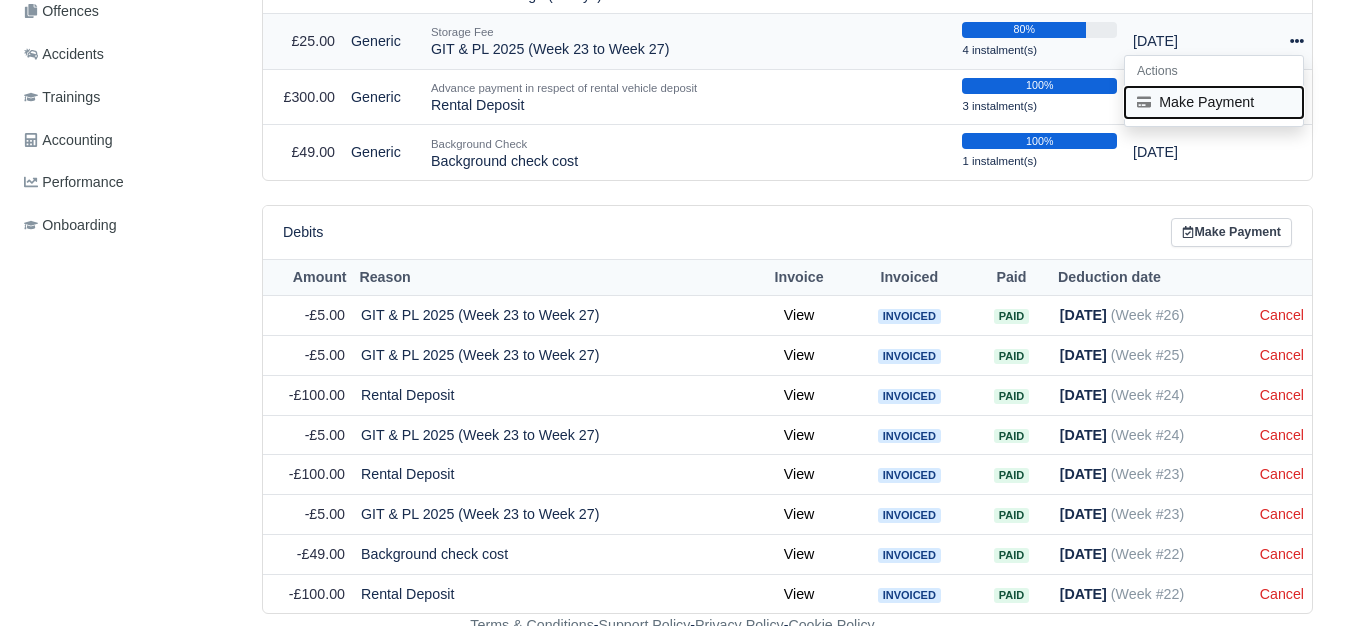 click on "Make Payment" at bounding box center [1214, 102] 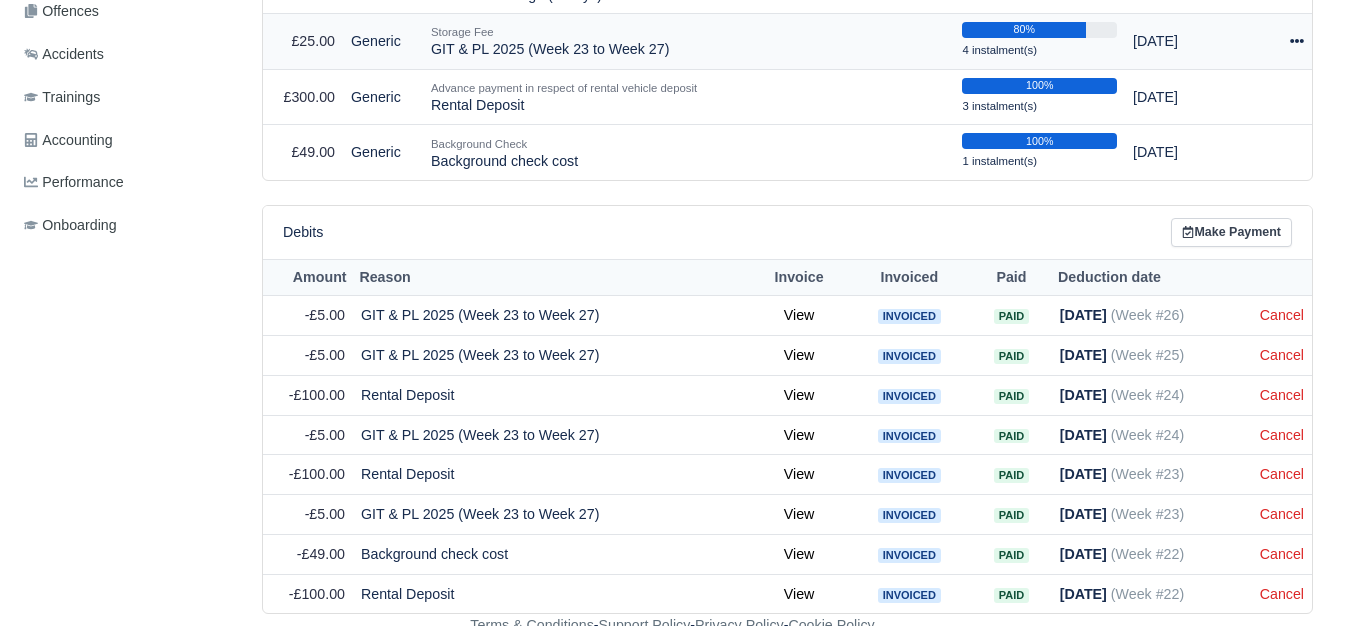 select on "5655" 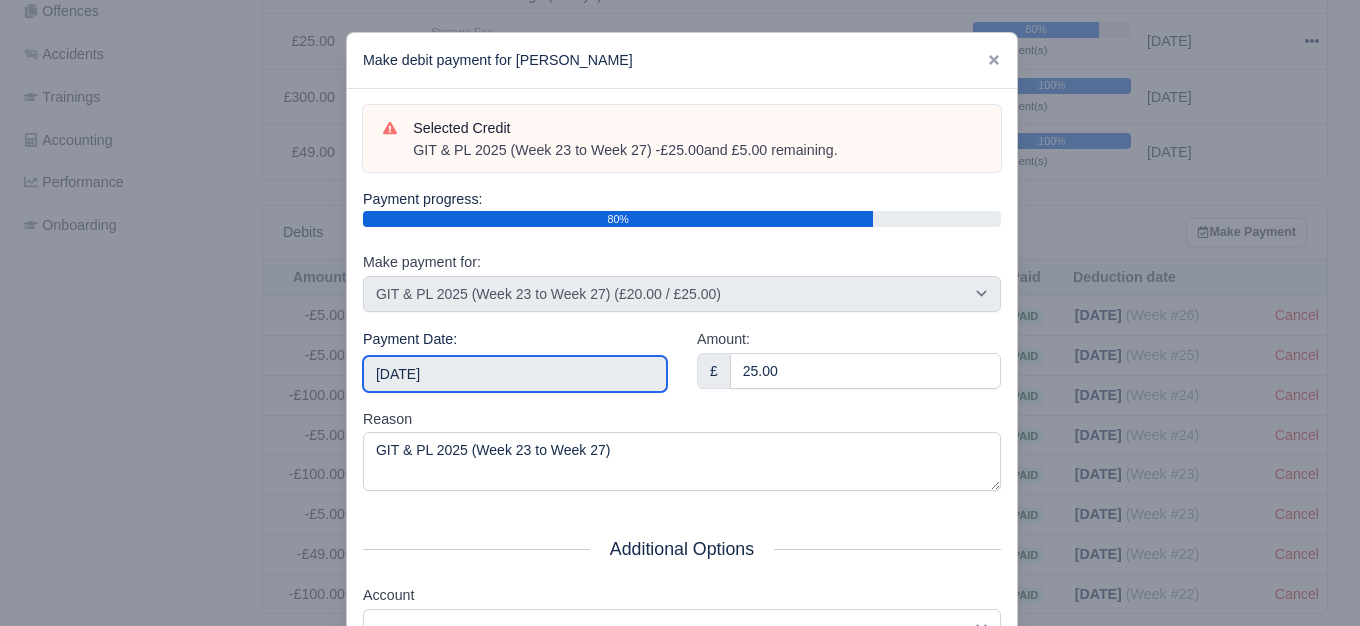 click on "2025-07-19" at bounding box center [515, 374] 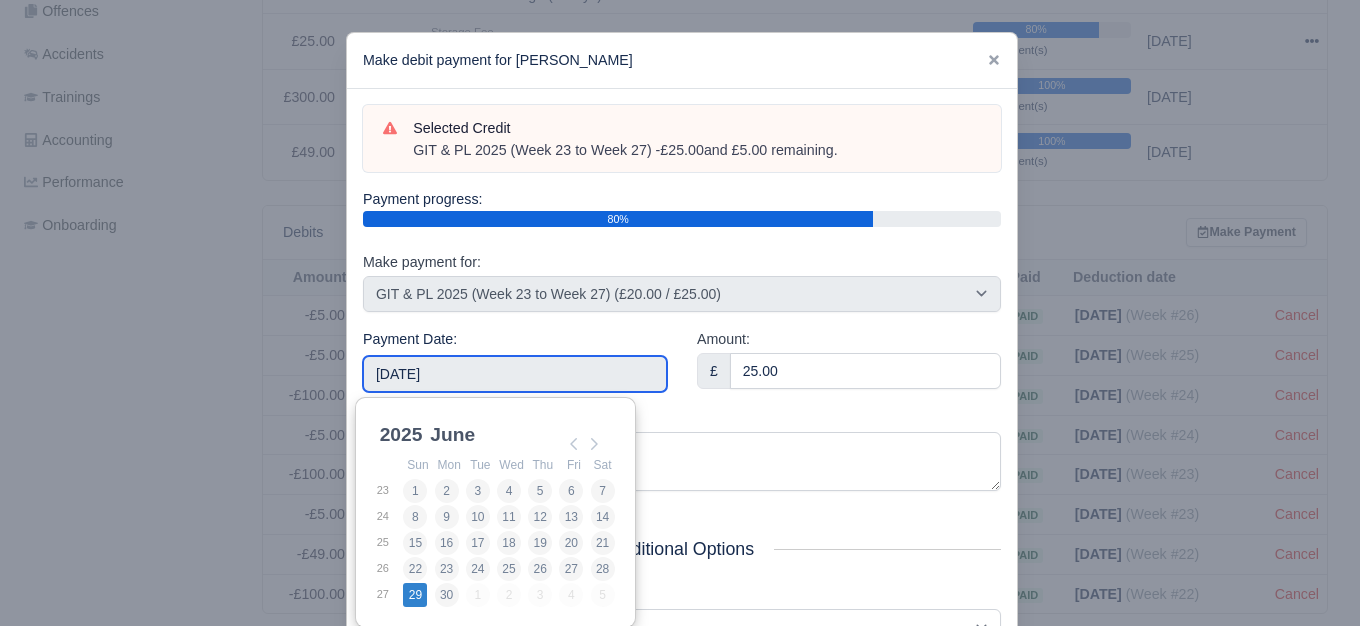 type on "2025-06-29" 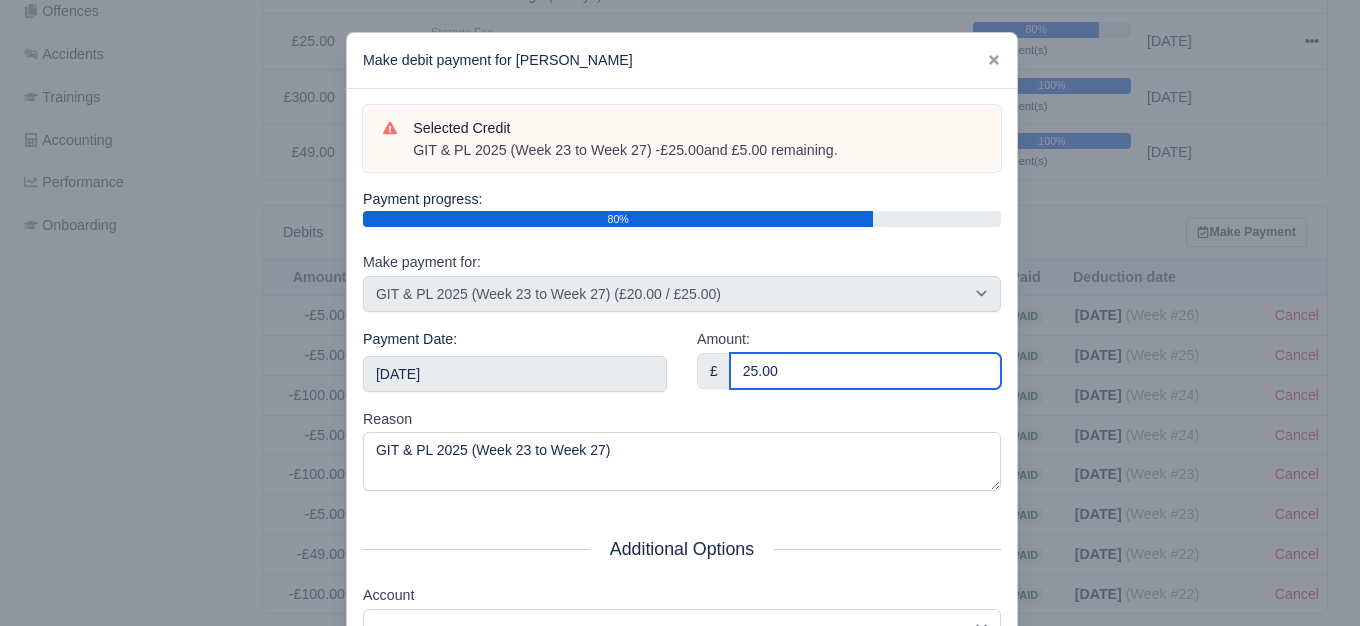 click on "25.00" at bounding box center (865, 371) 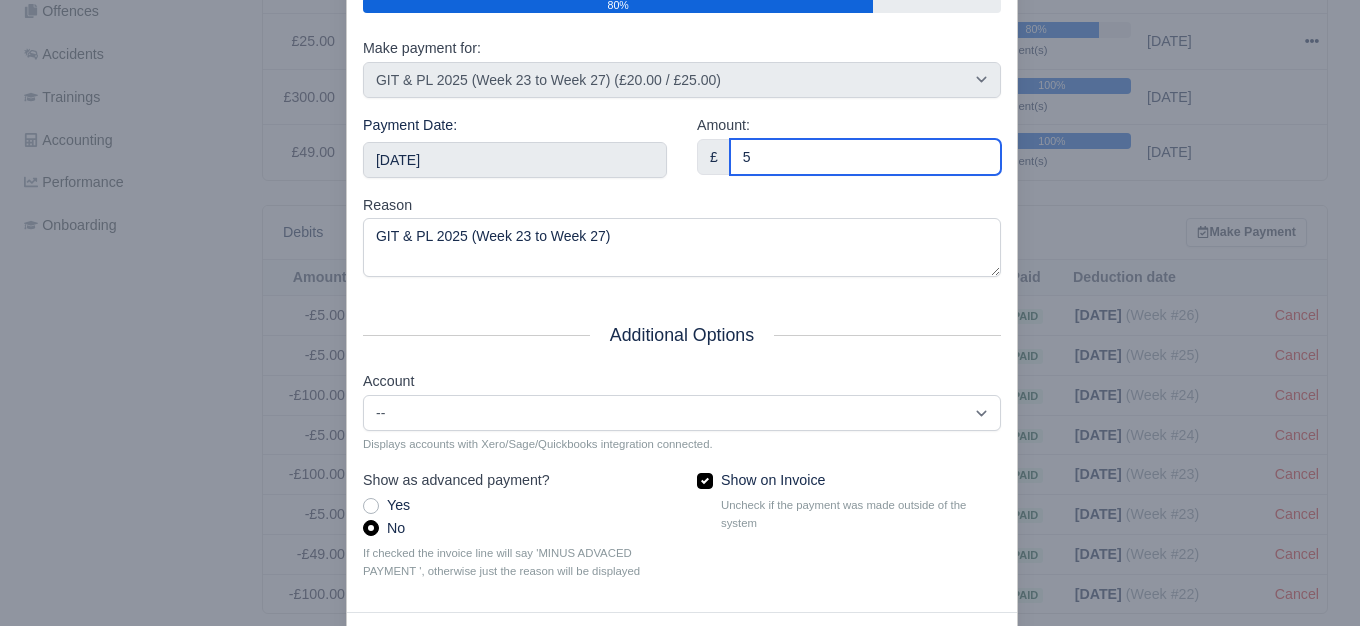 scroll, scrollTop: 302, scrollLeft: 0, axis: vertical 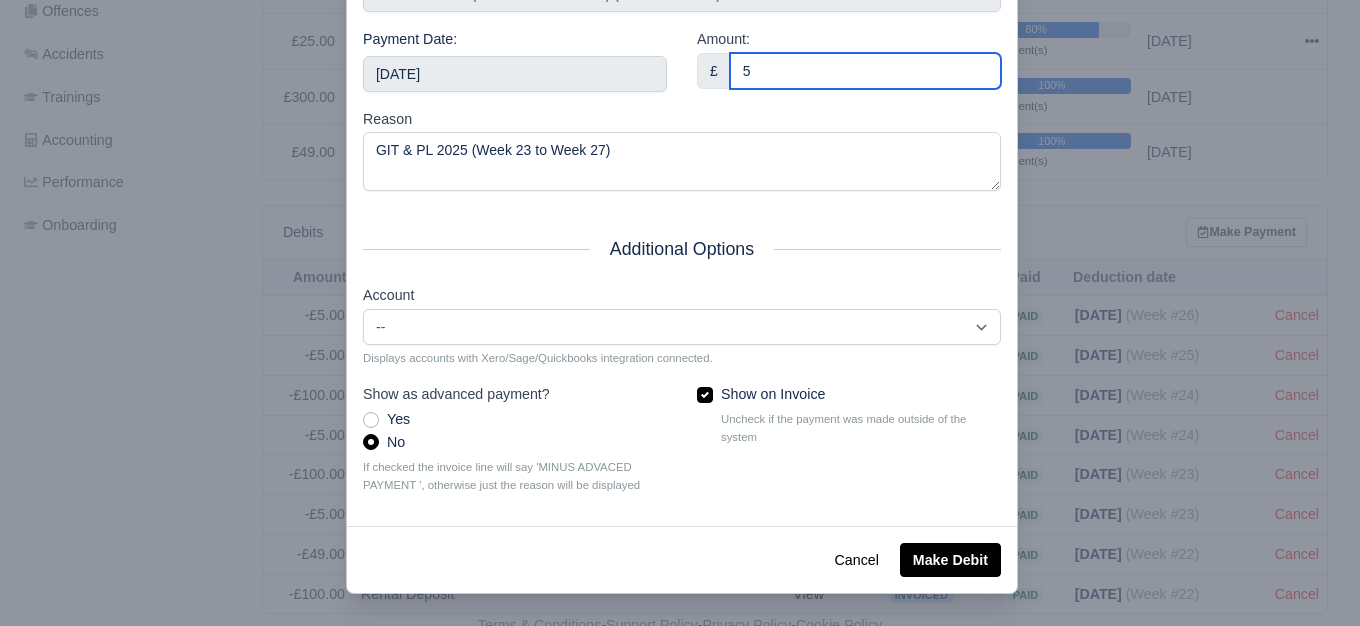 type on "5" 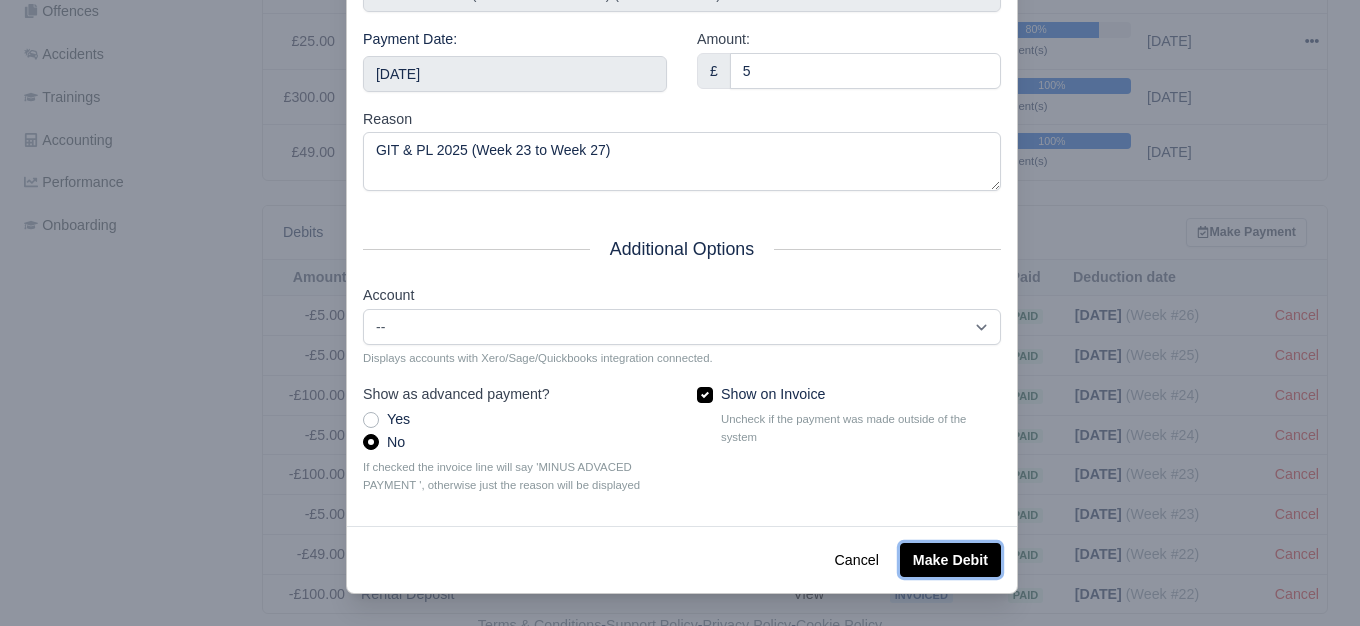 click on "Make Debit" at bounding box center (950, 560) 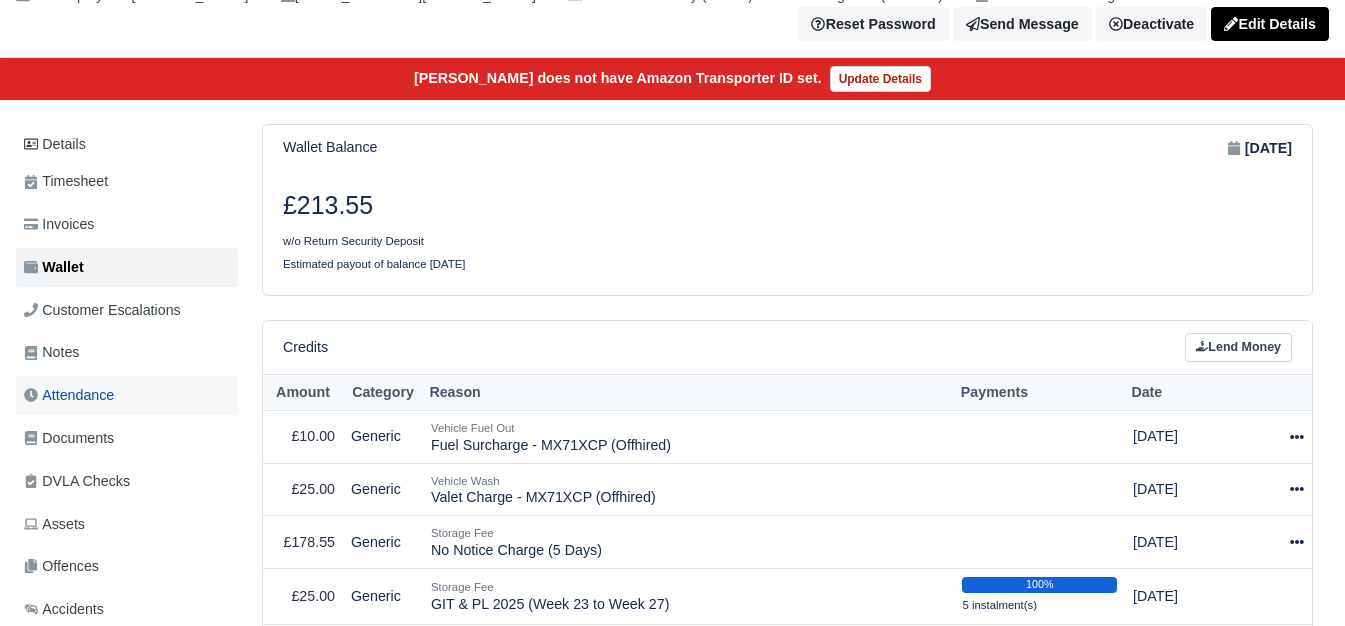 scroll, scrollTop: 0, scrollLeft: 0, axis: both 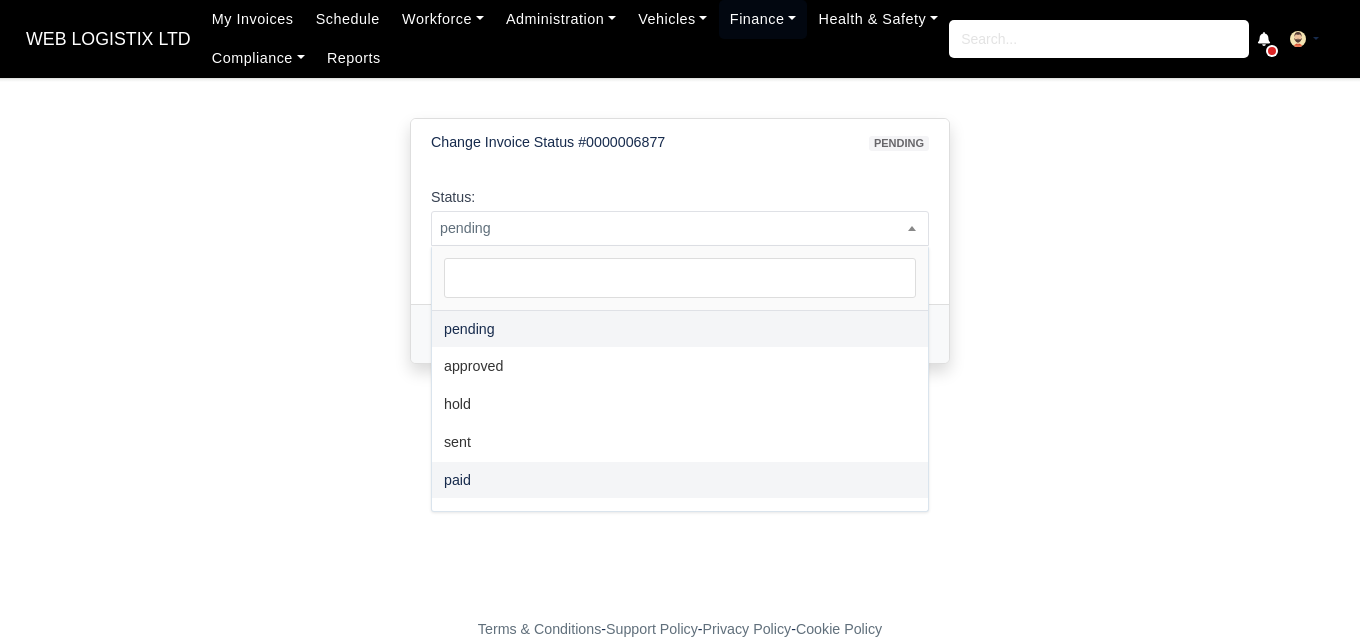 select on "paid" 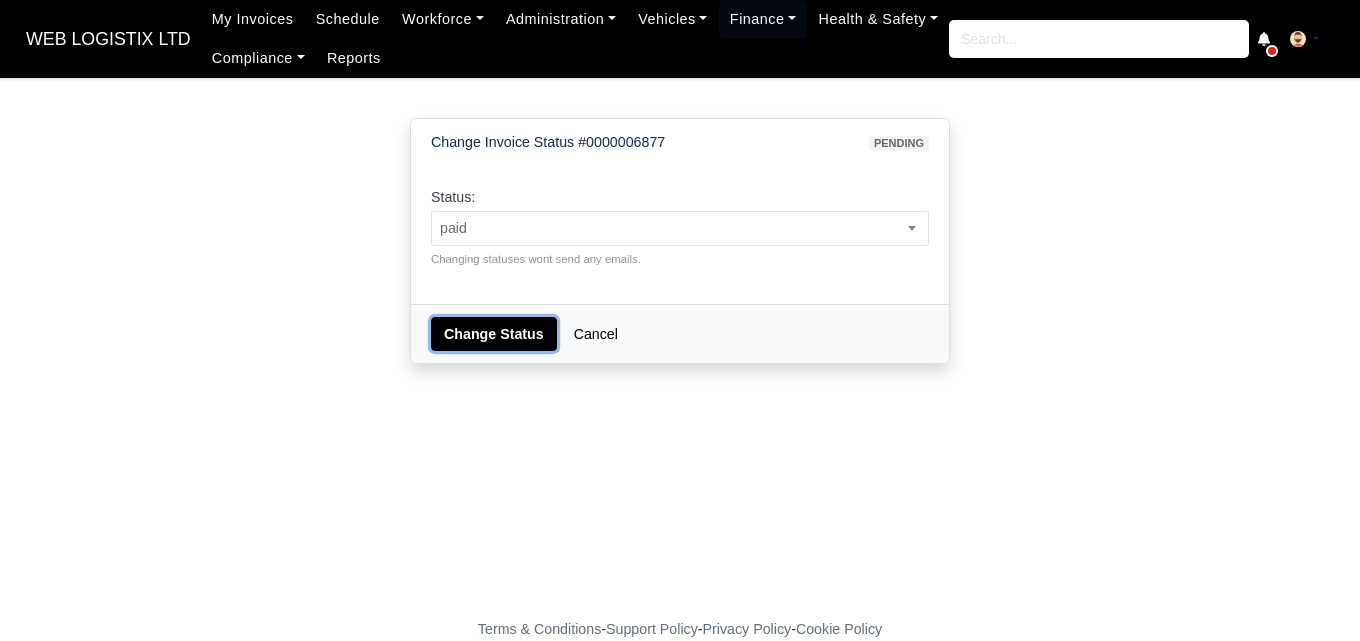 click on "Change Status" at bounding box center (494, 334) 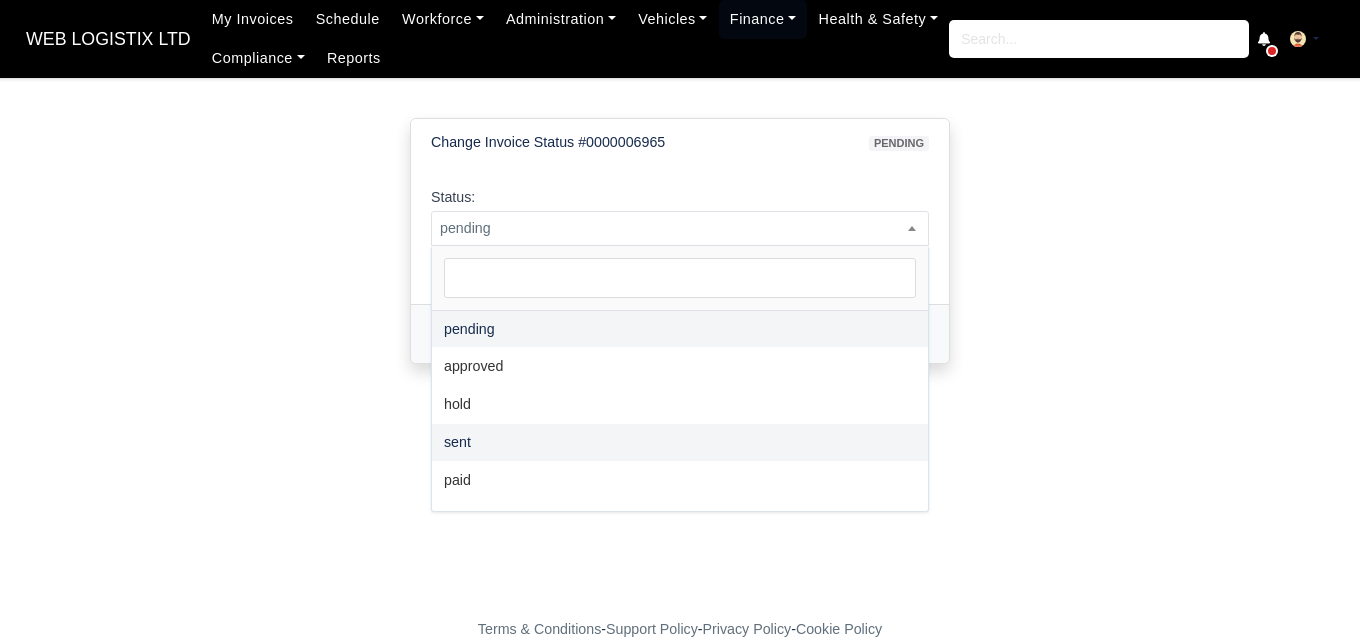 scroll, scrollTop: 0, scrollLeft: 0, axis: both 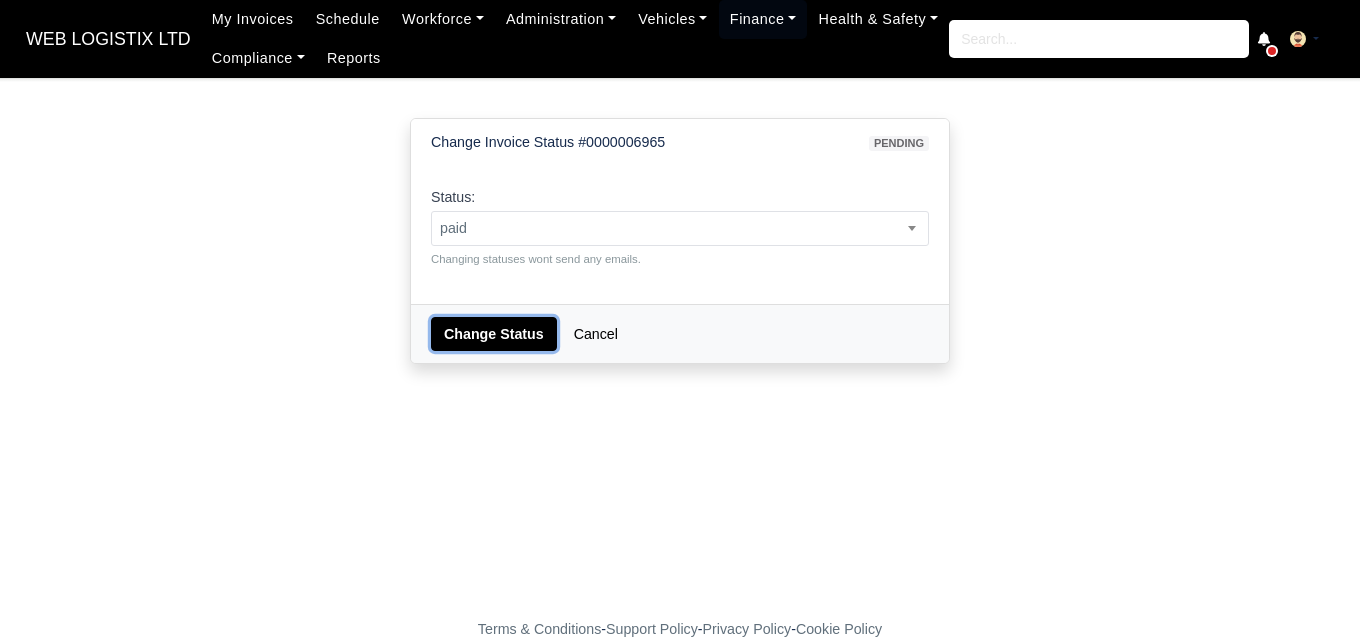 click on "Change Status" at bounding box center [494, 334] 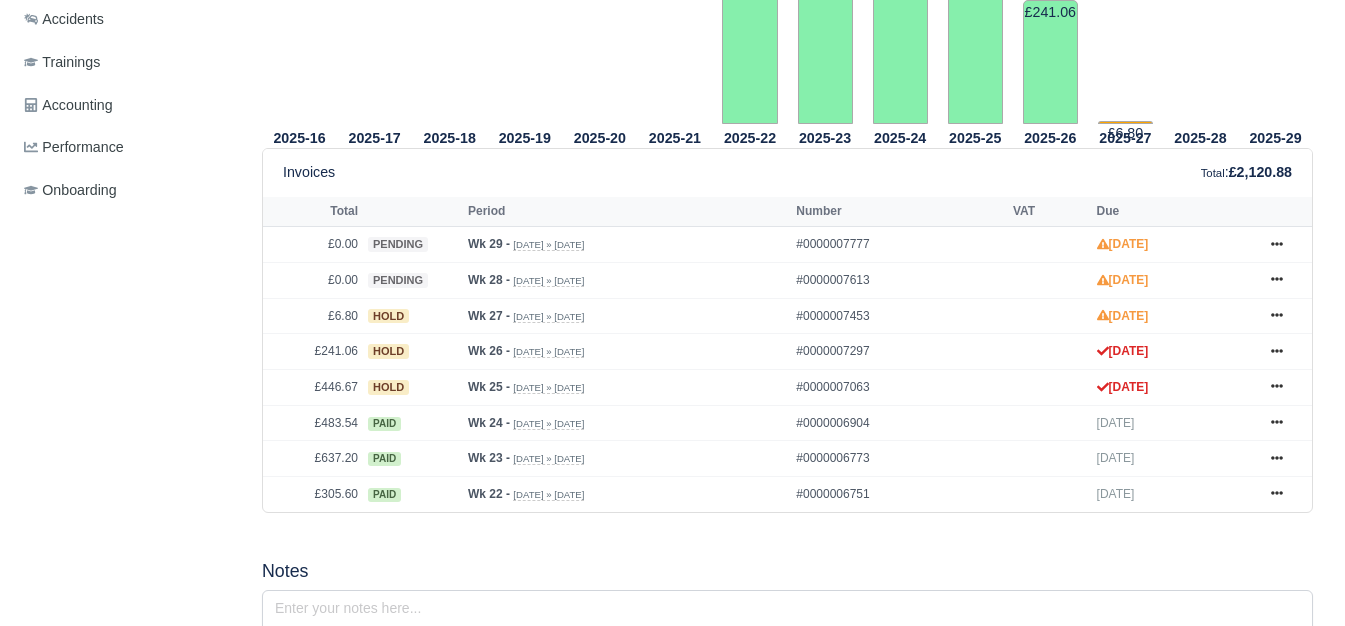 scroll, scrollTop: 1107, scrollLeft: 0, axis: vertical 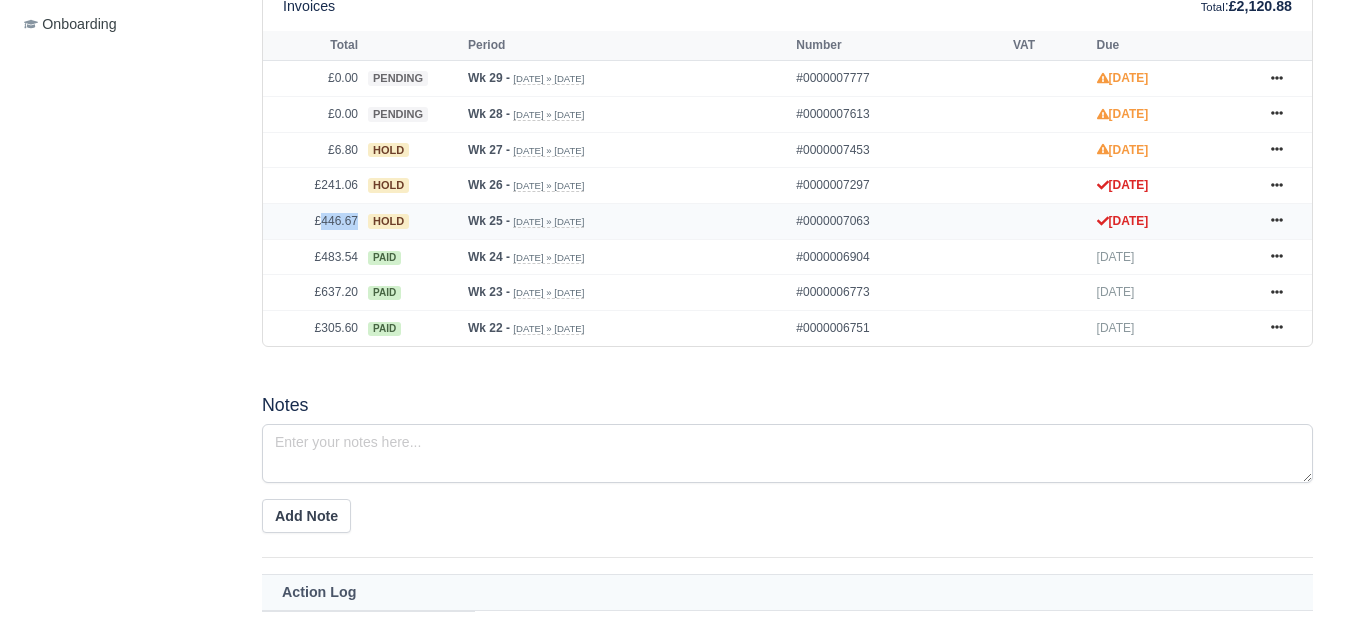 drag, startPoint x: 323, startPoint y: 208, endPoint x: 357, endPoint y: 208, distance: 34 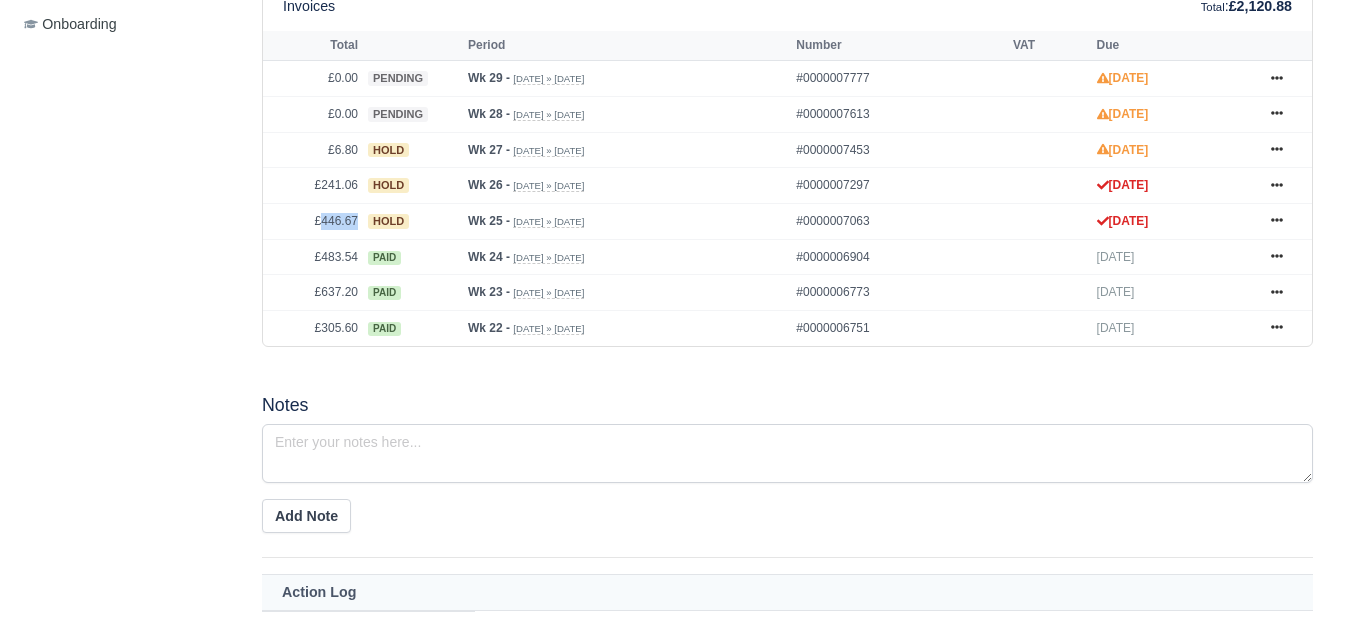 copy on "446.67" 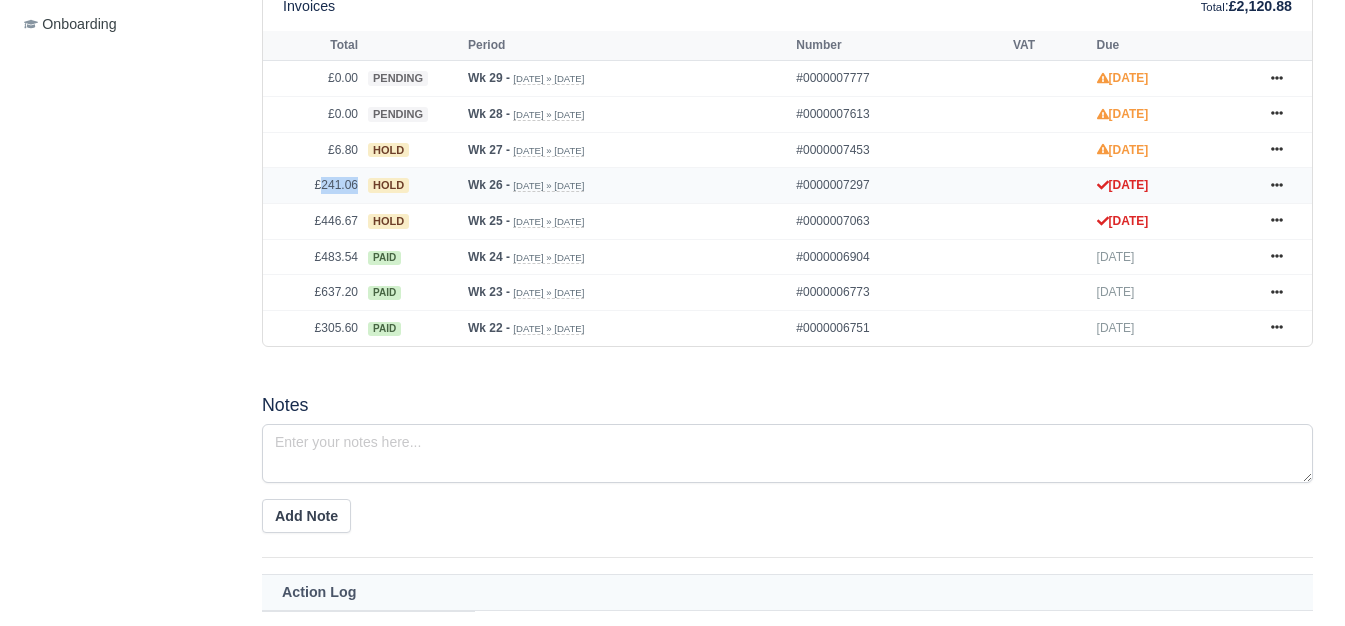 drag, startPoint x: 322, startPoint y: 171, endPoint x: 358, endPoint y: 174, distance: 36.124783 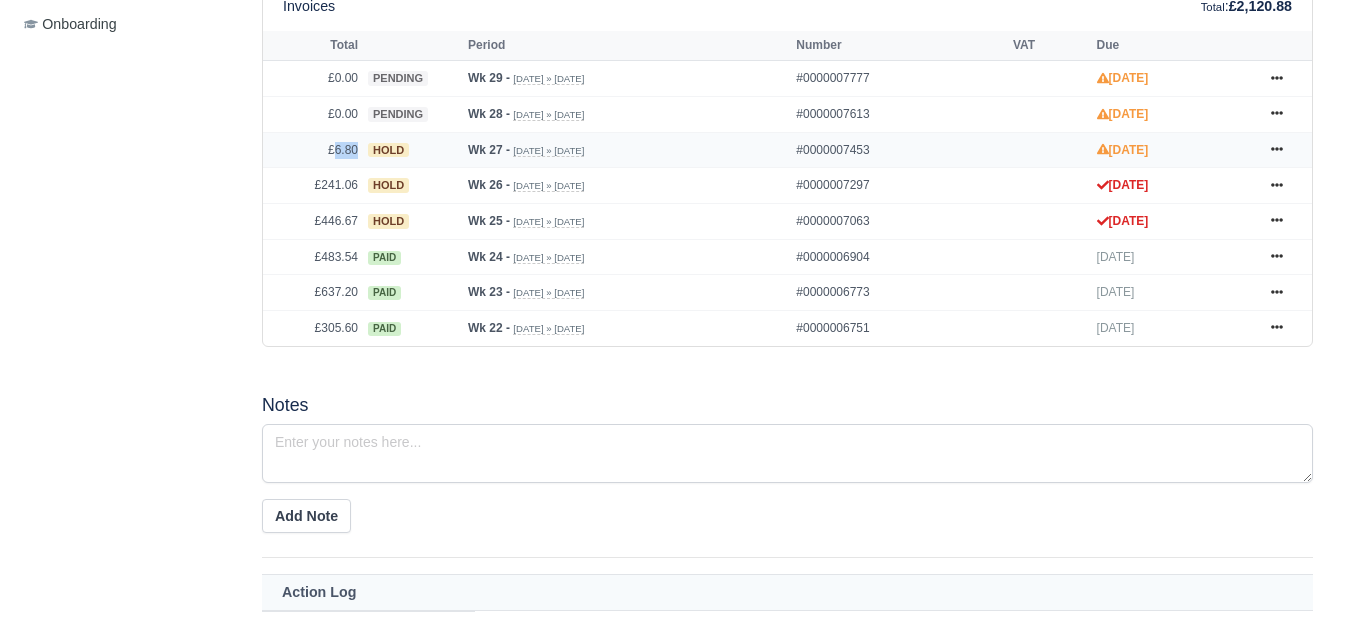 drag, startPoint x: 334, startPoint y: 137, endPoint x: 361, endPoint y: 138, distance: 27.018513 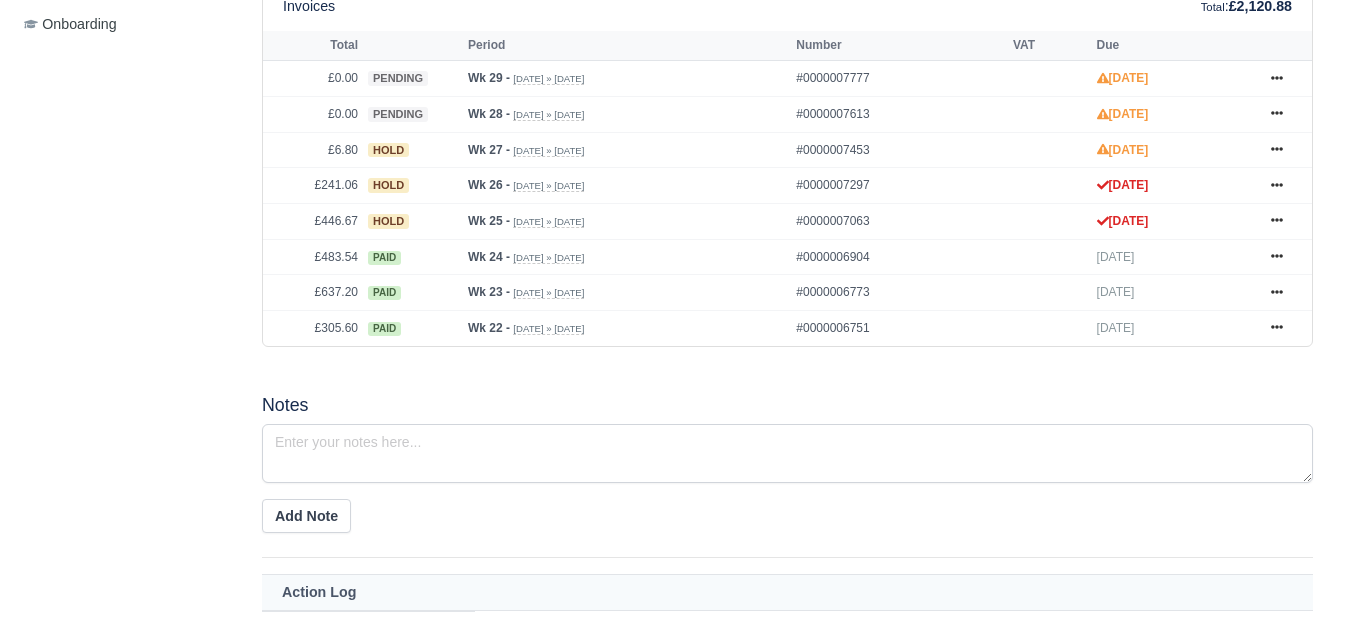 click on "Details
Timesheet
Invoices
Wallet
Customer Escalations
Notes
Attendance
Documents" at bounding box center (131, 240) 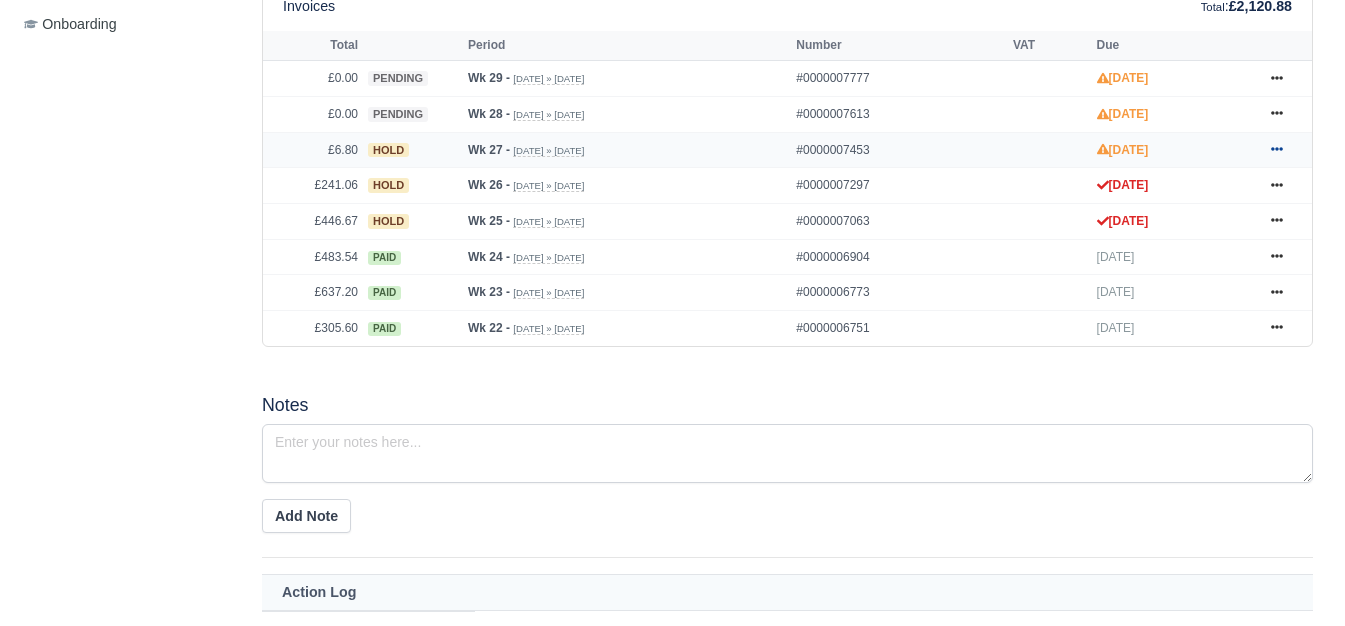 click at bounding box center (1277, 150) 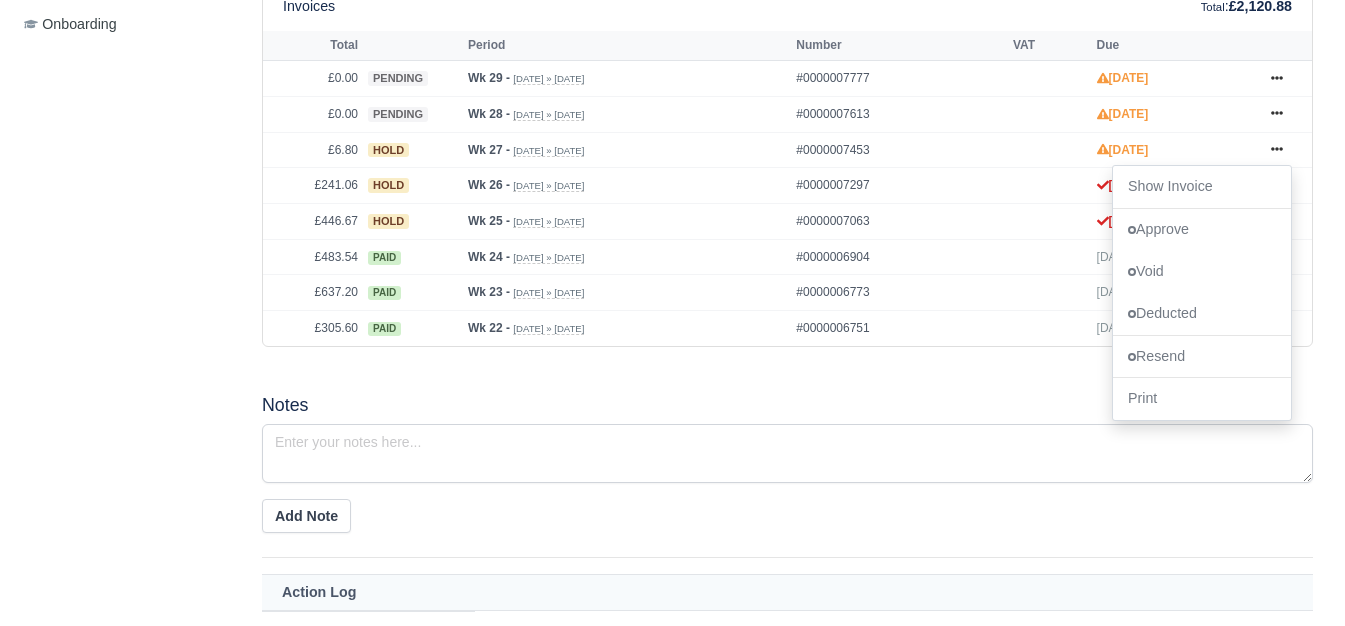 click on "2025-16
2025-17
2025-18
2025-19
2025-20
2025-21
2025-22
2025-23" at bounding box center (787, 321) 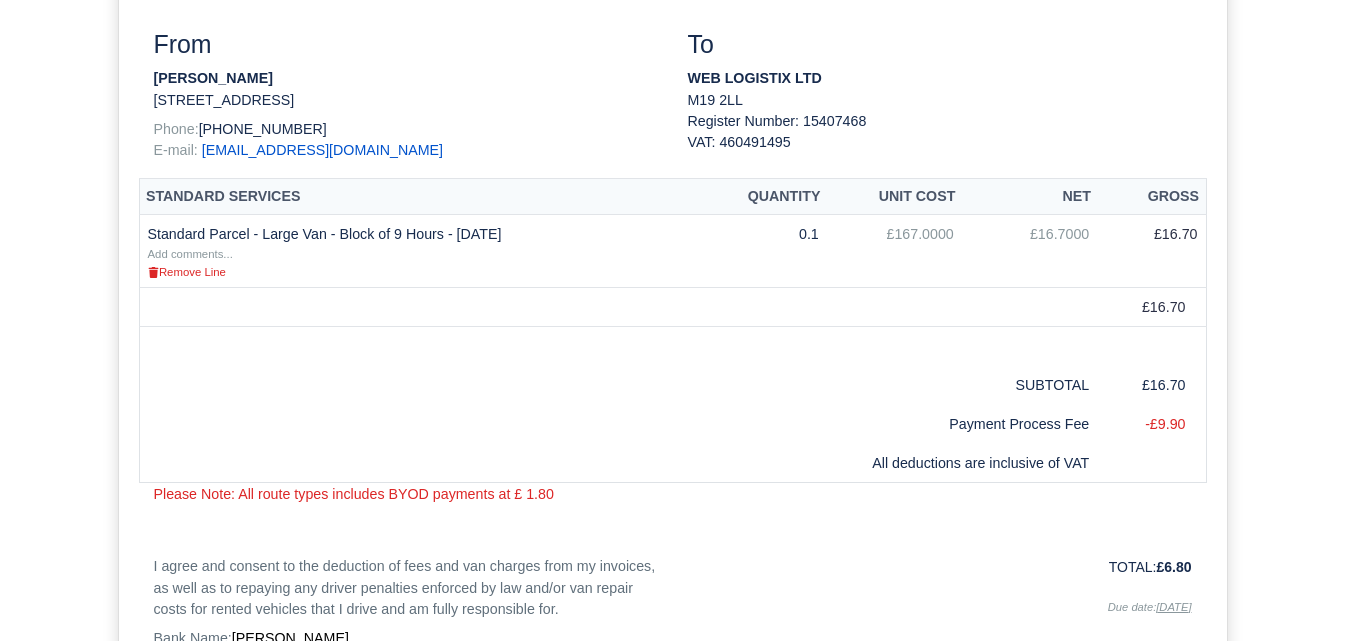 scroll, scrollTop: 500, scrollLeft: 0, axis: vertical 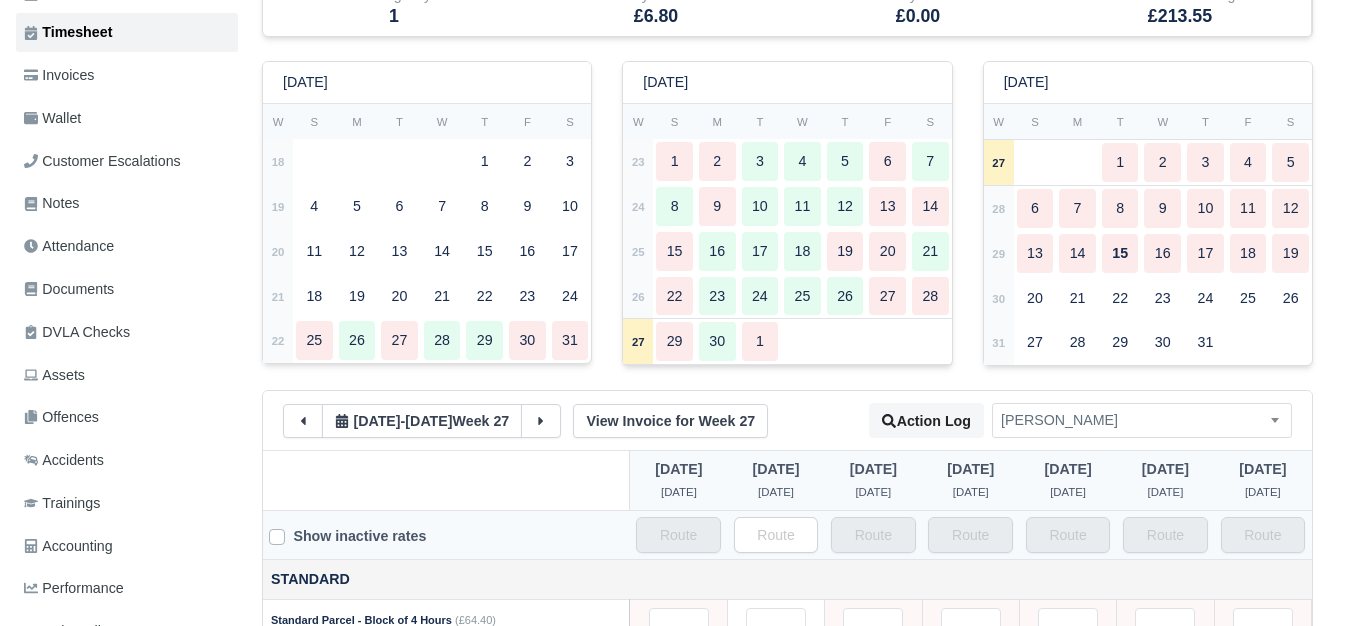 type 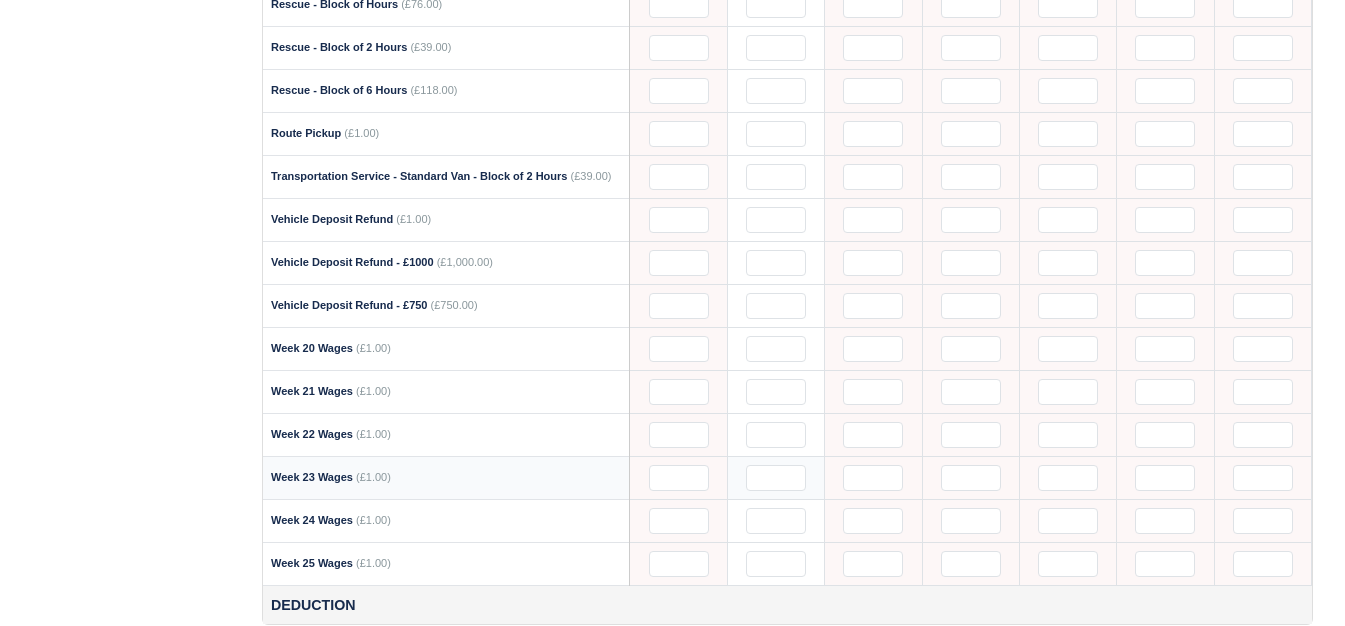 scroll, scrollTop: 2725, scrollLeft: 0, axis: vertical 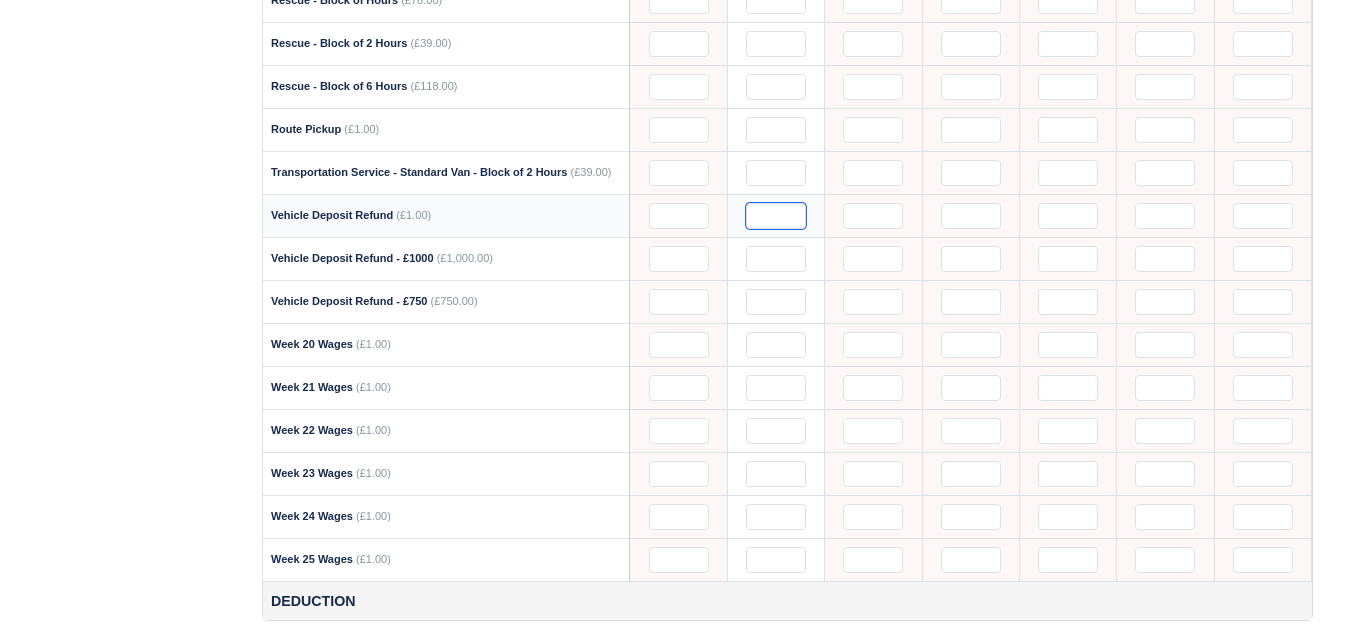 click at bounding box center [776, 216] 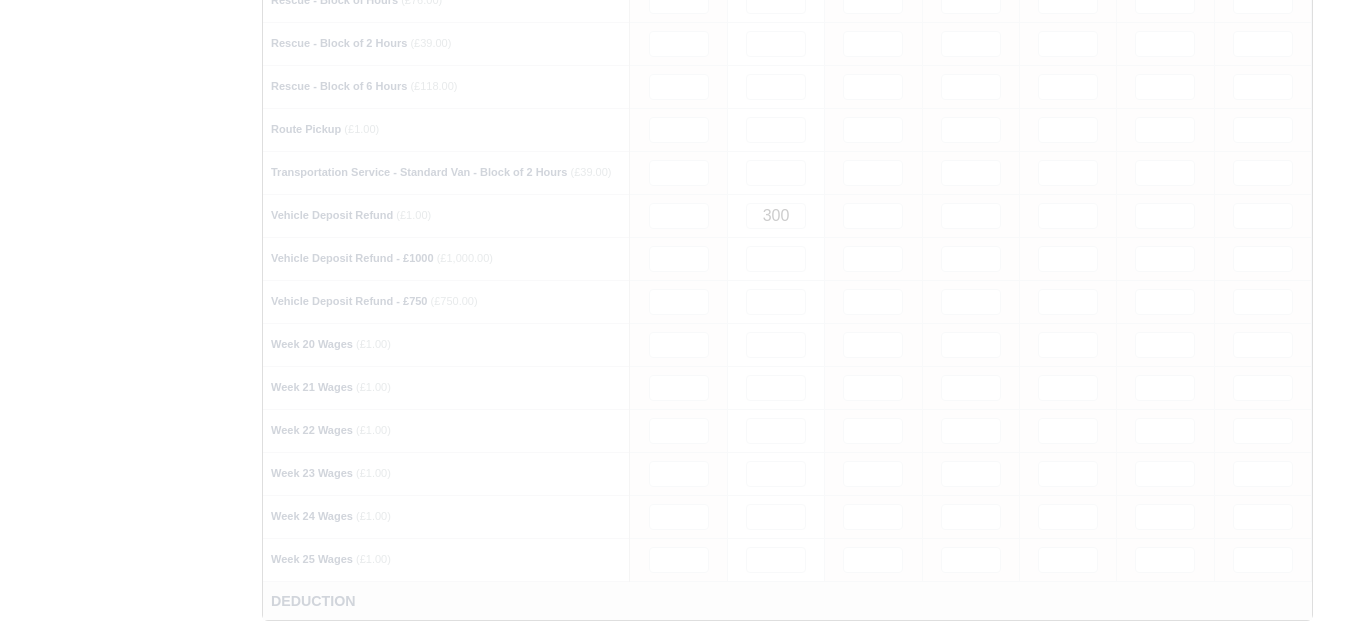 click on "Details
Timesheet
Invoices
Wallet
Customer Escalations
Notes
Attendance
Documents" at bounding box center (131, -898) 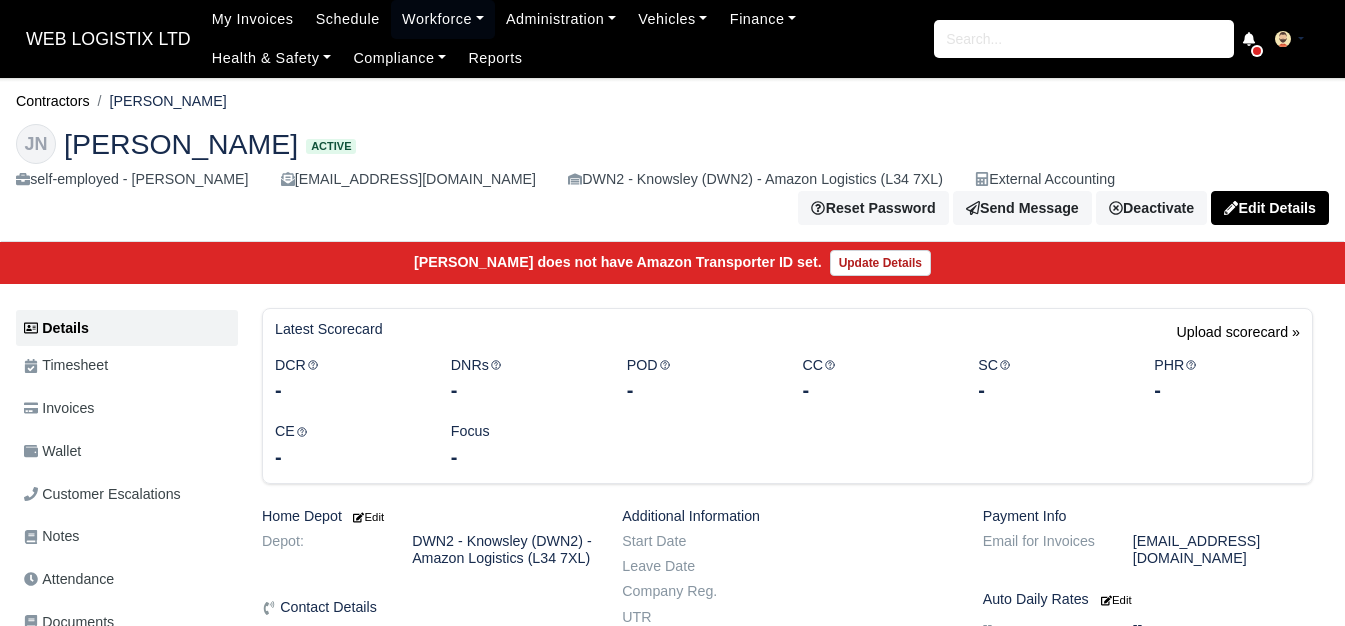 scroll, scrollTop: 0, scrollLeft: 0, axis: both 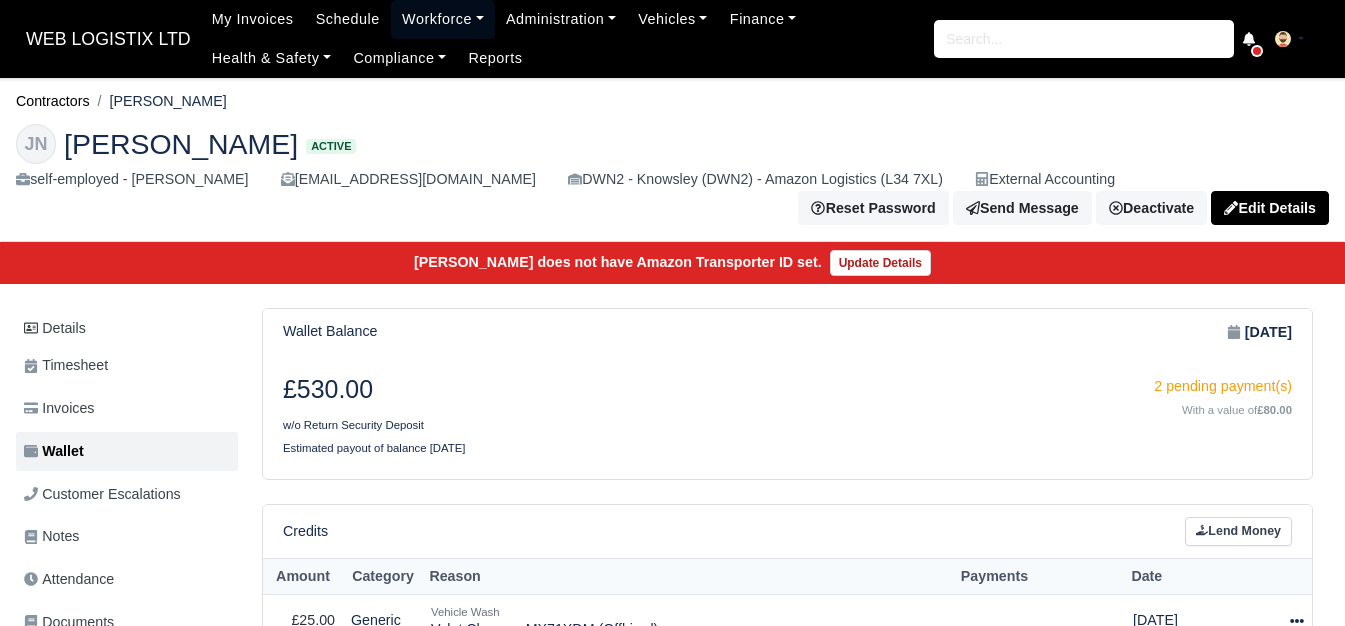 click on "Workforce" at bounding box center [443, 19] 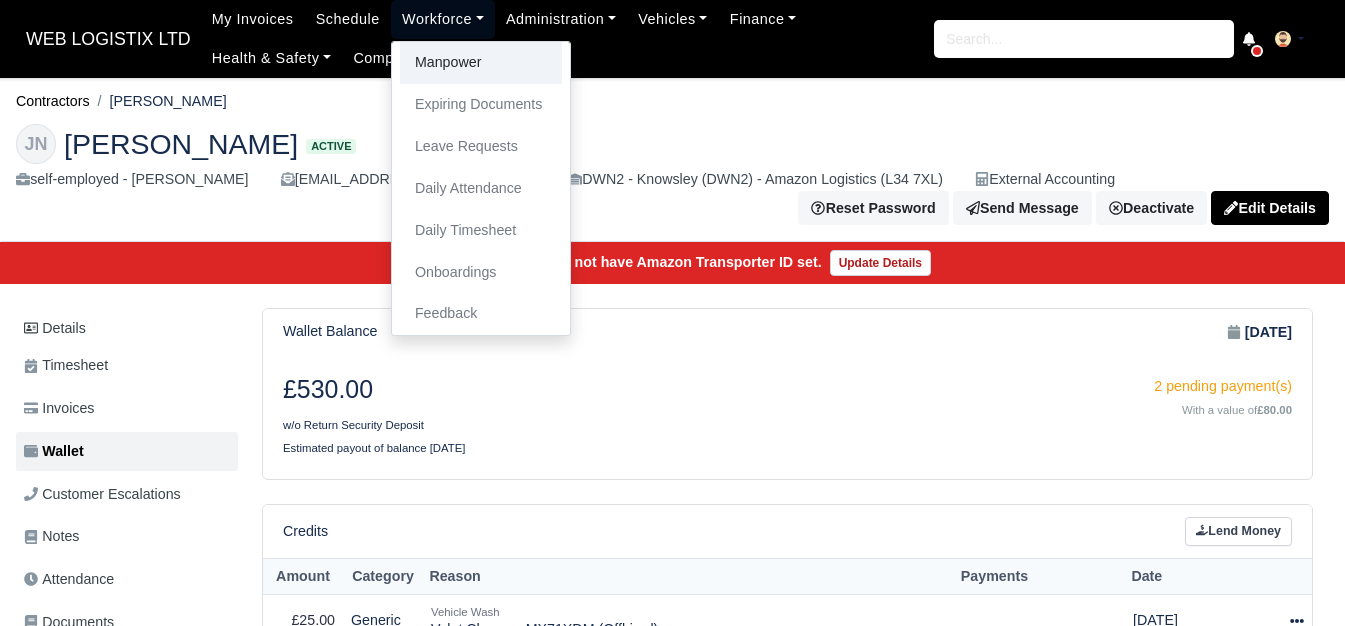 click on "Manpower" at bounding box center [481, 63] 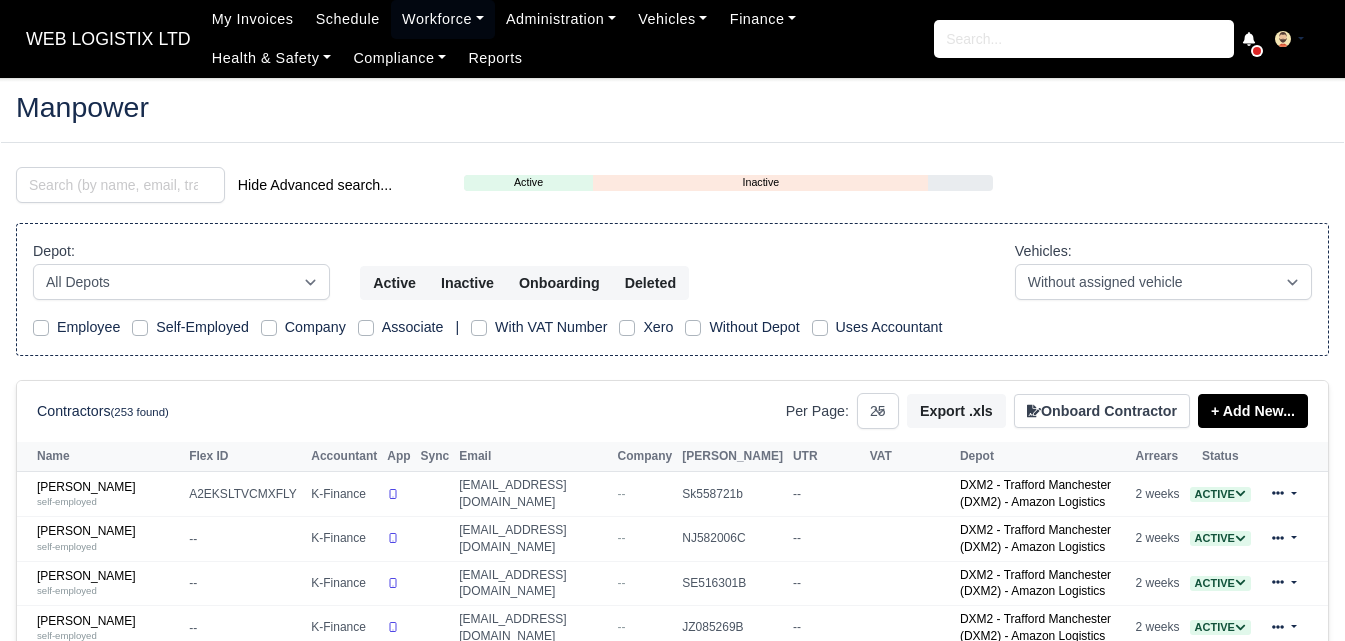 select on "25" 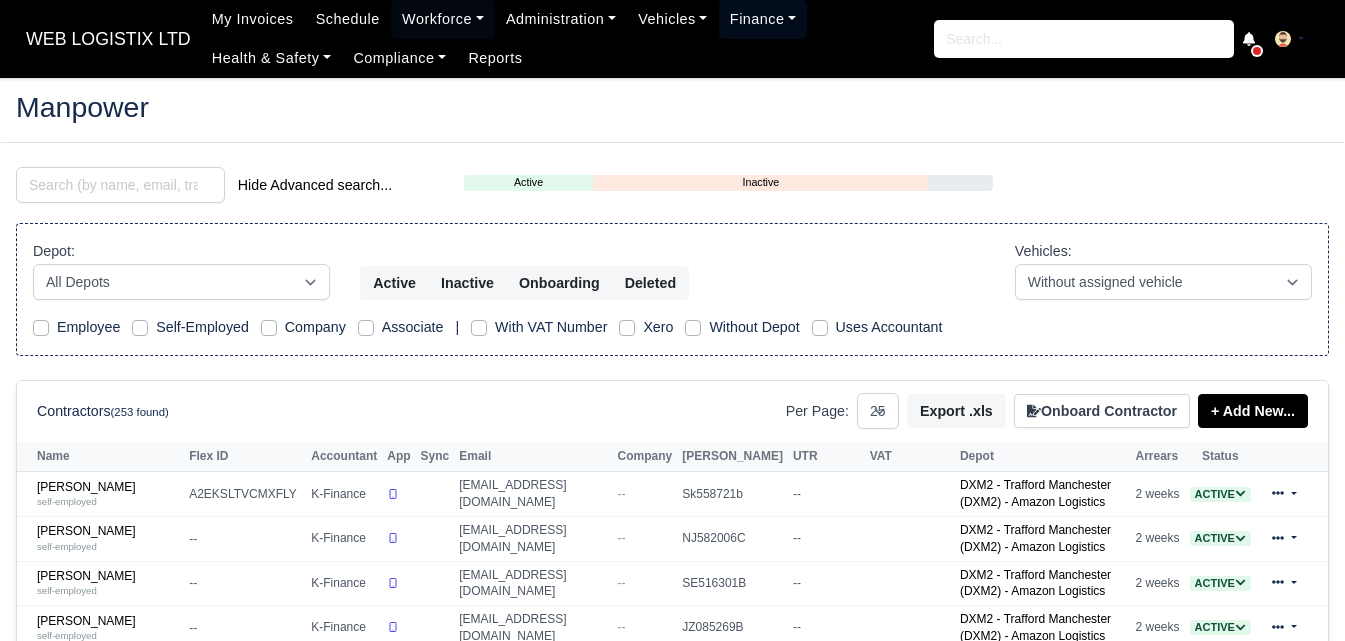 click on "Finance" at bounding box center [763, 19] 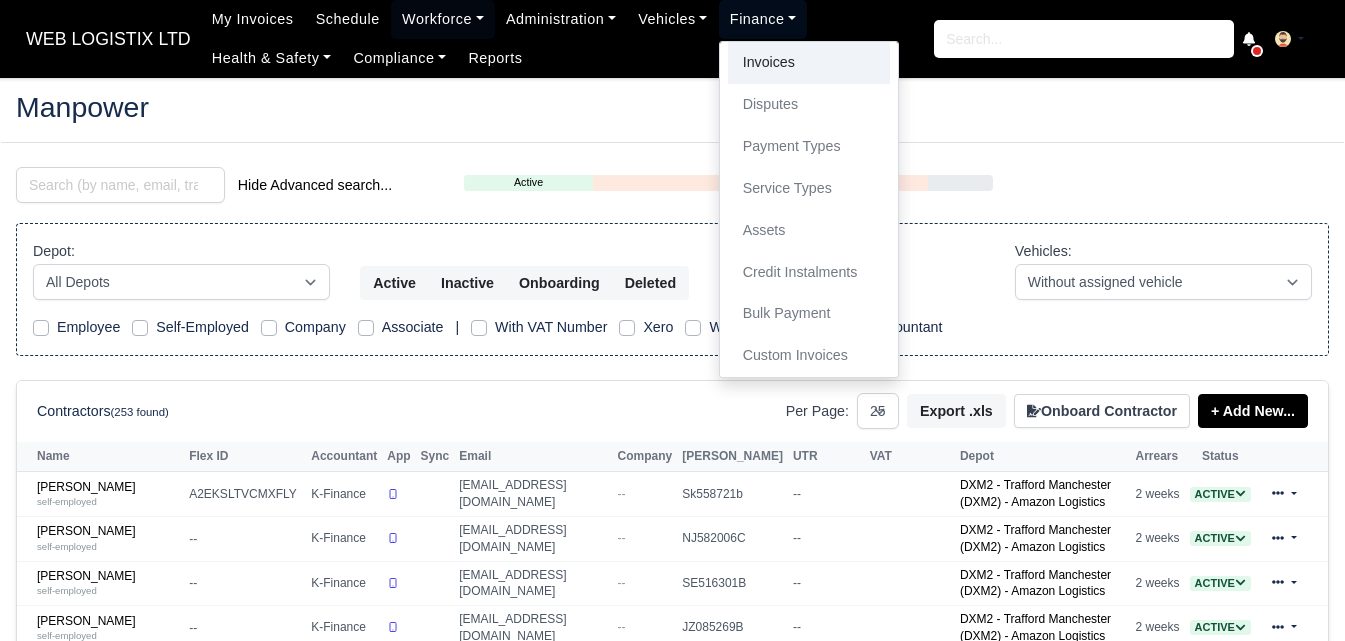 click on "Invoices" at bounding box center (809, 63) 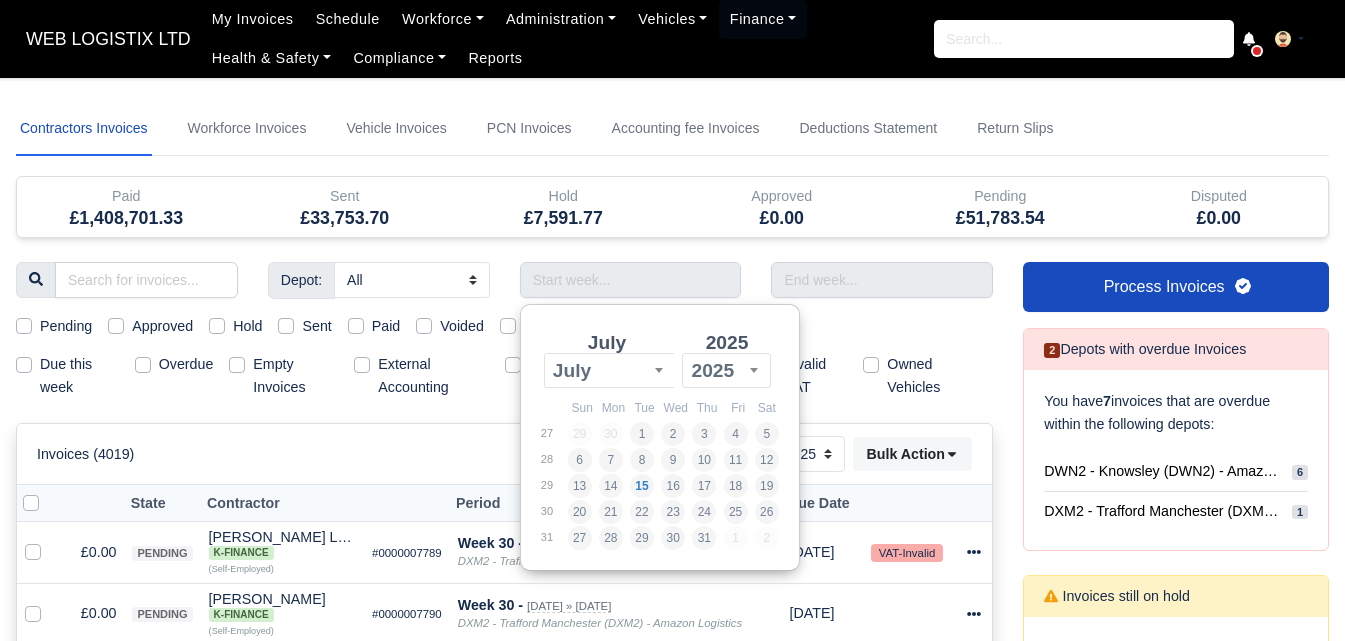 select on "25" 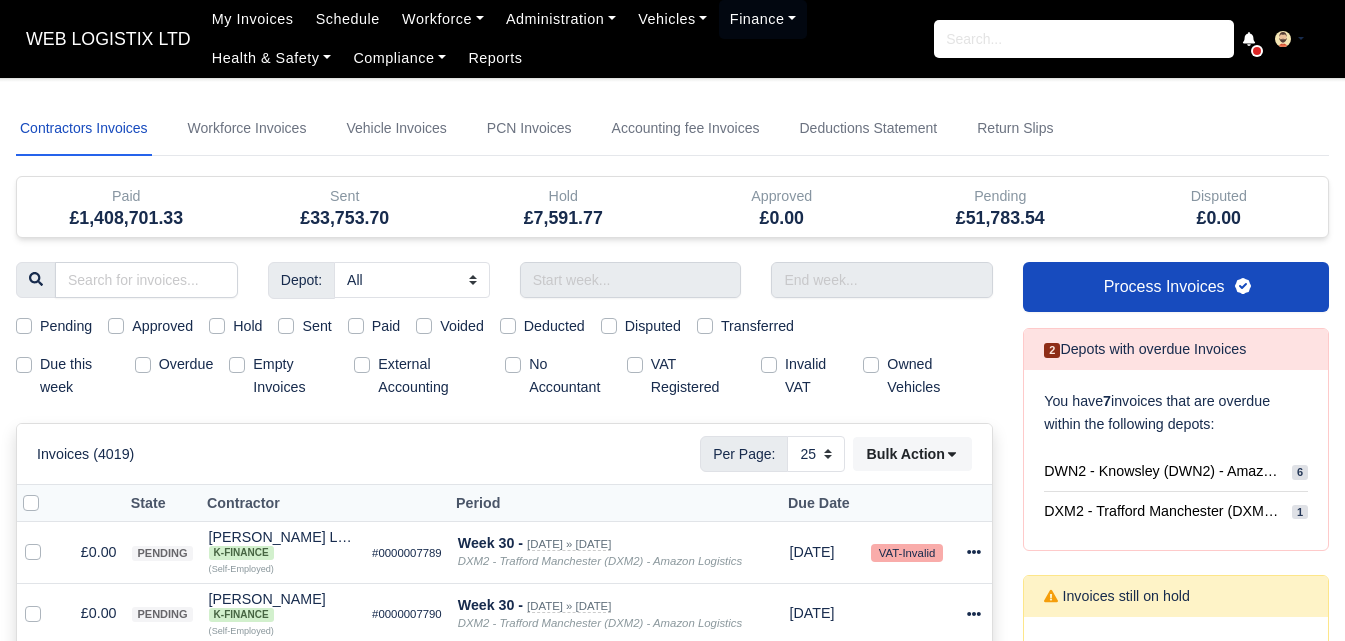 scroll, scrollTop: 0, scrollLeft: 0, axis: both 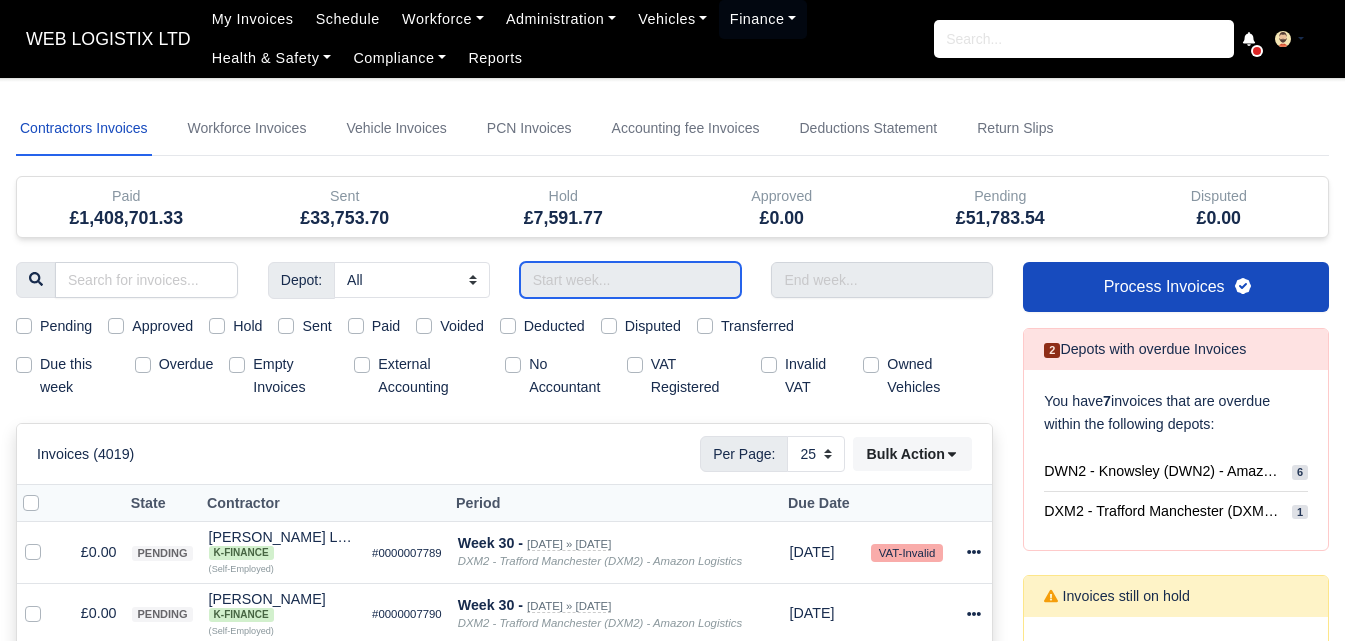 click at bounding box center (631, 280) 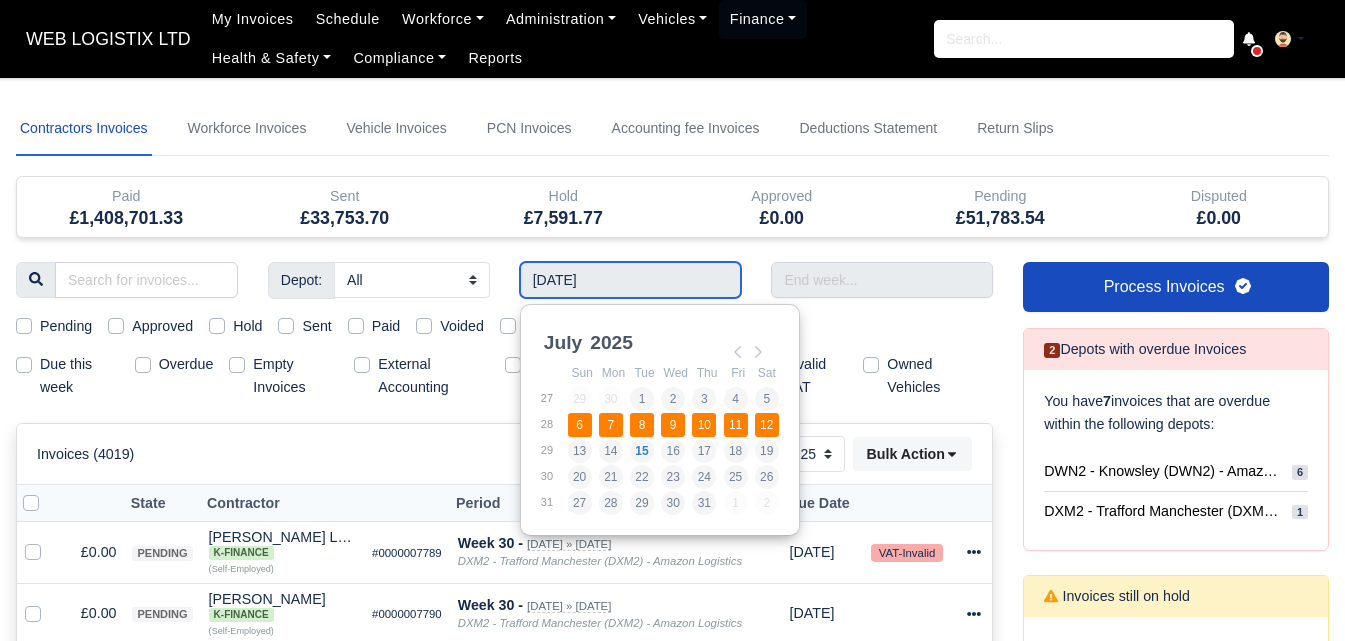 type on "[DATE] - [DATE]" 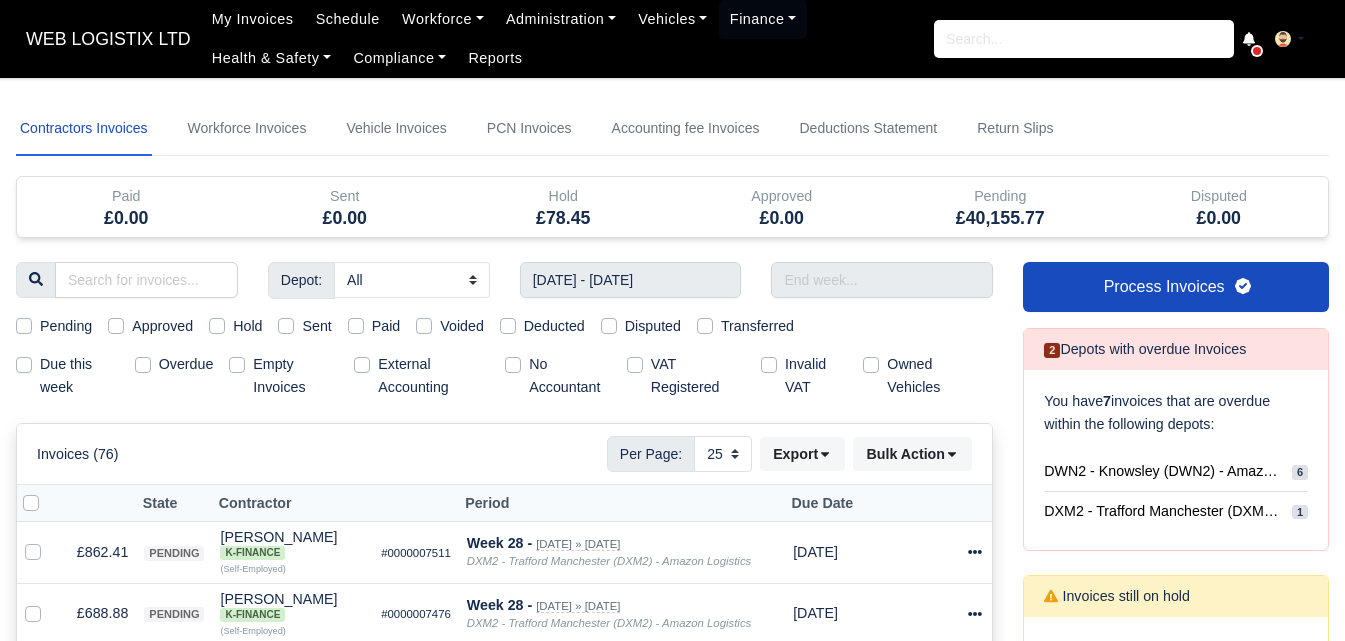 click on "Contractors Invoices
Workforce Invoices
Vehicle Invoices
PCN Invoices
Accounting fee Invoices
Deductions Statement
Return Slips
Contractors Invoices Invoices
Workforce Invoices Invoices
Vehicle Invoices Invoices
PCN Invoices Invoices
Accounting fee Invoices Invoices
Deductions Statement Invoices
Paid" at bounding box center (672, 1200) 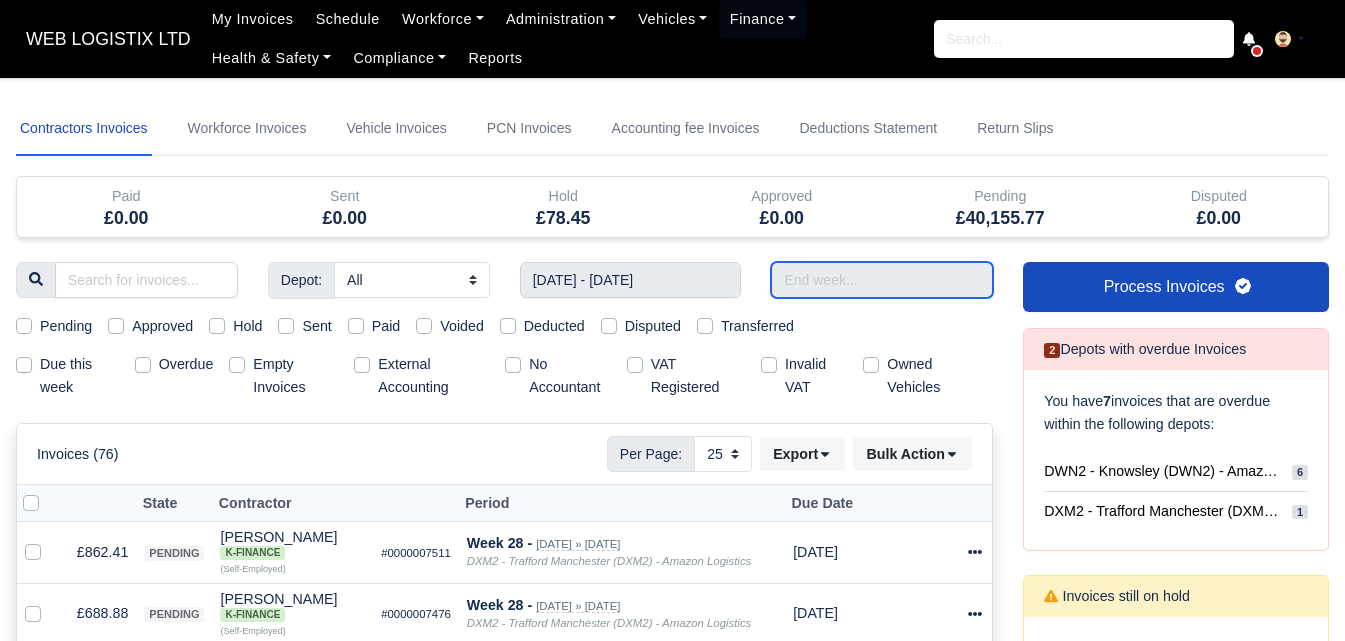 click at bounding box center [882, 280] 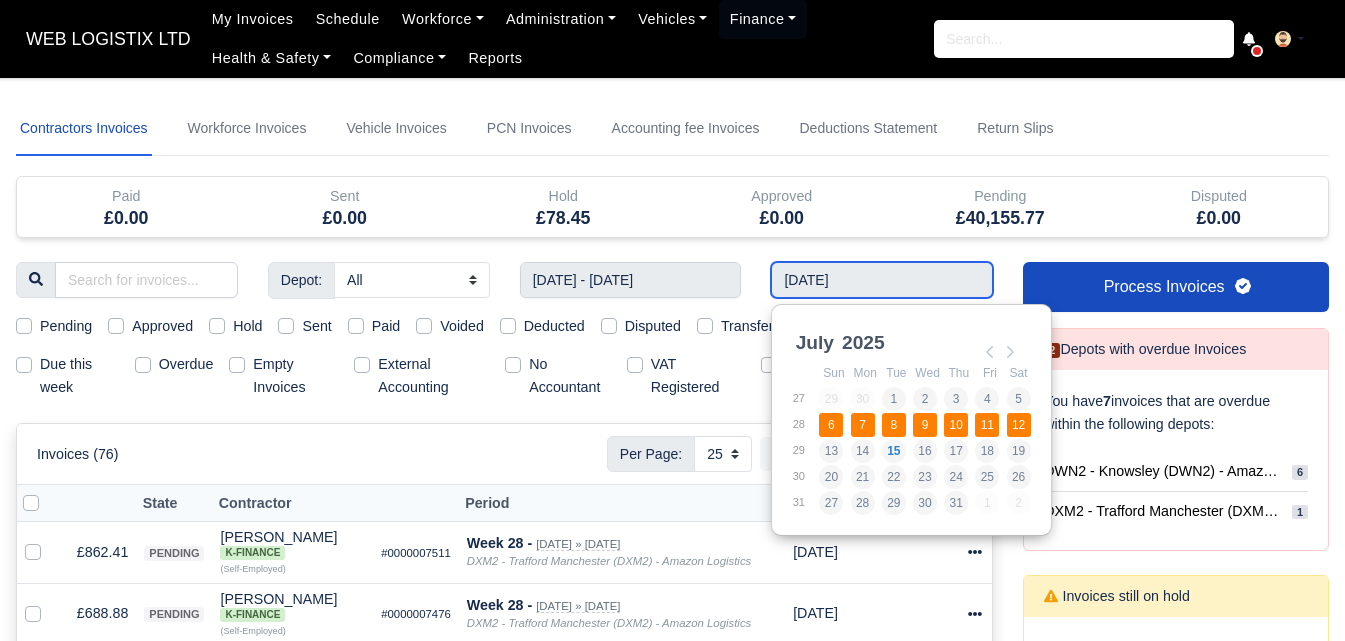 type on "06/07/2025 - 12/07/2025" 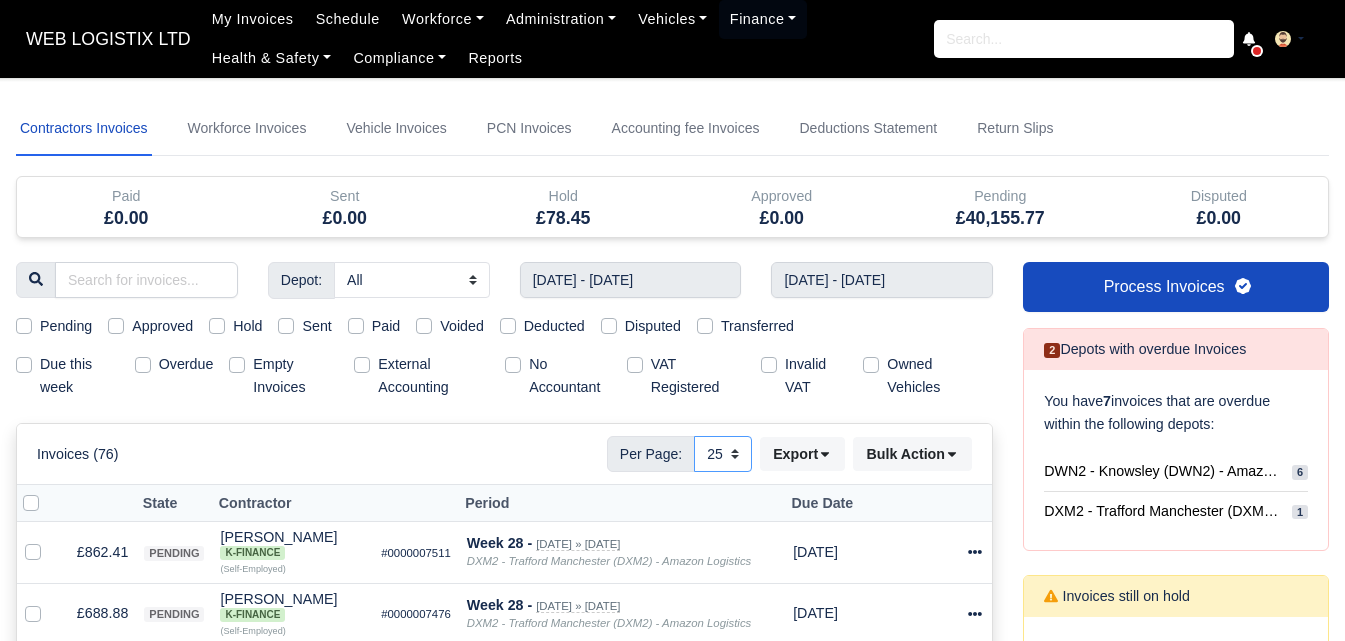 click on "10
25
50" at bounding box center [723, 454] 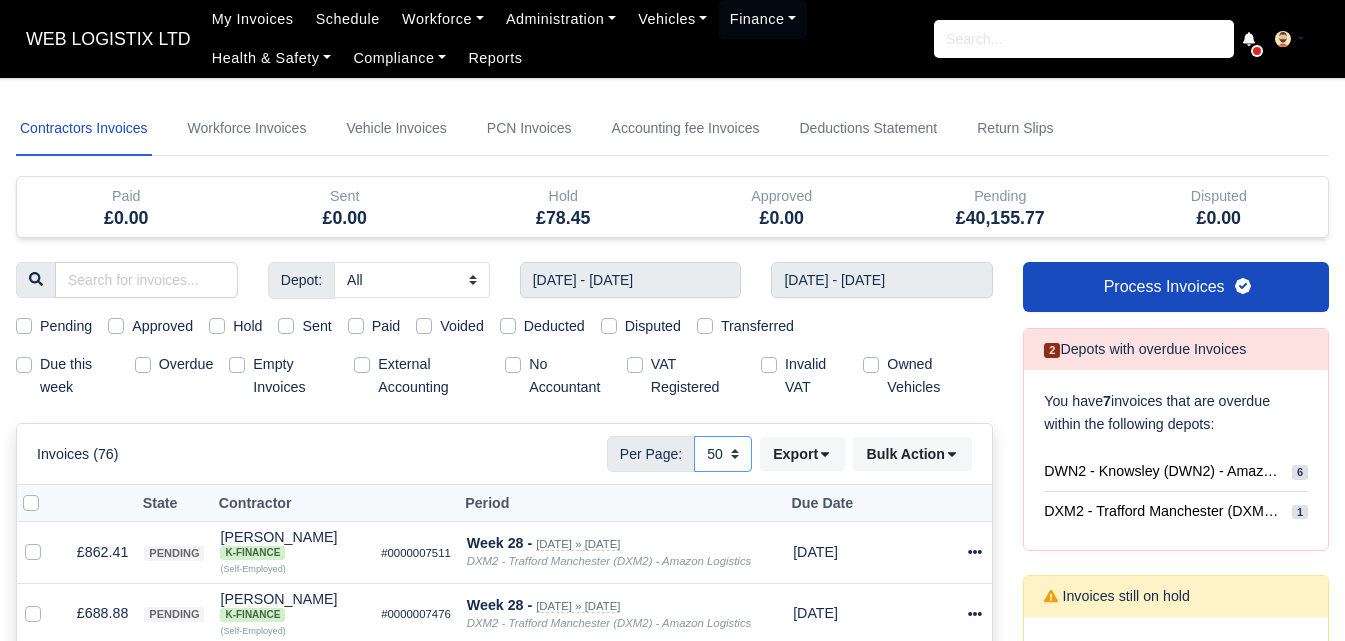 click on "10
25
50" at bounding box center [723, 454] 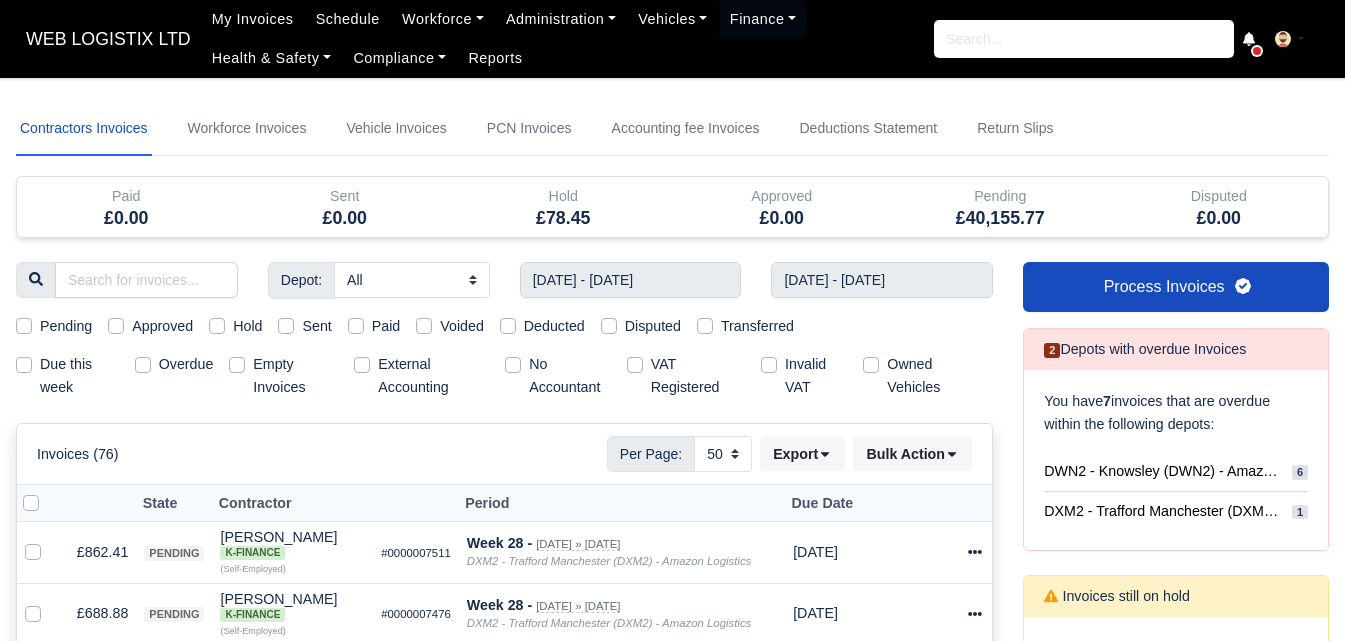 click on "Pending" at bounding box center [66, 326] 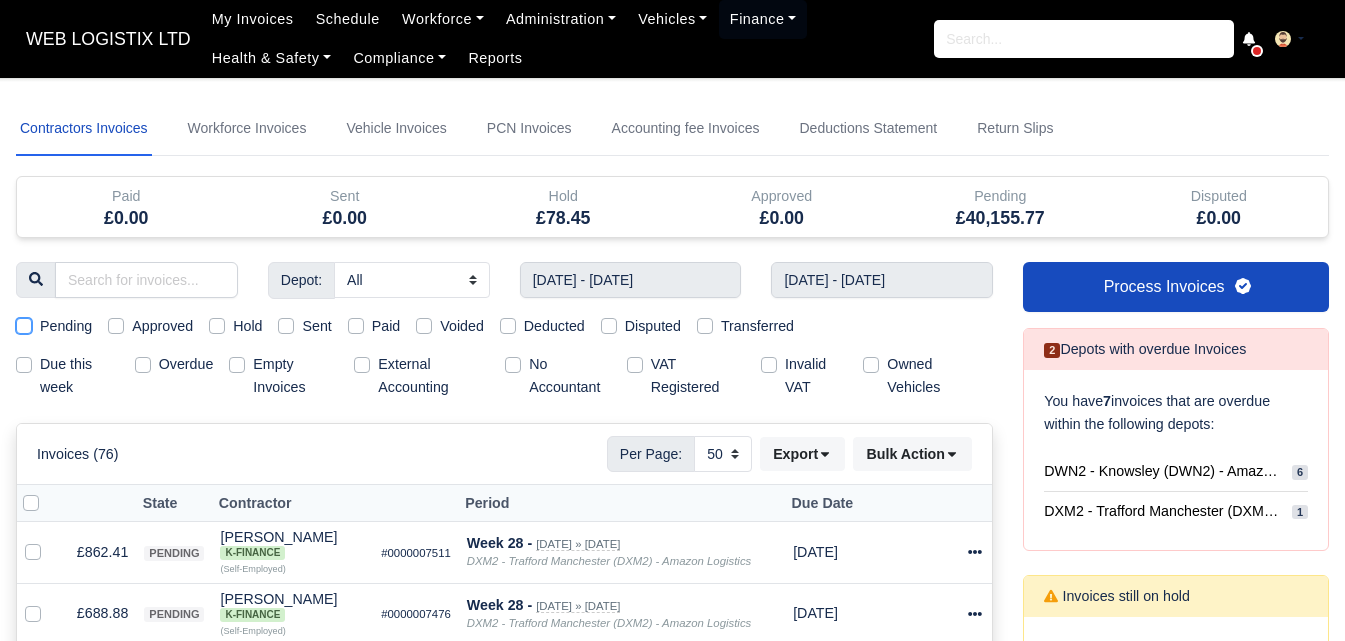 click on "Pending" at bounding box center (24, 323) 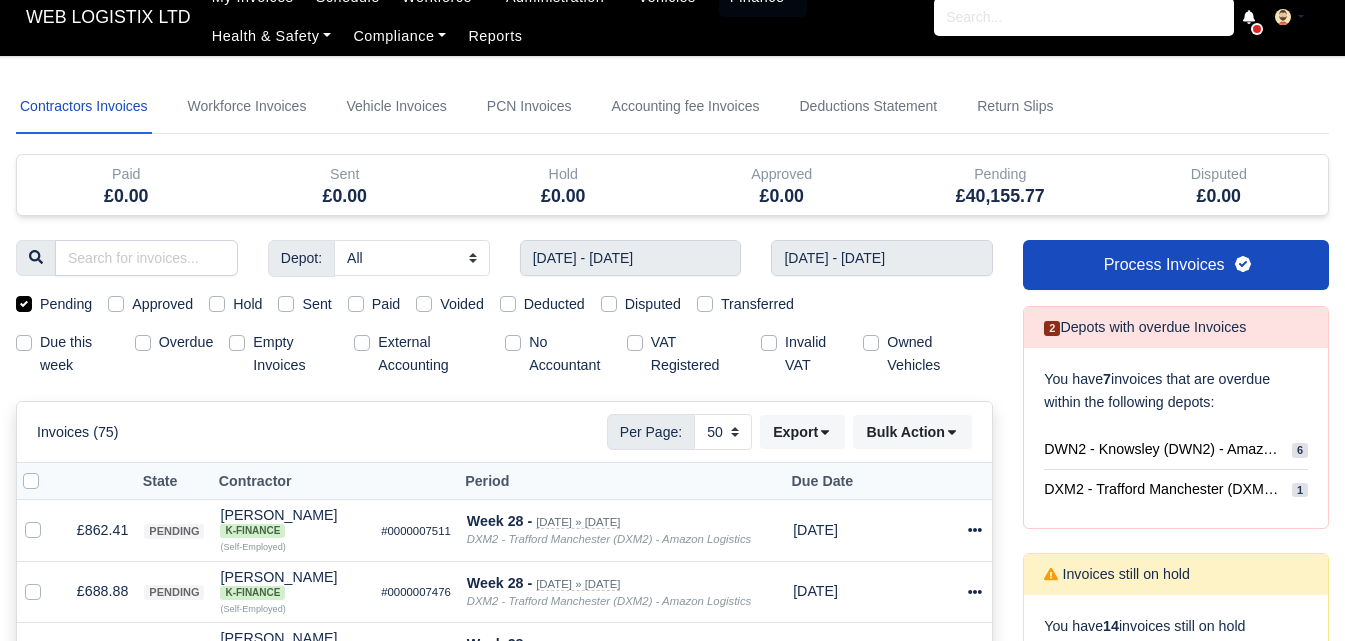 scroll, scrollTop: 0, scrollLeft: 0, axis: both 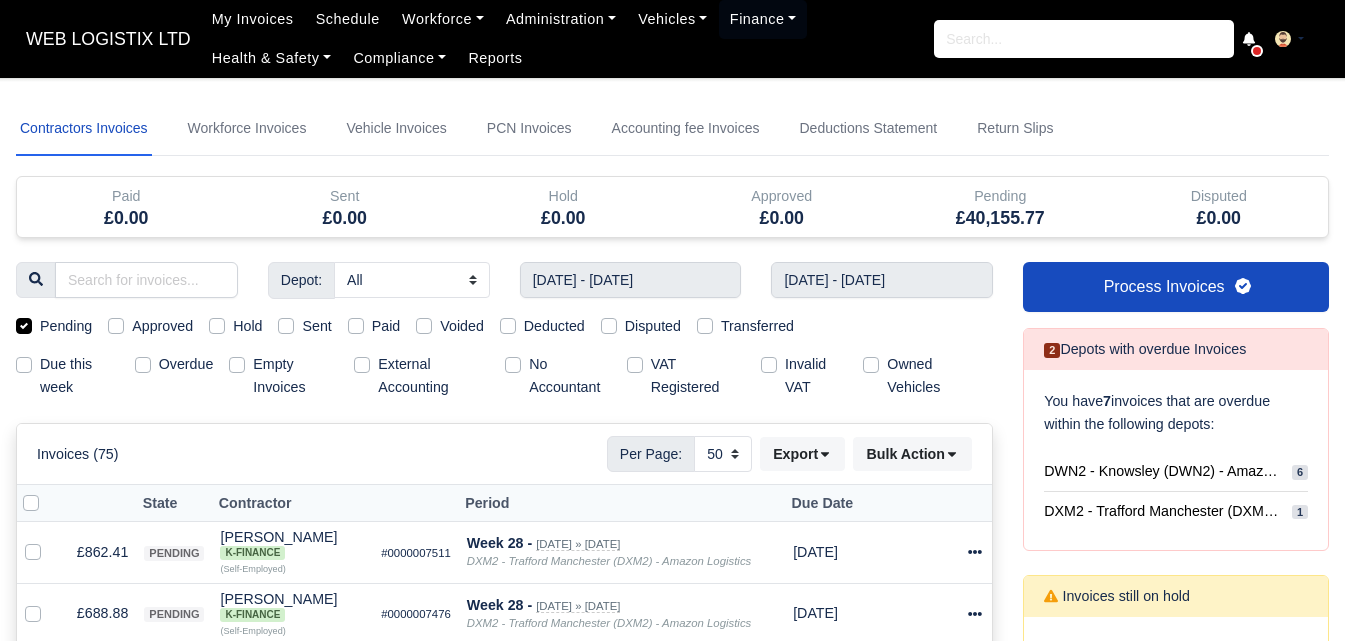 click on "Sent" at bounding box center (316, 326) 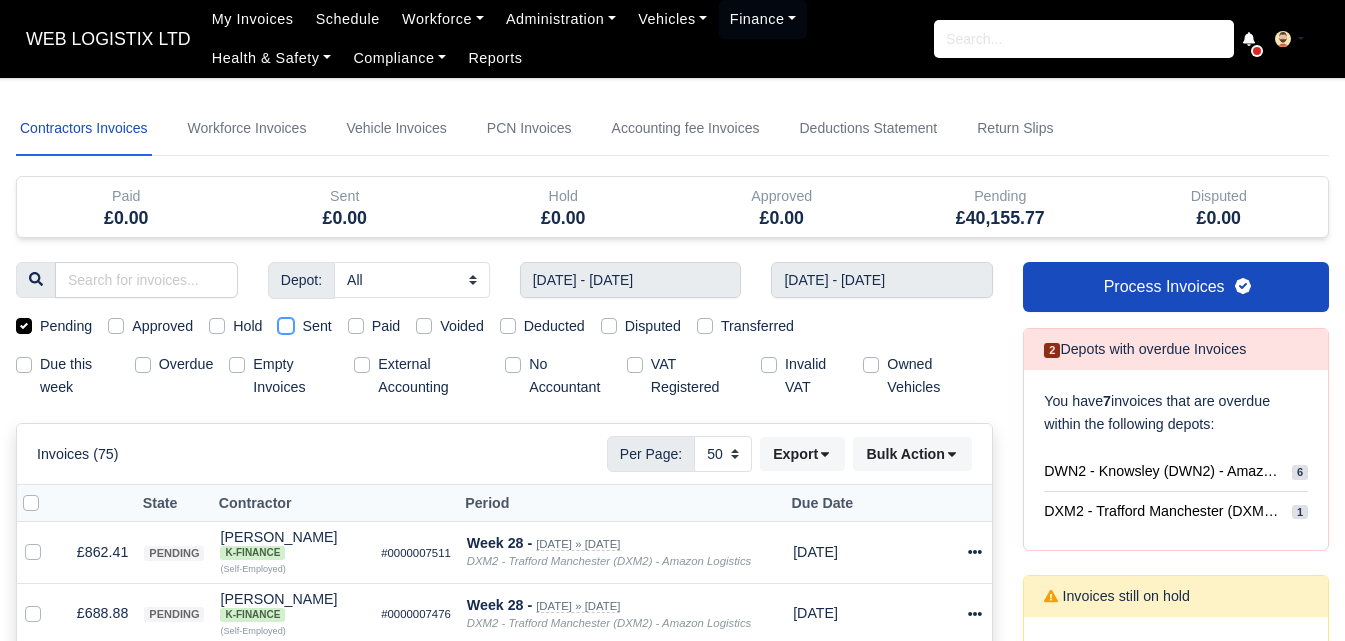 click on "Sent" at bounding box center (286, 323) 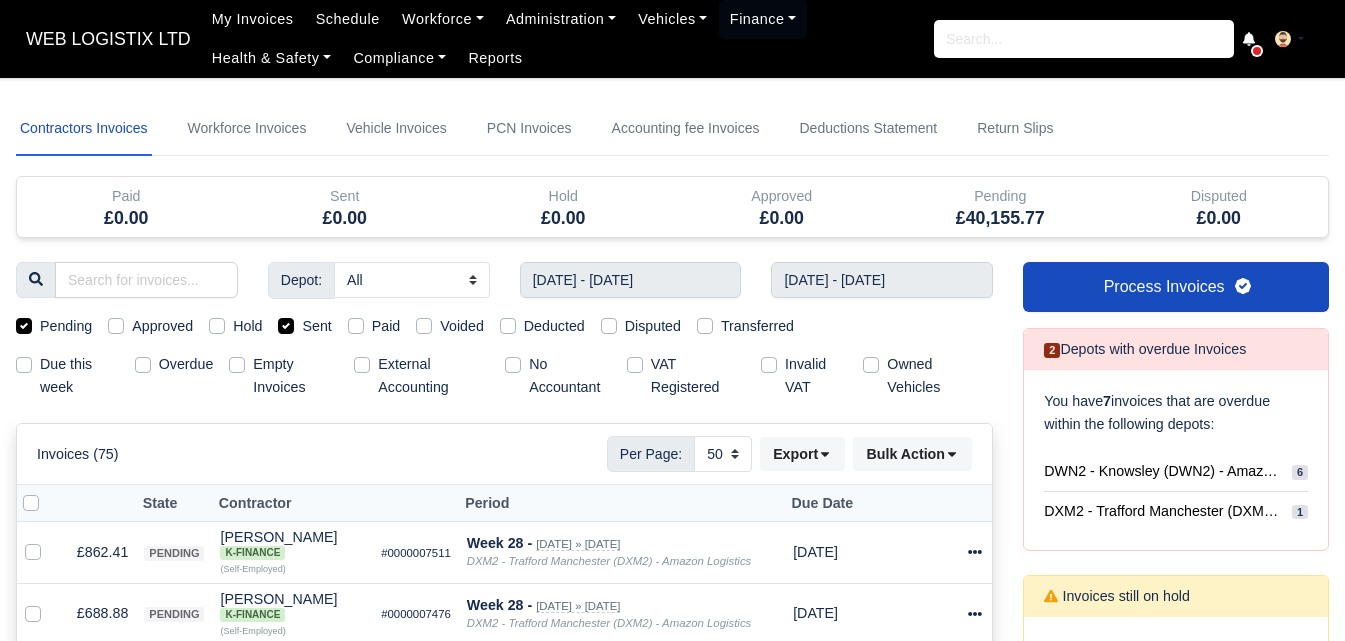 click on "Pending" at bounding box center [66, 326] 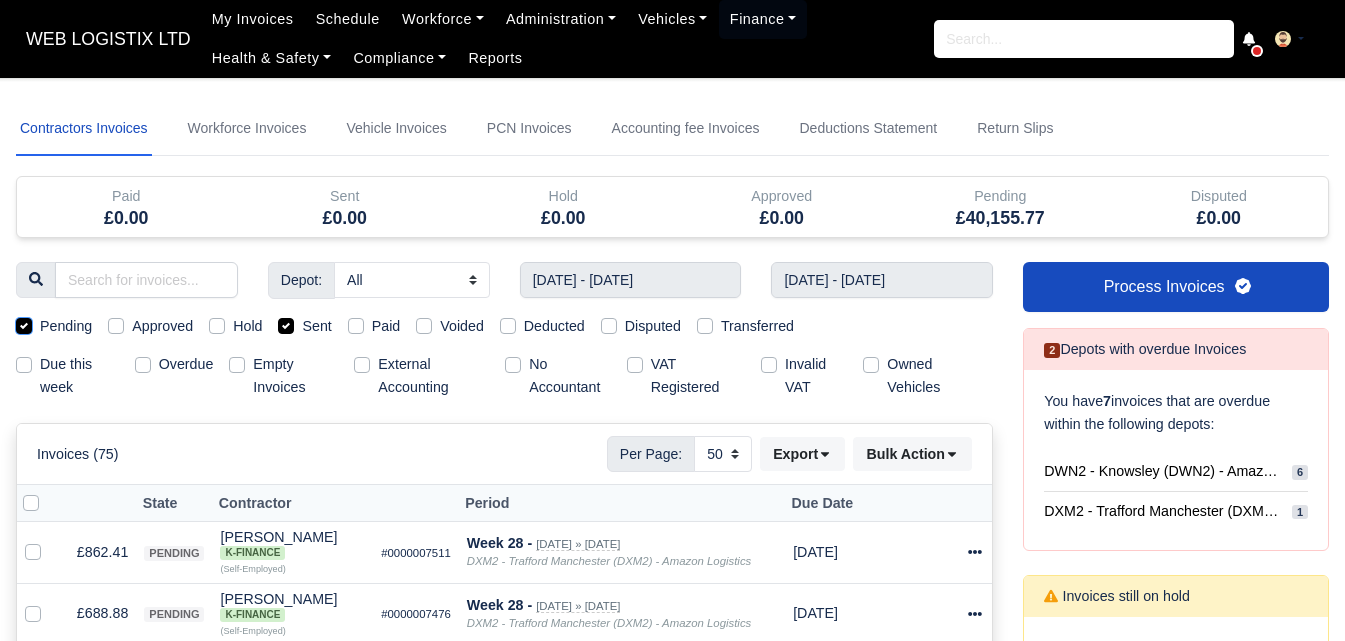 click on "Pending" at bounding box center (24, 323) 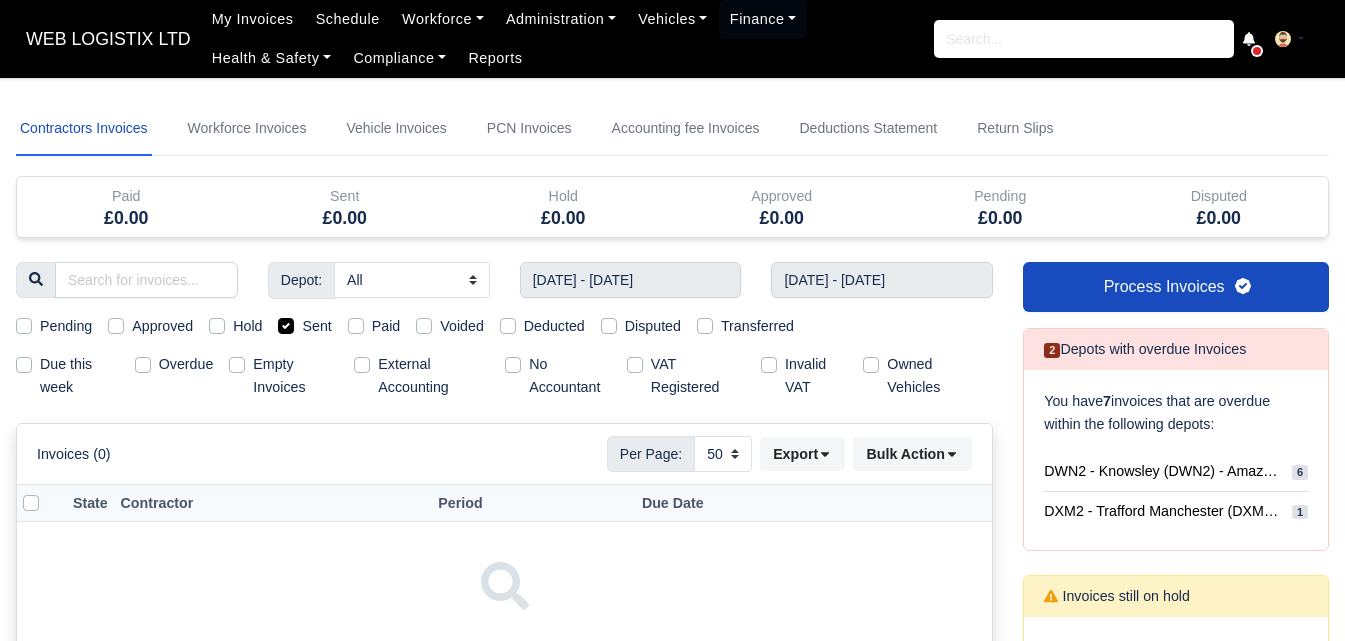 click on "Sent" at bounding box center [316, 326] 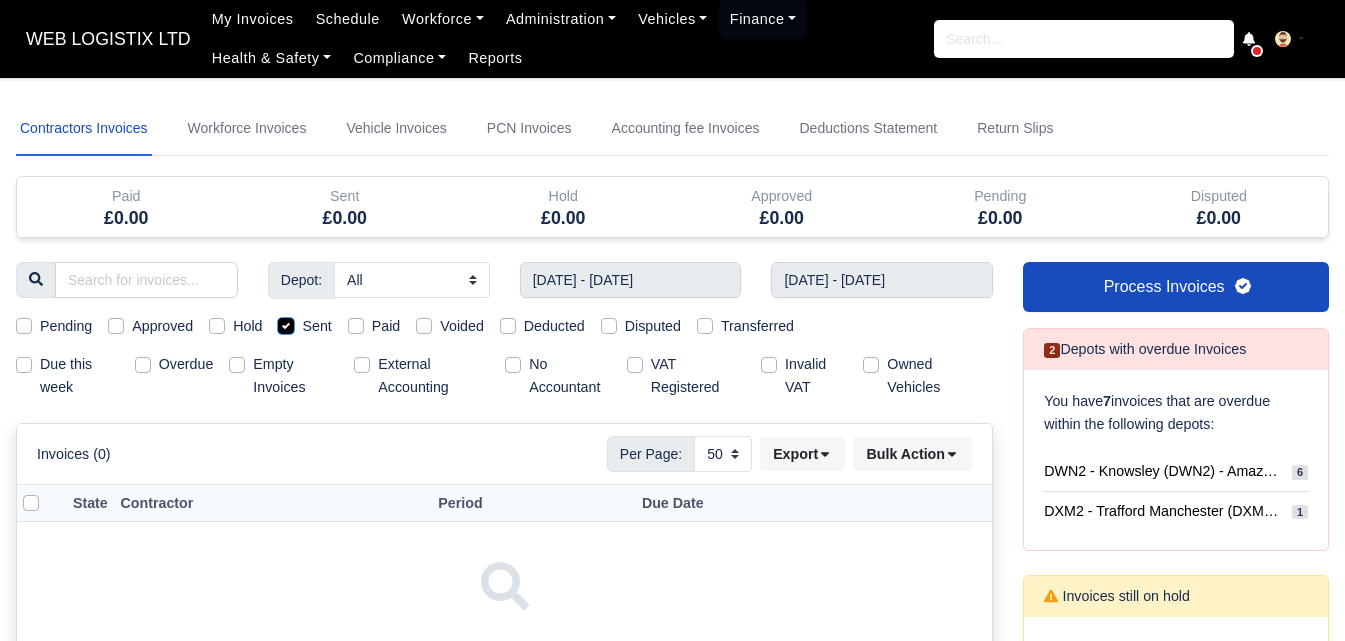 click on "Sent" at bounding box center (286, 323) 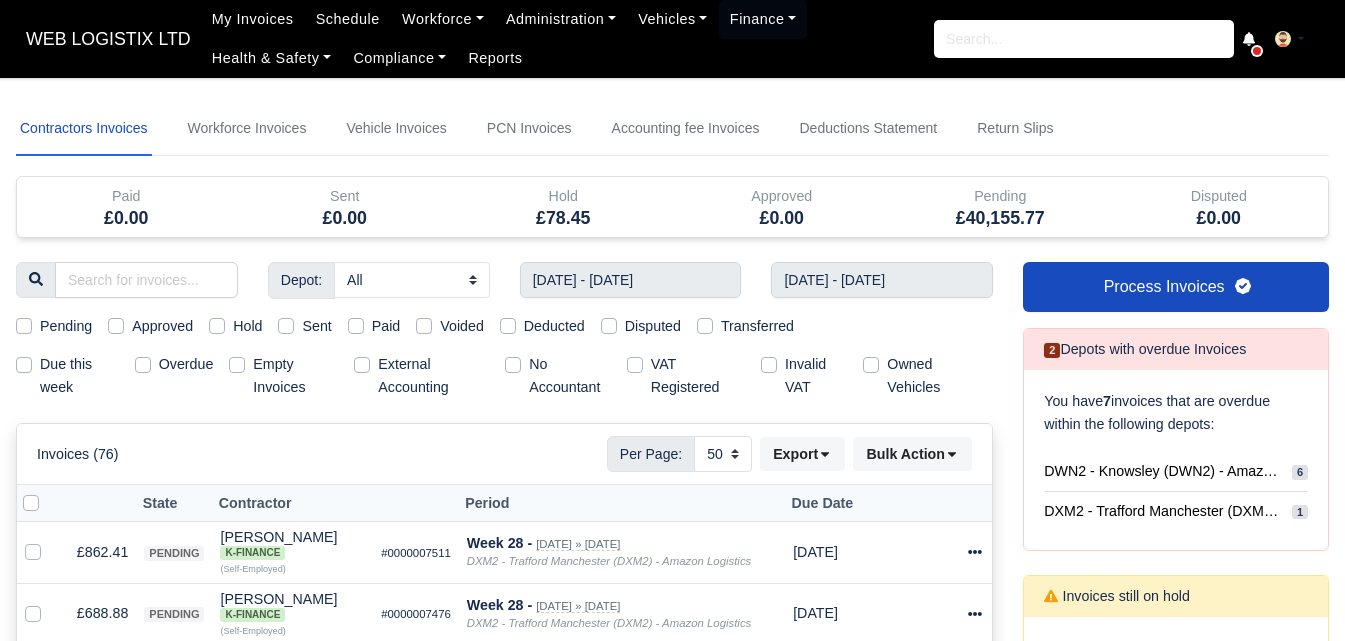 click on "Empty Invoices" at bounding box center [295, 376] 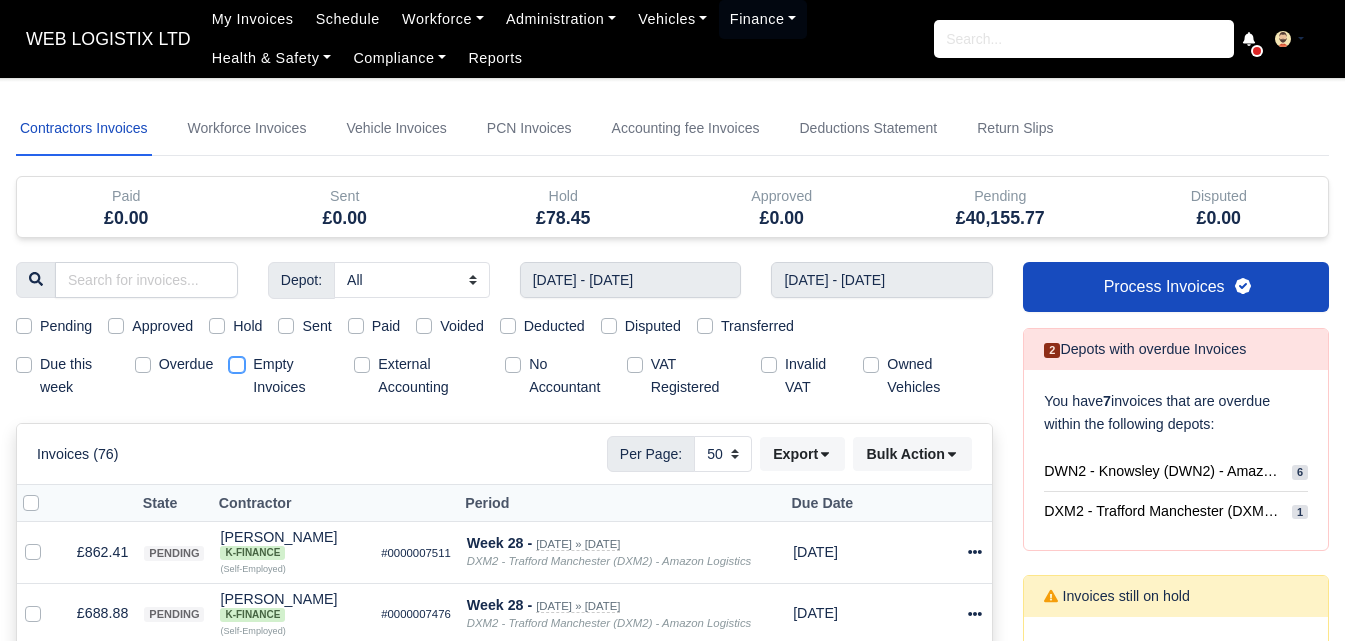 click on "Empty Invoices" at bounding box center [237, 361] 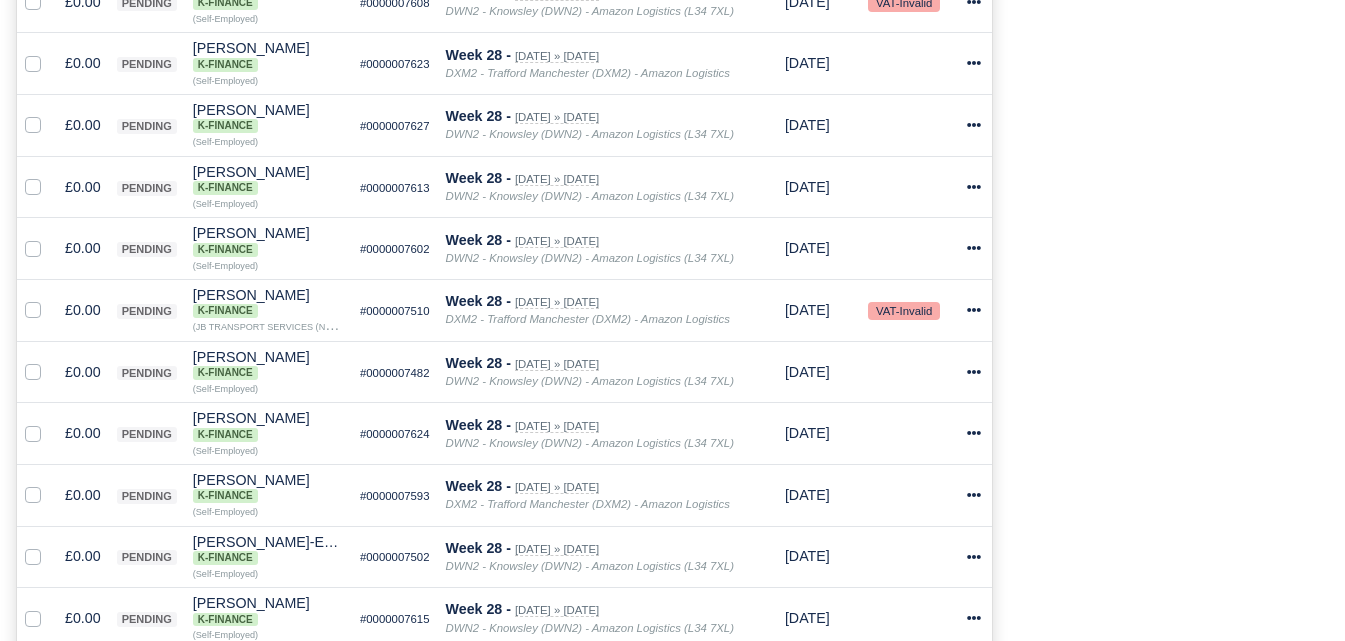 scroll, scrollTop: 0, scrollLeft: 0, axis: both 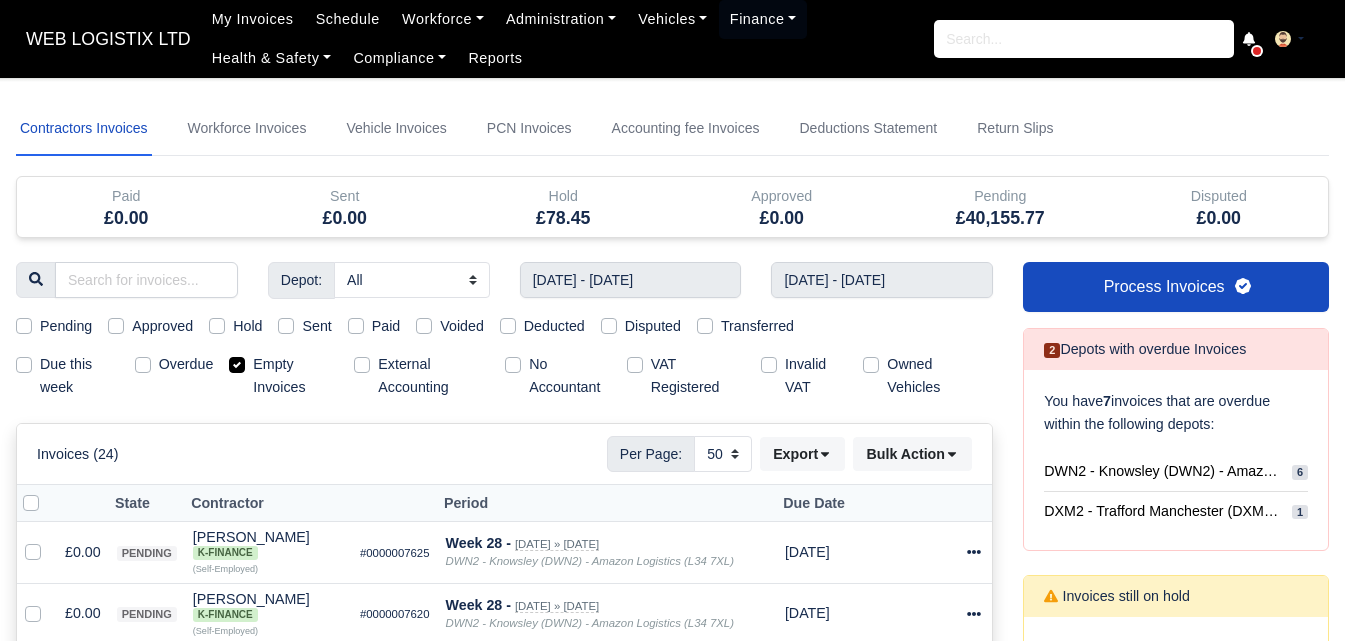 click at bounding box center [47, 492] 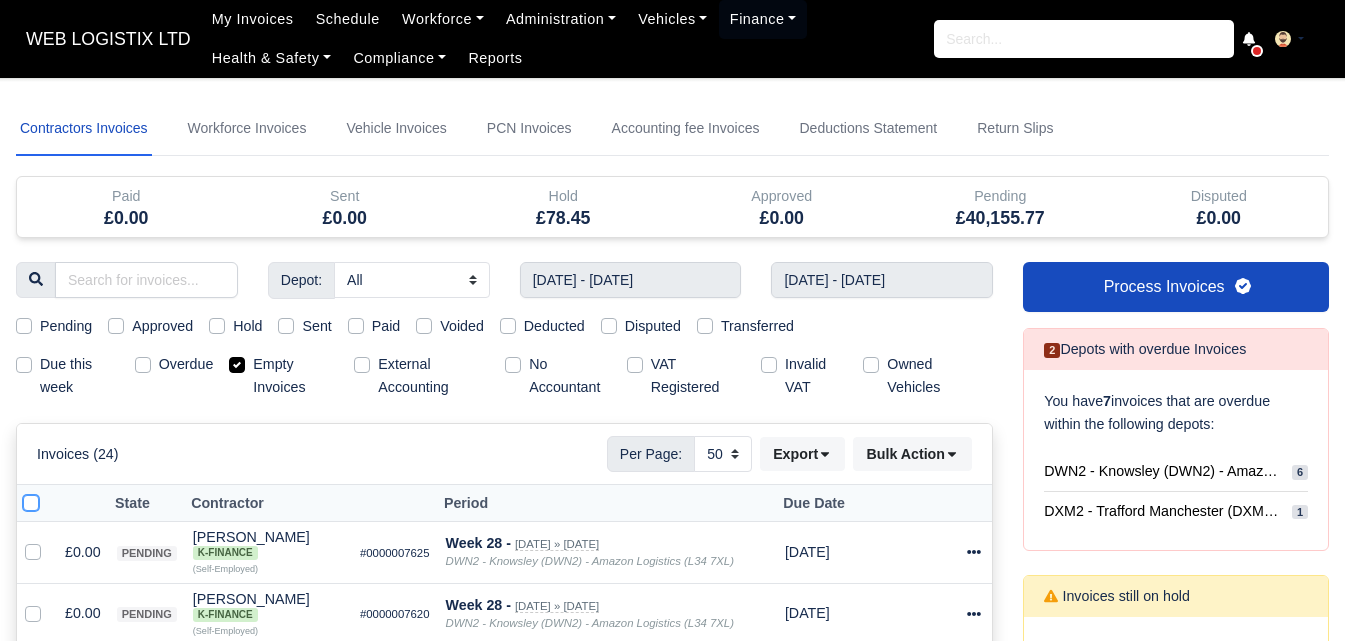 click at bounding box center [31, 500] 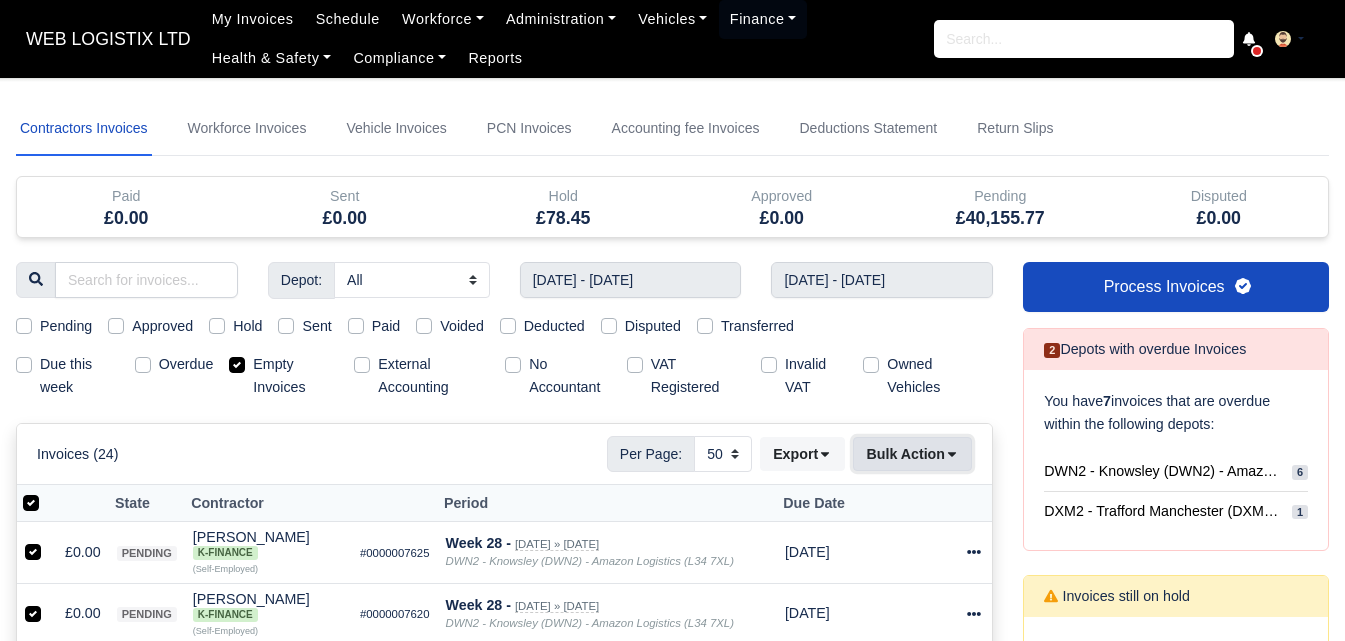 click on "Bulk Action" at bounding box center [912, 454] 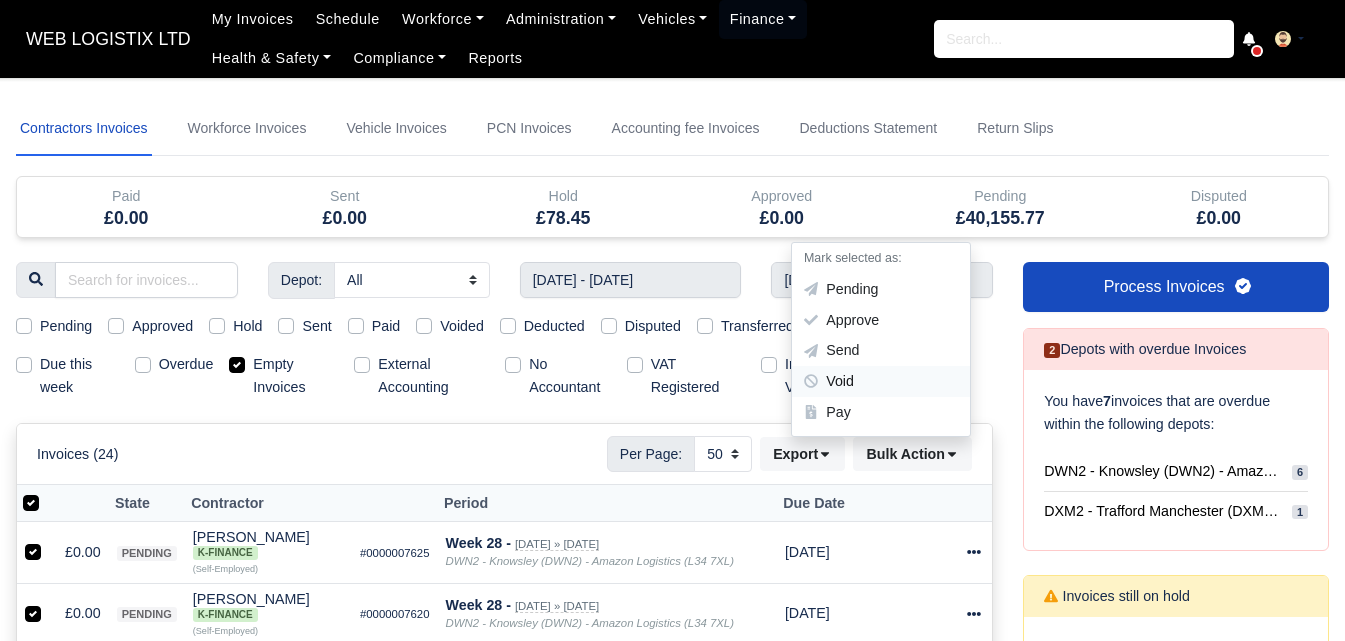 click on "Void" at bounding box center (881, 381) 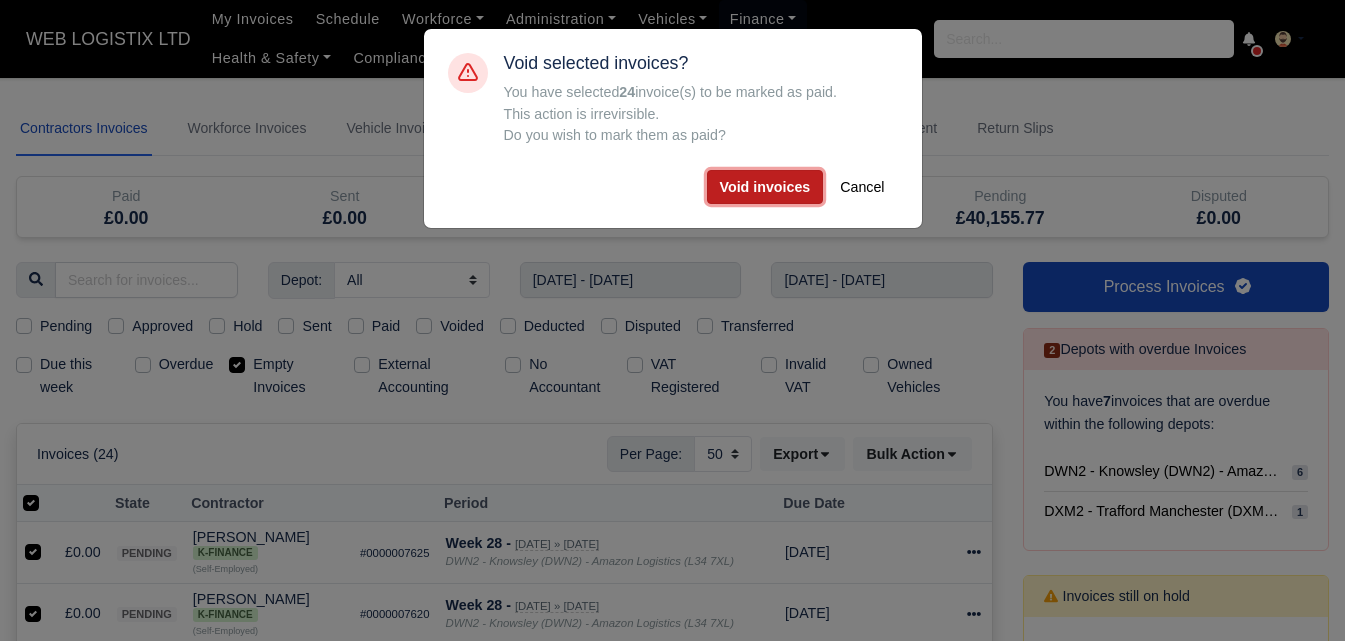 click on "Void invoices" at bounding box center (765, 187) 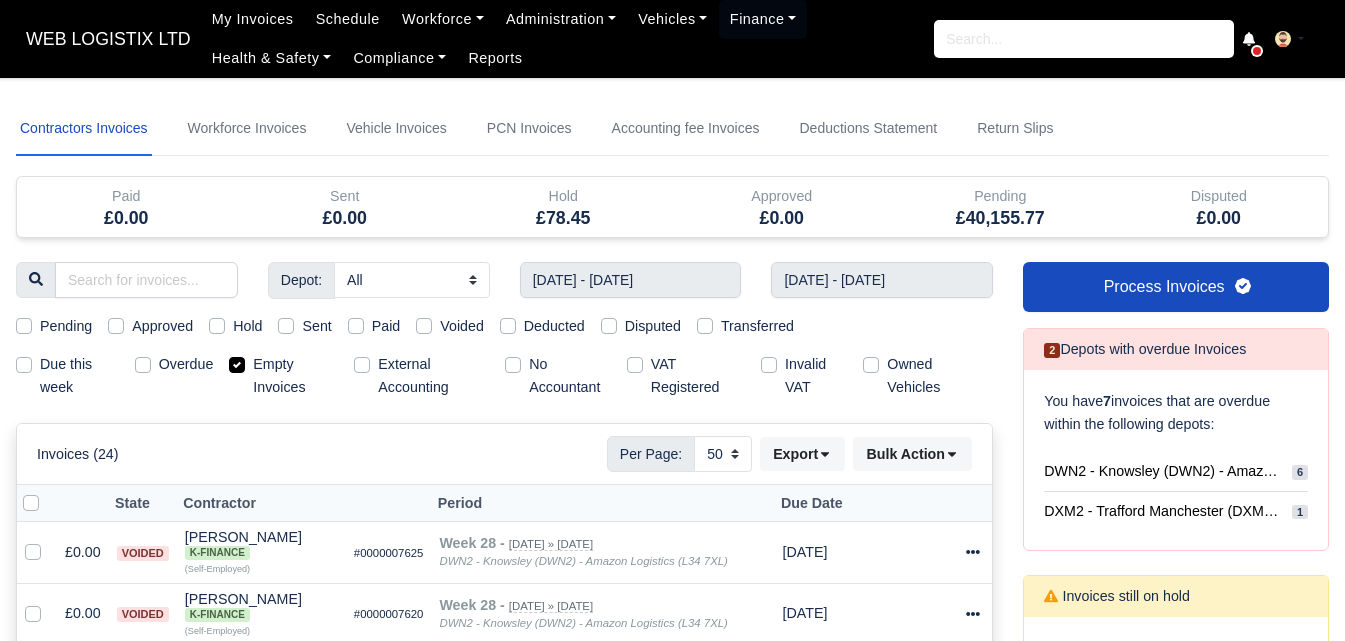 click on "Voided" at bounding box center (462, 326) 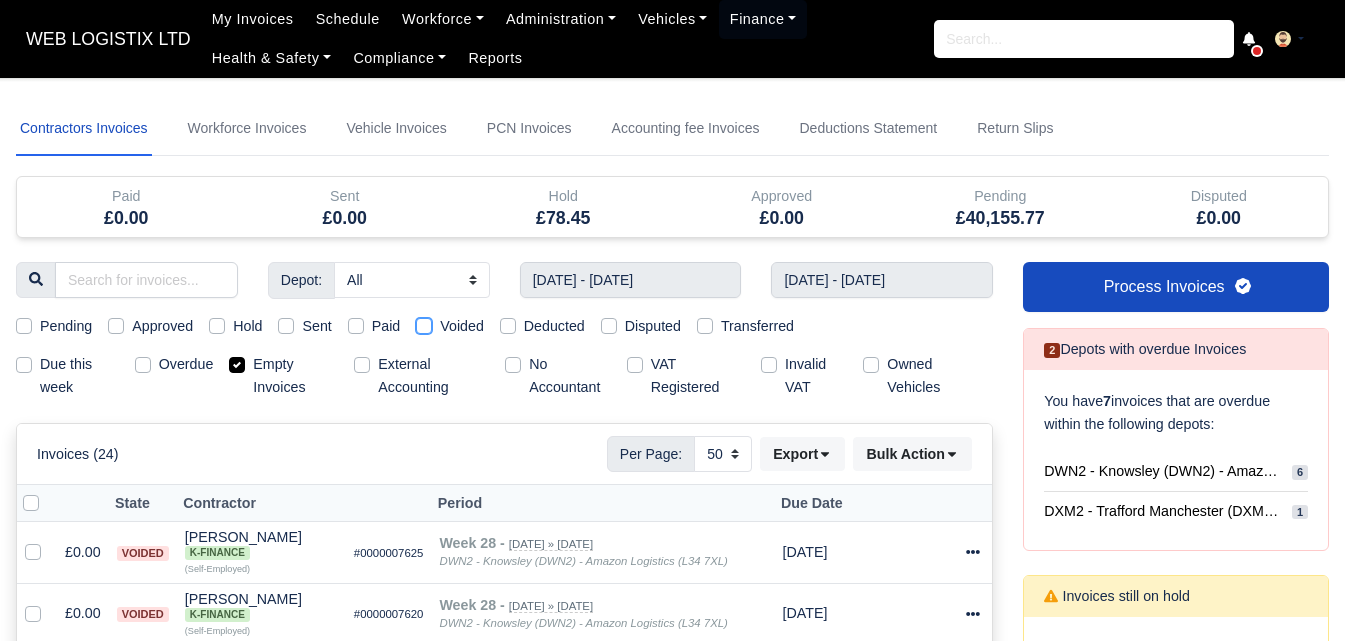 click on "Voided" at bounding box center [424, 323] 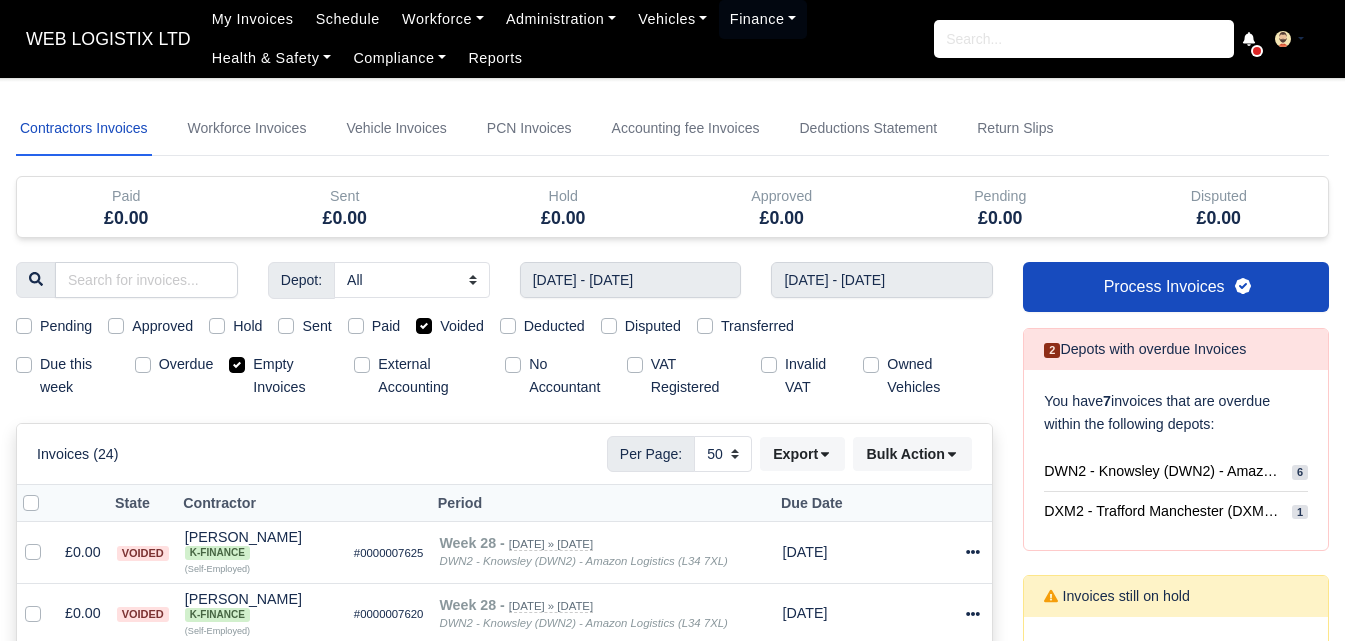 click on "Empty Invoices" at bounding box center [295, 376] 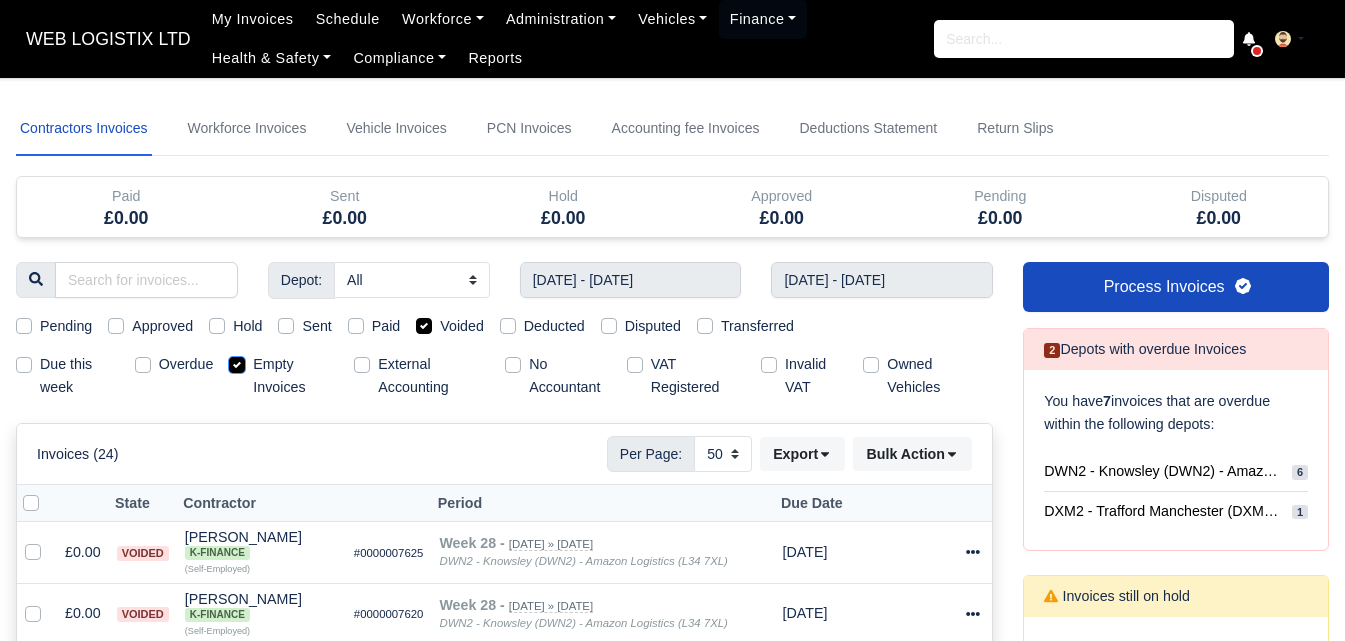 click on "Empty Invoices" at bounding box center [237, 361] 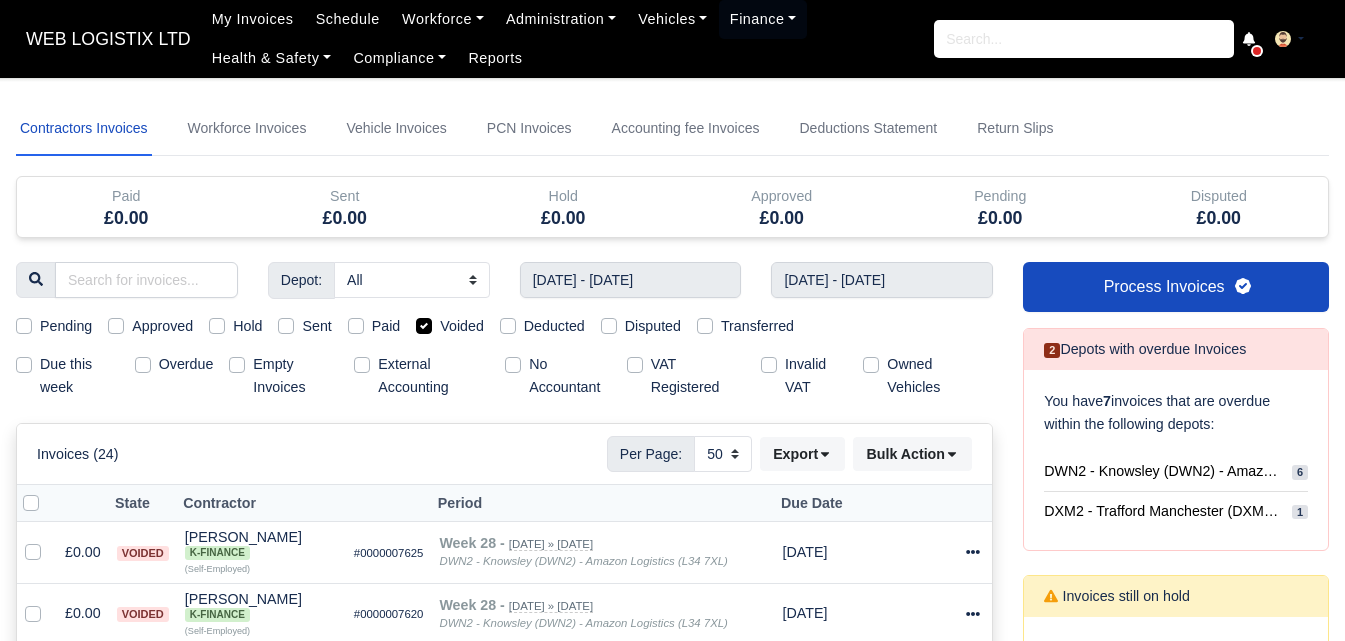 click on "Pending" at bounding box center [66, 326] 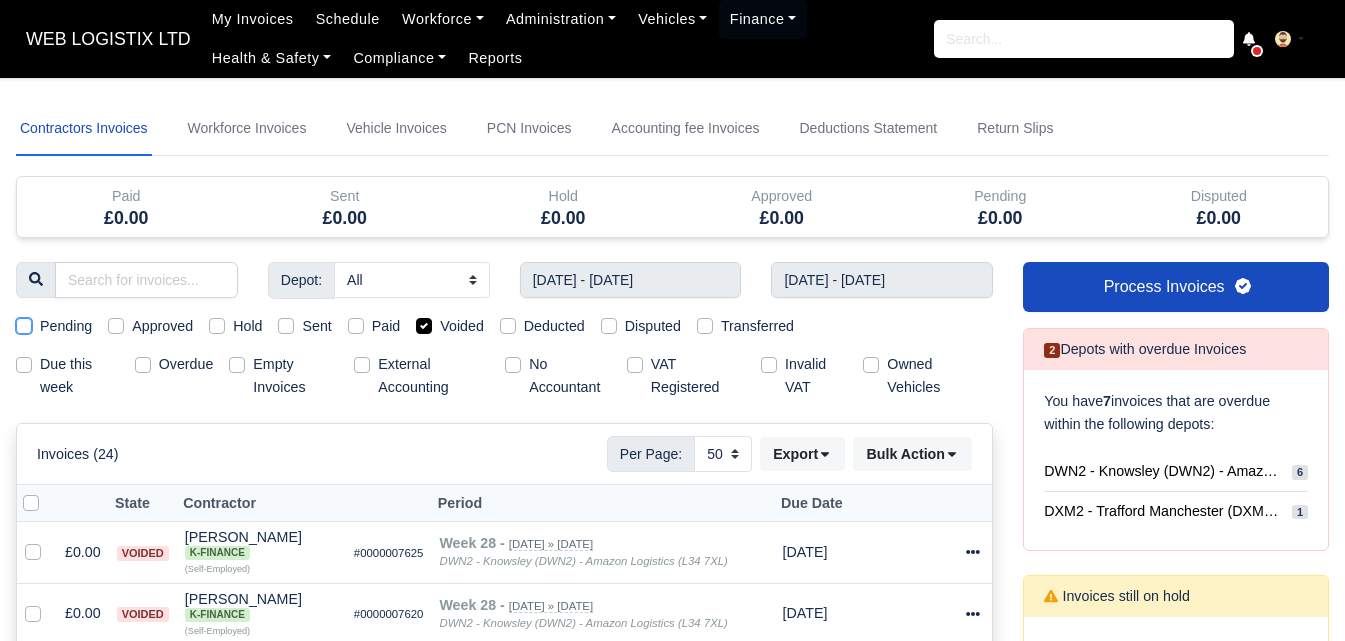 click on "Pending" at bounding box center (24, 323) 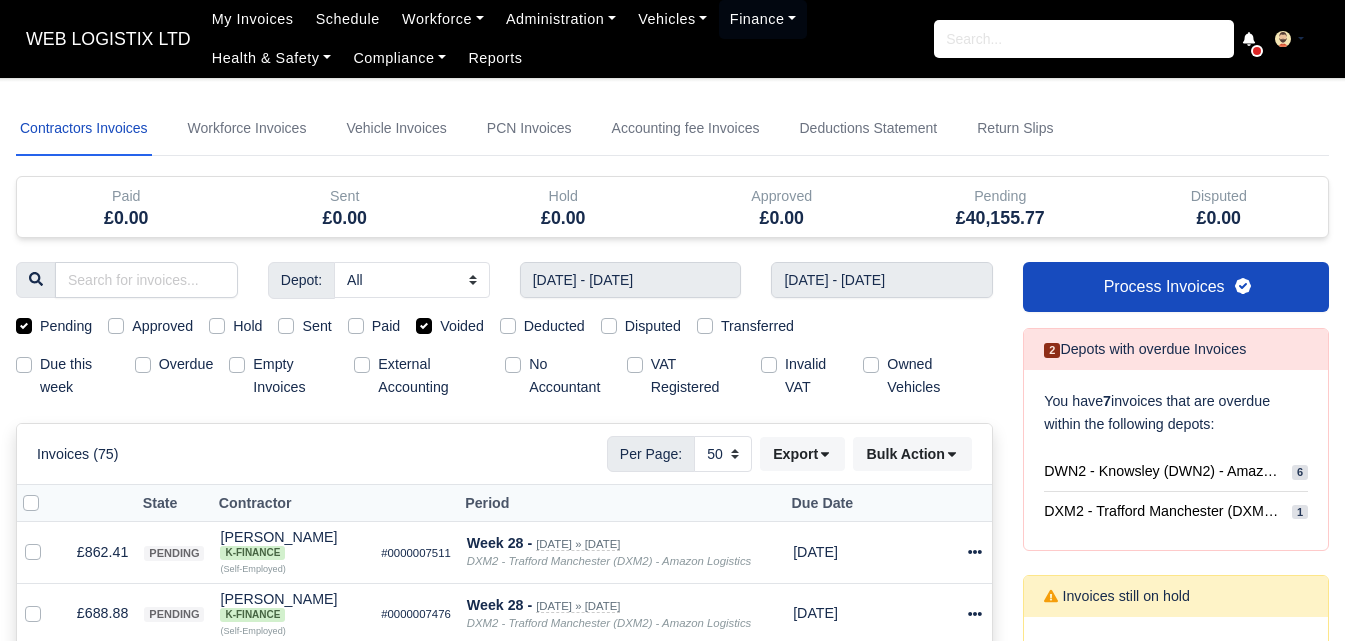click on "Voided" at bounding box center [462, 326] 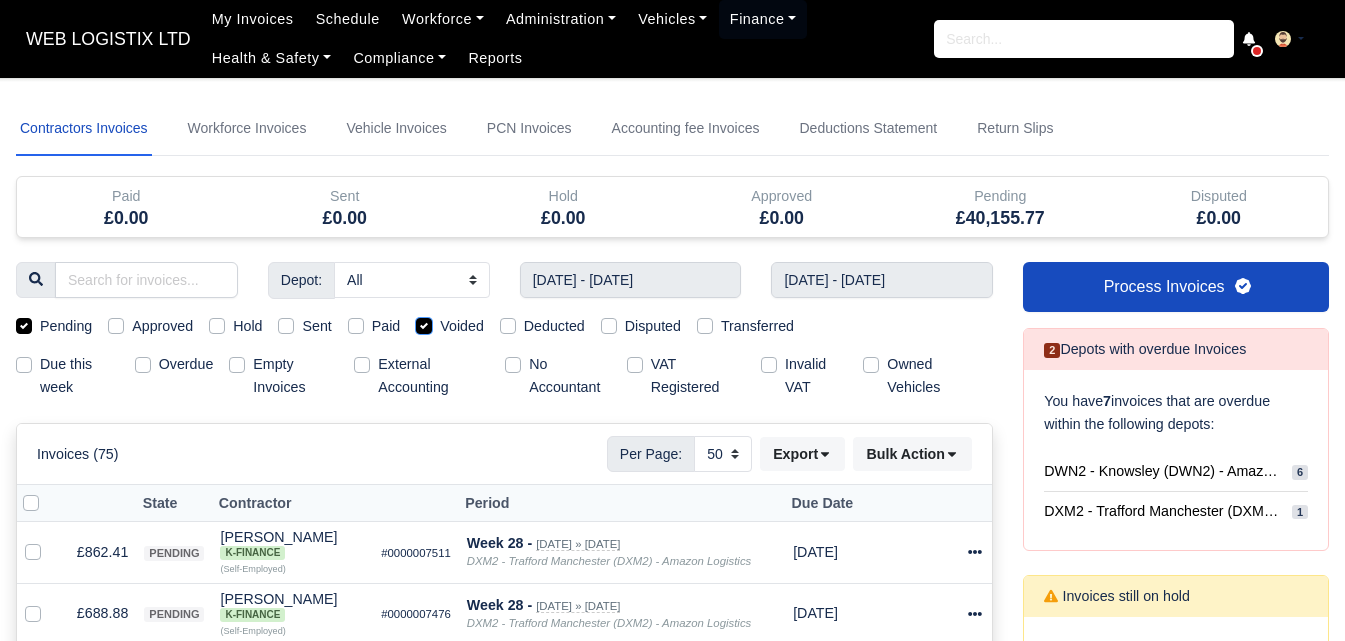 click on "Voided" at bounding box center (424, 323) 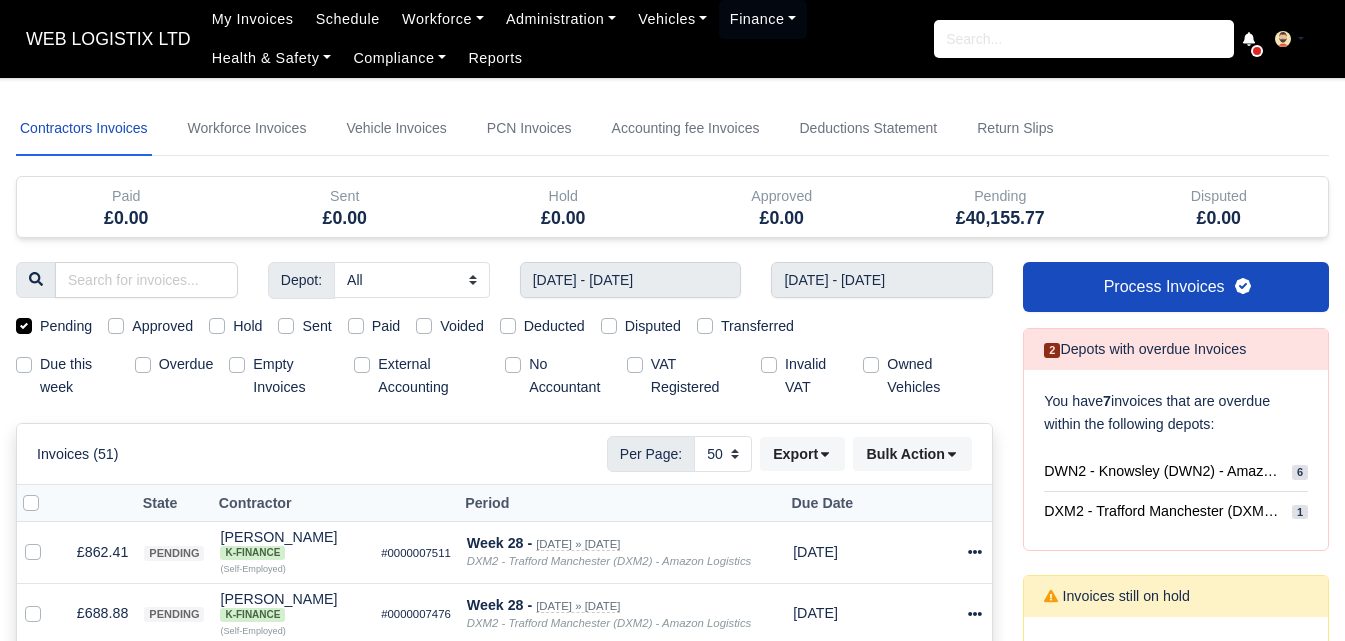 click at bounding box center (47, 492) 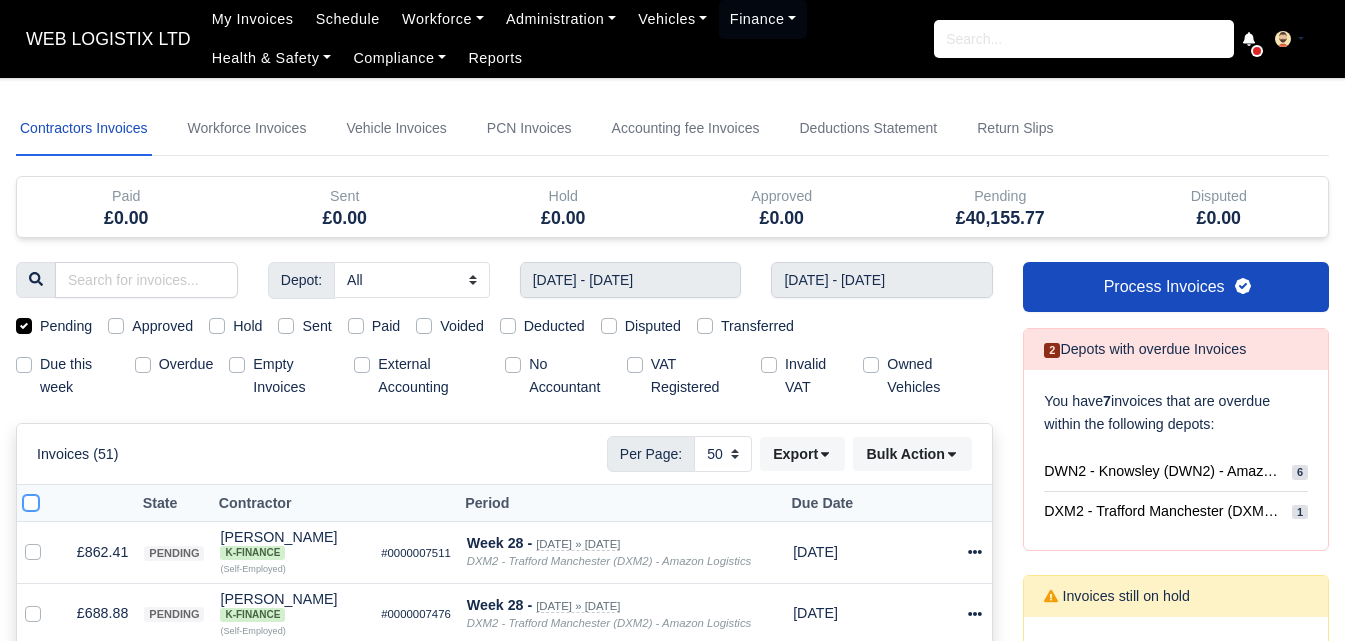 click at bounding box center (31, 500) 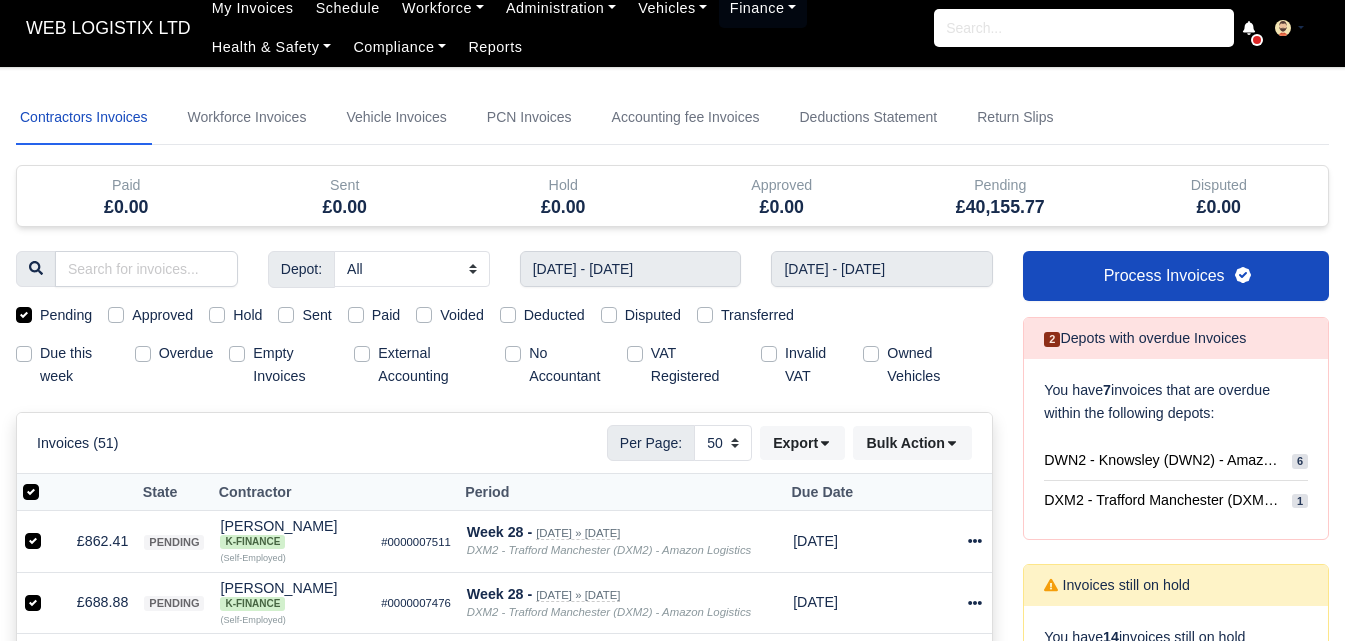 scroll, scrollTop: 0, scrollLeft: 0, axis: both 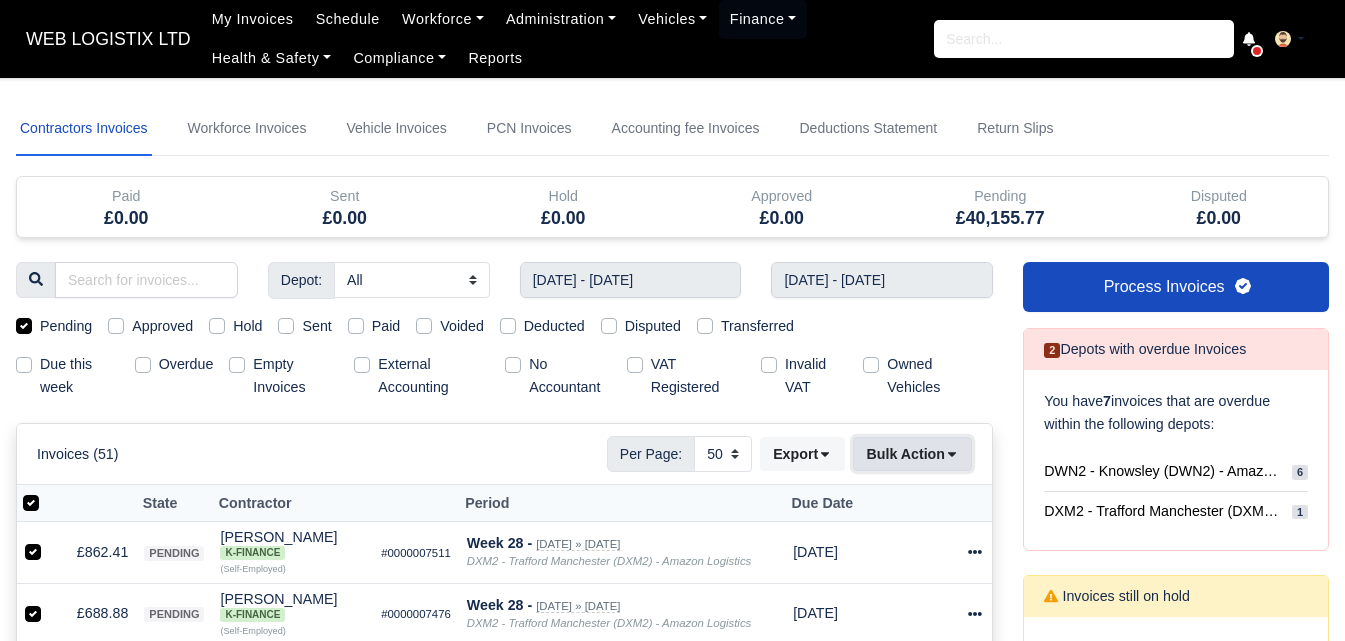click on "Bulk Action" at bounding box center (912, 454) 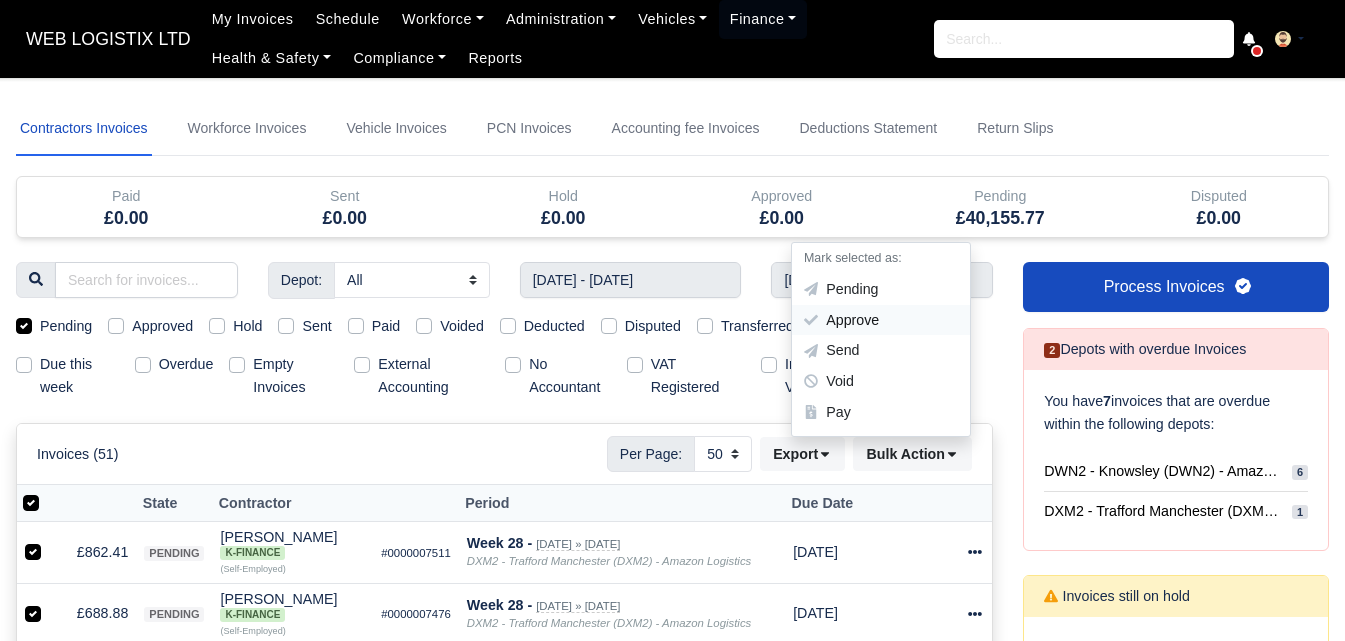 click on "Approve" at bounding box center (881, 320) 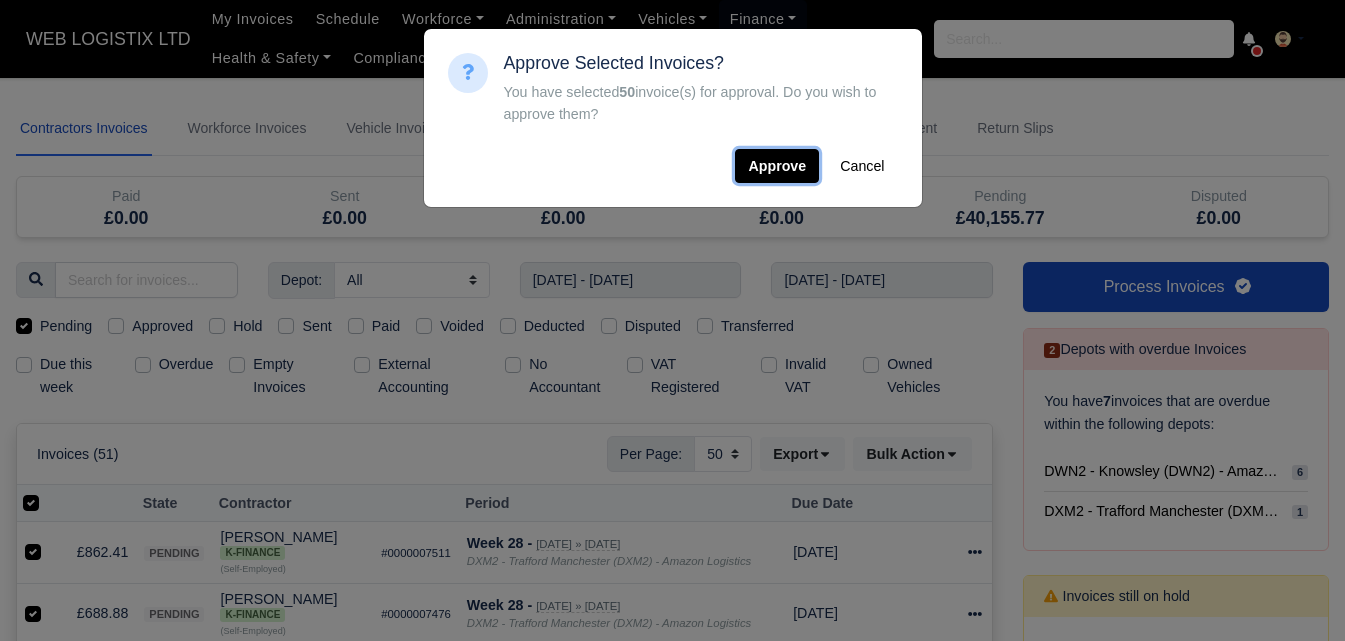 click on "Approve" at bounding box center [777, 166] 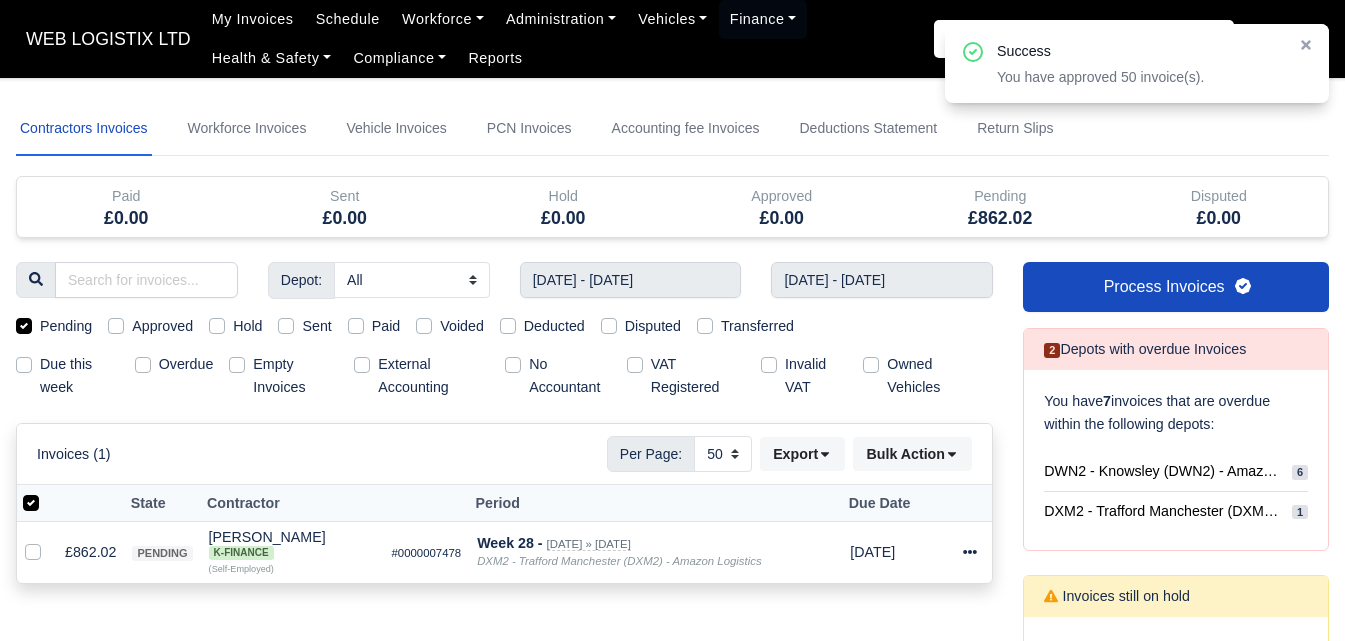 click at bounding box center (47, 492) 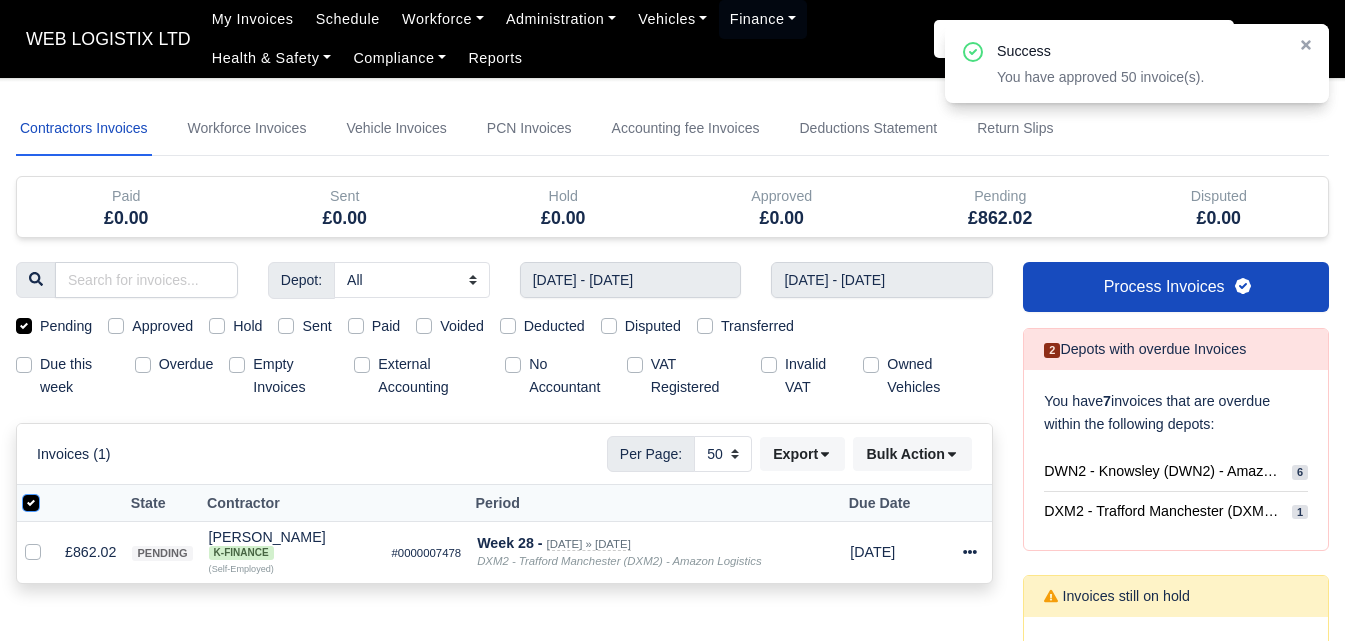 click at bounding box center (31, 500) 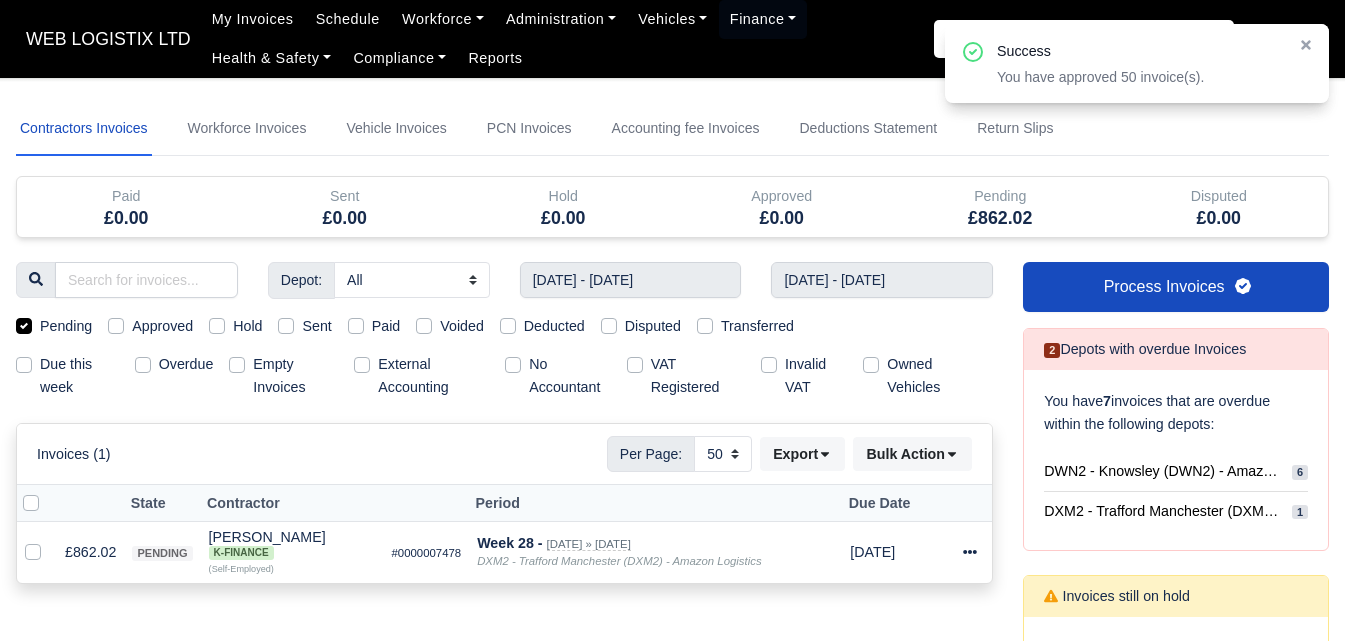 click at bounding box center [47, 492] 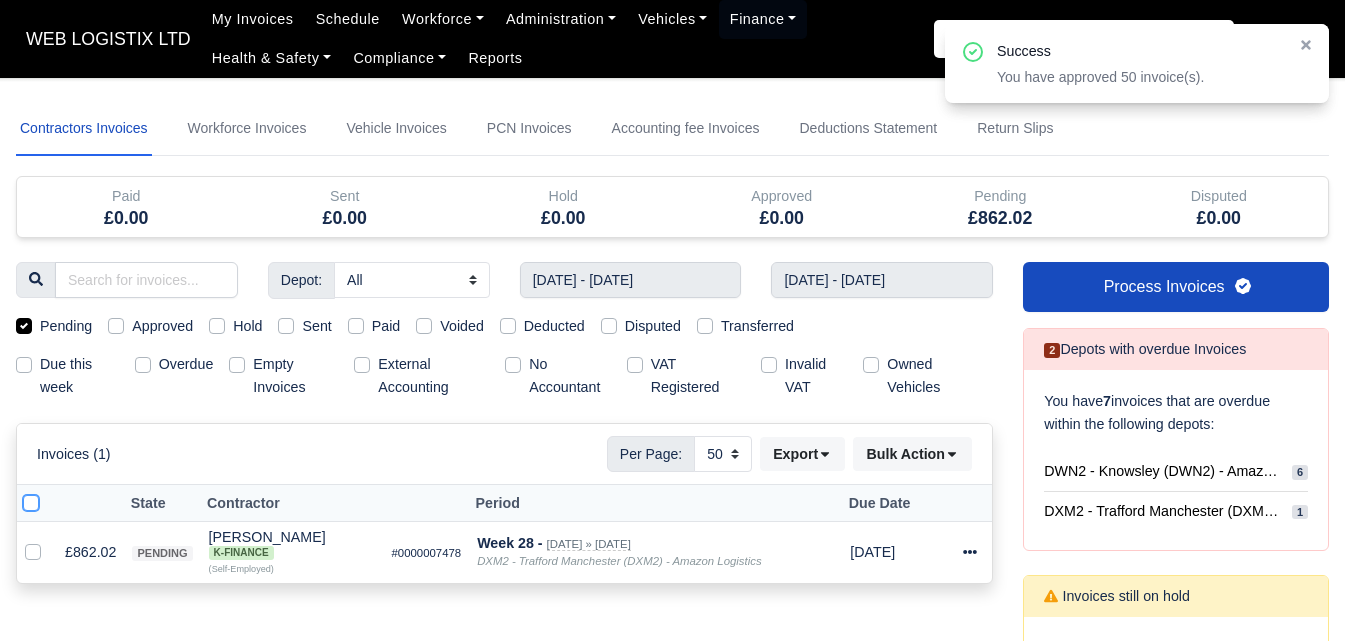 click at bounding box center (31, 500) 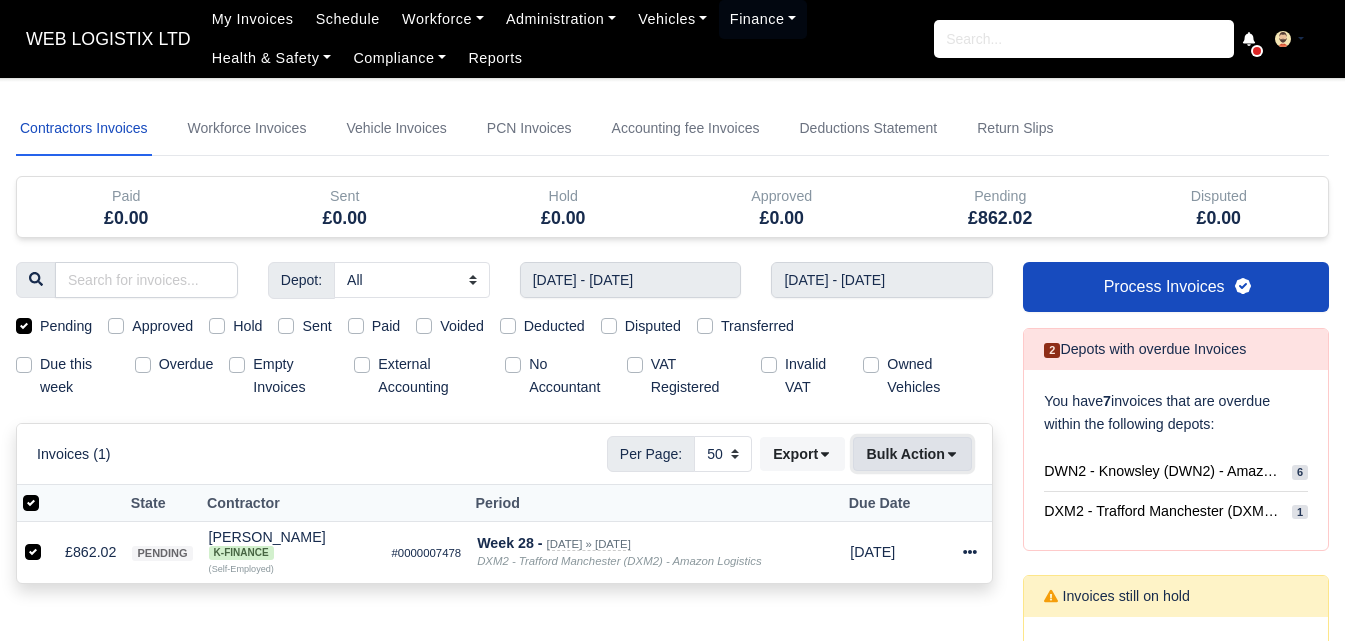 click on "Bulk Action" at bounding box center (912, 454) 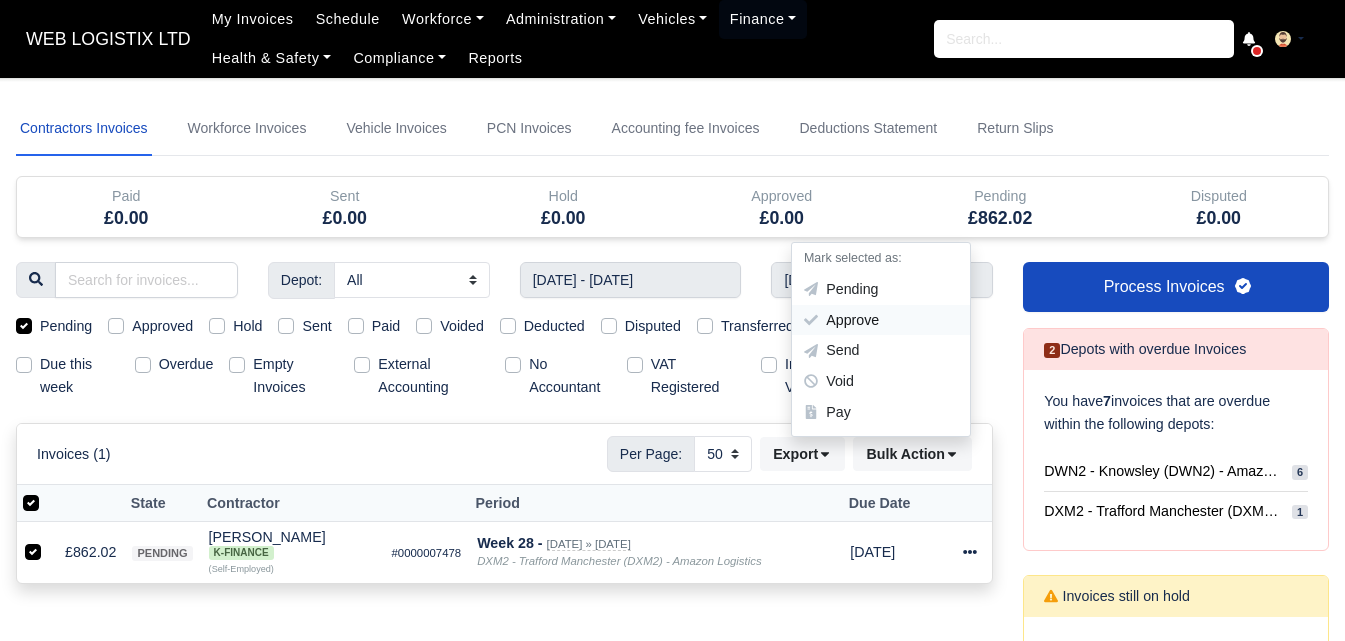 click on "Approve" at bounding box center [881, 320] 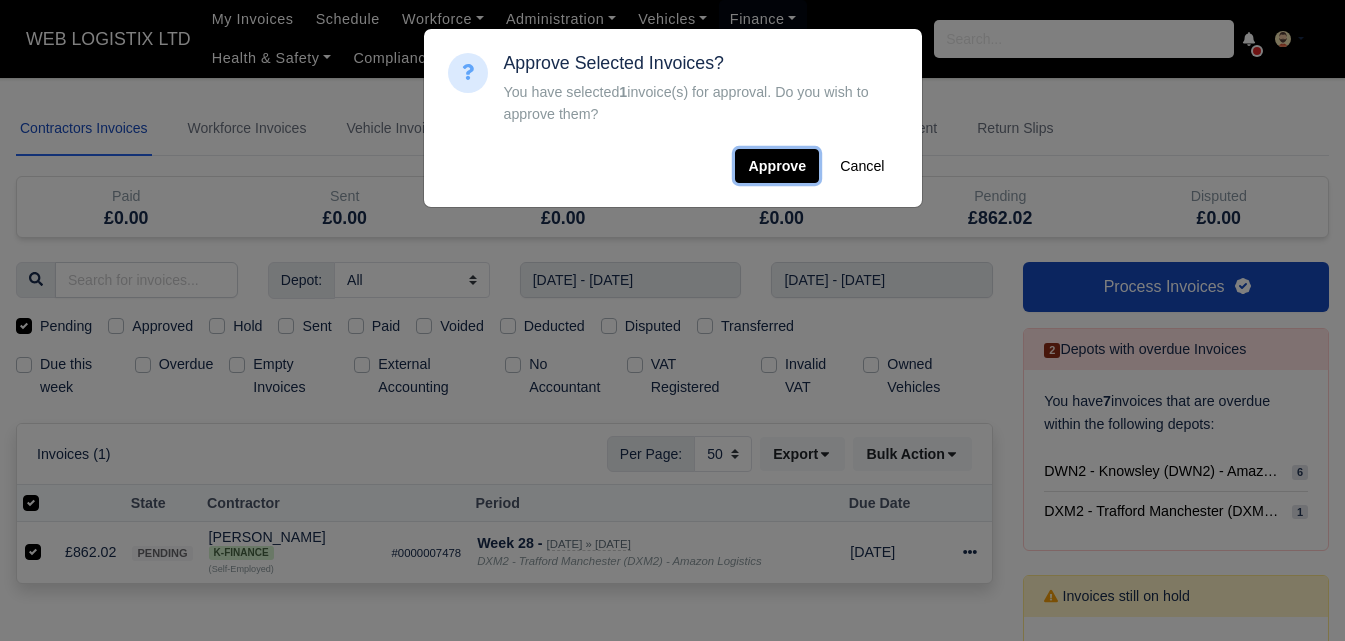 click on "Approve" at bounding box center (777, 166) 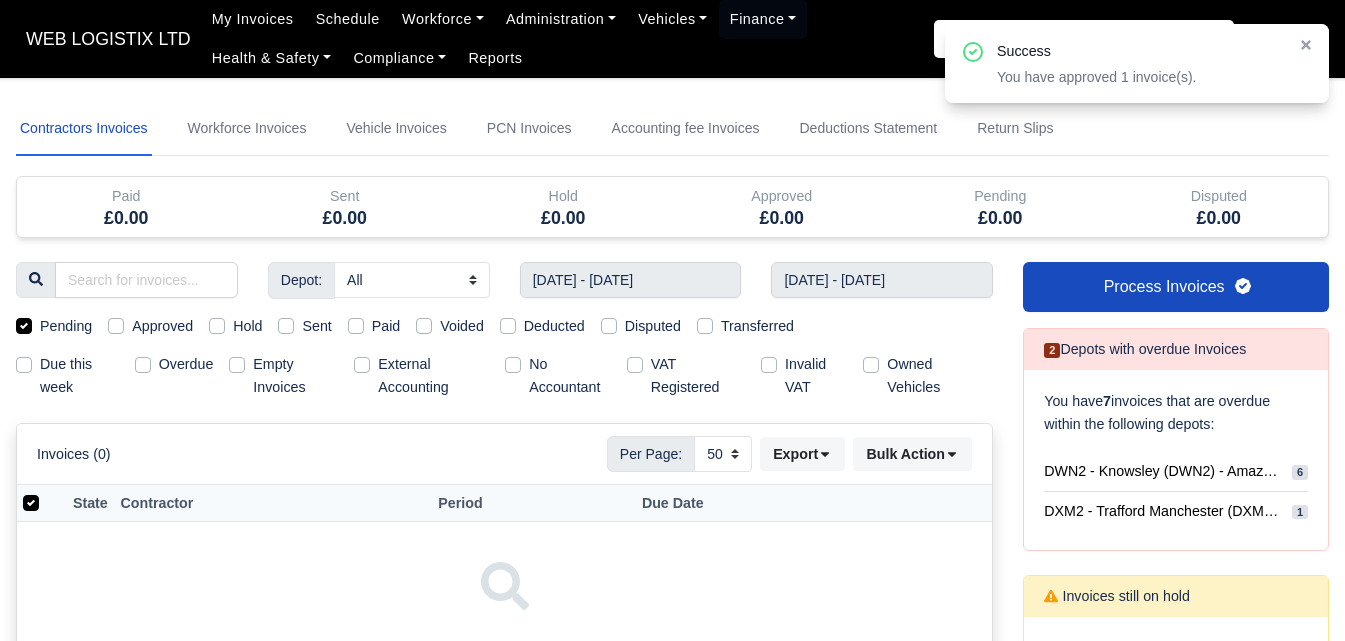 click on "Approved" at bounding box center [162, 326] 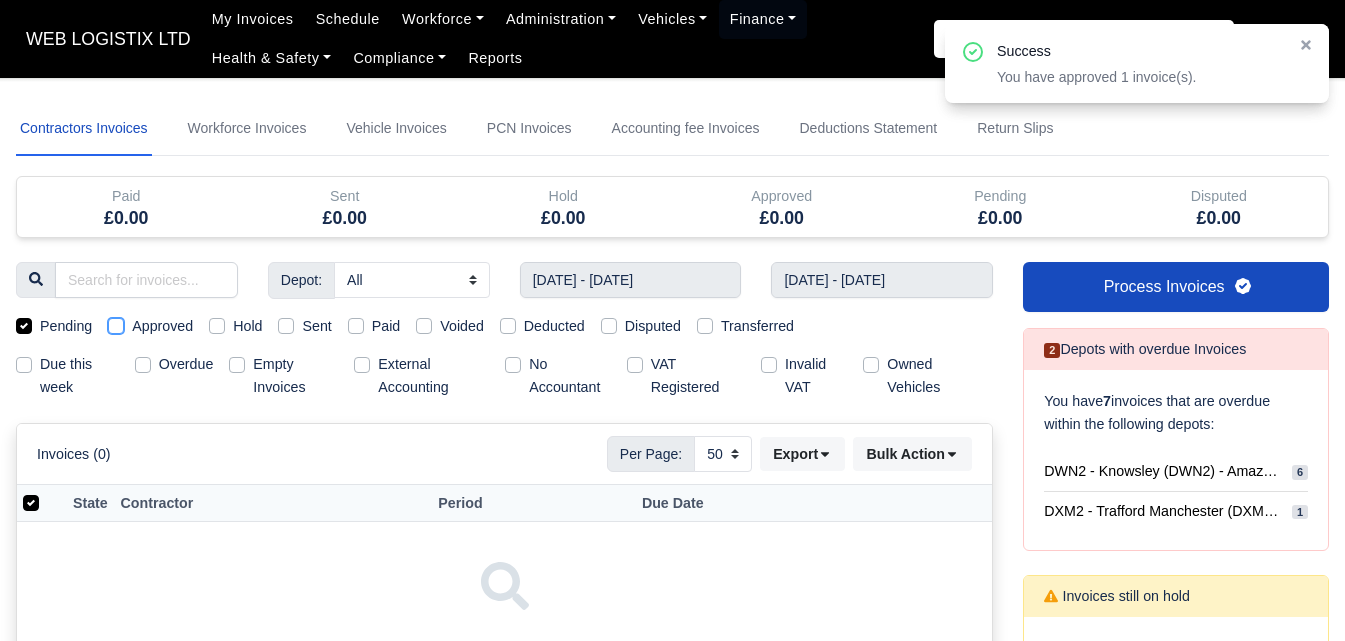 click on "Approved" at bounding box center (116, 323) 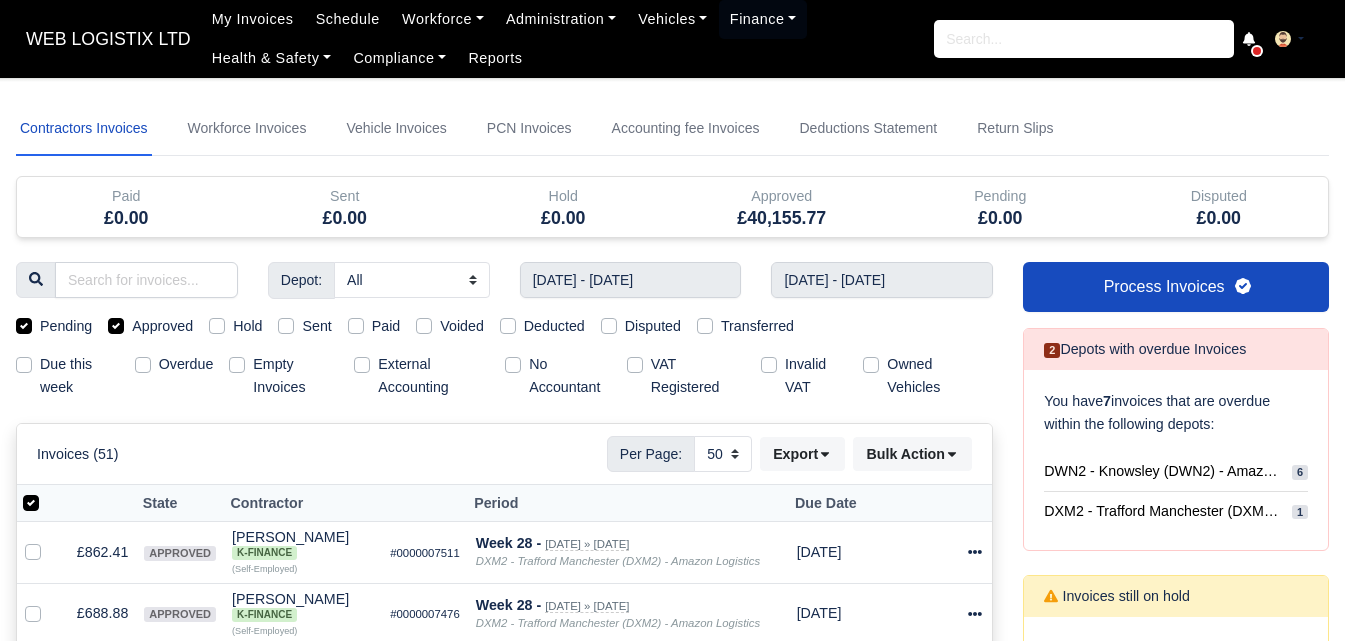 click at bounding box center (47, 492) 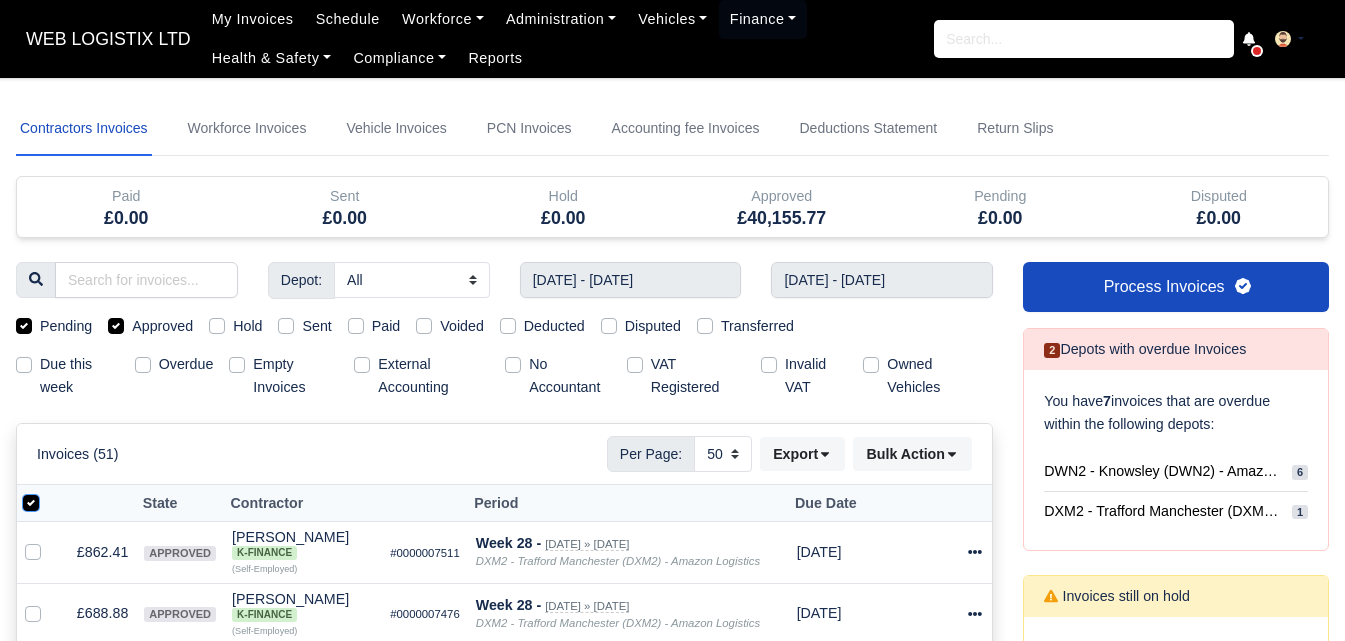 click at bounding box center [31, 500] 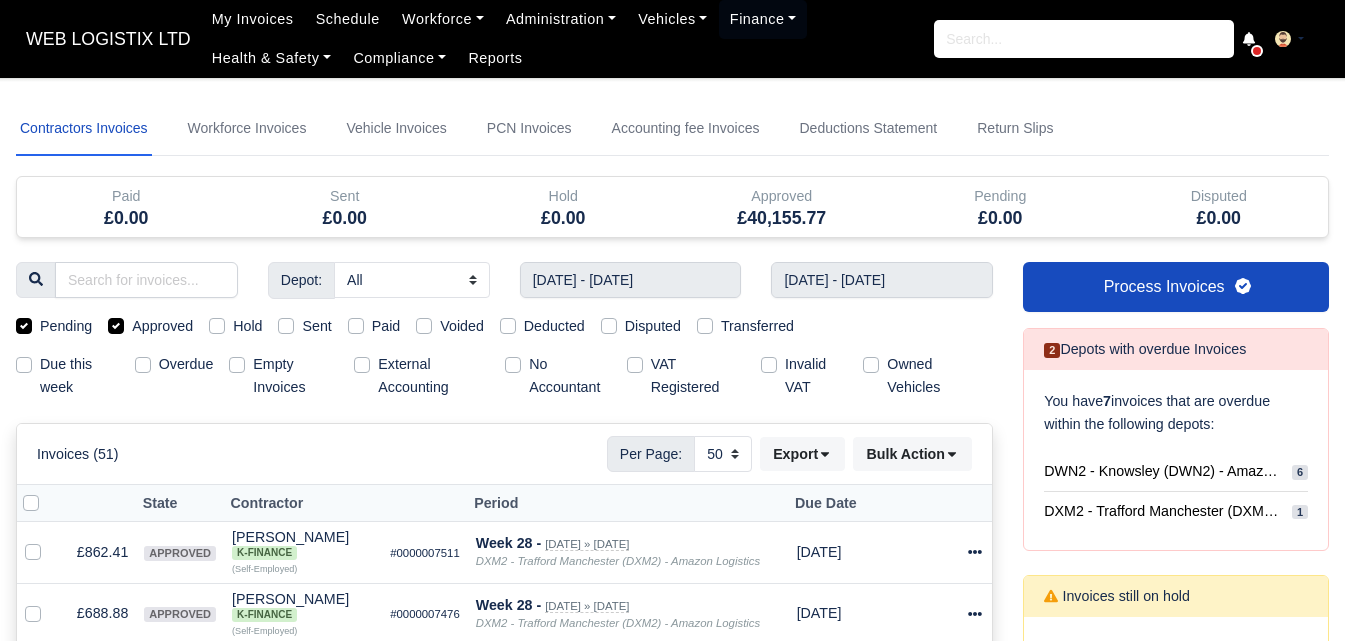 click on "Pending" at bounding box center [66, 326] 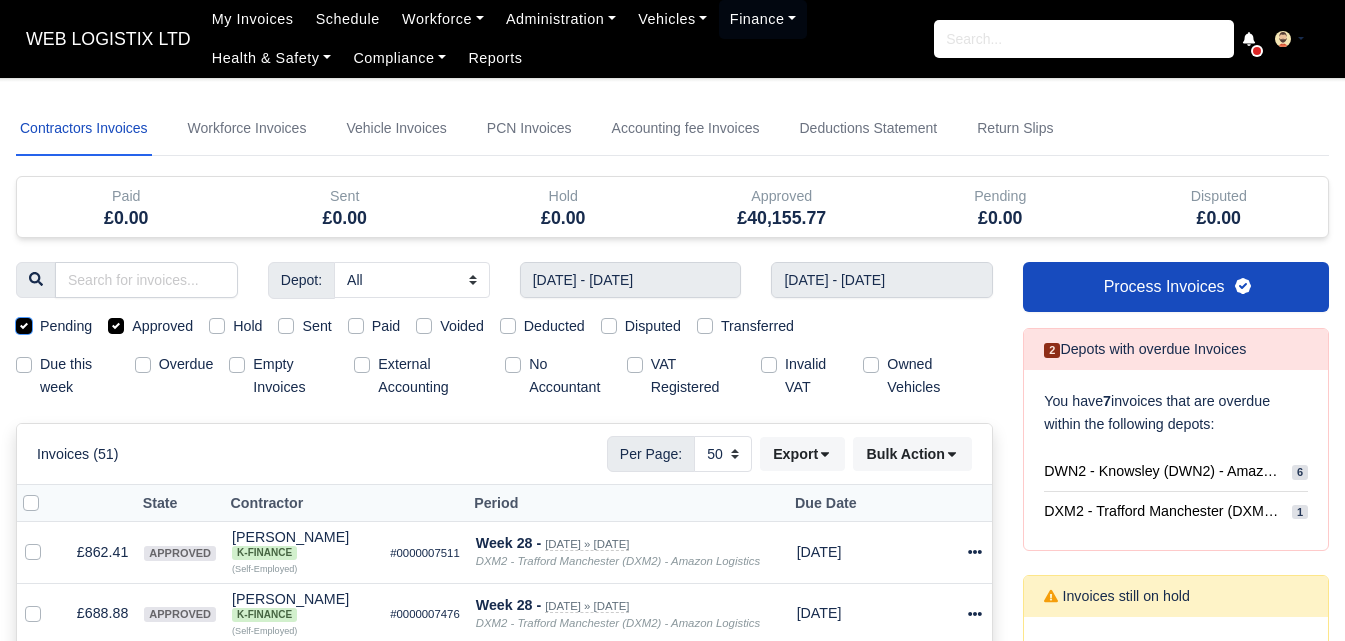 click on "Pending" at bounding box center (24, 323) 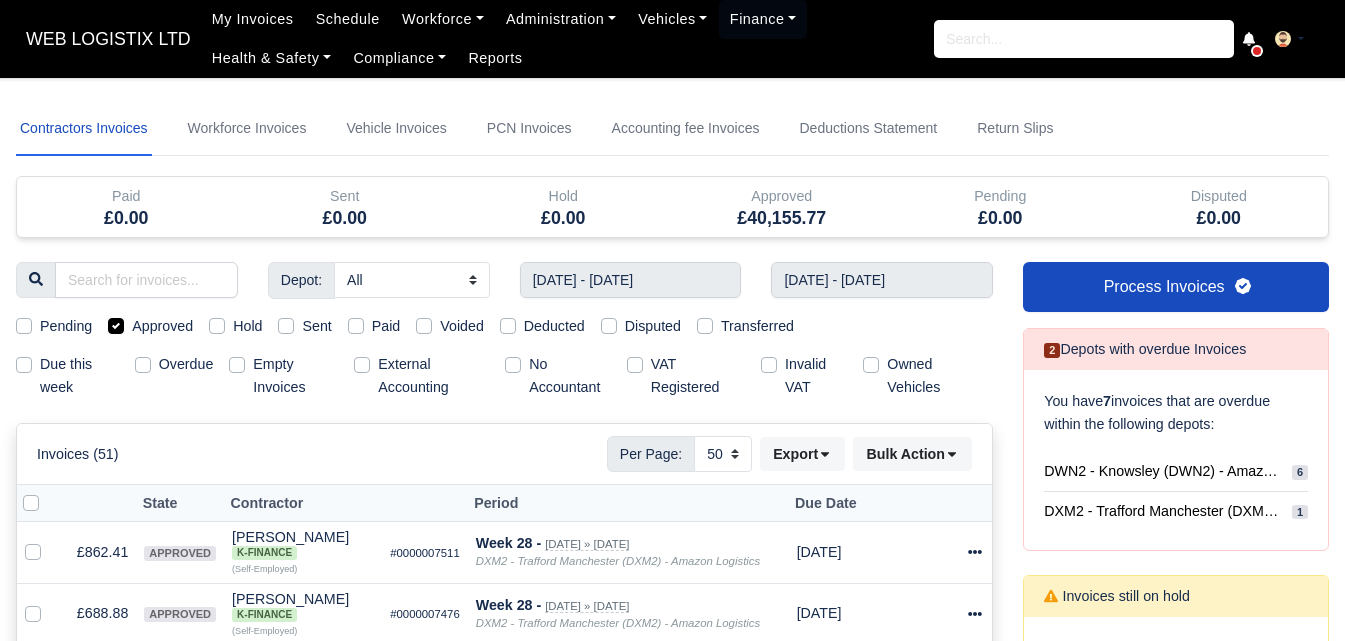 click at bounding box center [47, 492] 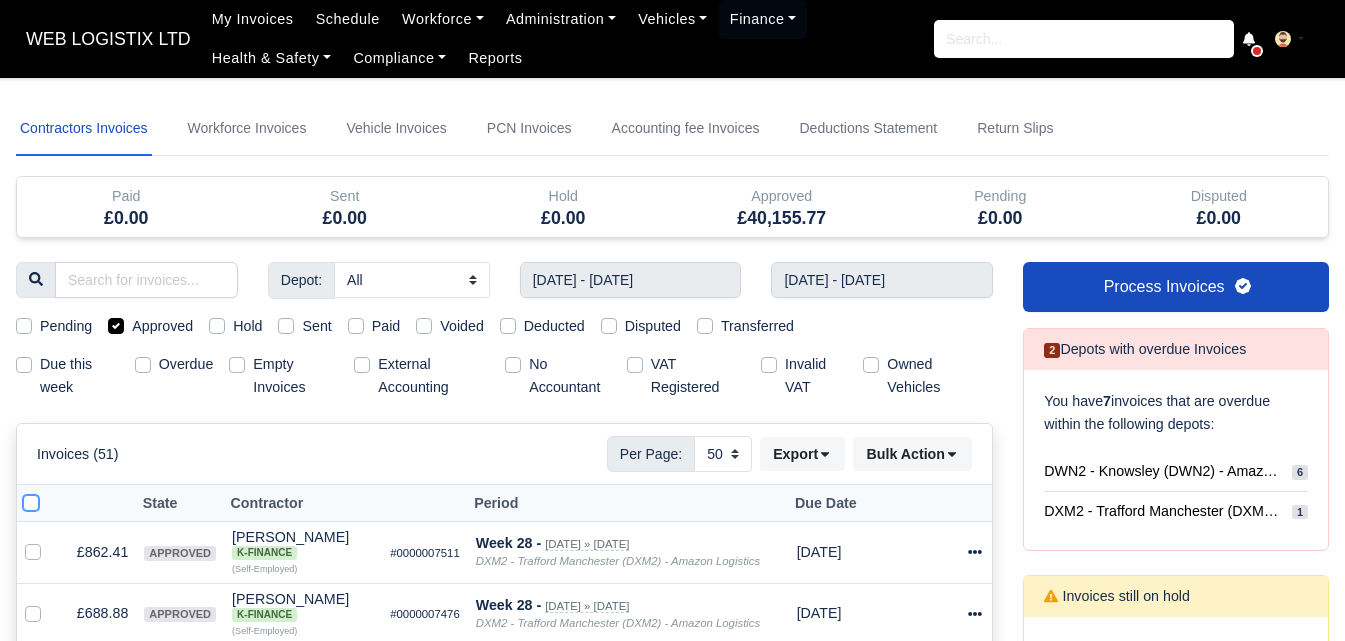 click at bounding box center (31, 500) 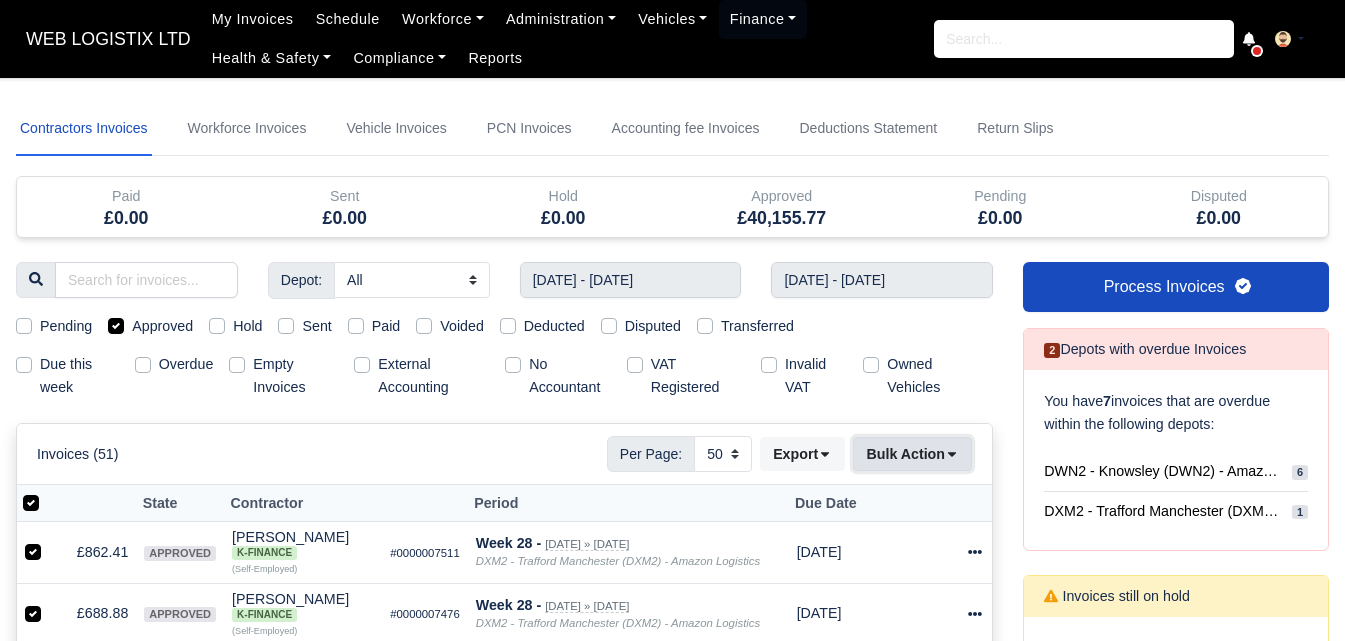 click on "Bulk Action" at bounding box center (912, 454) 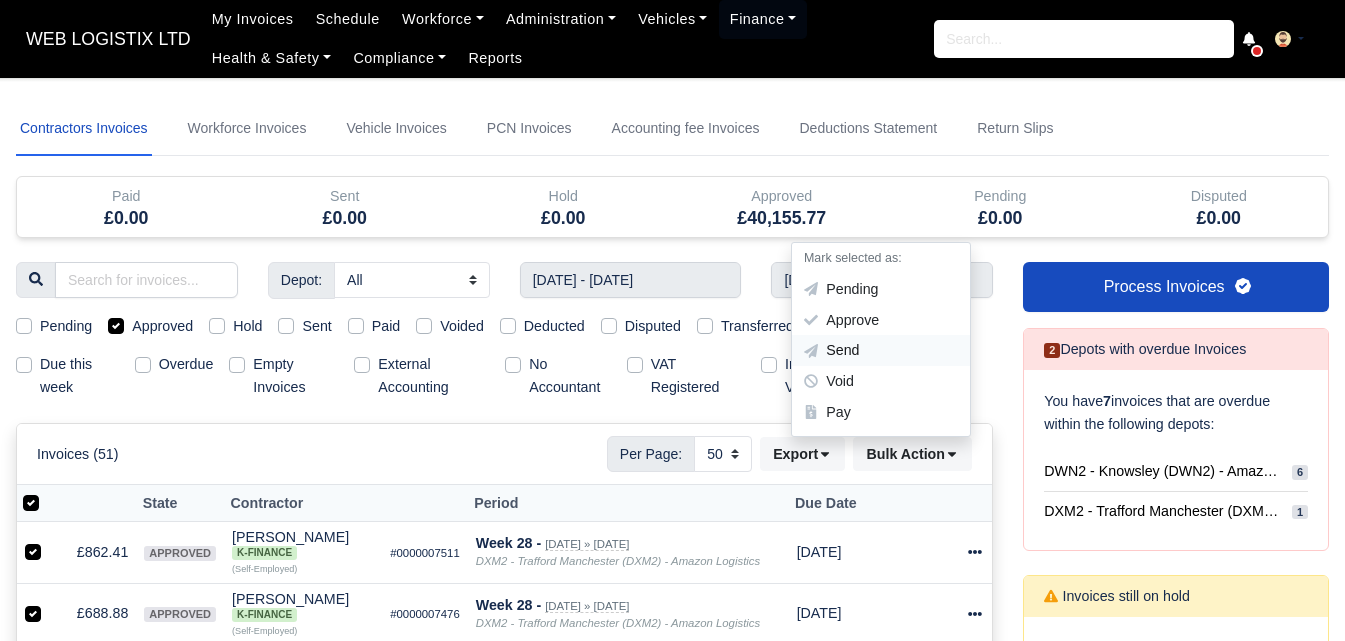 click on "Send" at bounding box center (881, 351) 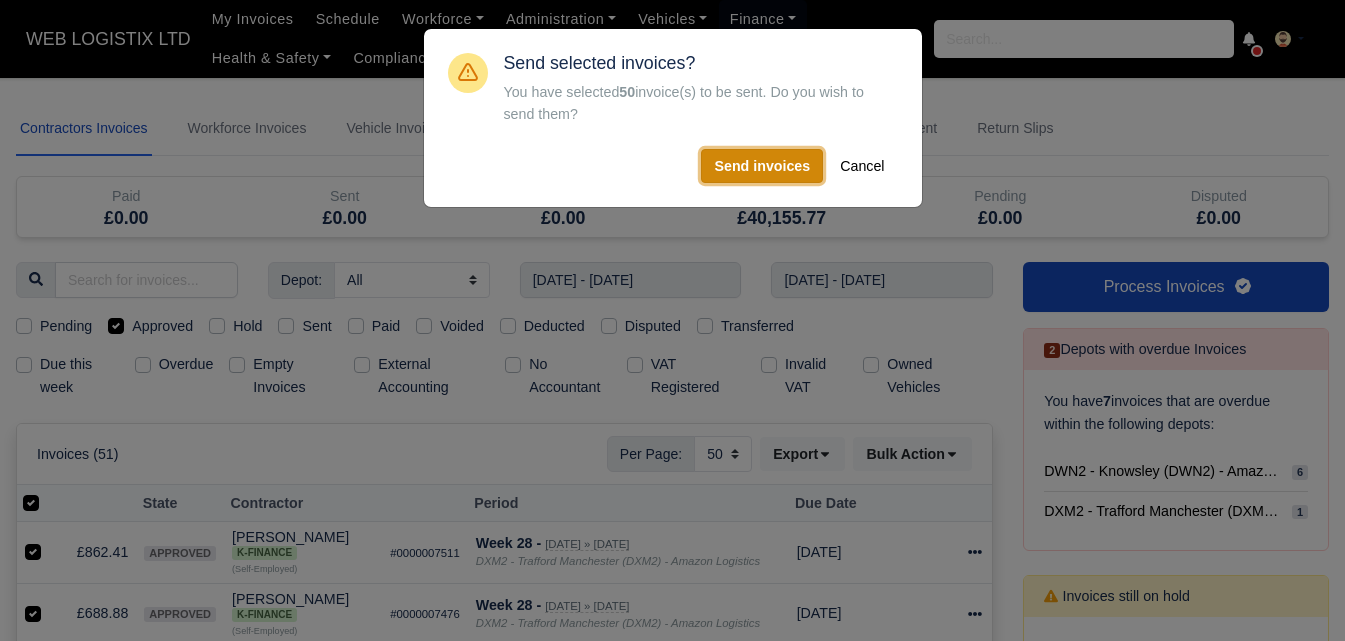 click on "Send invoices" at bounding box center [762, 166] 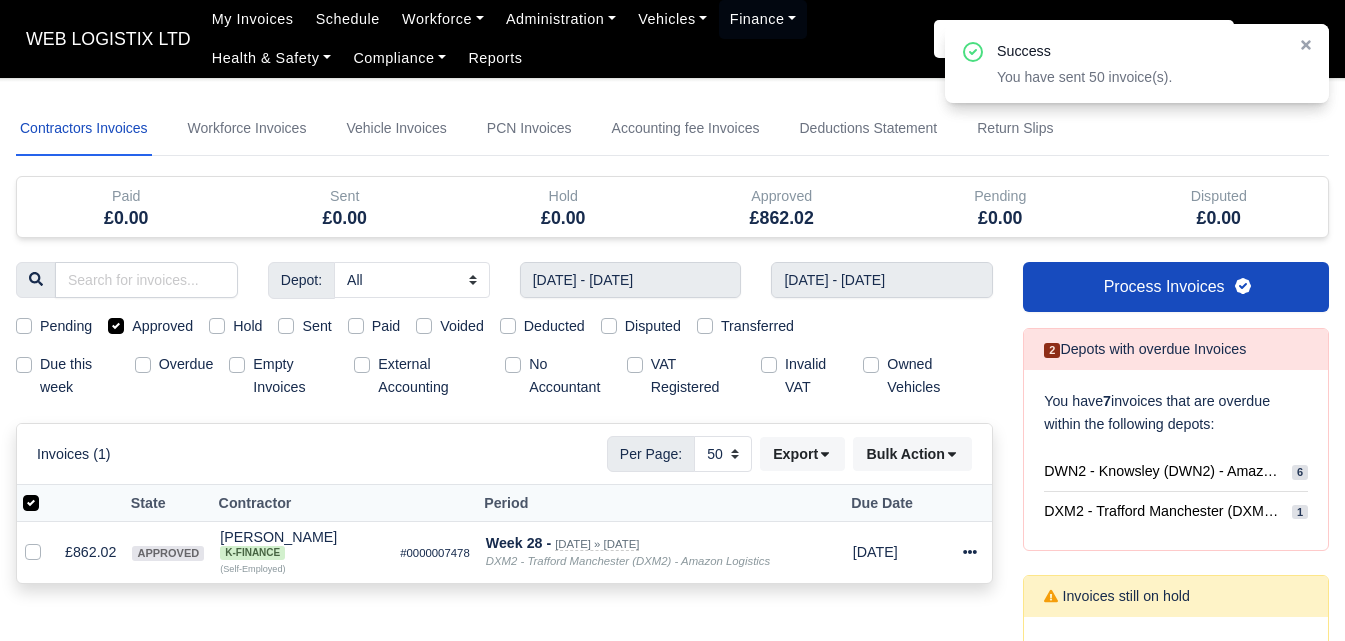 click at bounding box center [36, 503] 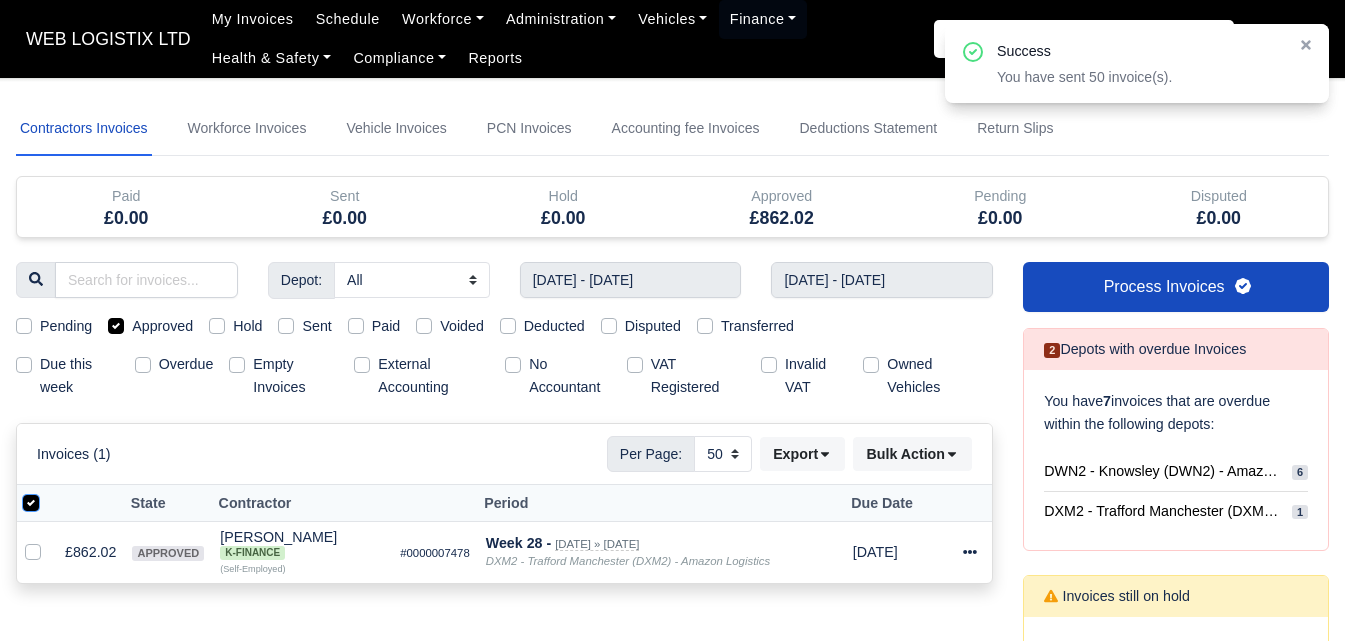 click at bounding box center [31, 500] 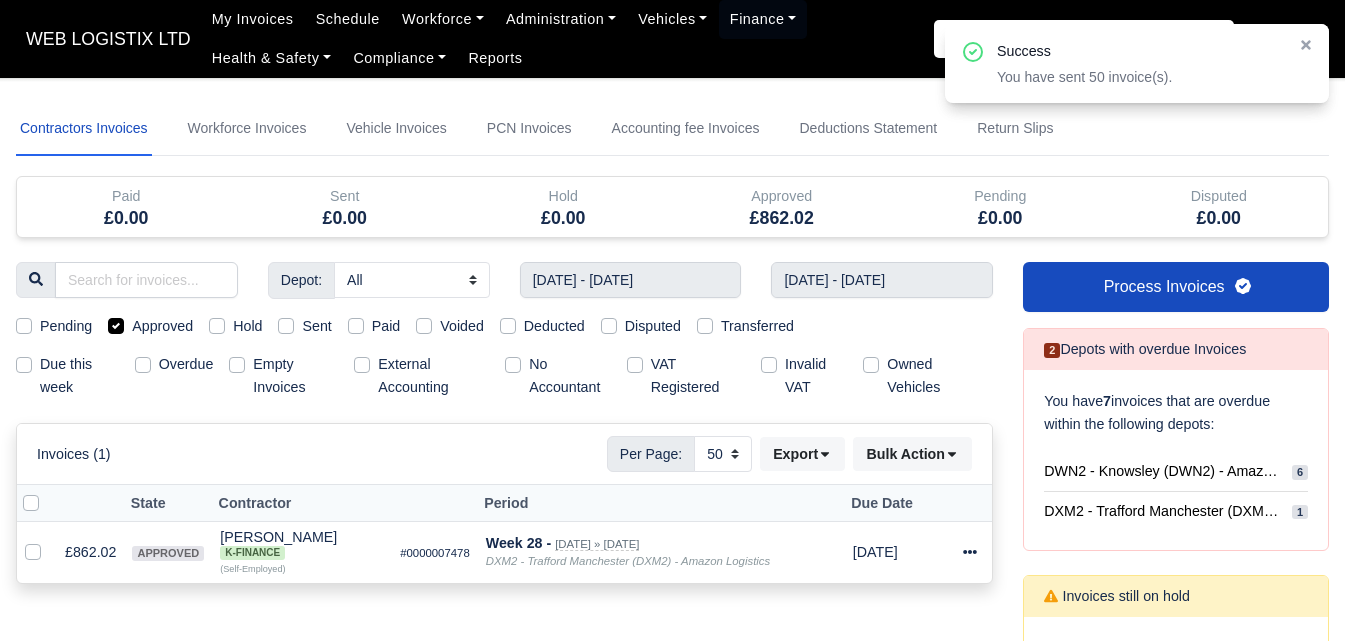 click at bounding box center (47, 492) 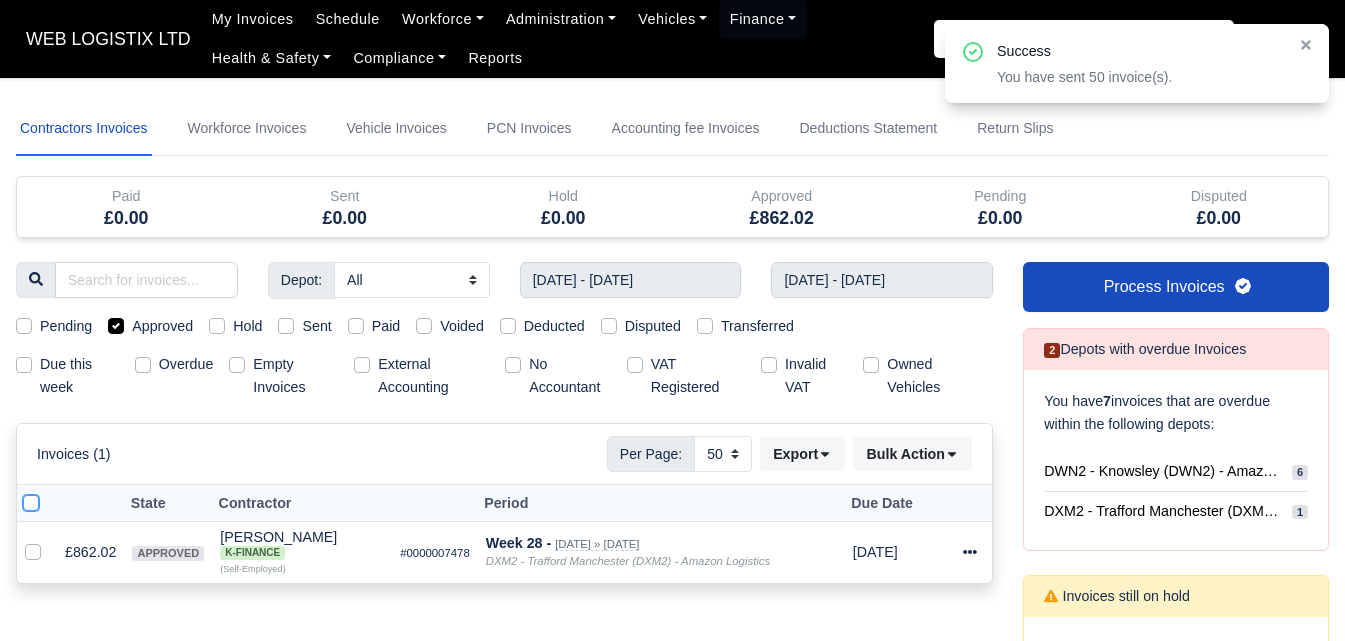 click at bounding box center [31, 500] 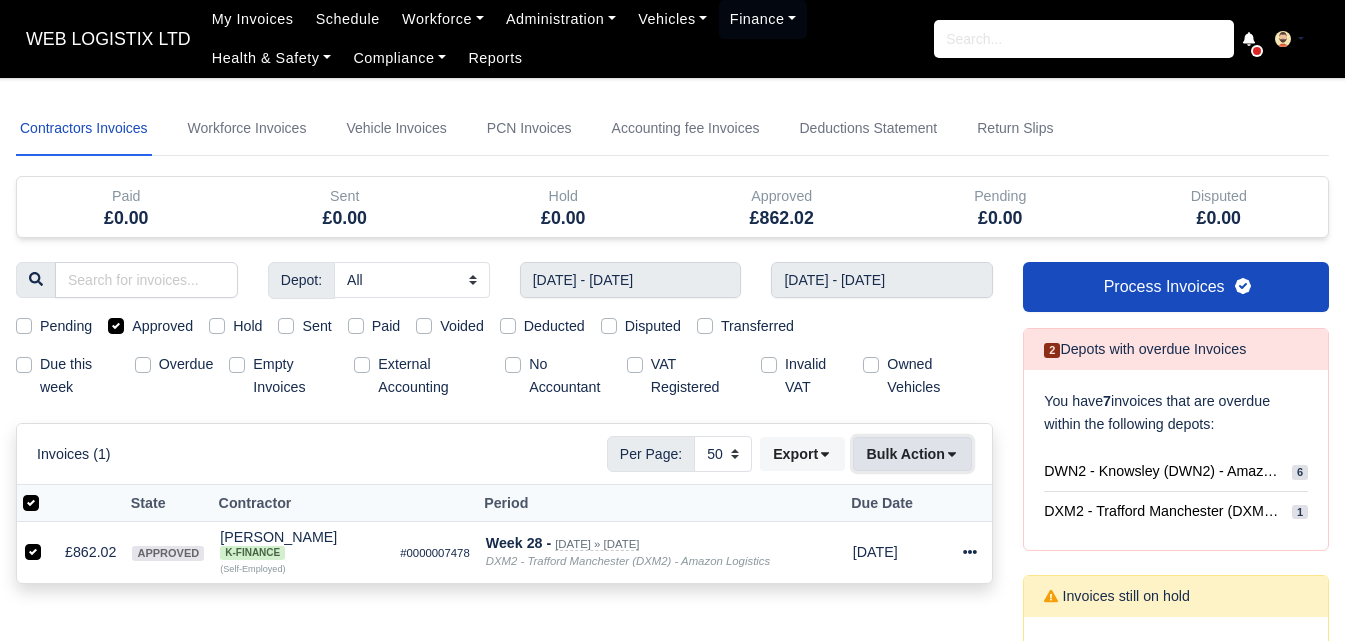 click on "Bulk Action" at bounding box center (912, 454) 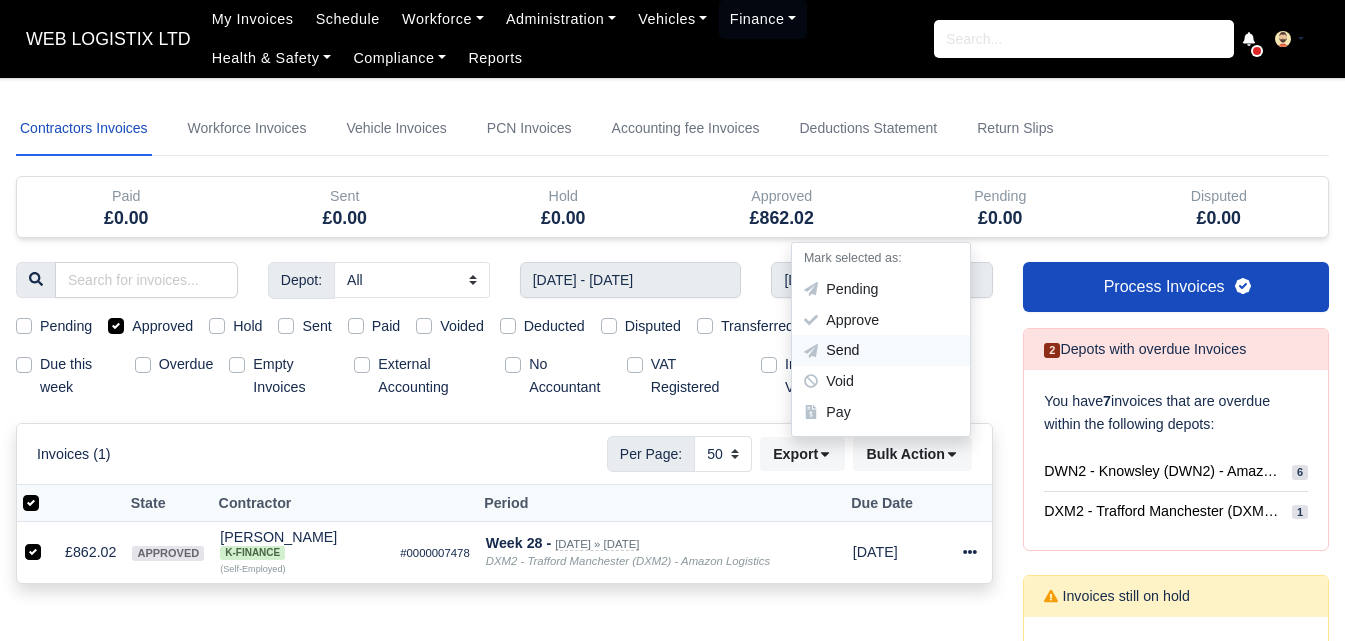 click on "Send" at bounding box center (881, 351) 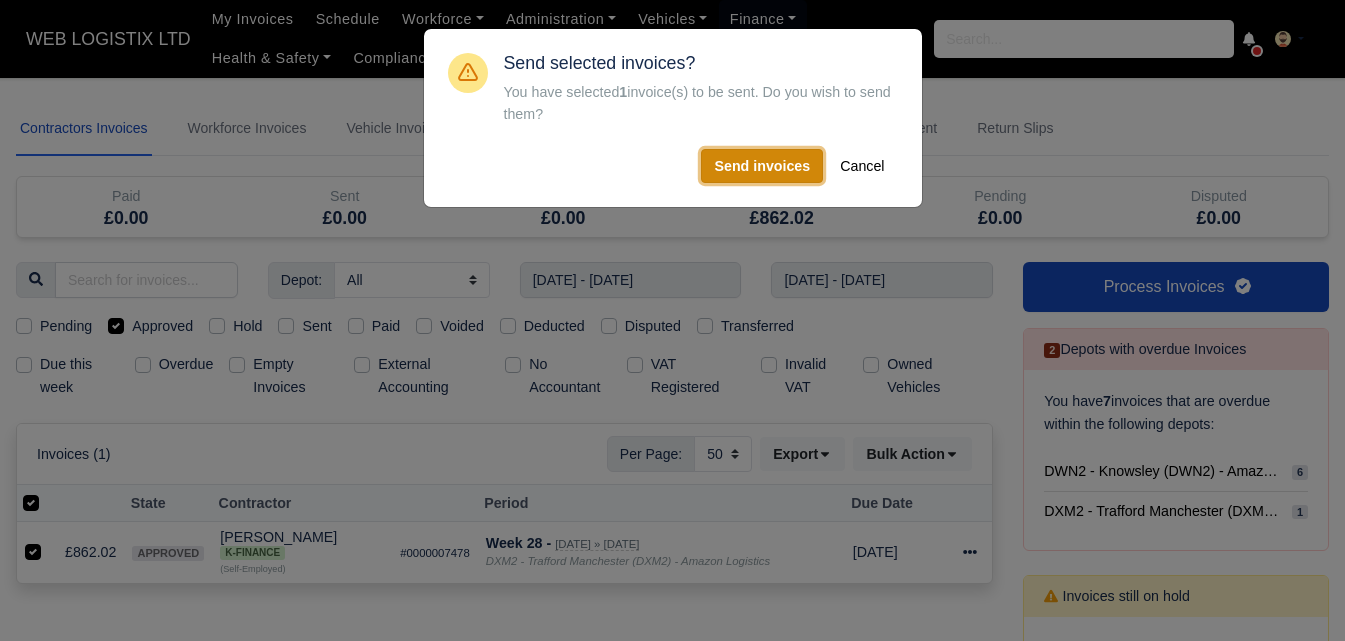 click on "Send invoices" at bounding box center (762, 166) 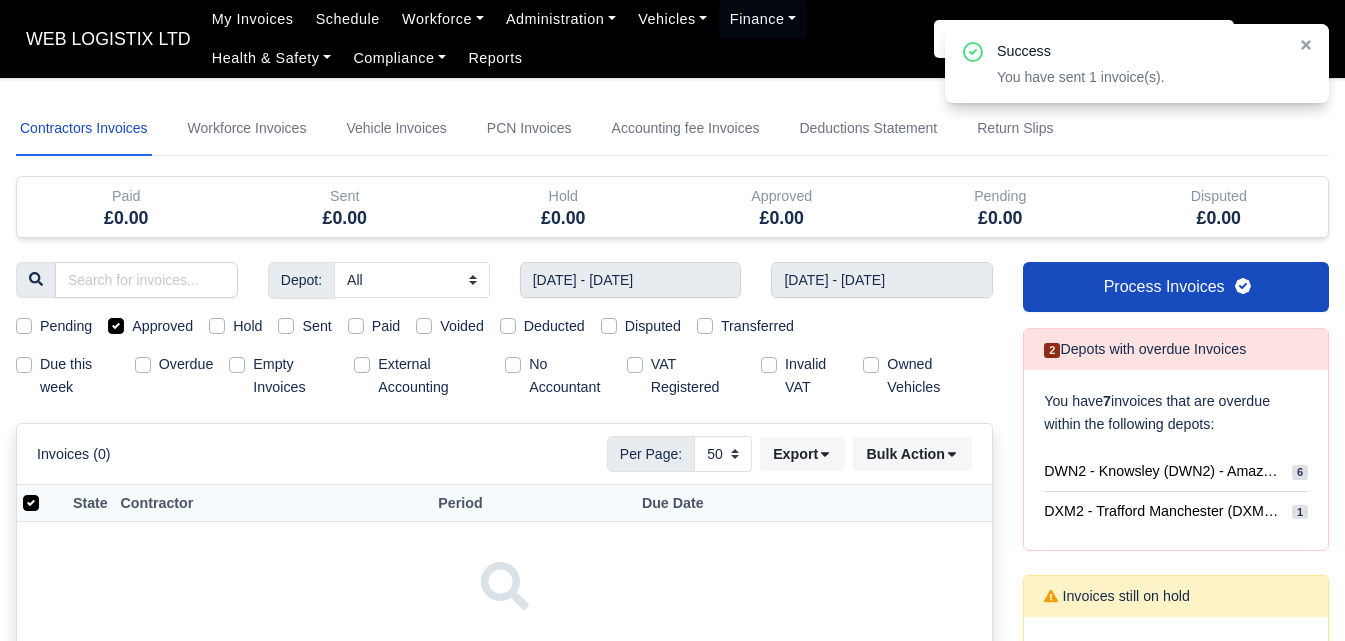 click on "Sent" at bounding box center (316, 326) 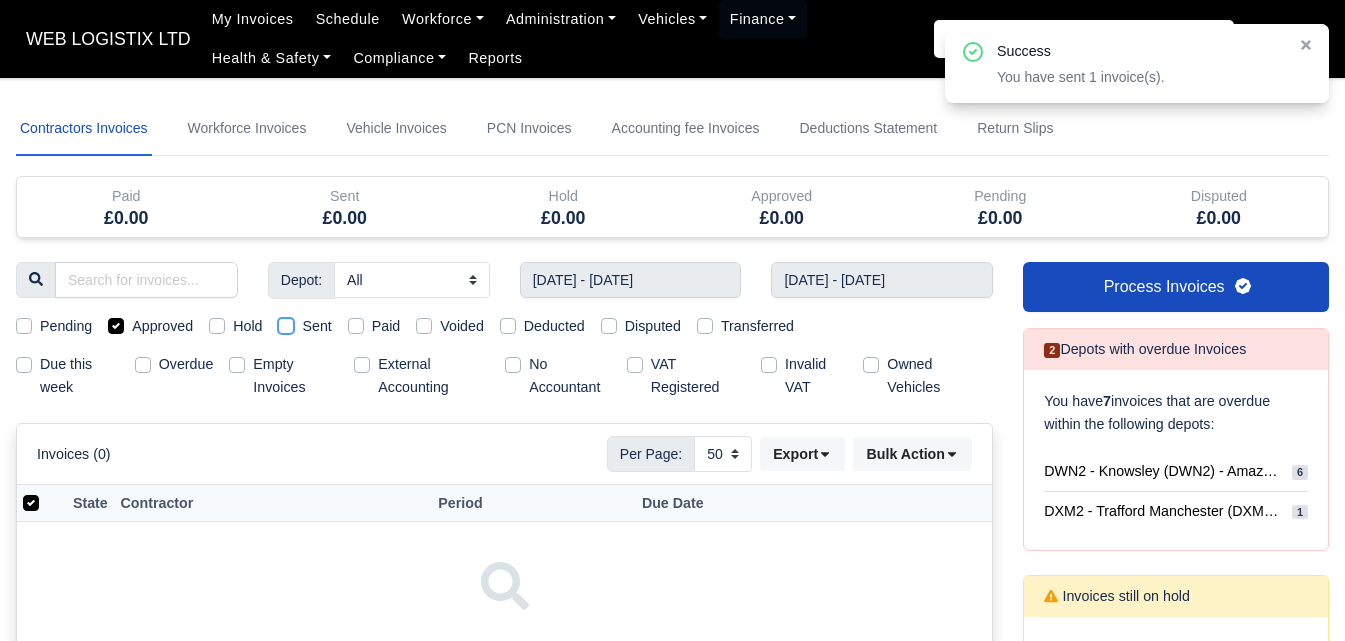 click on "Sent" at bounding box center [286, 323] 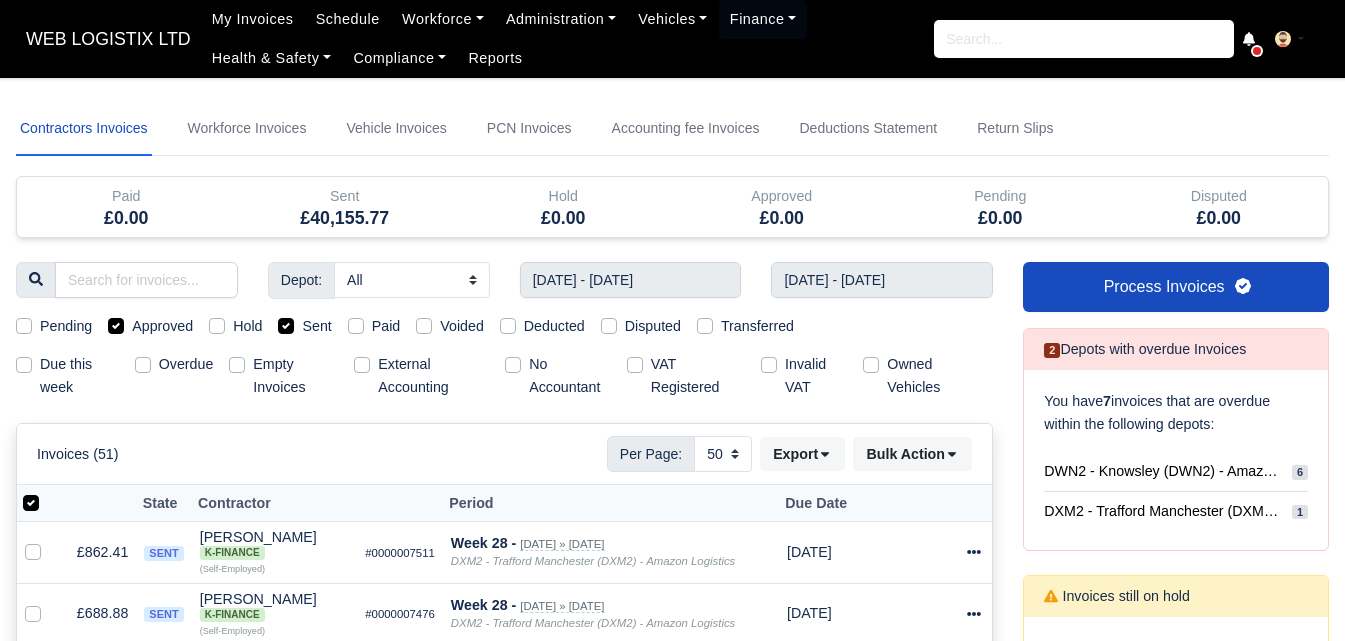 click on "Approved" at bounding box center (162, 326) 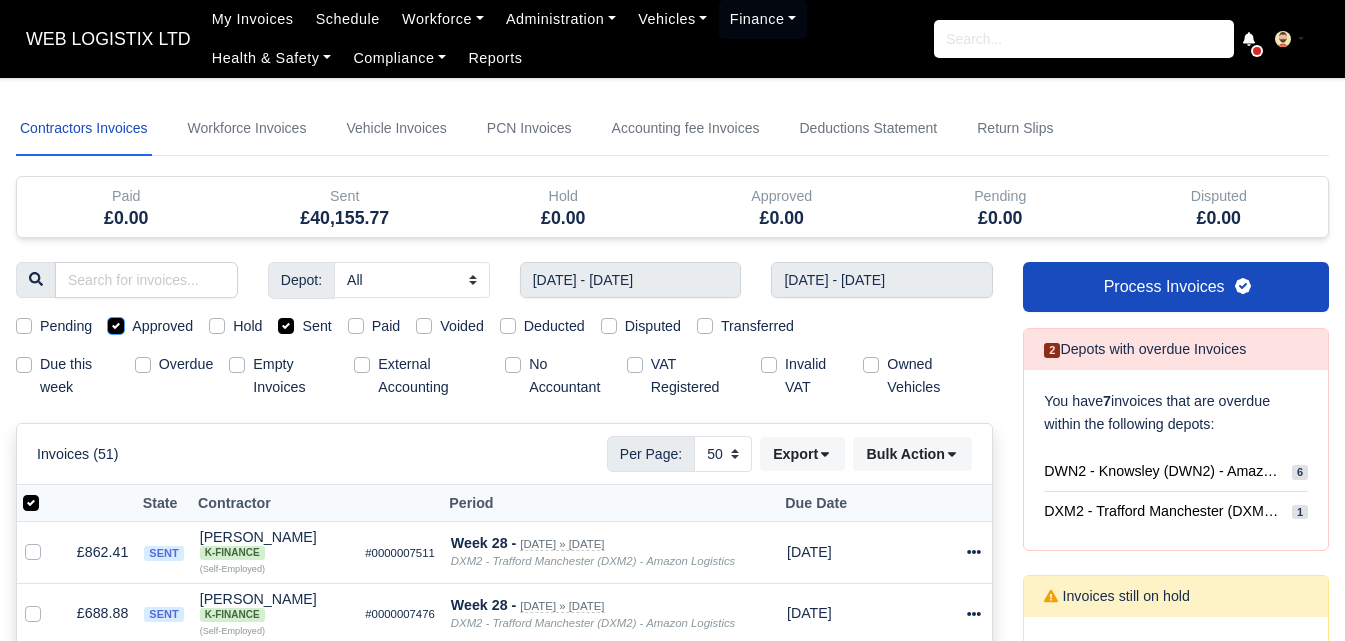 click on "Approved" at bounding box center (116, 323) 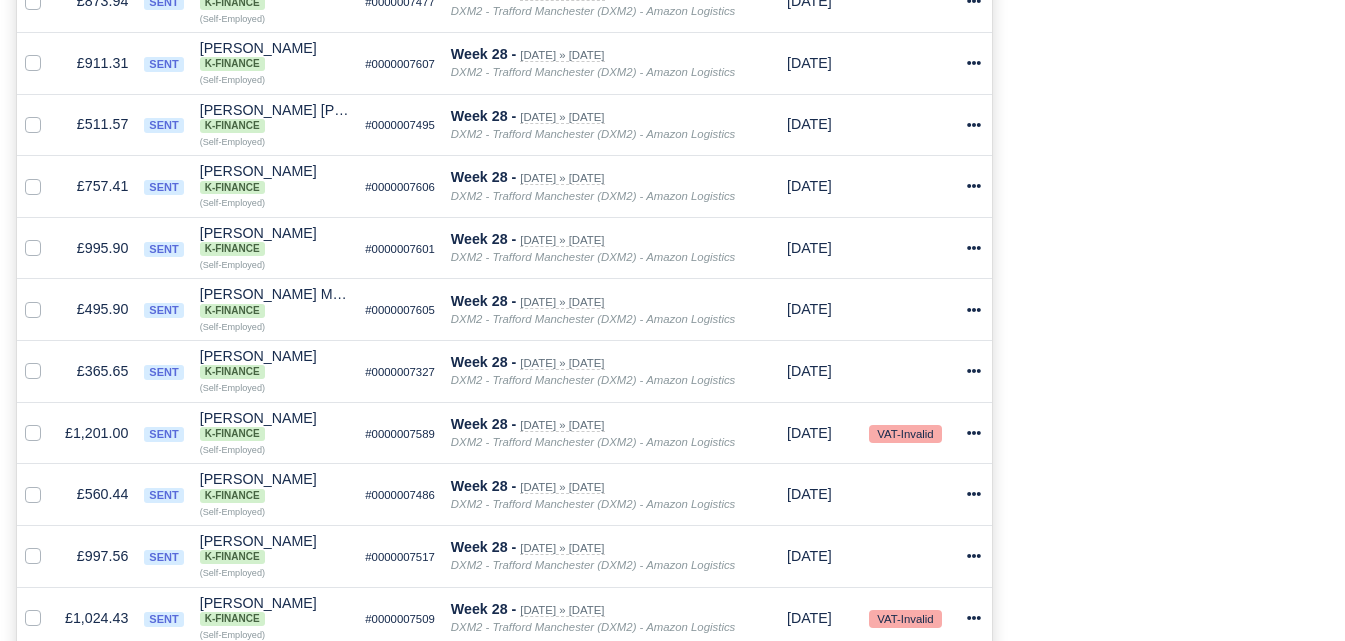 scroll, scrollTop: 500, scrollLeft: 0, axis: vertical 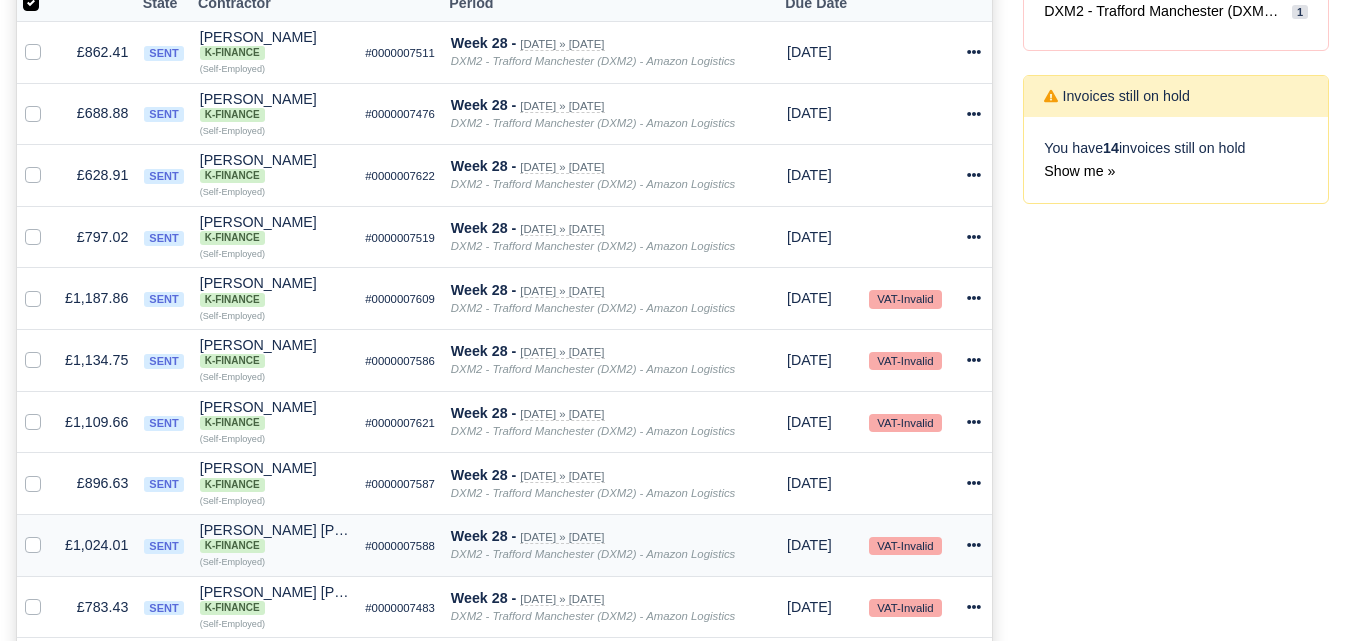 click 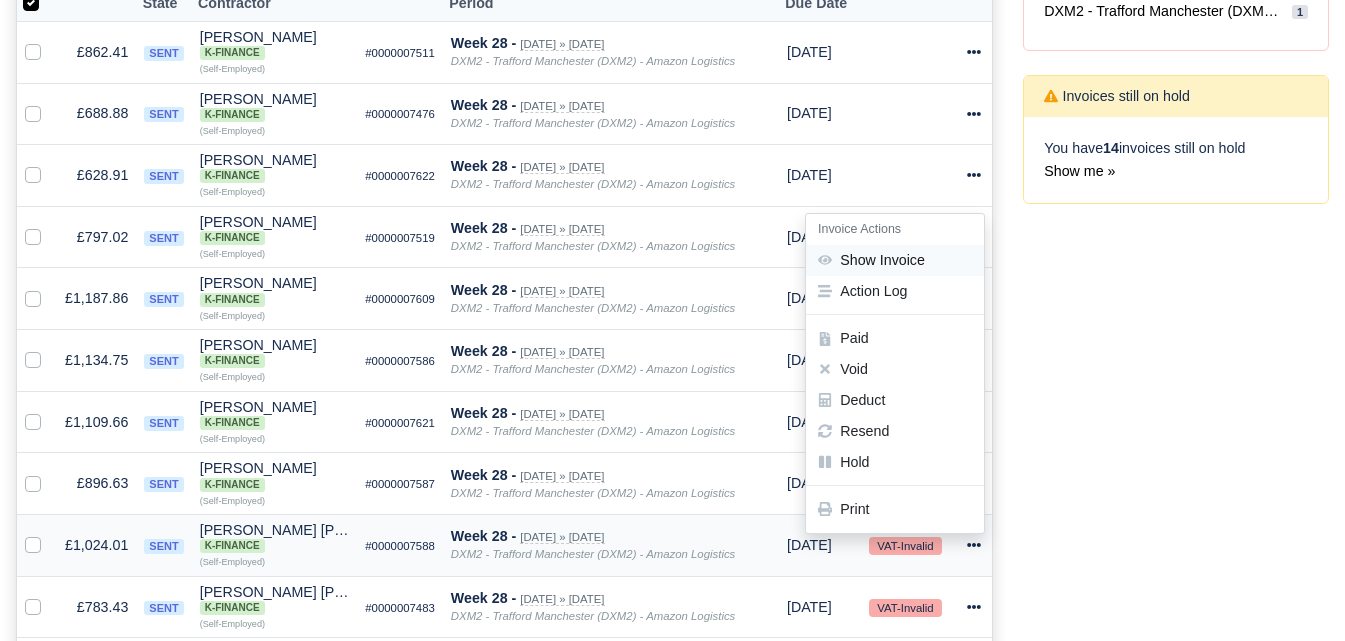 click on "Show Invoice" at bounding box center [895, 260] 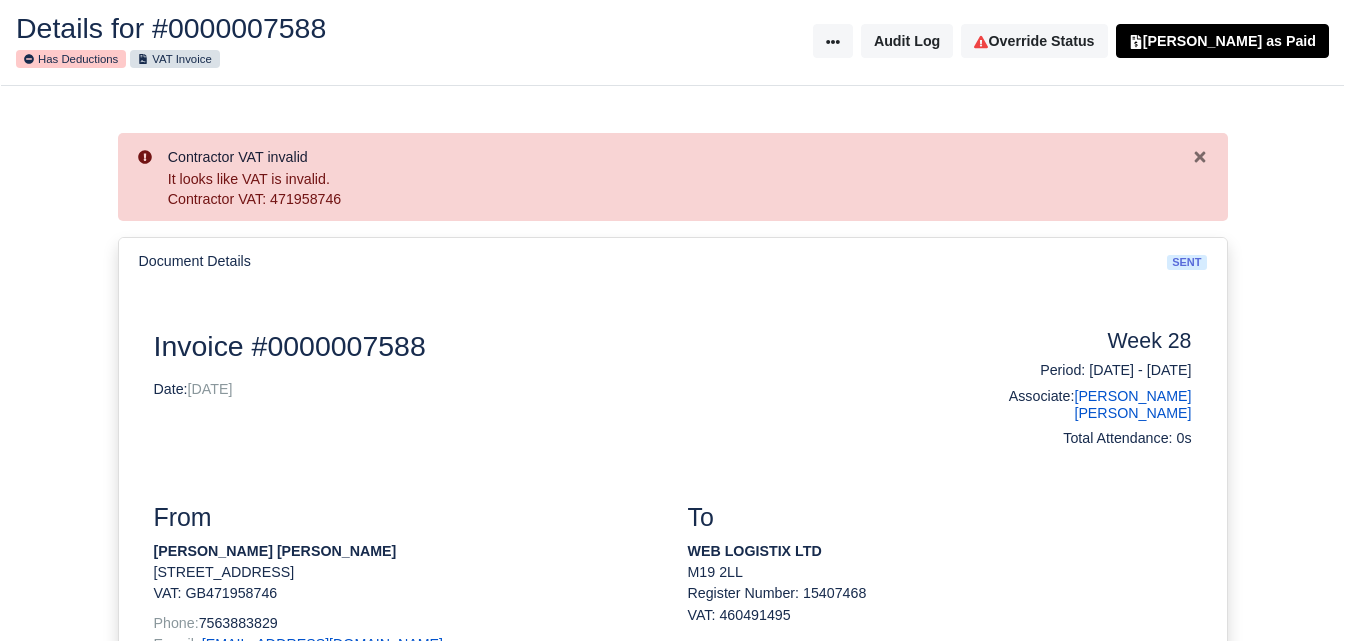 scroll, scrollTop: 167, scrollLeft: 0, axis: vertical 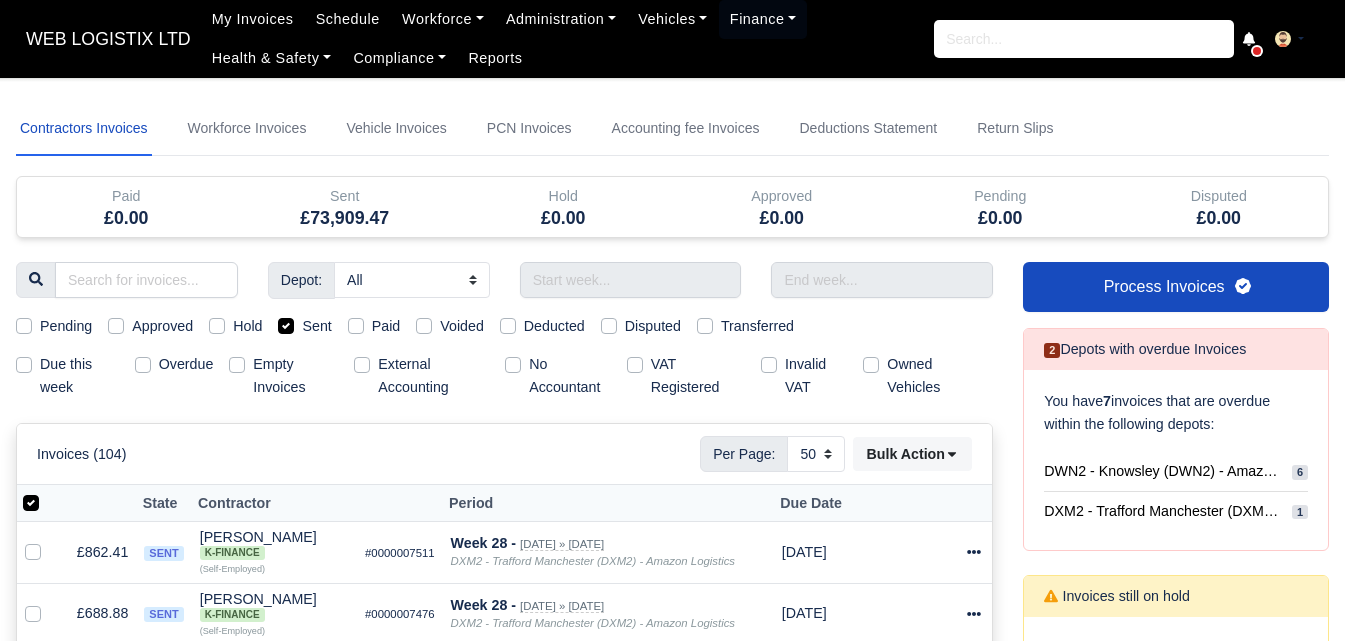 select on "50" 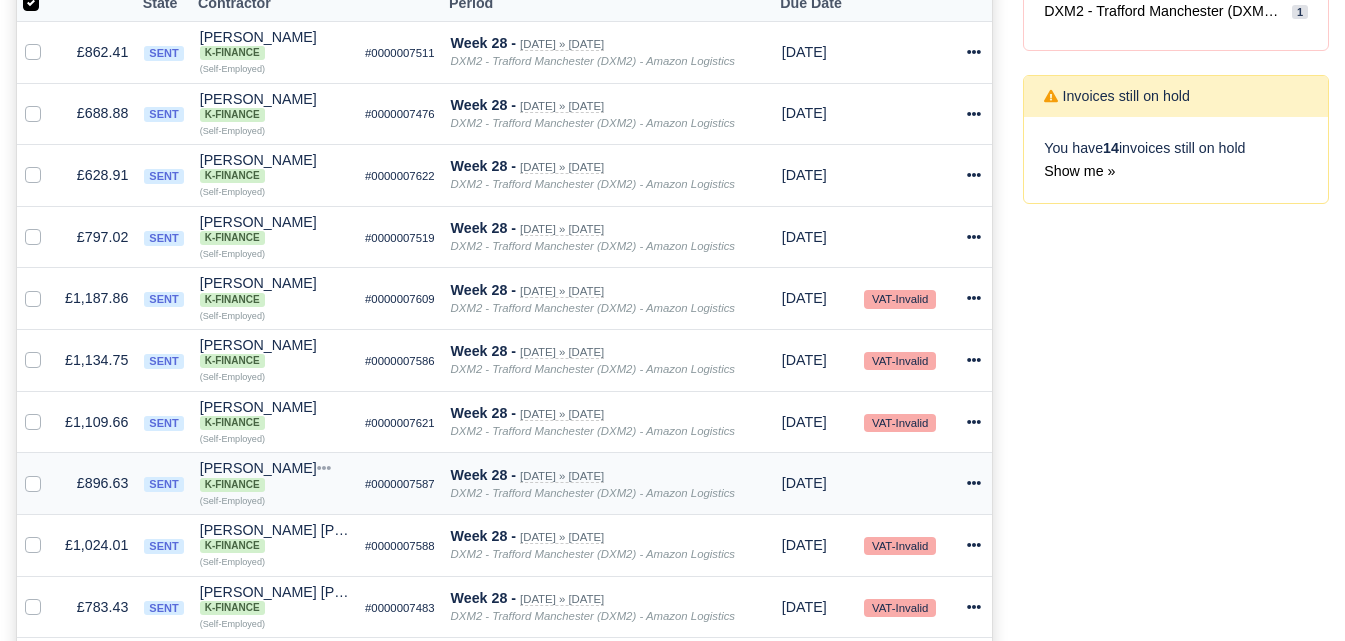 scroll, scrollTop: 500, scrollLeft: 0, axis: vertical 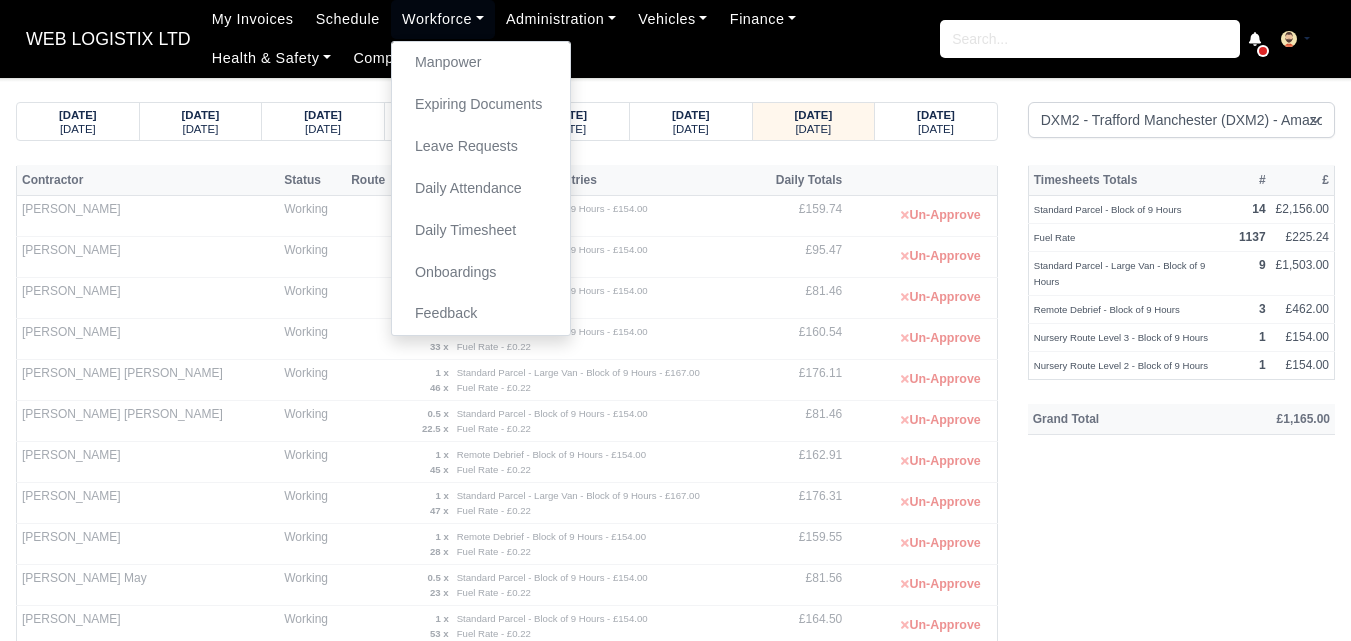 select on "1" 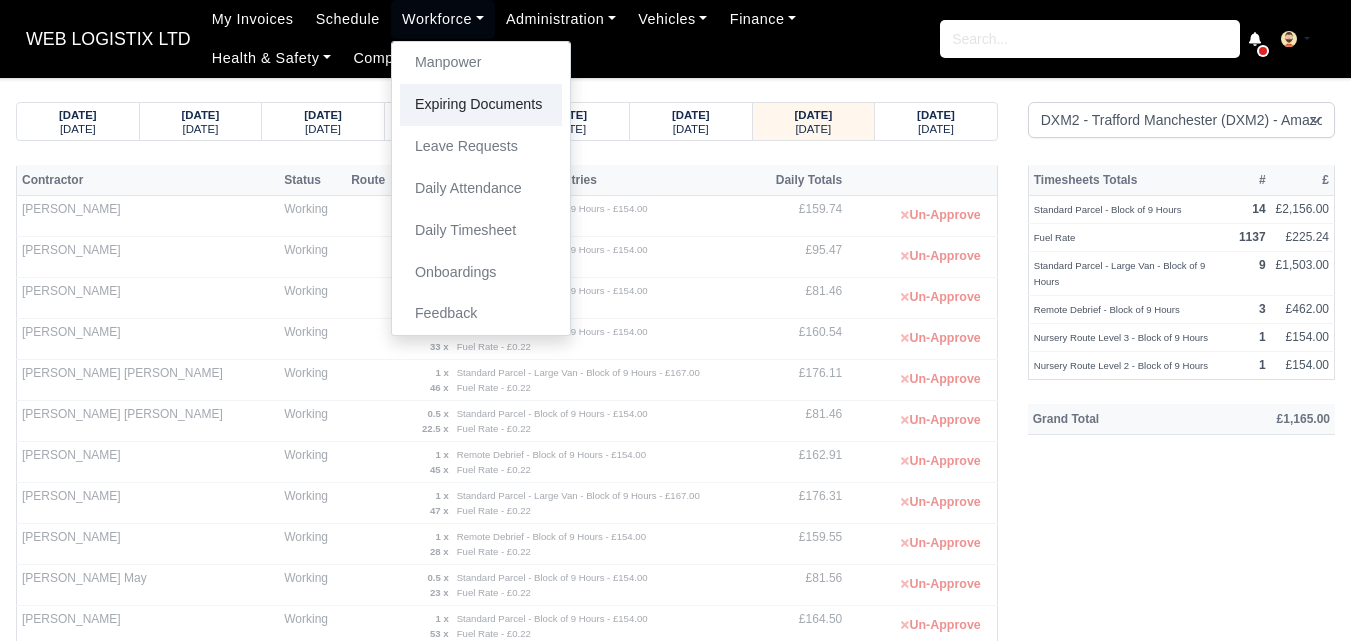 click on "Expiring Documents" at bounding box center (481, 105) 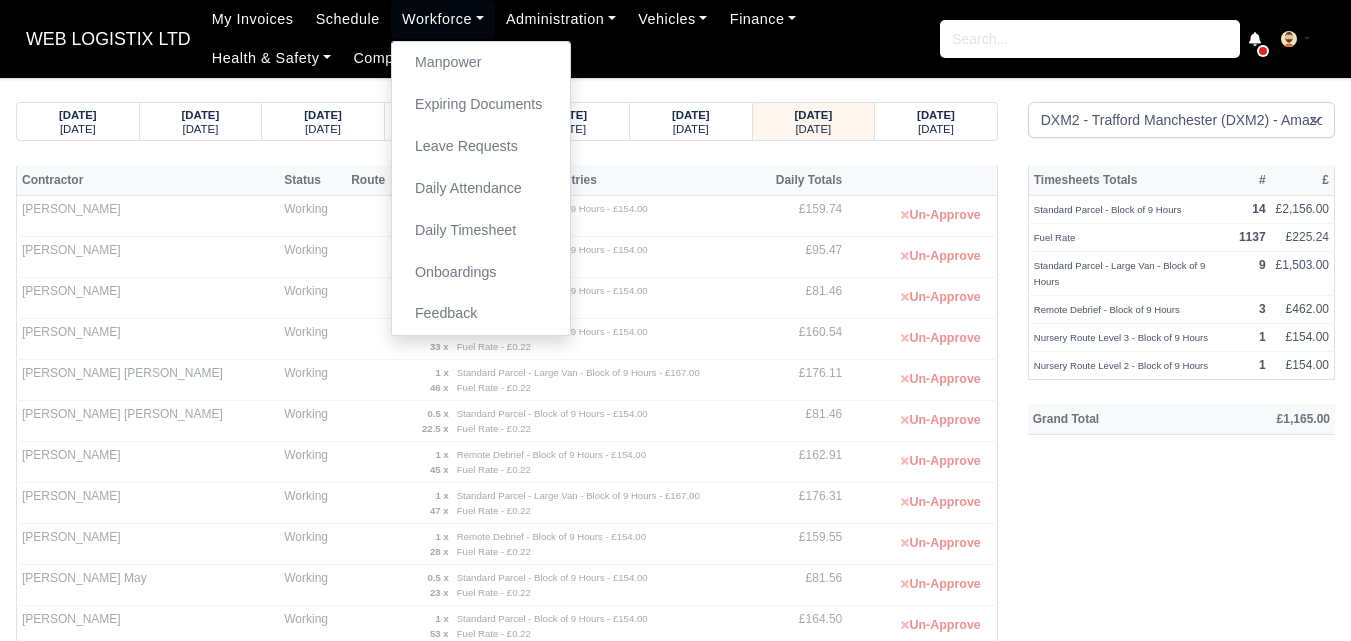 scroll, scrollTop: 0, scrollLeft: 0, axis: both 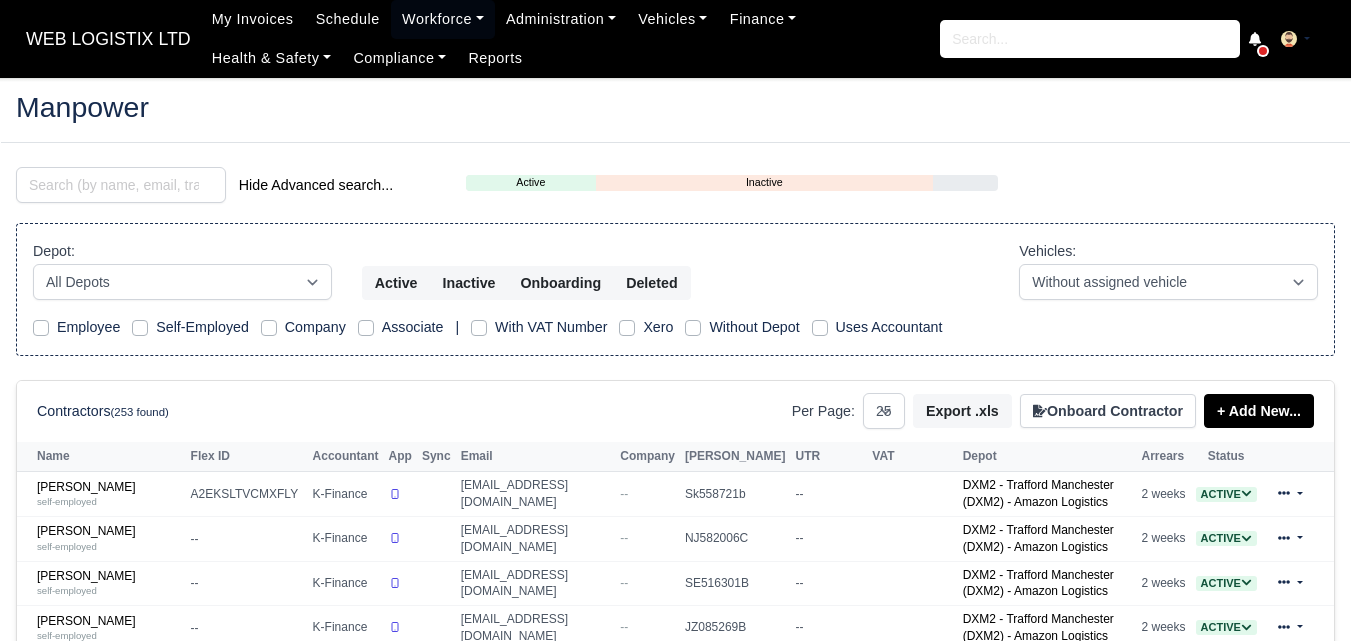 select on "25" 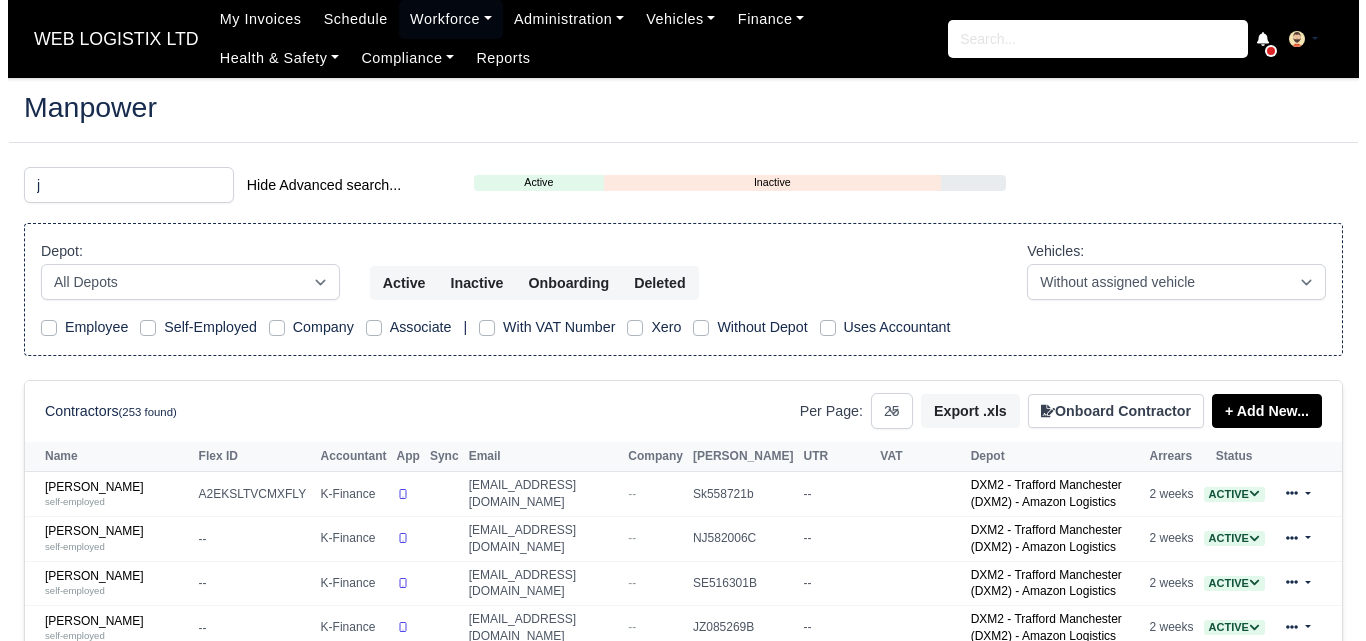scroll, scrollTop: 0, scrollLeft: 0, axis: both 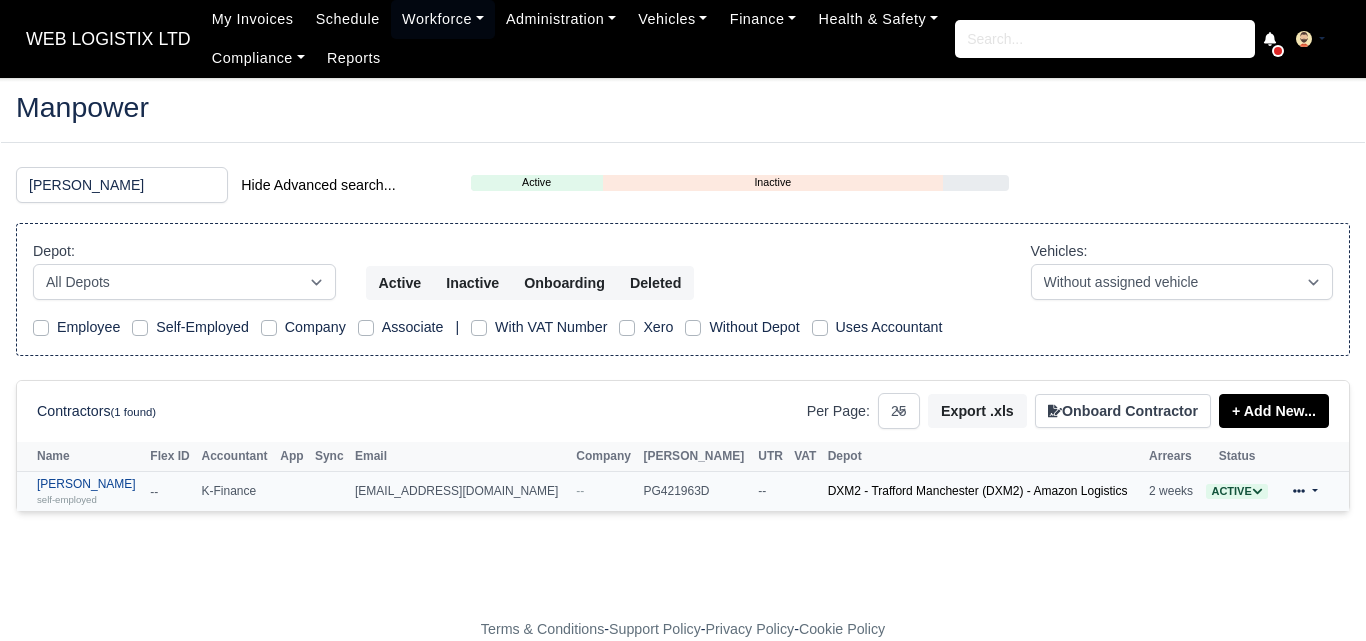 type on "[PERSON_NAME]" 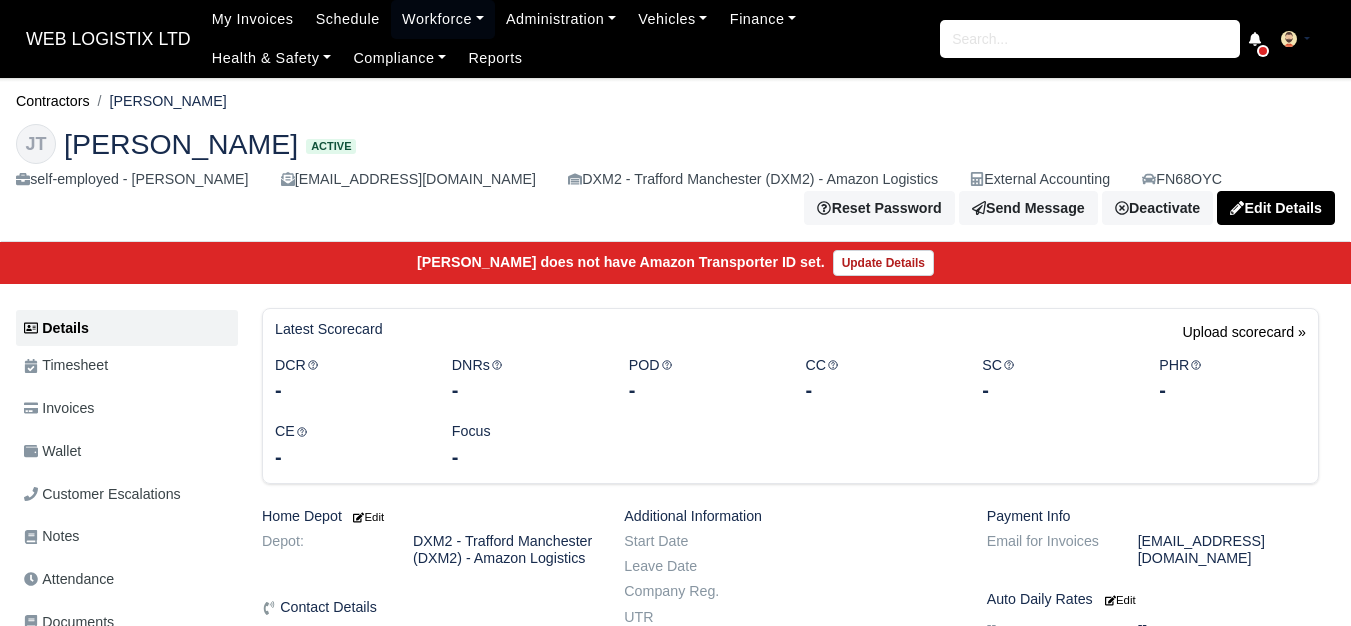scroll, scrollTop: 0, scrollLeft: 0, axis: both 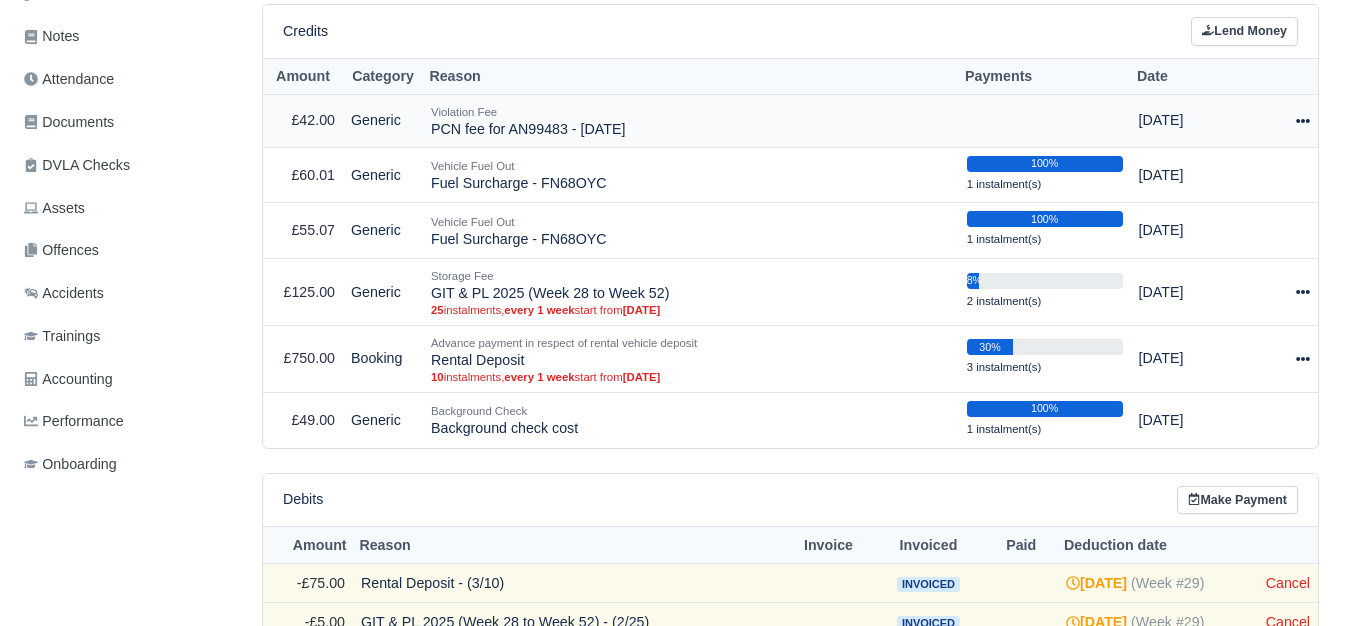 click 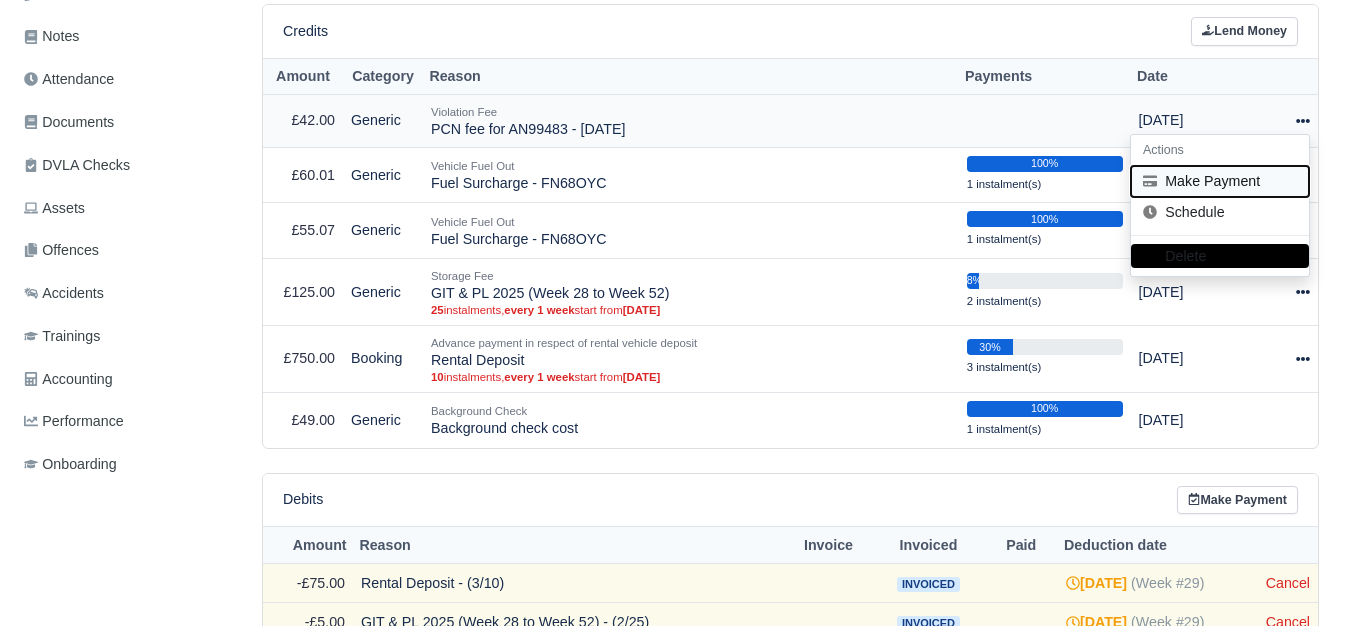 click on "Make Payment" at bounding box center (1220, 181) 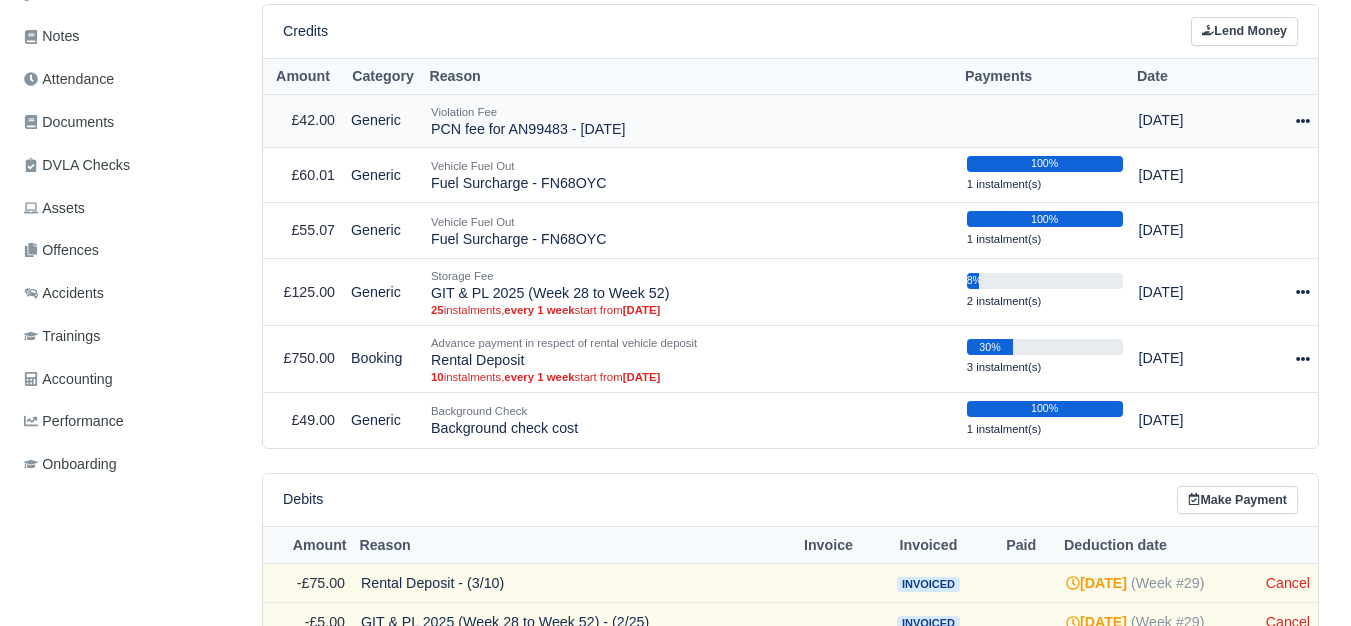 select on "5646" 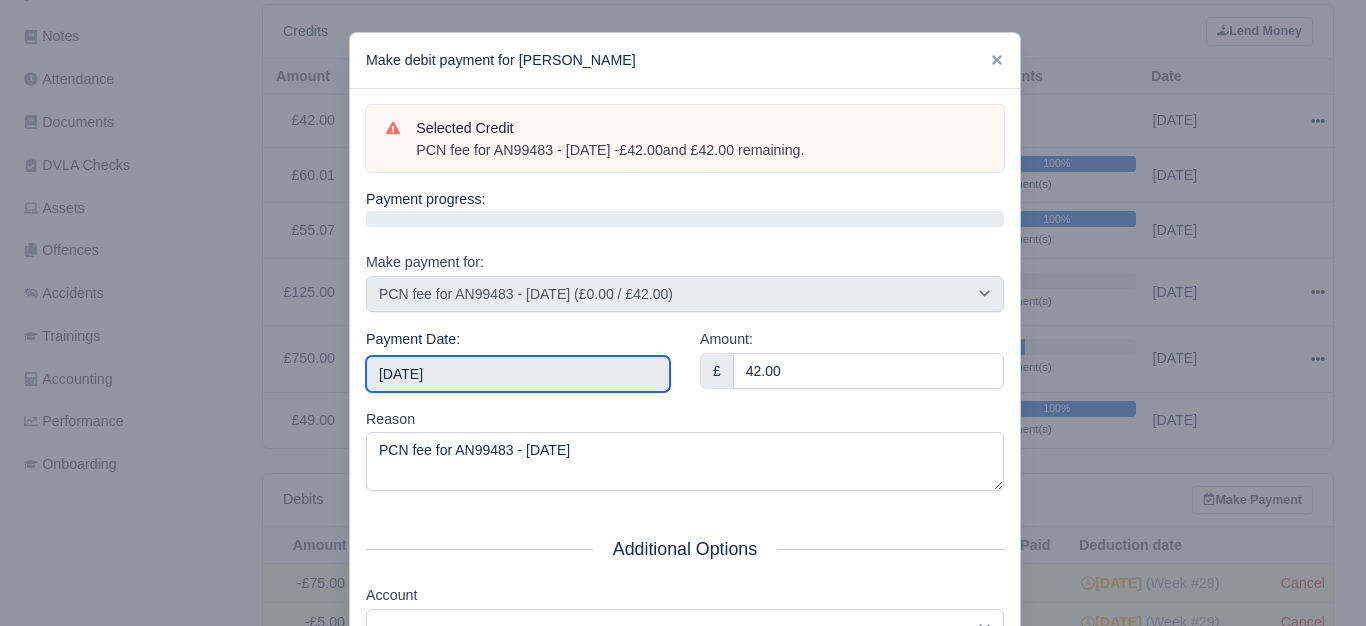 click on "[DATE]" at bounding box center [518, 374] 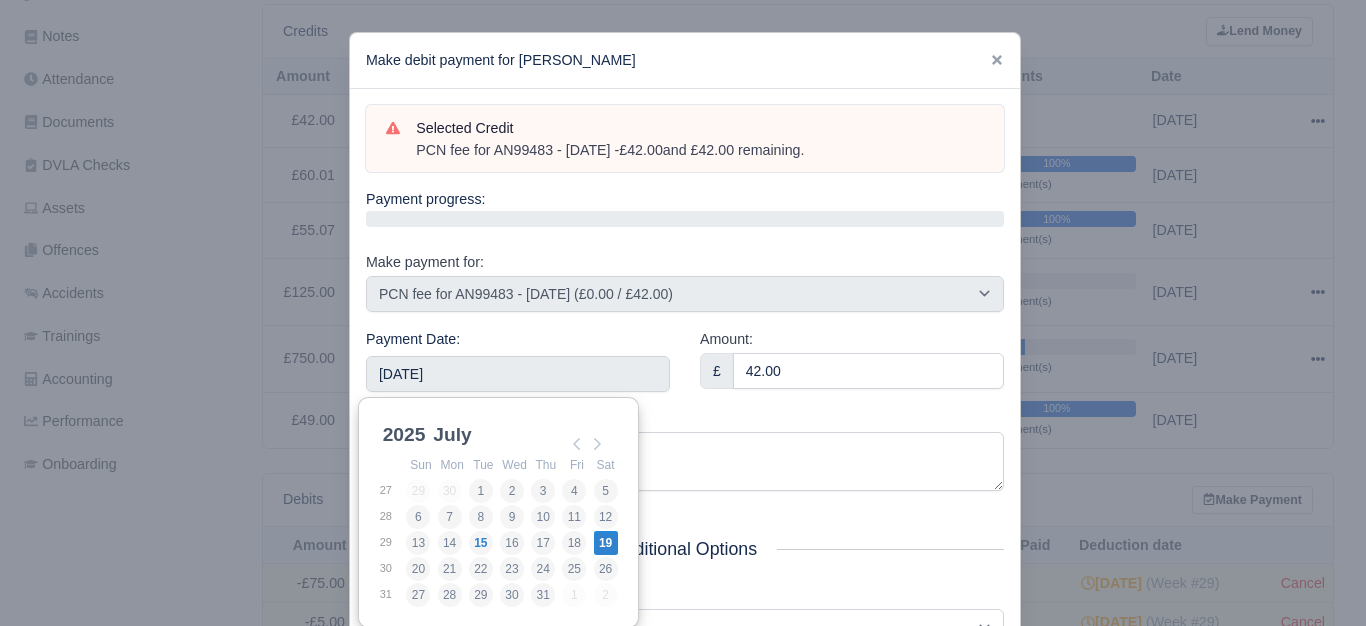 click on "Reason
PCN fee for AN99483 - [DATE]" at bounding box center (685, 450) 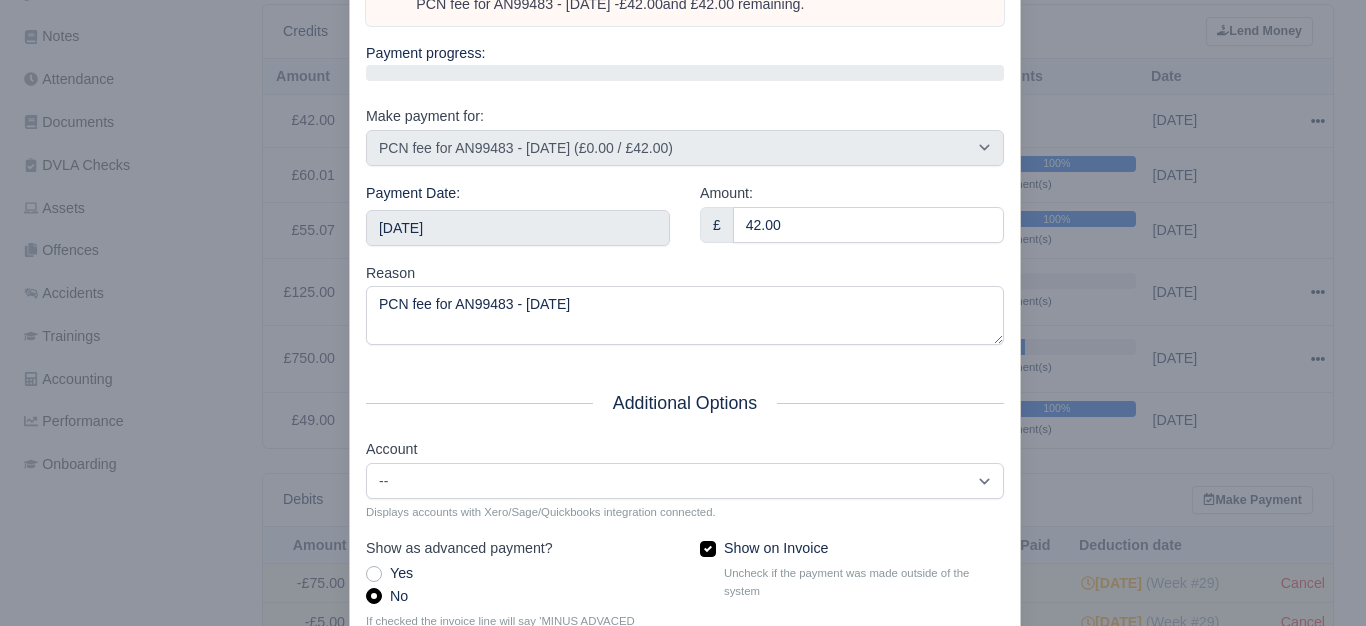 scroll, scrollTop: 302, scrollLeft: 0, axis: vertical 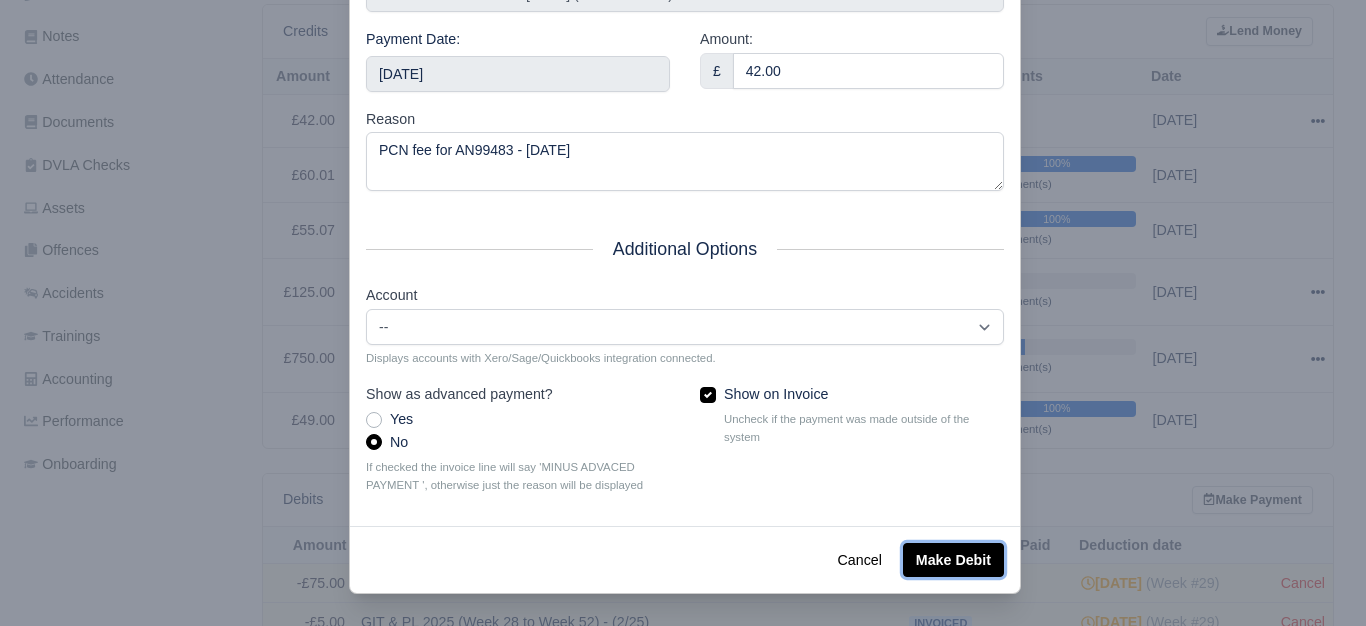 click on "Make Debit" at bounding box center [953, 560] 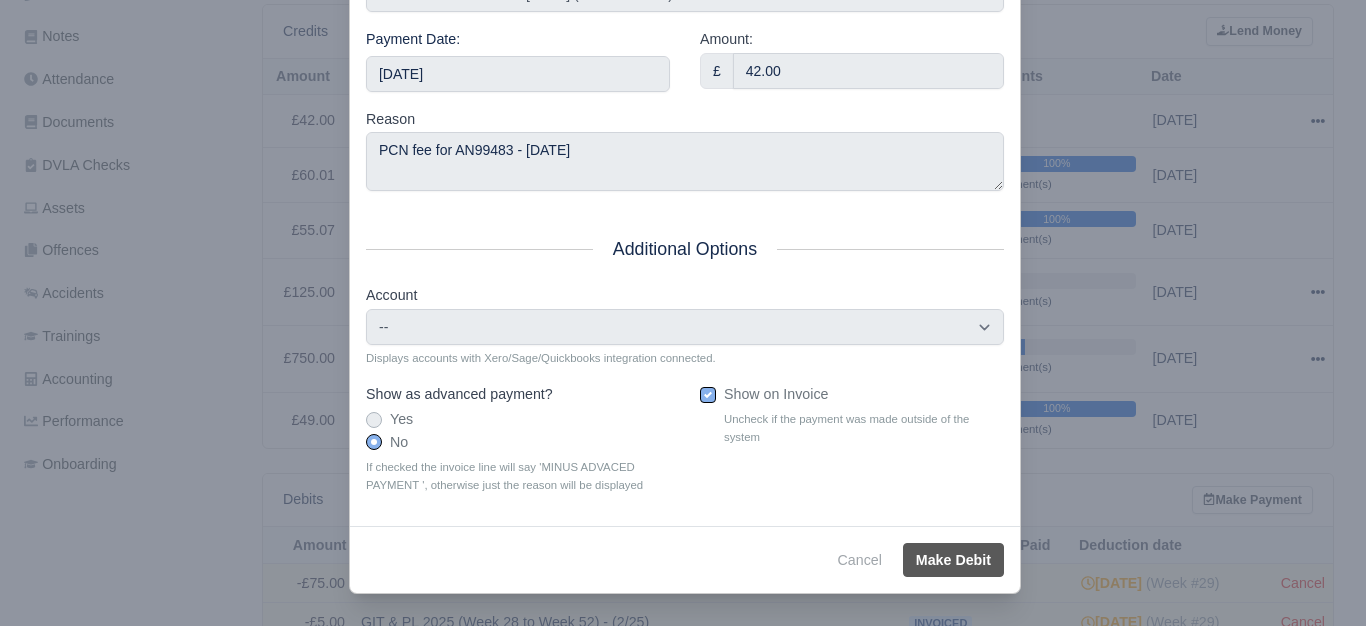 type on "2025-07-19T23:59:59+01:00" 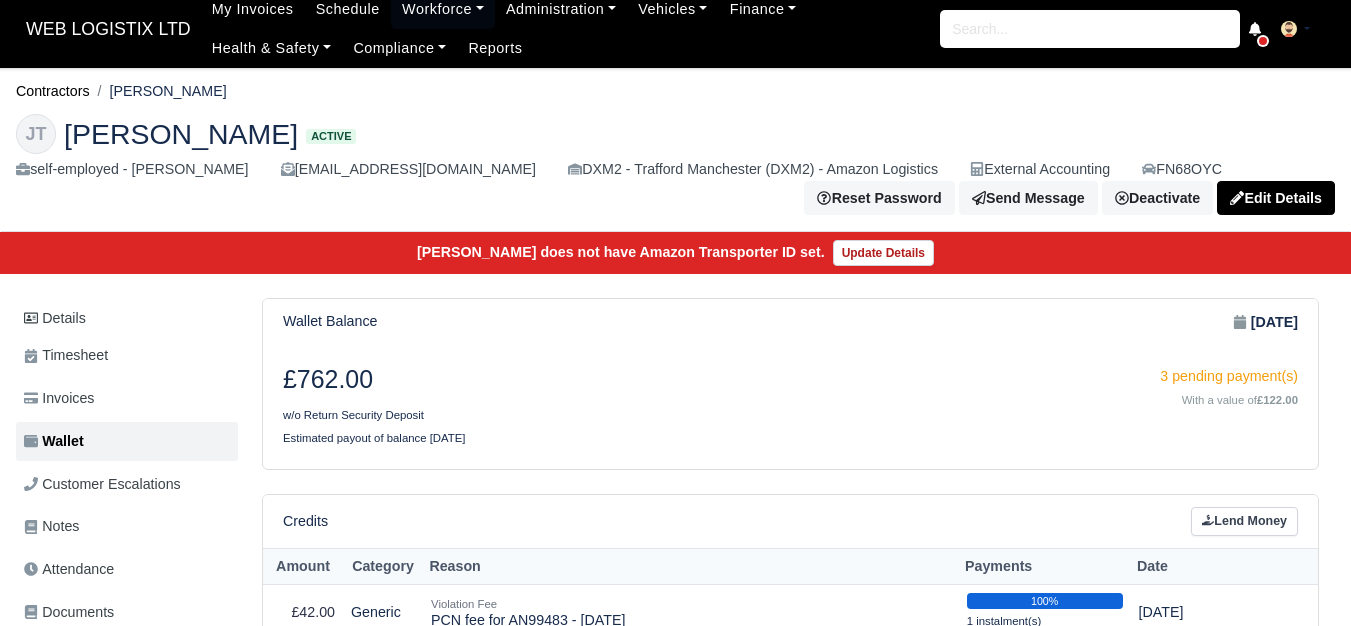 scroll, scrollTop: 0, scrollLeft: 0, axis: both 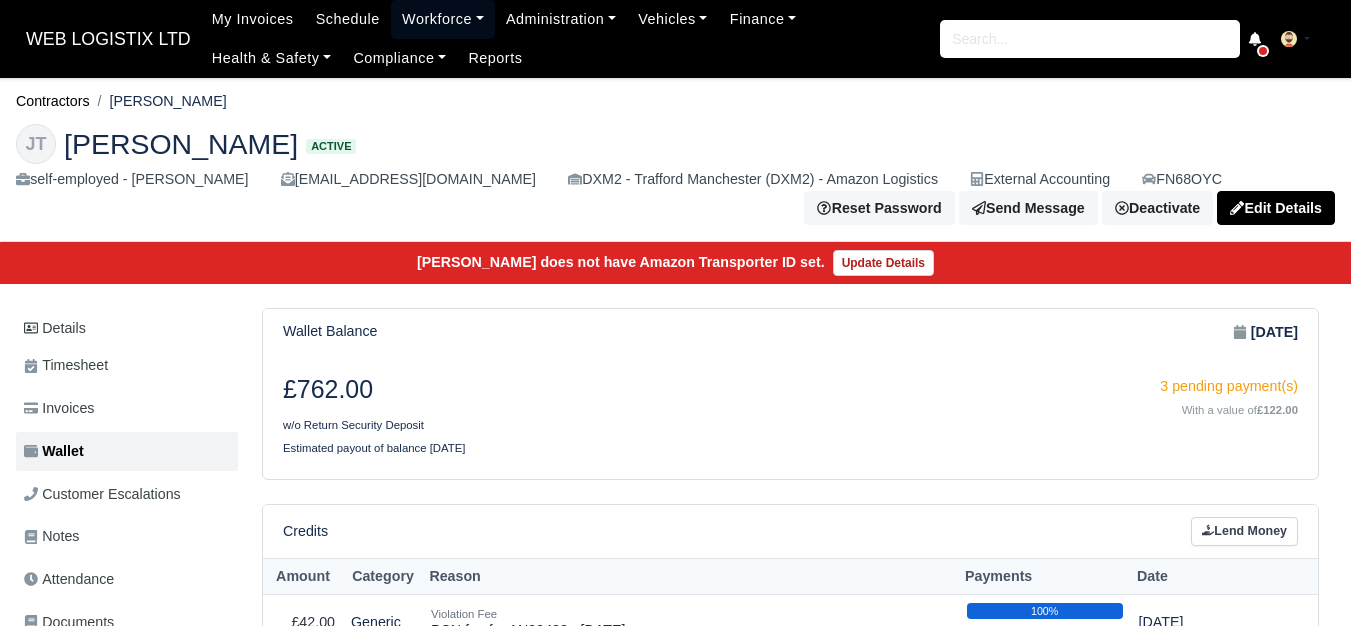 click on "Workforce" at bounding box center (443, 19) 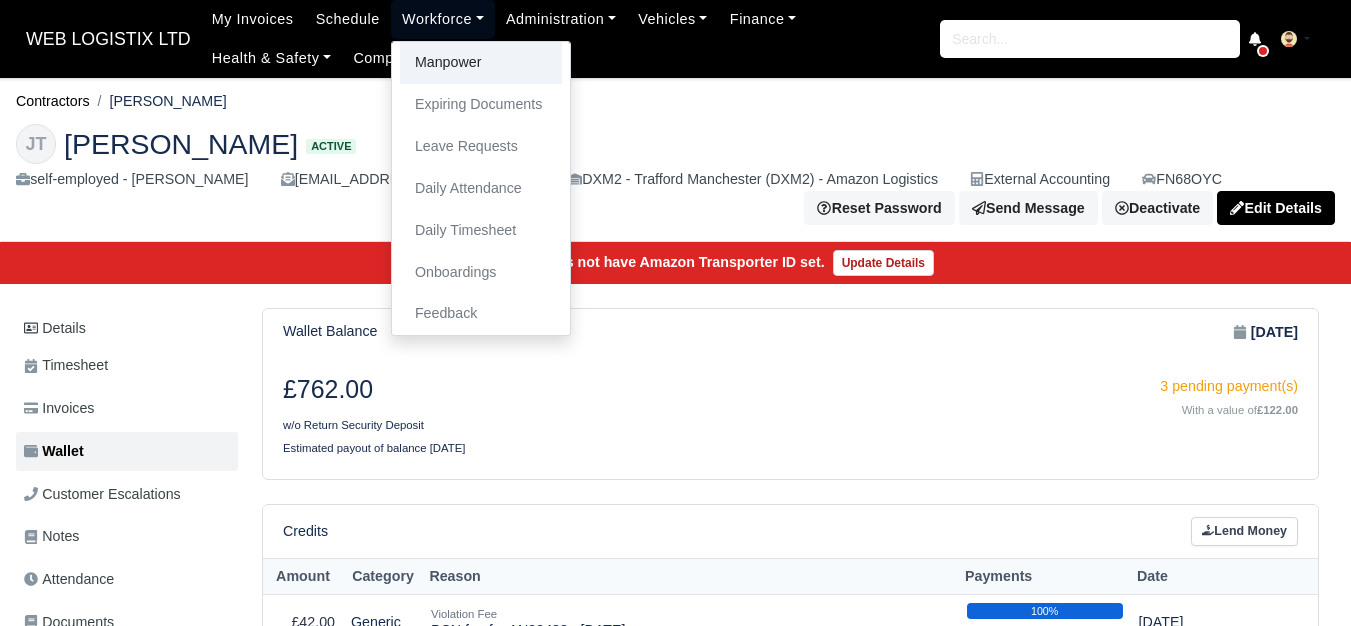 click on "Manpower" at bounding box center [481, 63] 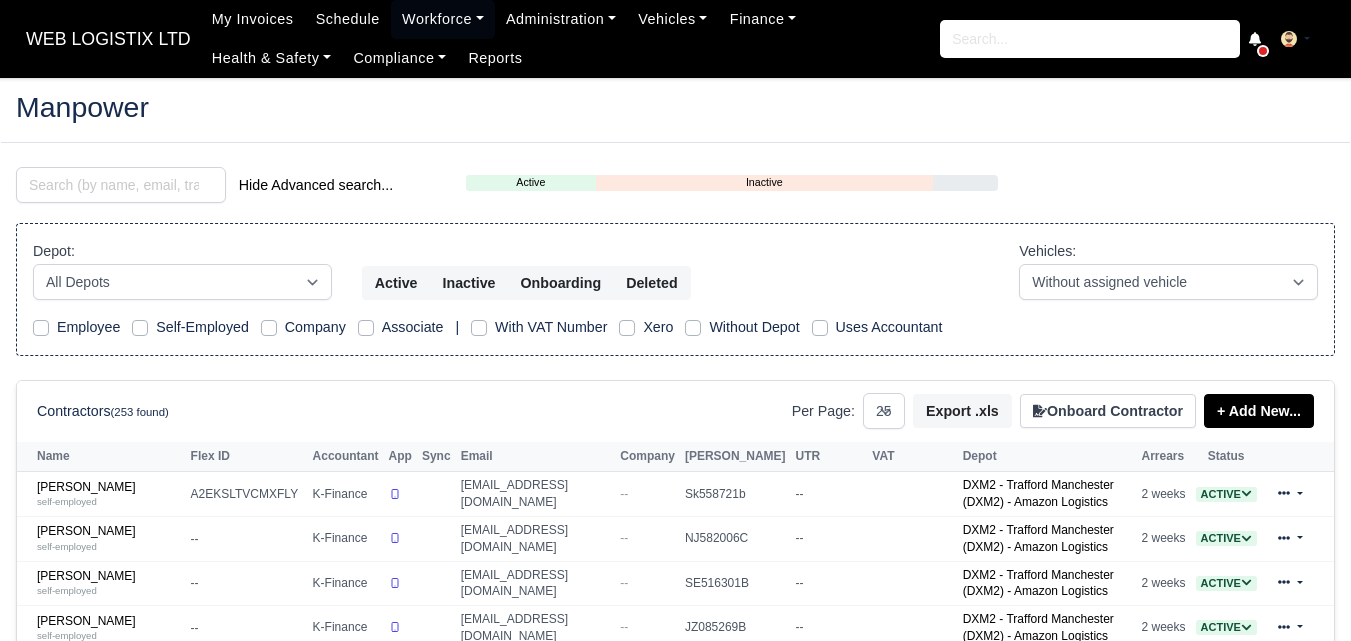 select on "25" 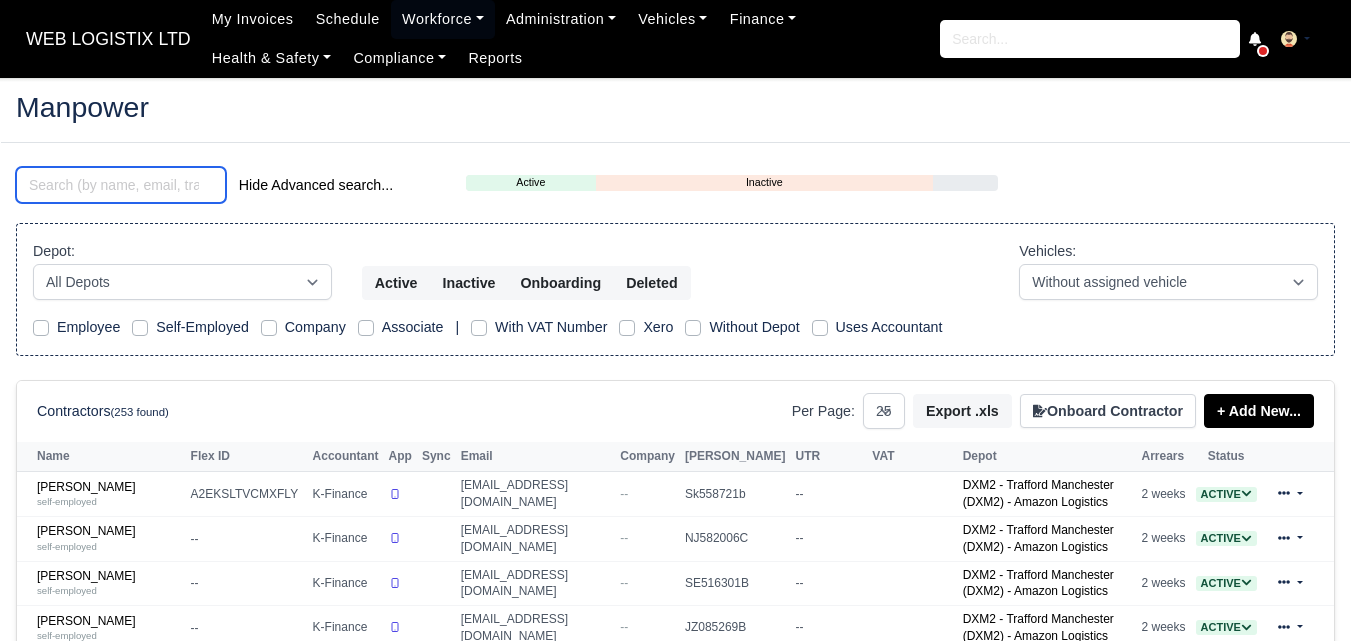 click at bounding box center (121, 185) 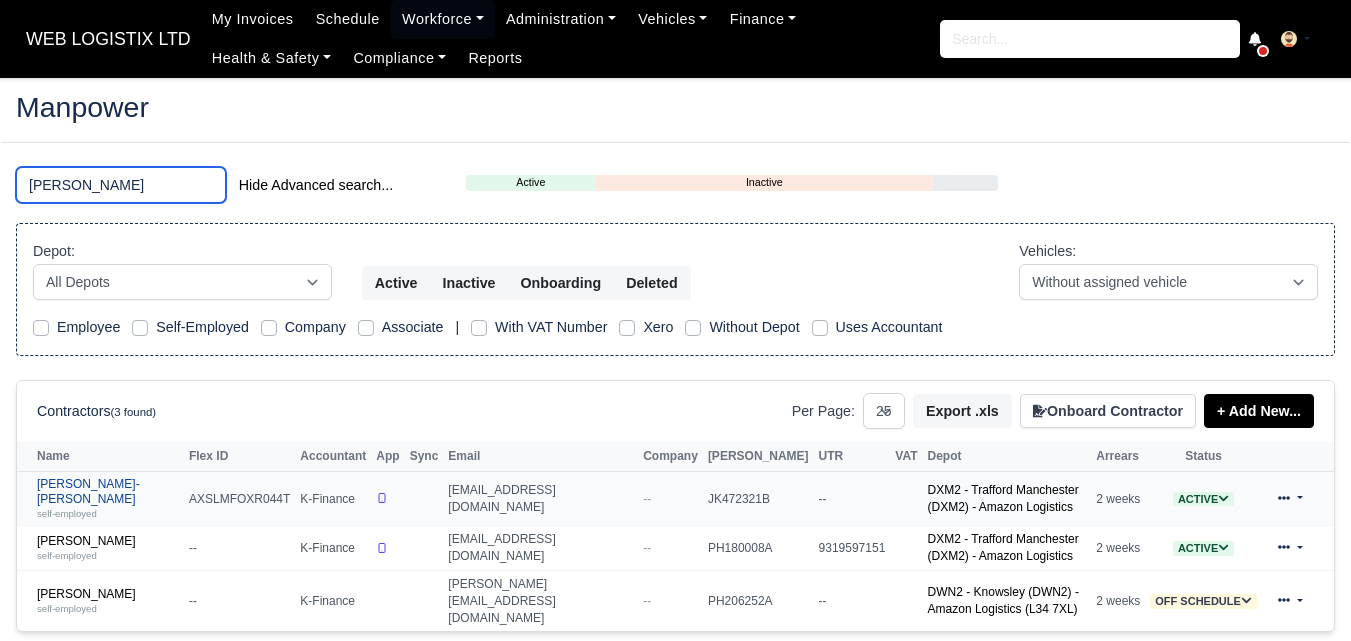 type on "[PERSON_NAME]" 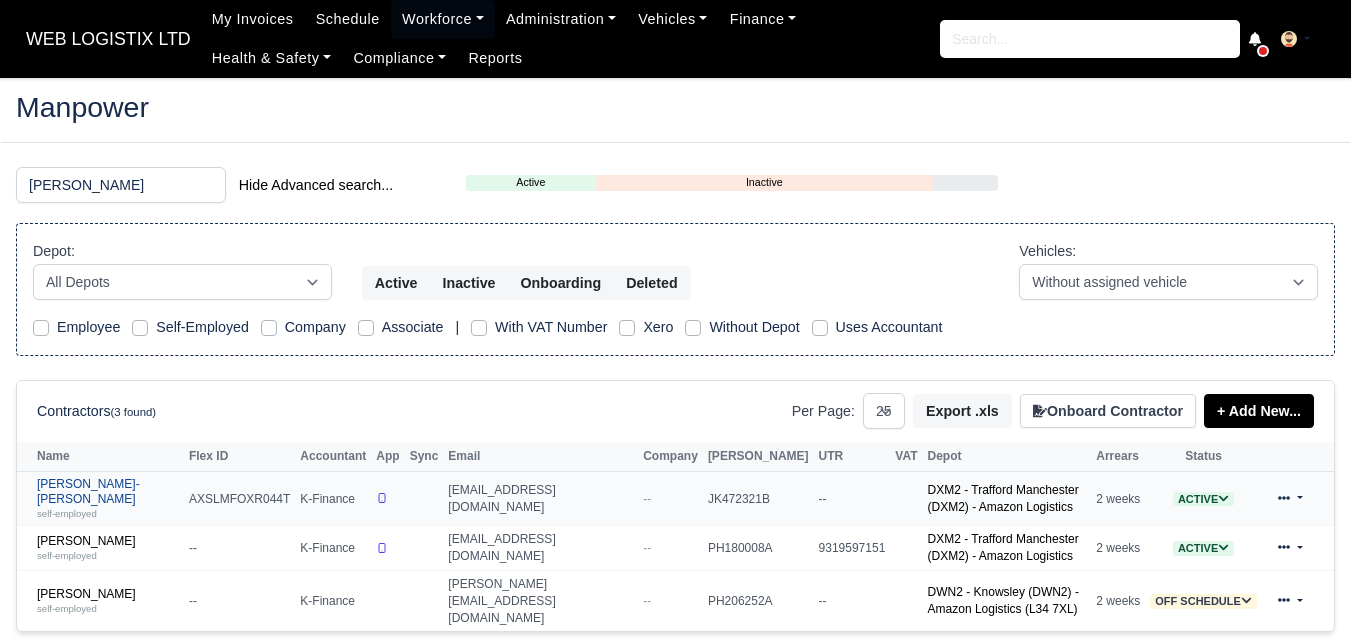 click on "self-employed" at bounding box center (108, 513) 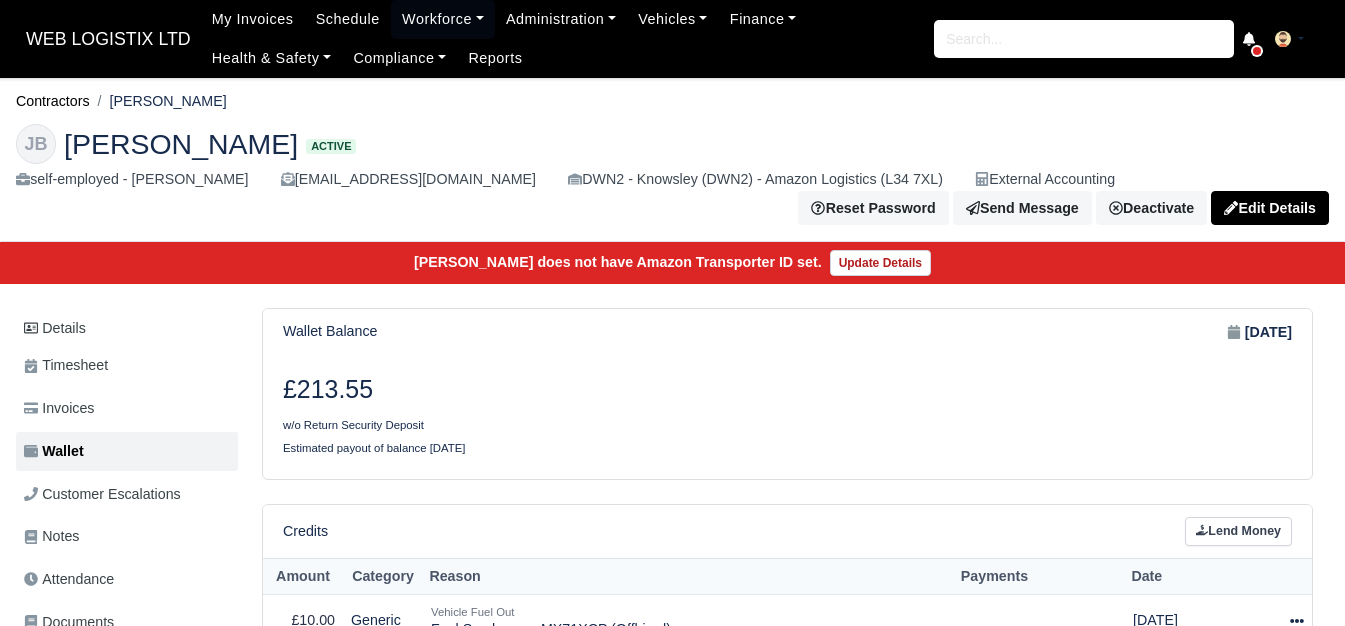 scroll, scrollTop: 333, scrollLeft: 0, axis: vertical 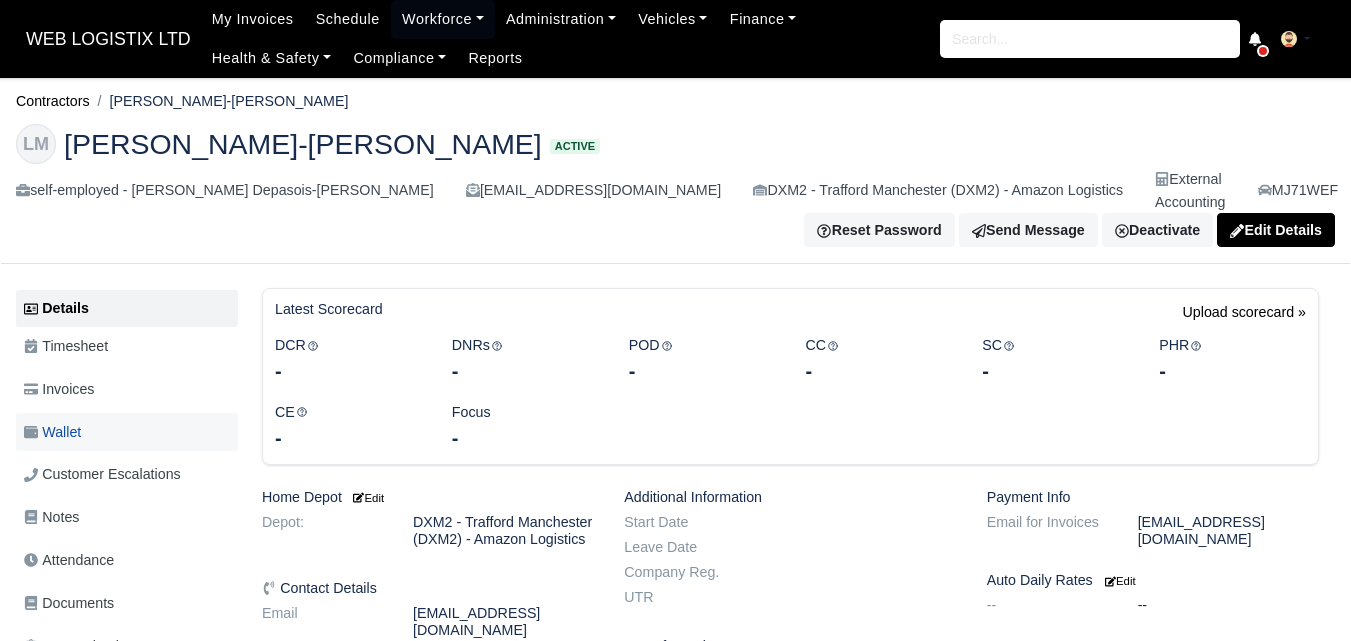 click on "Wallet" at bounding box center (52, 432) 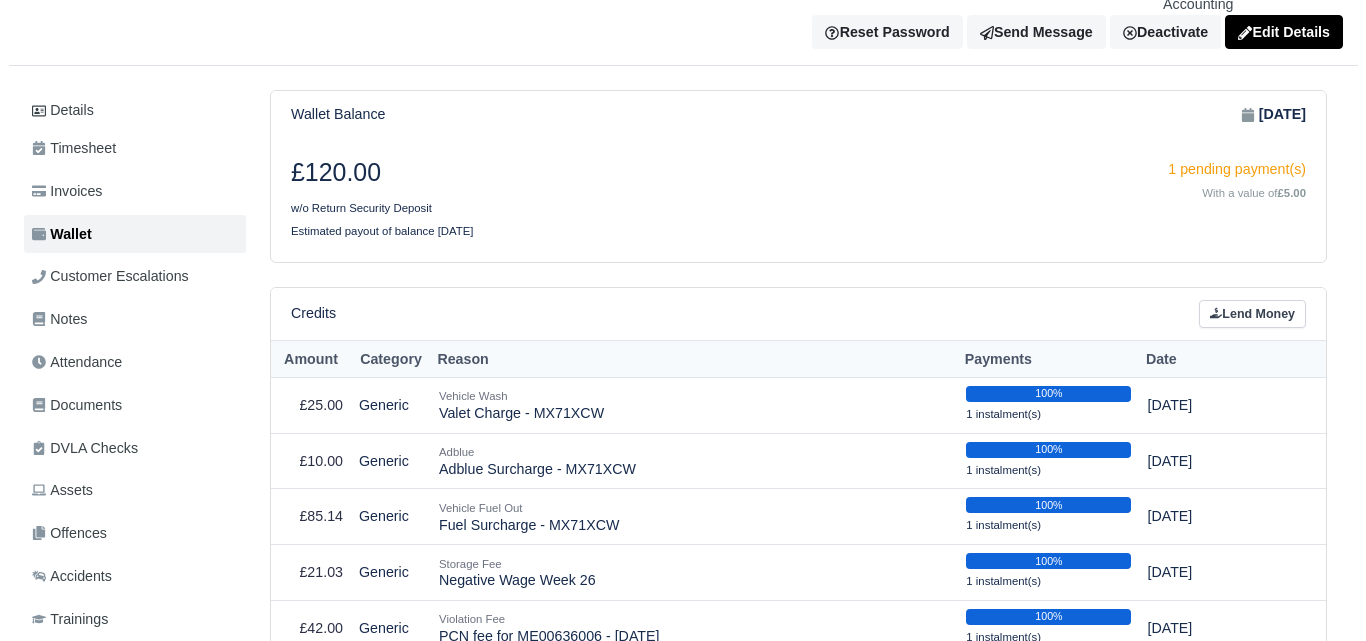 scroll, scrollTop: 333, scrollLeft: 0, axis: vertical 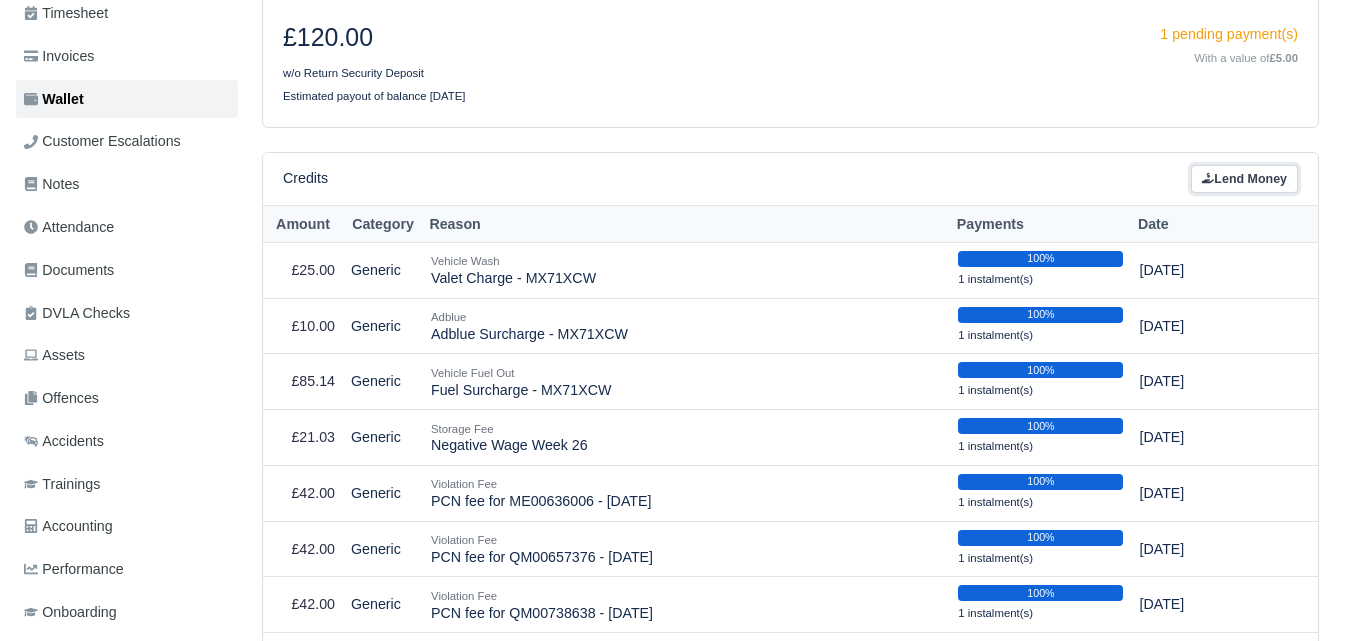 click on "Lend Money" at bounding box center [1244, 179] 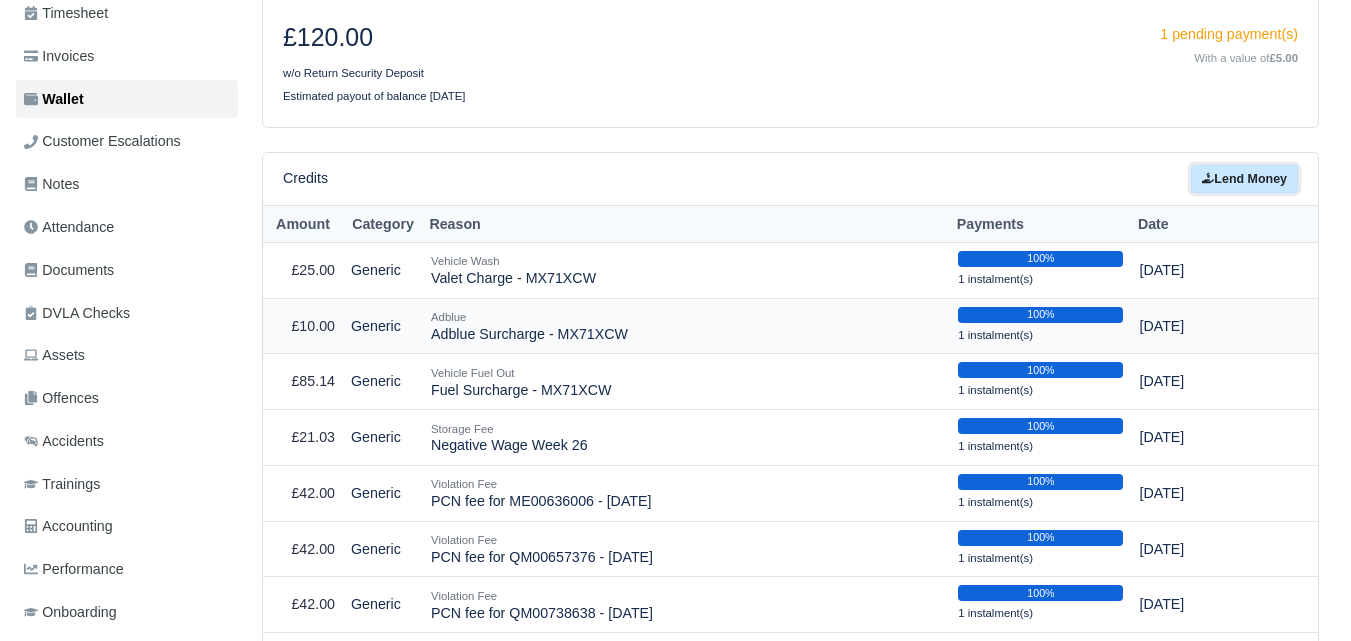 select on "6" 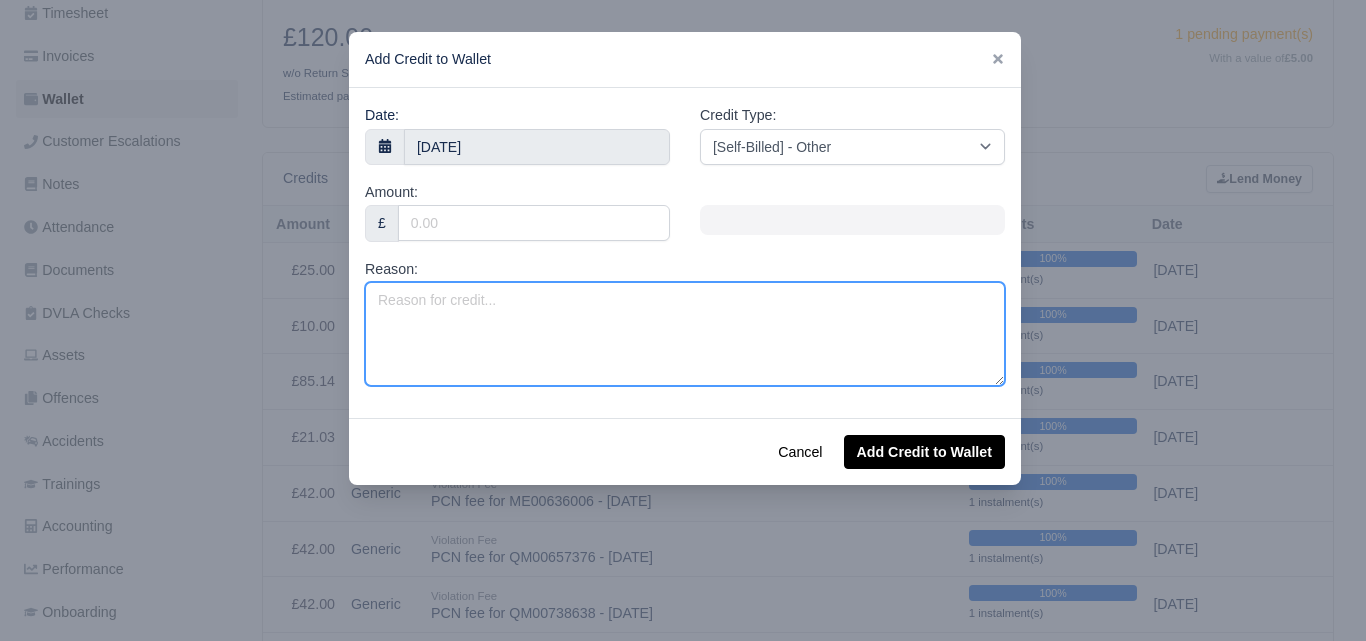 click on "Reason:" at bounding box center (685, 334) 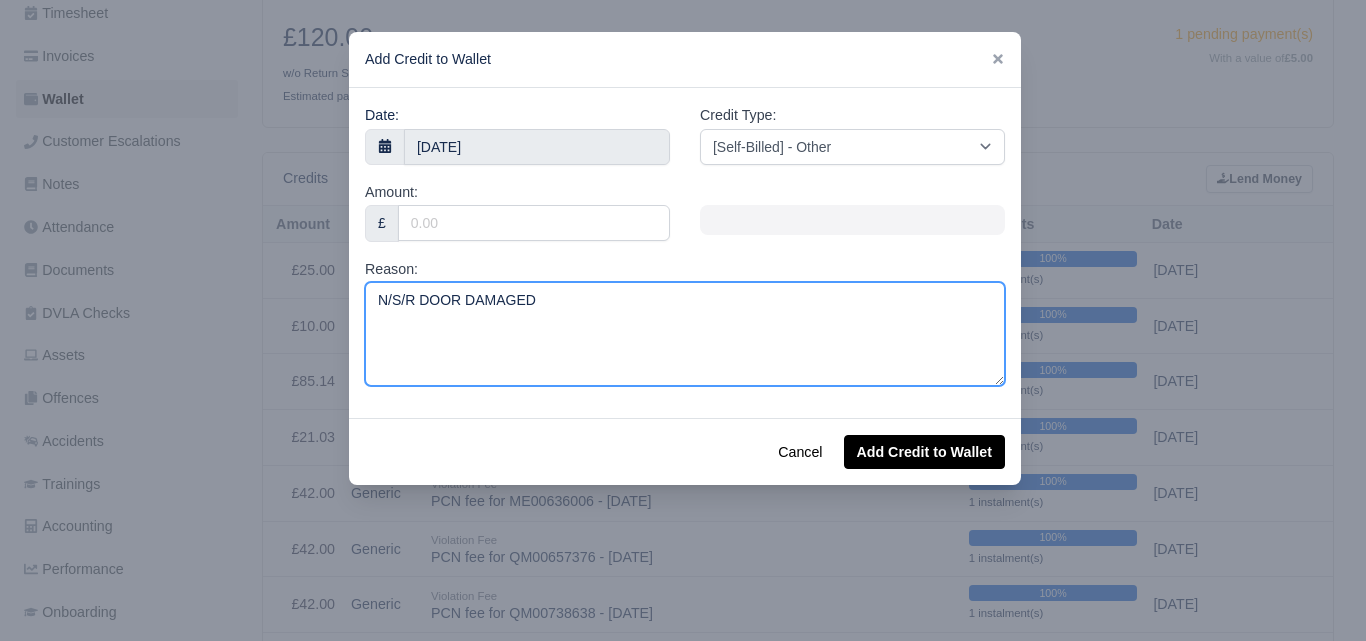 type on "N/S/R DOOR DAMAGED" 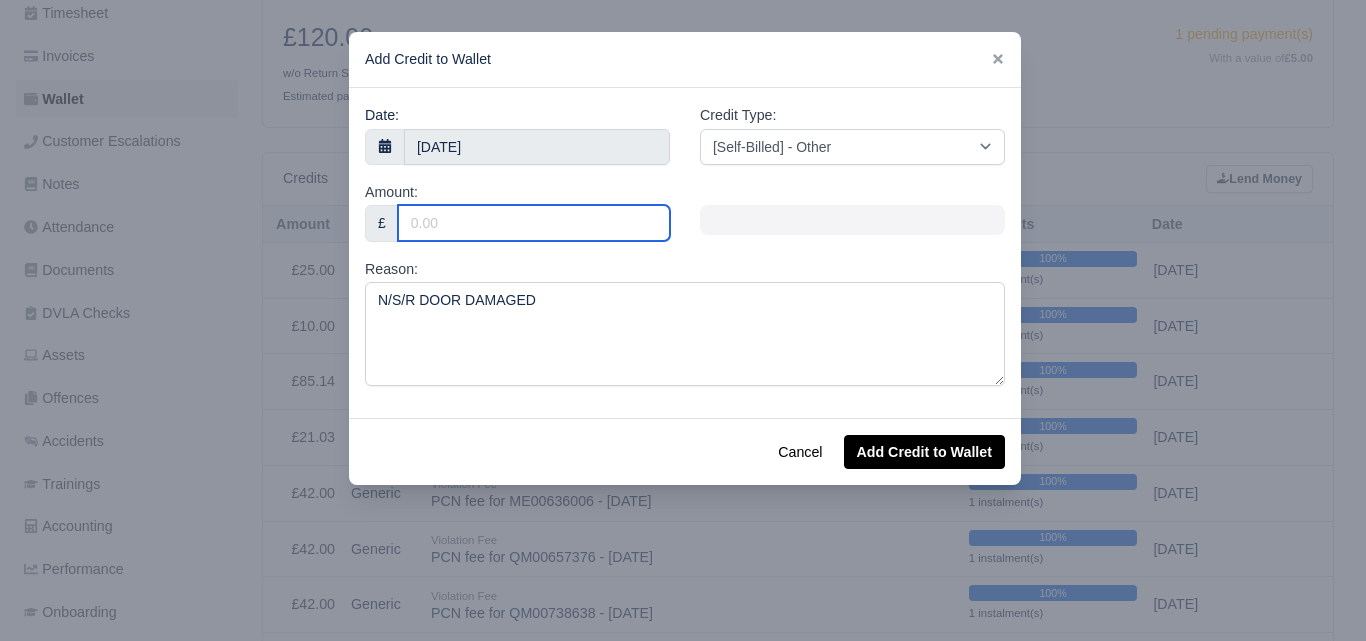 click on "Amount:" at bounding box center [534, 223] 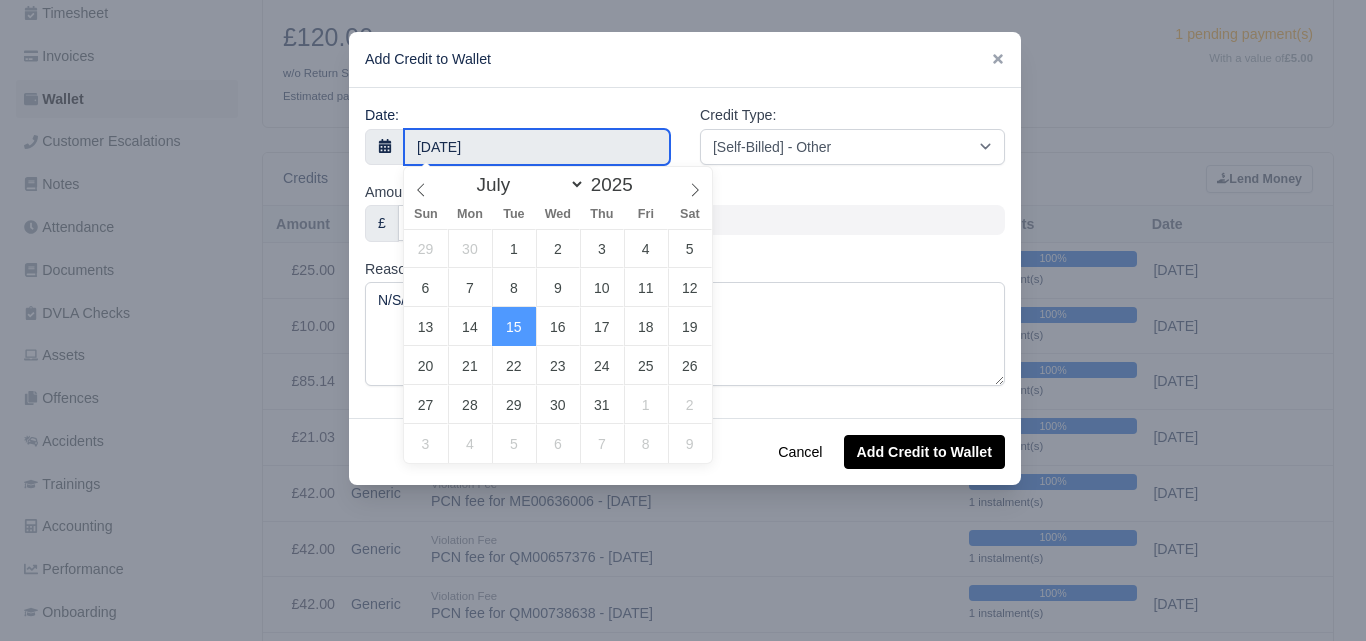 click on "[DATE]" at bounding box center (537, 147) 